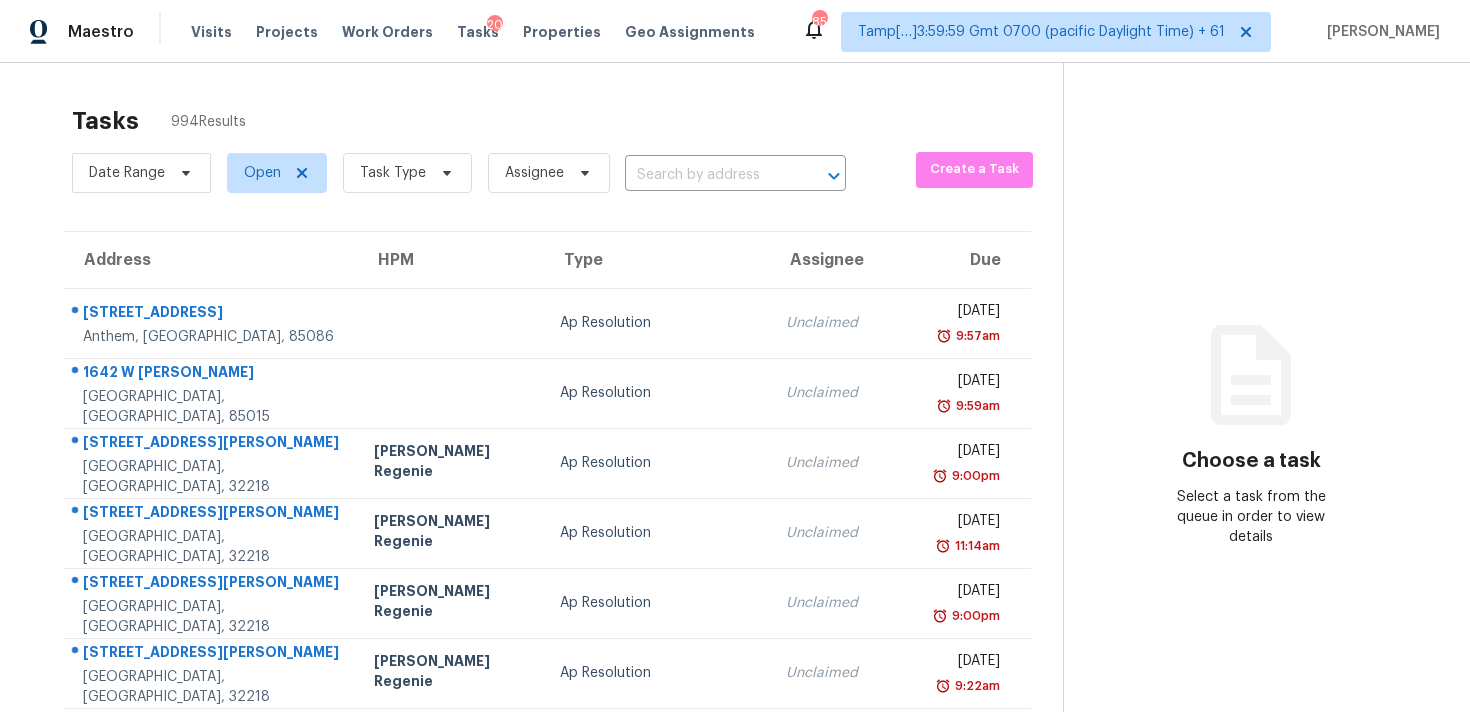 scroll, scrollTop: 0, scrollLeft: 0, axis: both 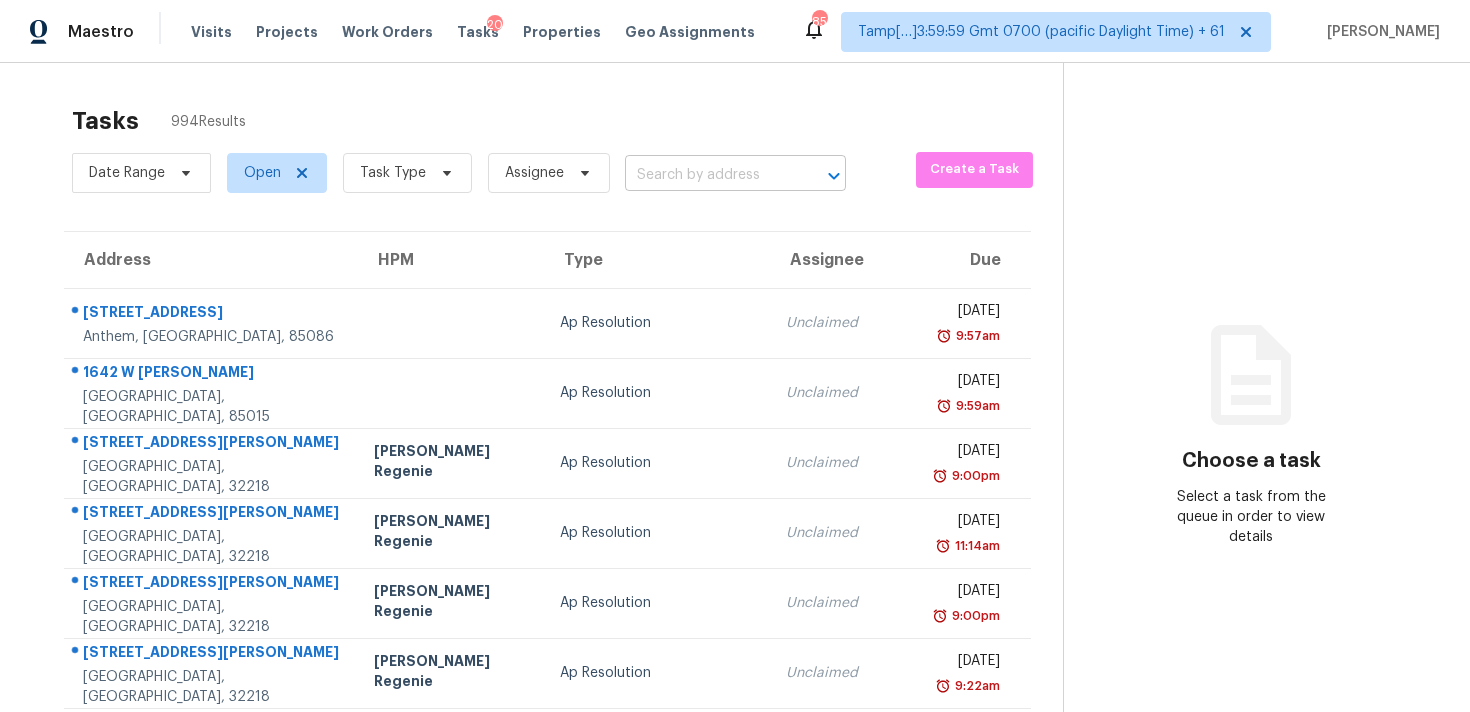 click at bounding box center [707, 175] 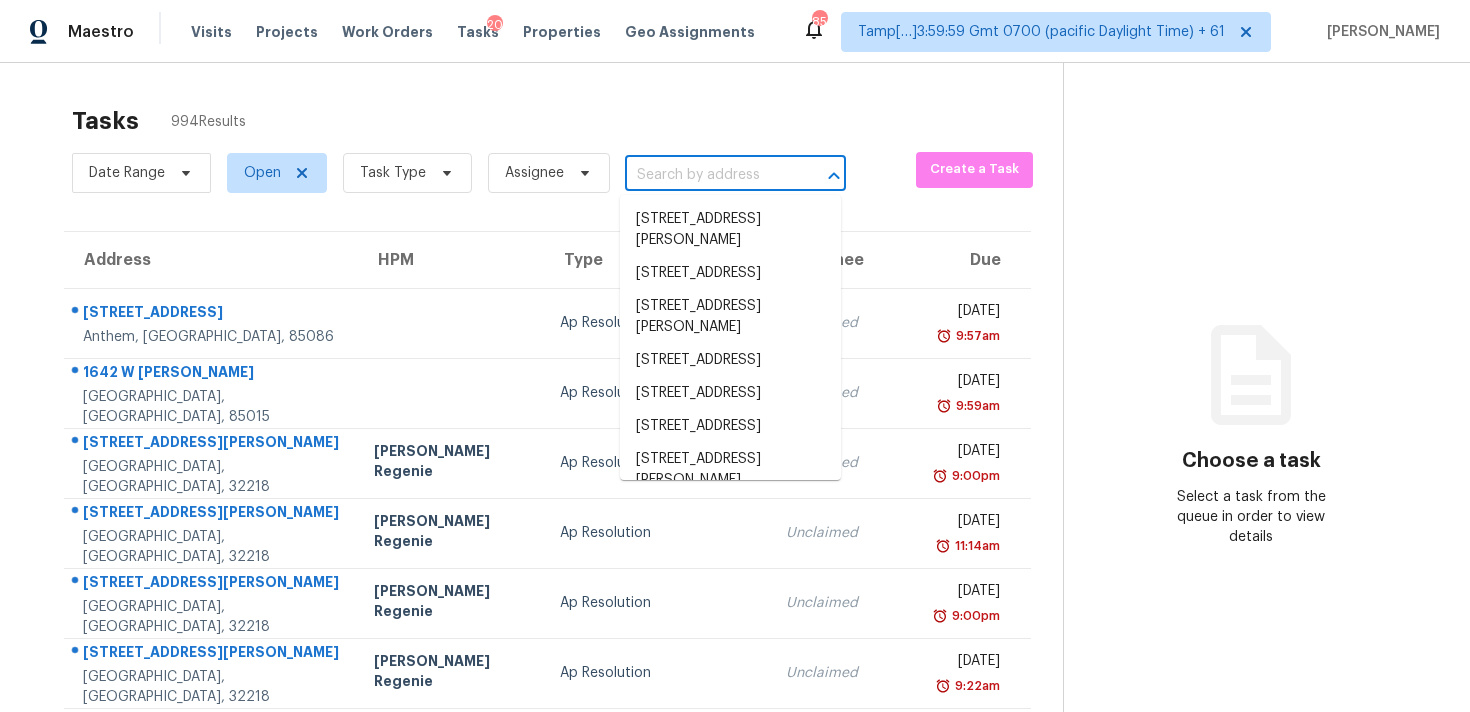 paste on "[STREET_ADDRESS][PERSON_NAME]" 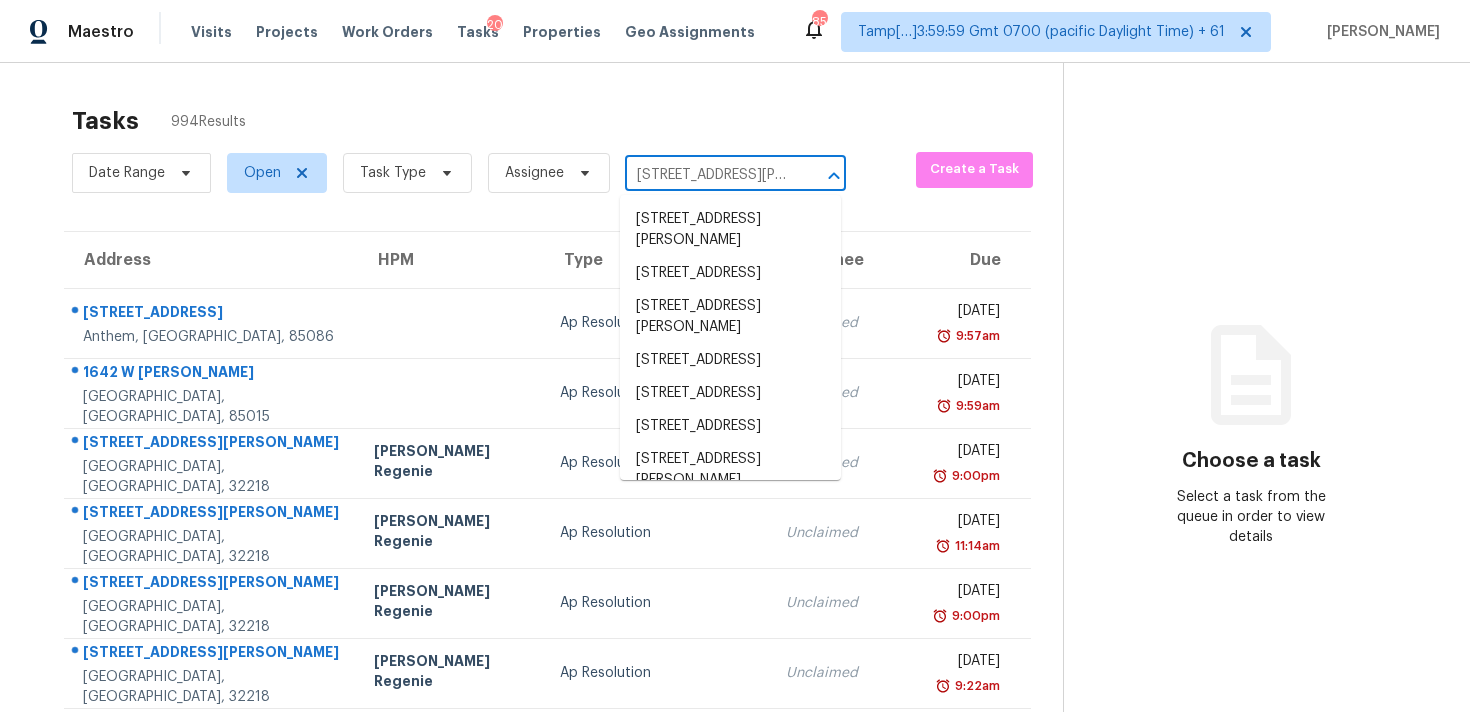 scroll, scrollTop: 0, scrollLeft: 35, axis: horizontal 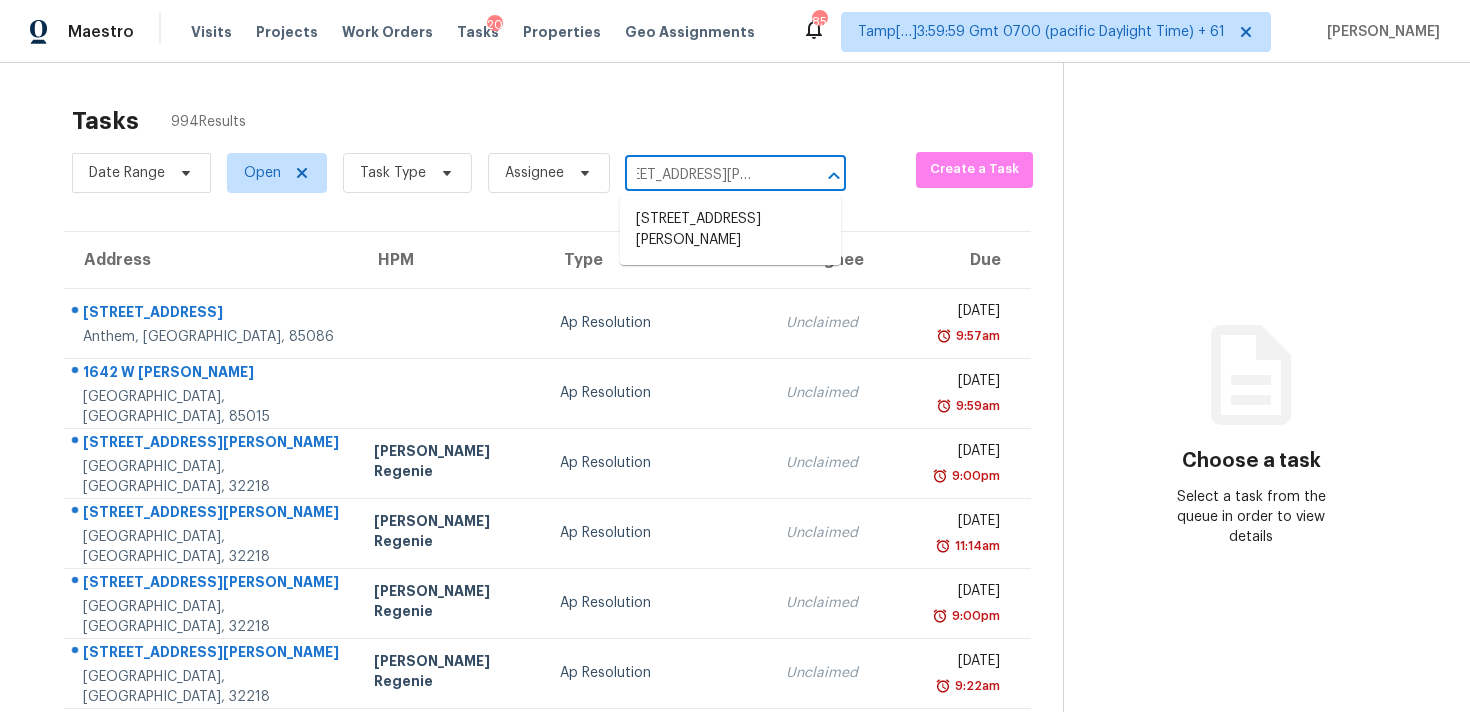click on "[STREET_ADDRESS][PERSON_NAME]" at bounding box center [730, 230] 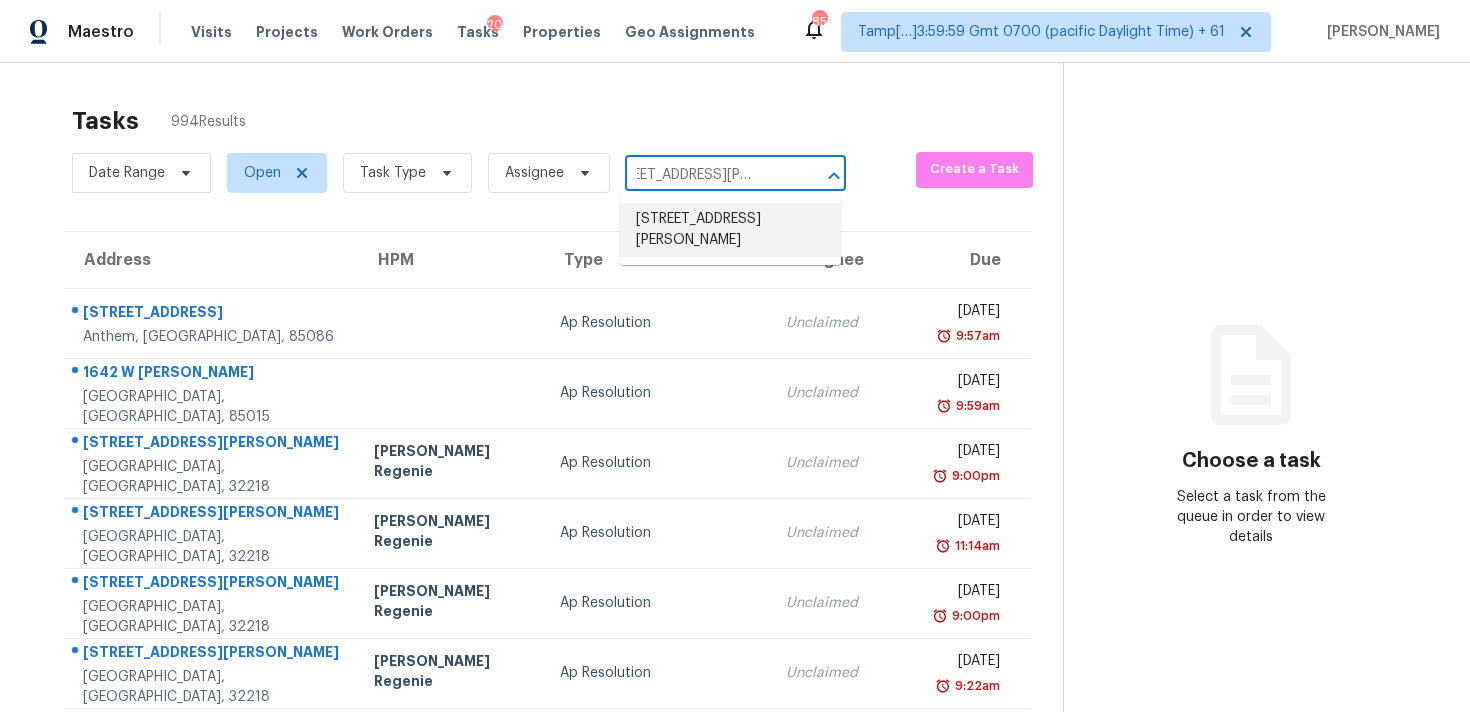 click on "[STREET_ADDRESS][PERSON_NAME]" at bounding box center (730, 230) 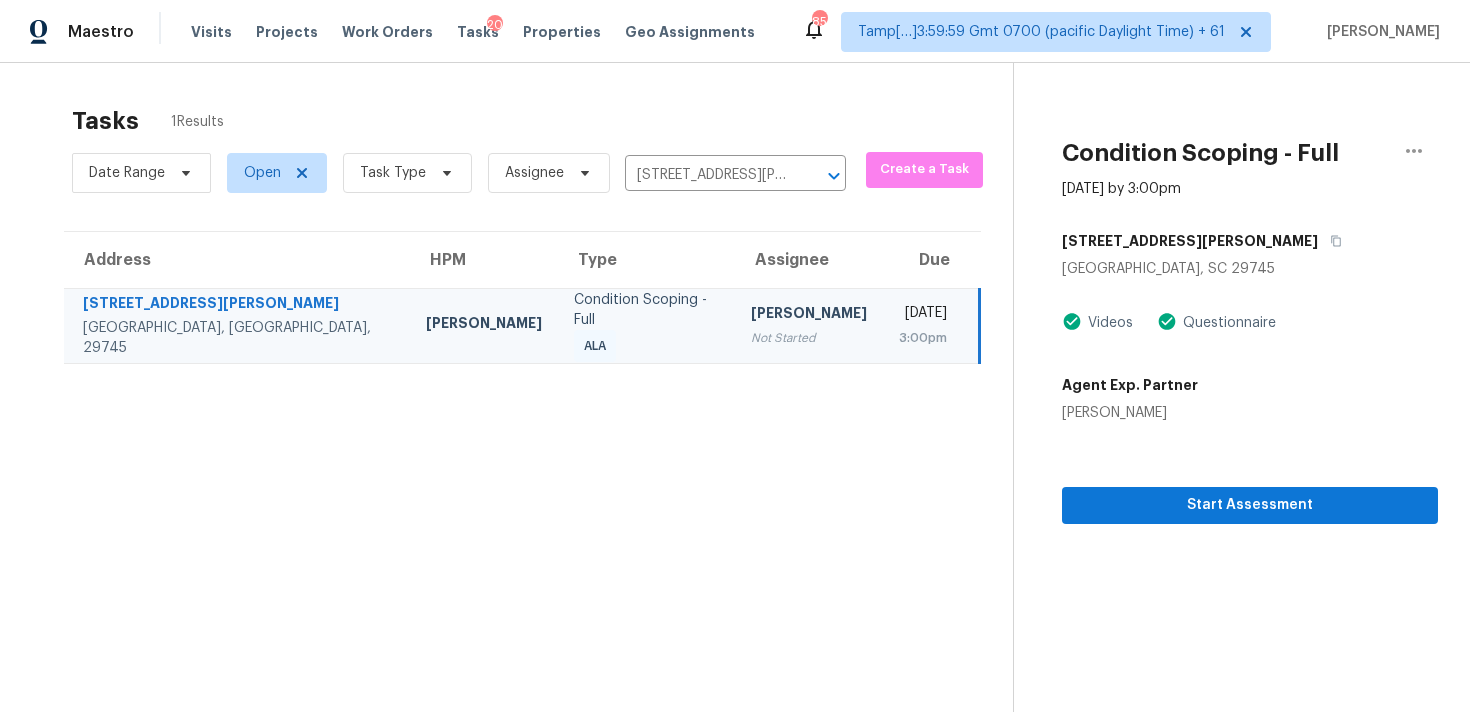 click on "[STREET_ADDRESS][PERSON_NAME]" at bounding box center [1250, 241] 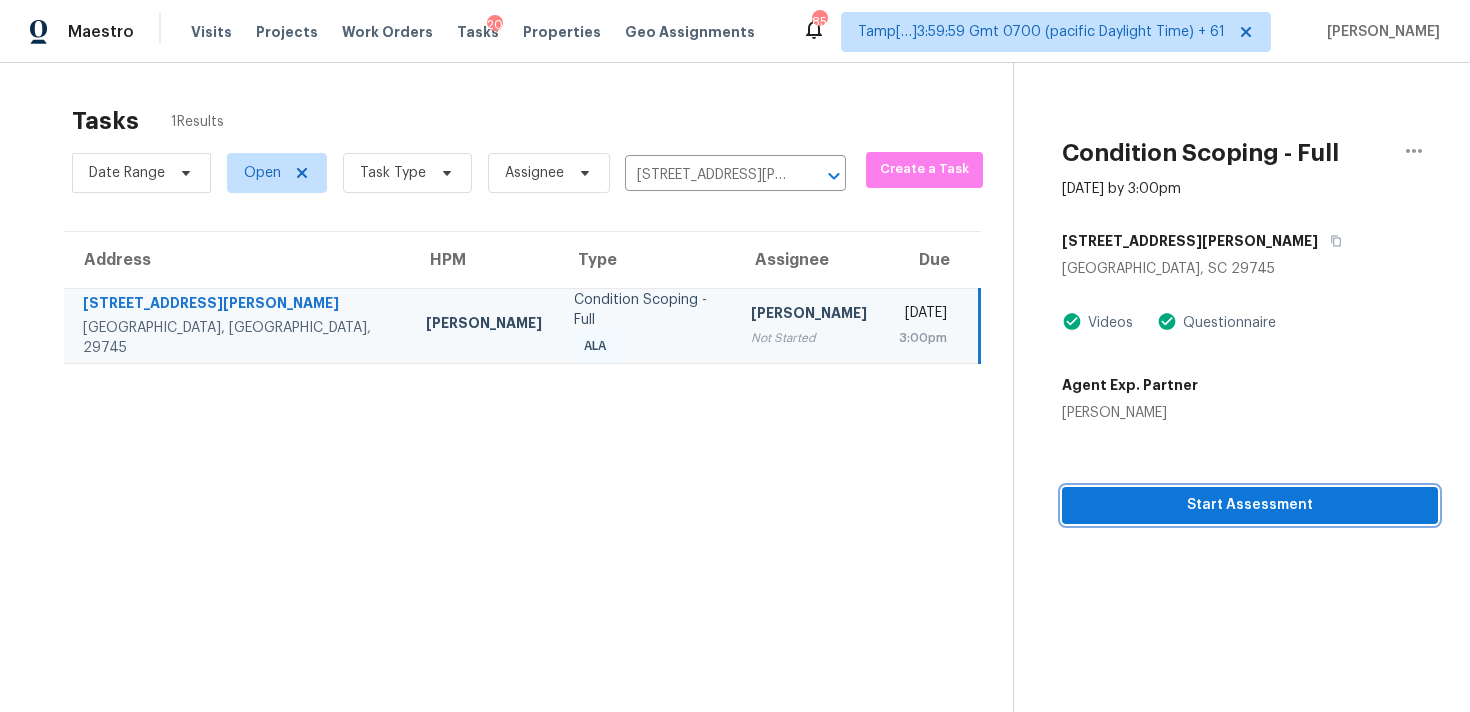 click on "Start Assessment" at bounding box center (1250, 505) 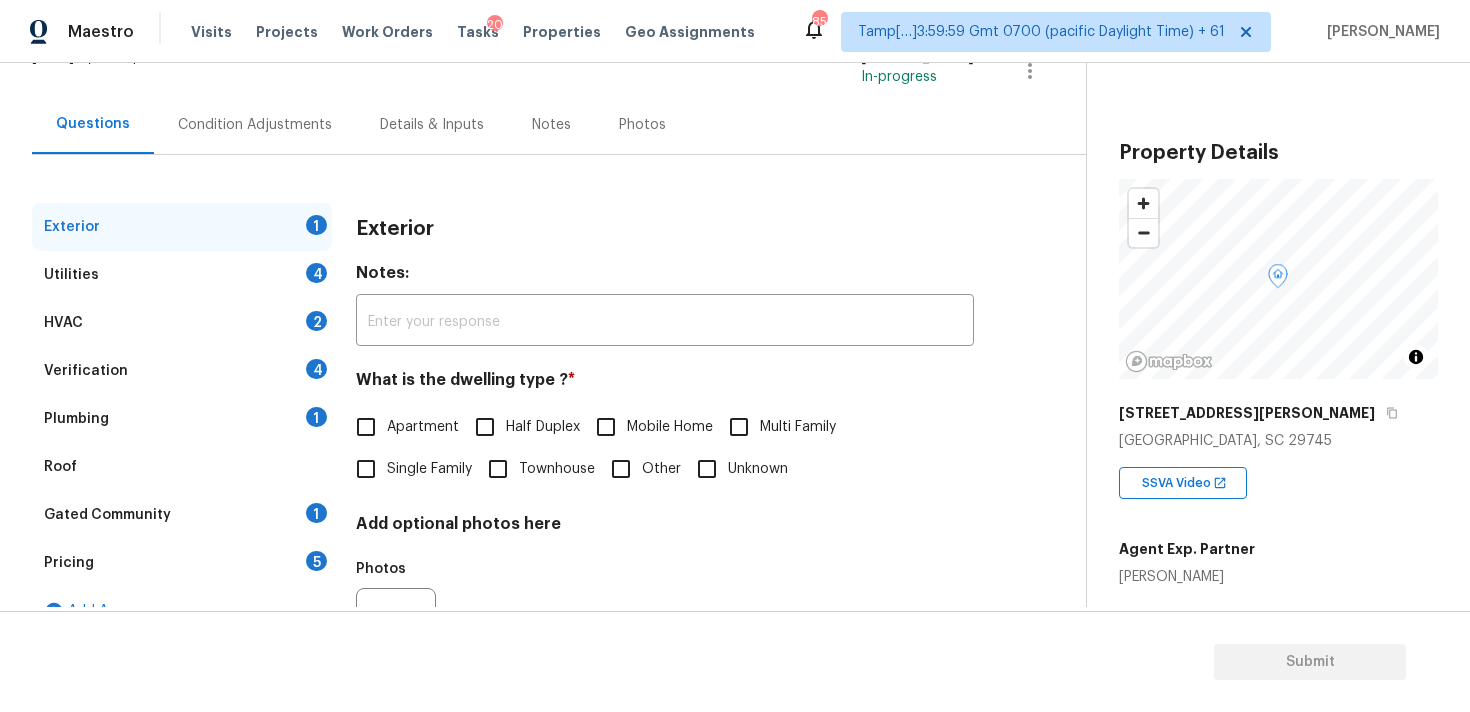 scroll, scrollTop: 251, scrollLeft: 0, axis: vertical 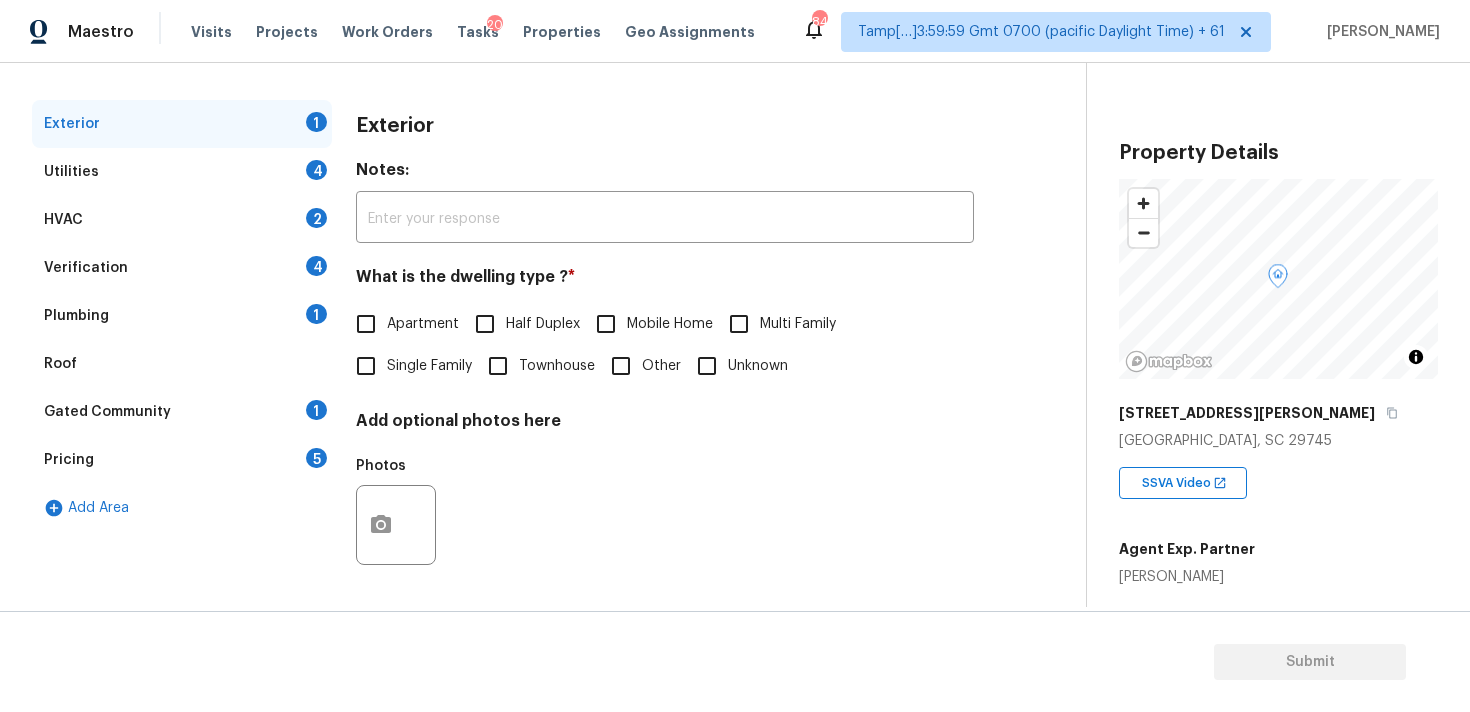 click on "Single Family" at bounding box center (366, 366) 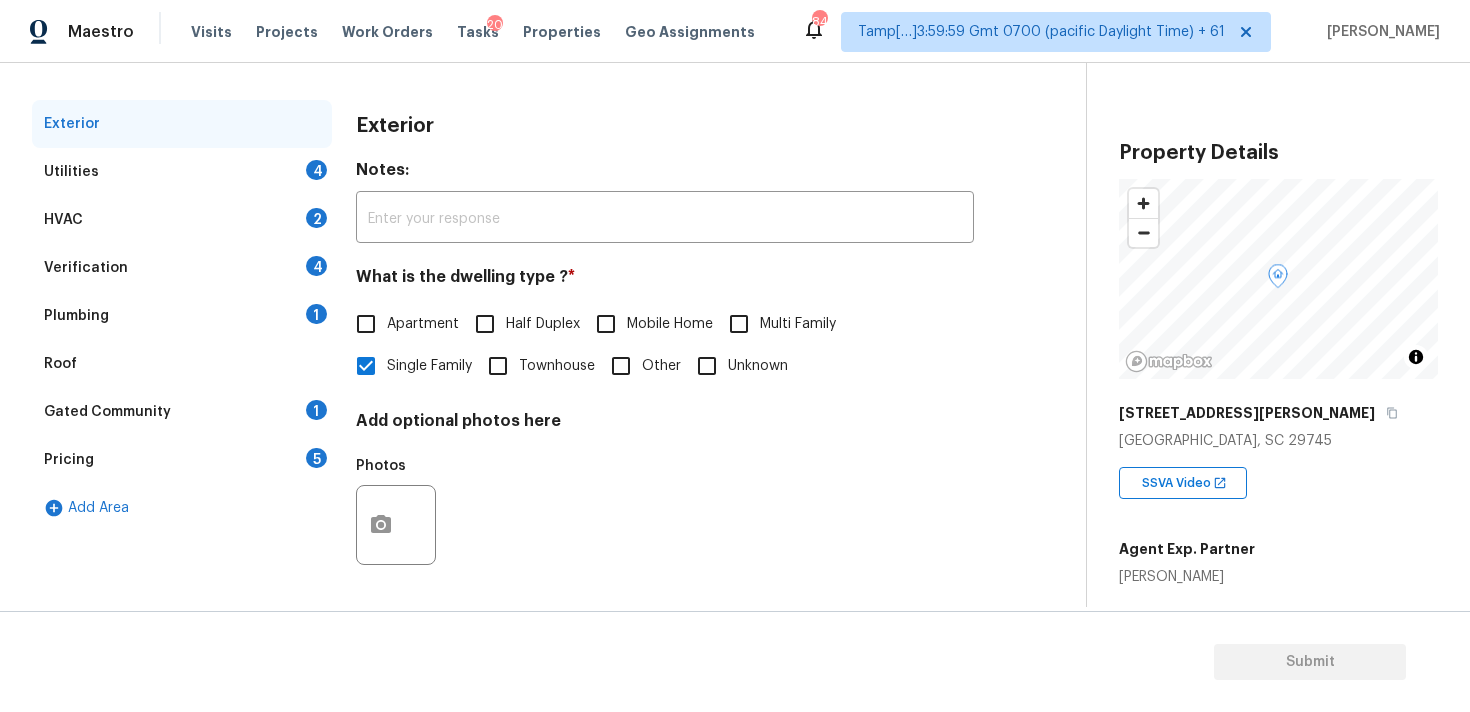 click on "Verification 4" at bounding box center (182, 268) 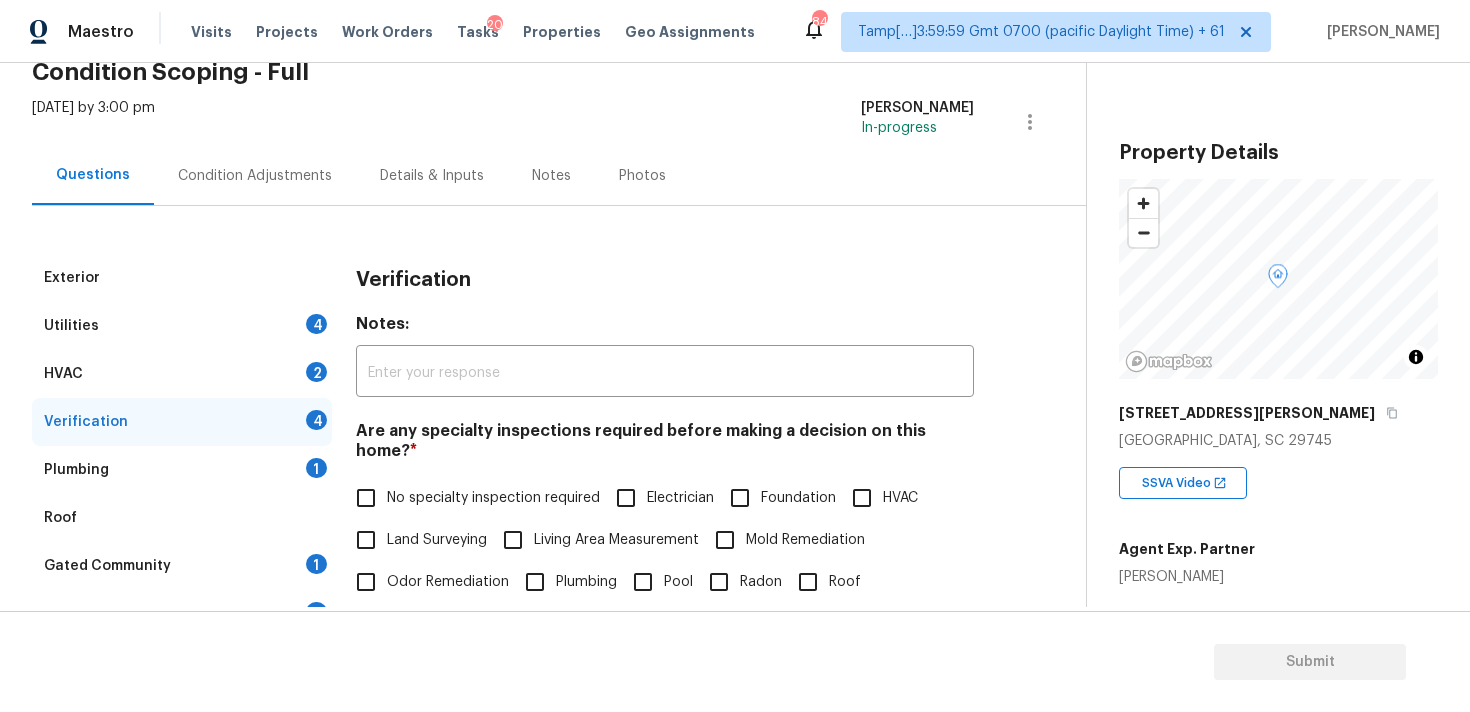 scroll, scrollTop: 61, scrollLeft: 0, axis: vertical 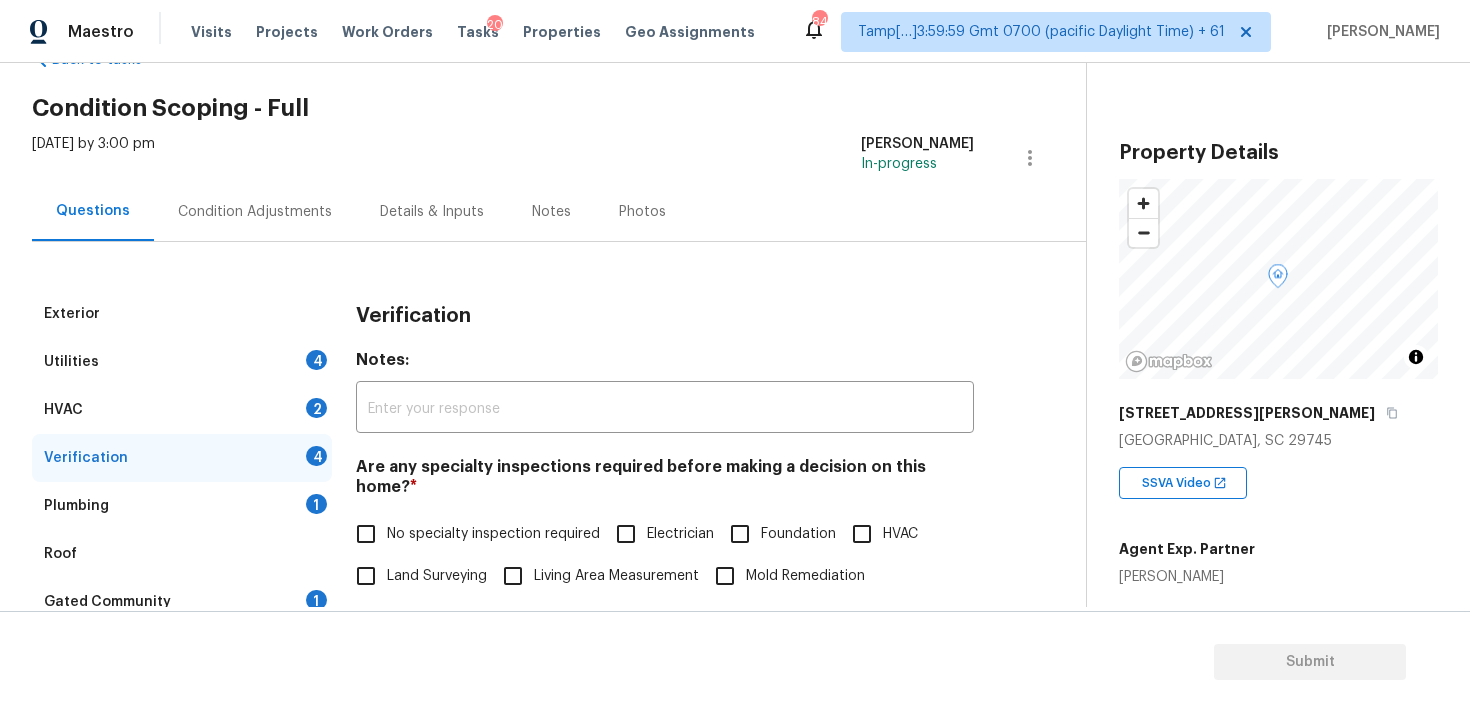 click on "Condition Adjustments" at bounding box center (255, 212) 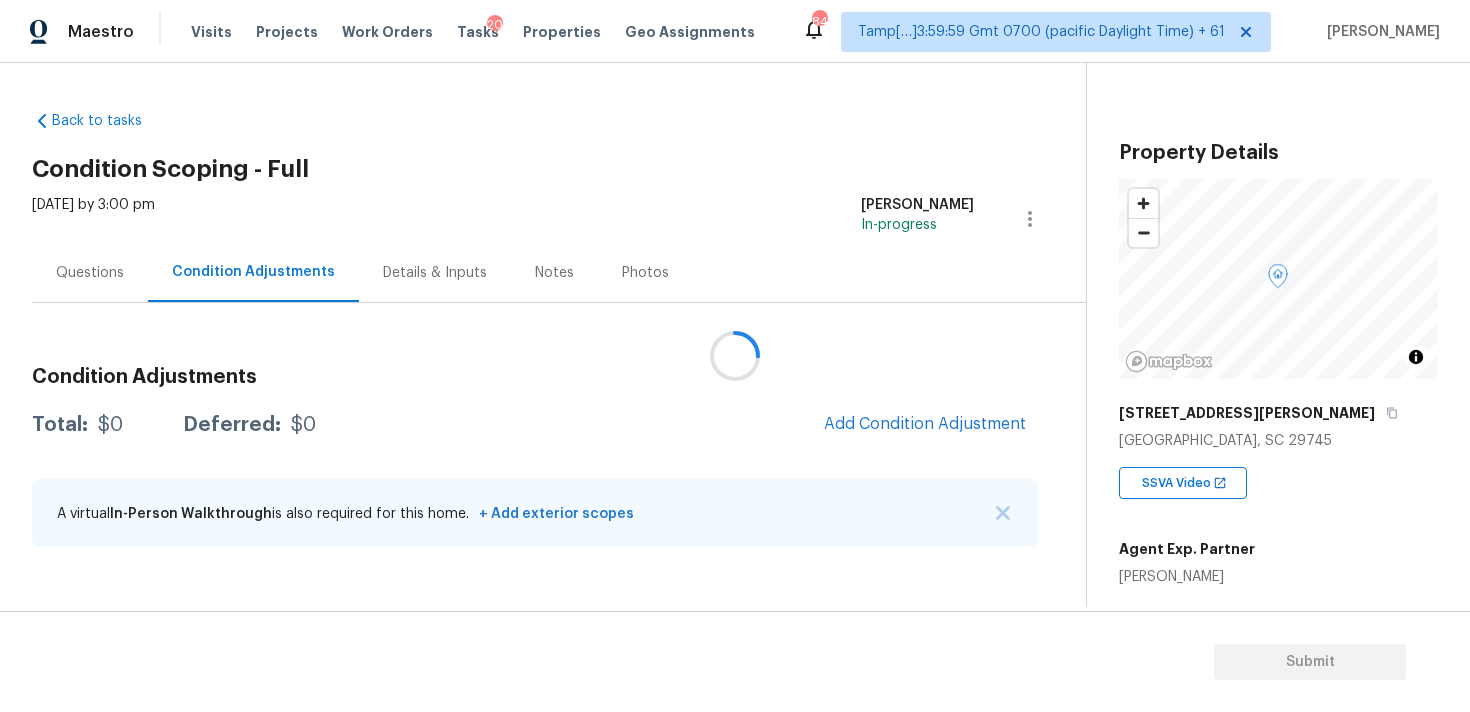 scroll, scrollTop: 0, scrollLeft: 0, axis: both 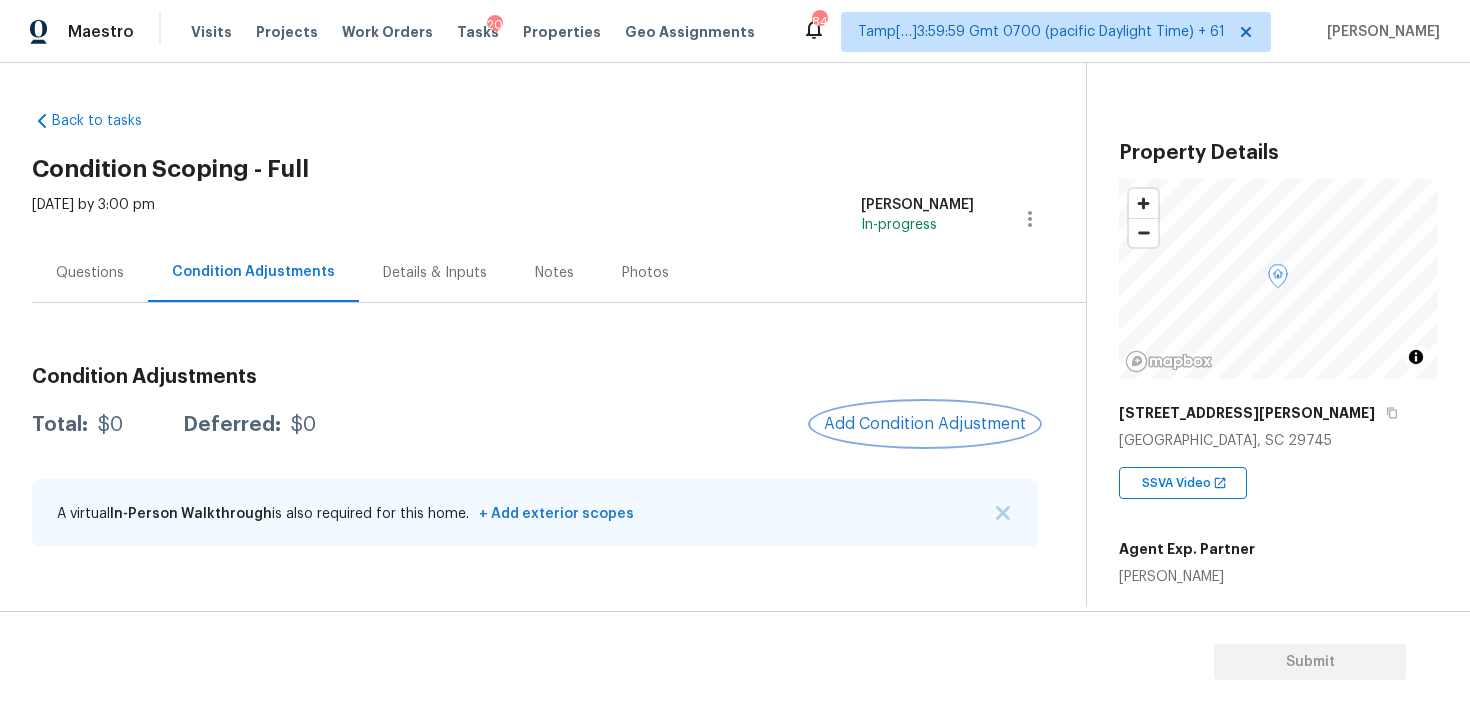 click on "Add Condition Adjustment" at bounding box center (925, 424) 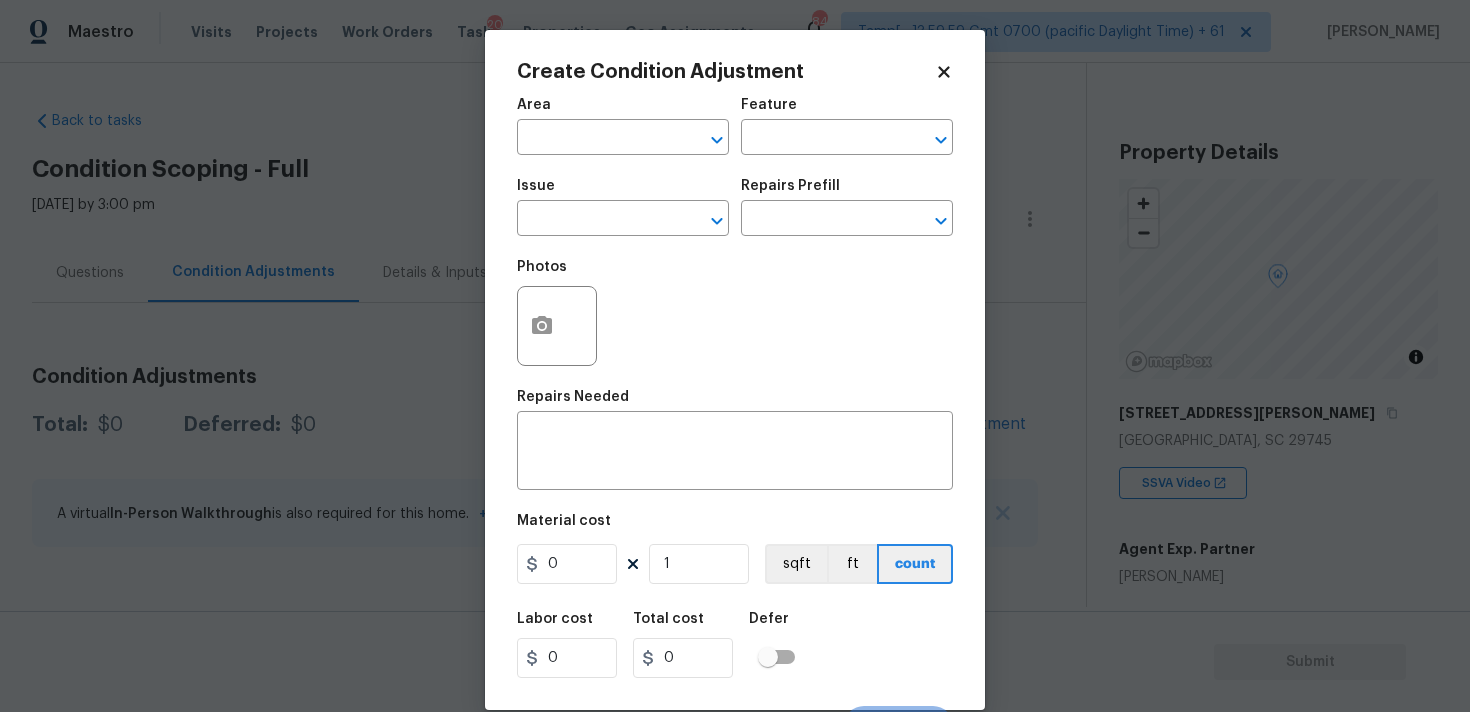 click on "Area" at bounding box center [623, 111] 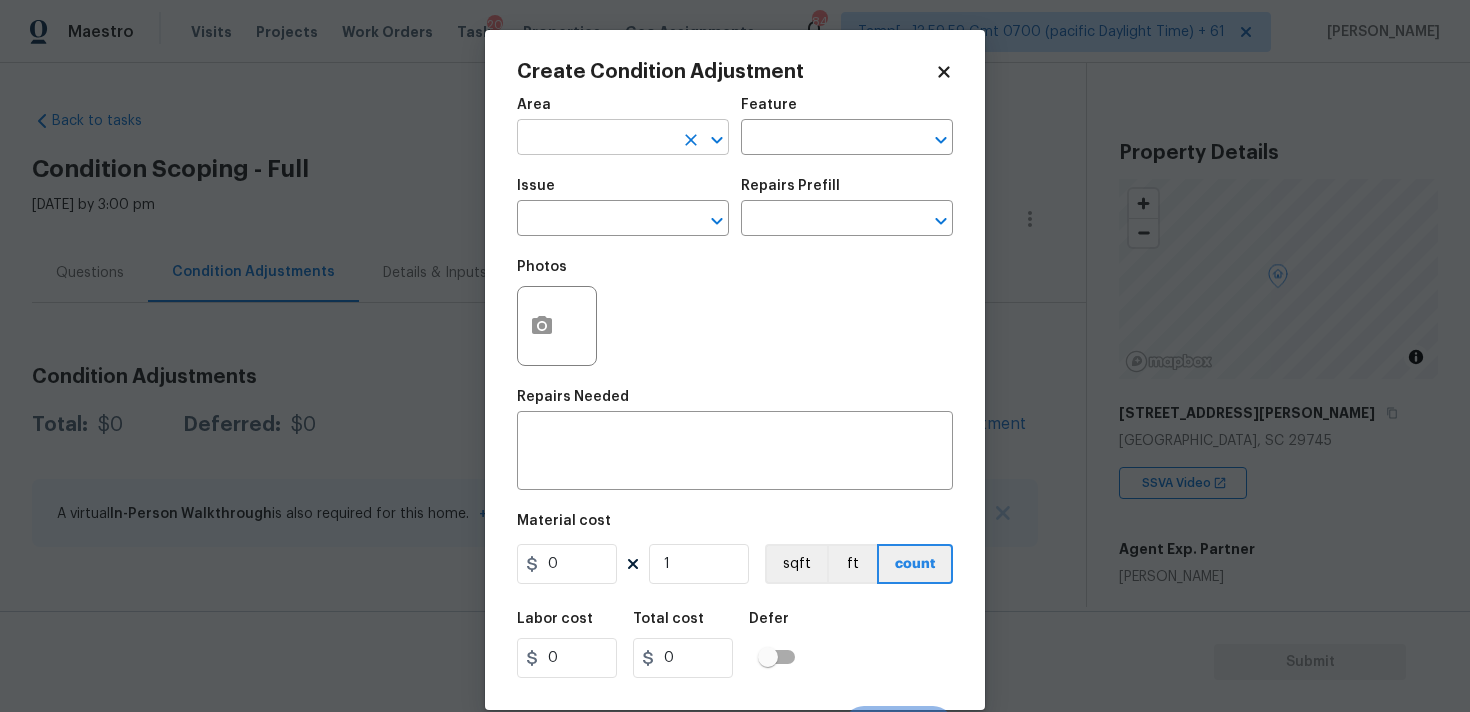 click at bounding box center [595, 139] 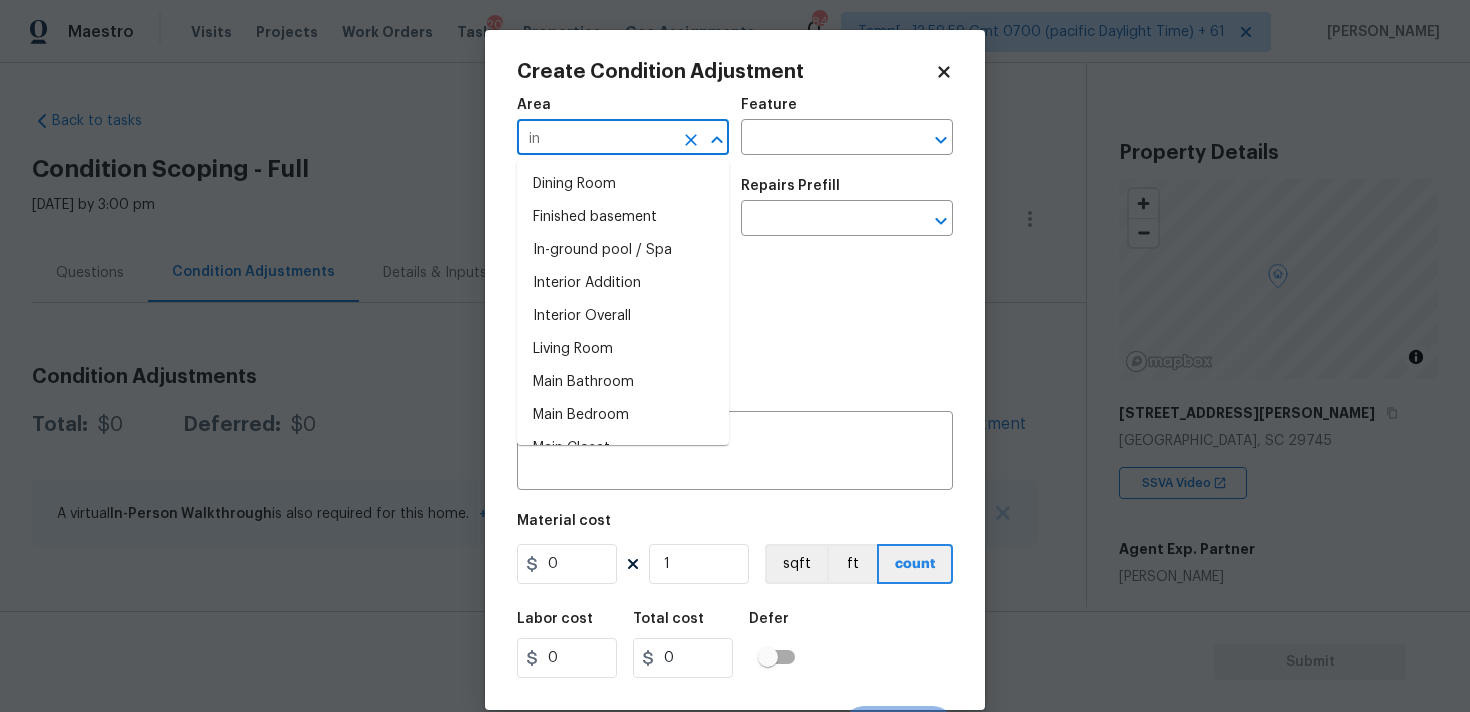 type on "i" 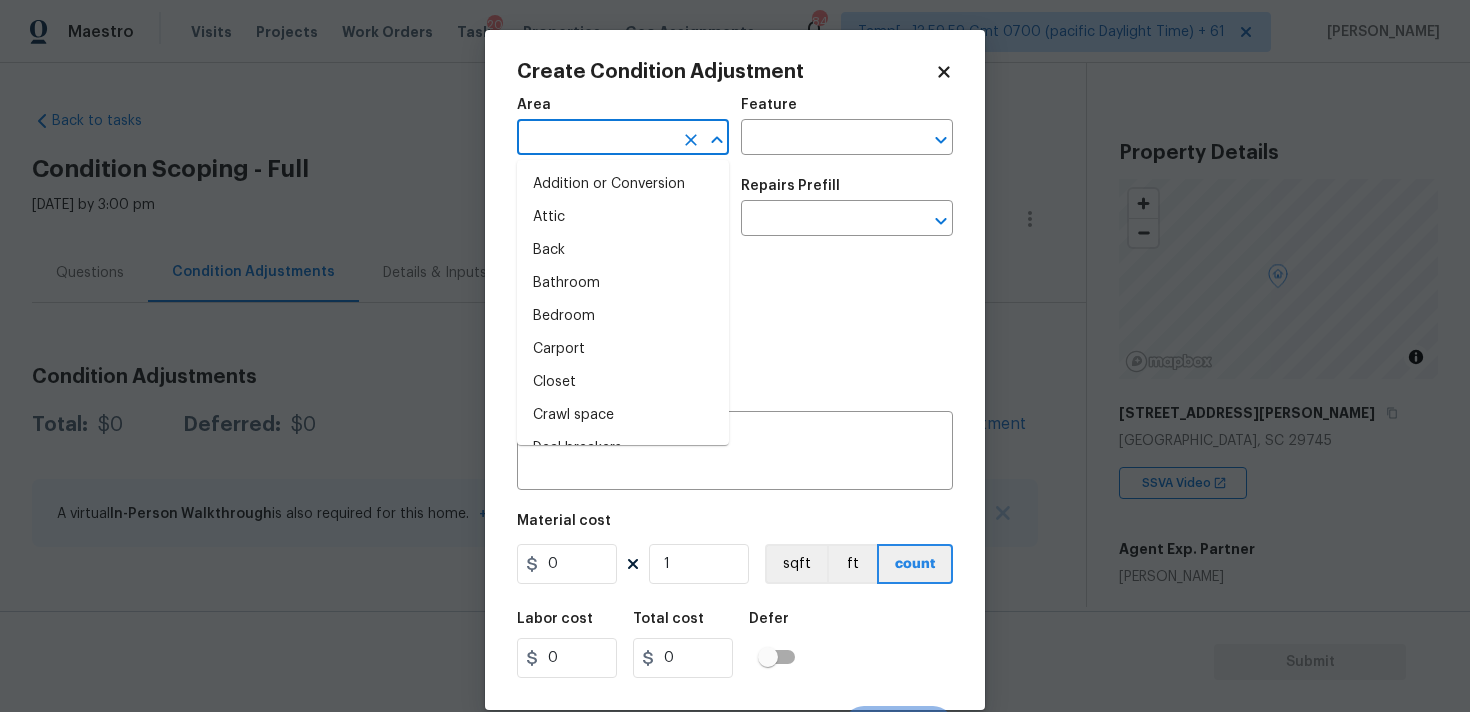 type on "s" 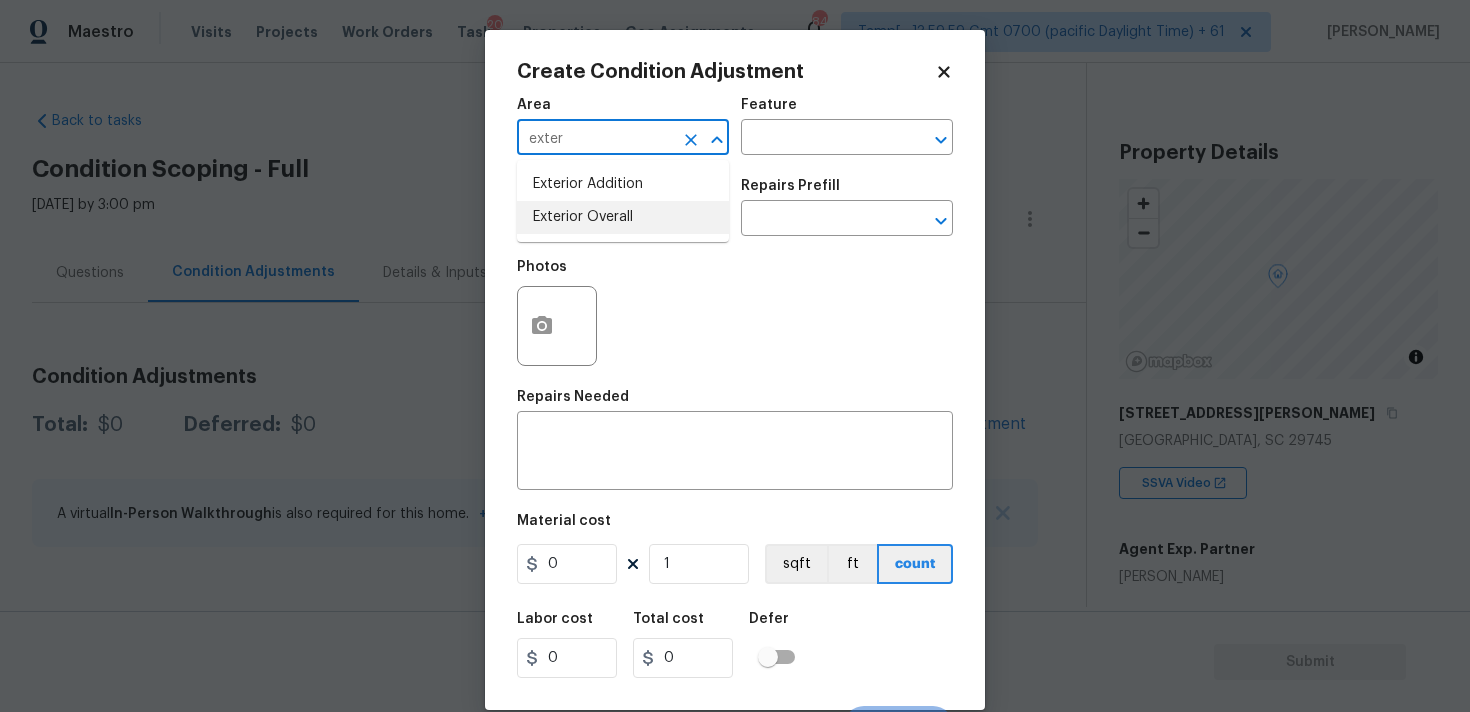 click on "Exterior Overall" at bounding box center (623, 217) 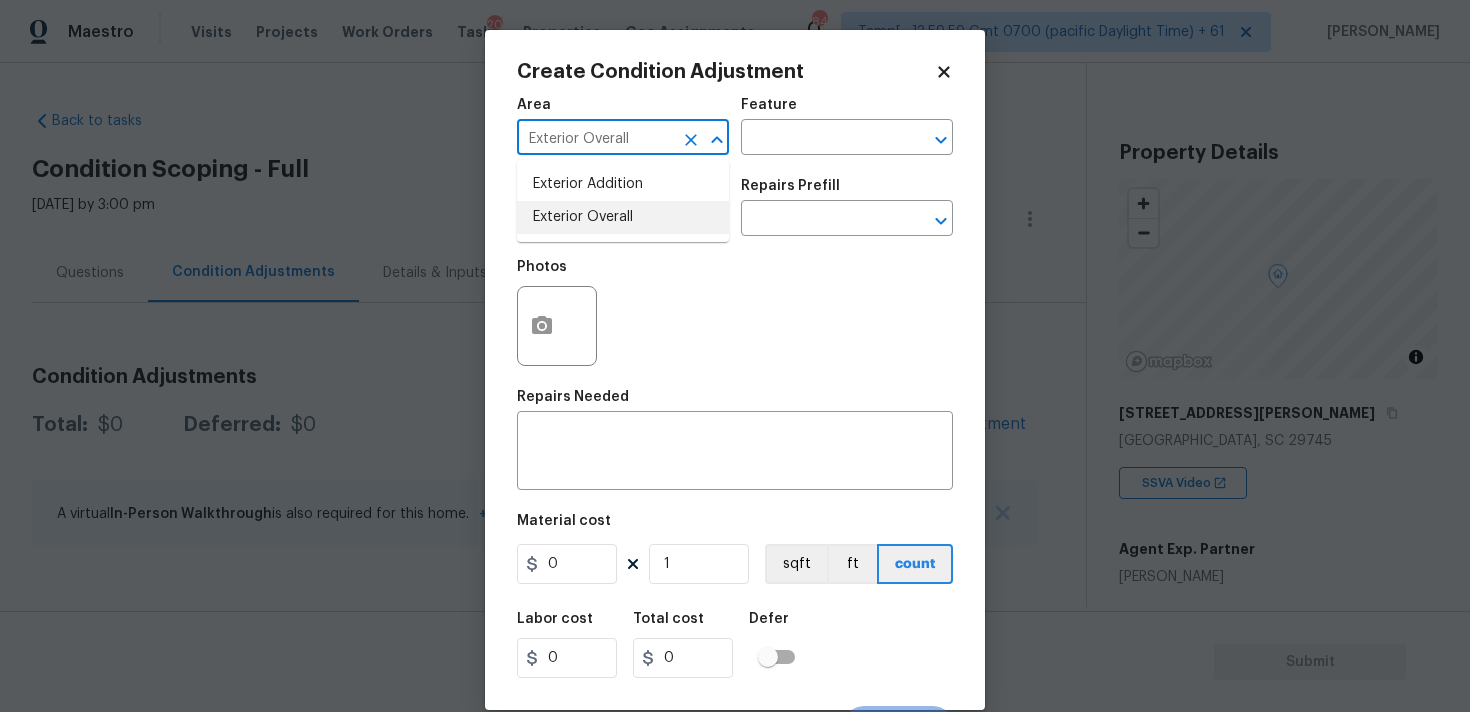 type on "Exterior Overall" 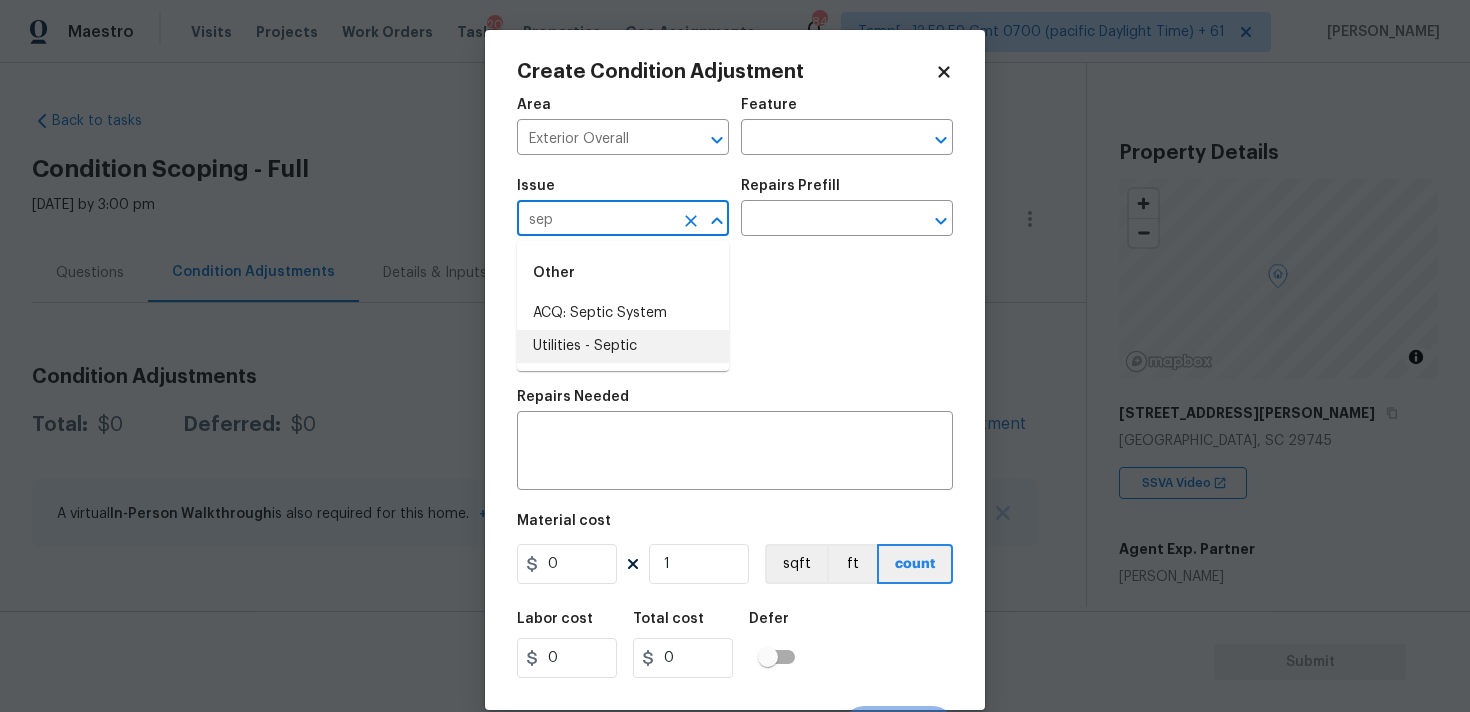 click on "Utilities - Septic" at bounding box center (623, 346) 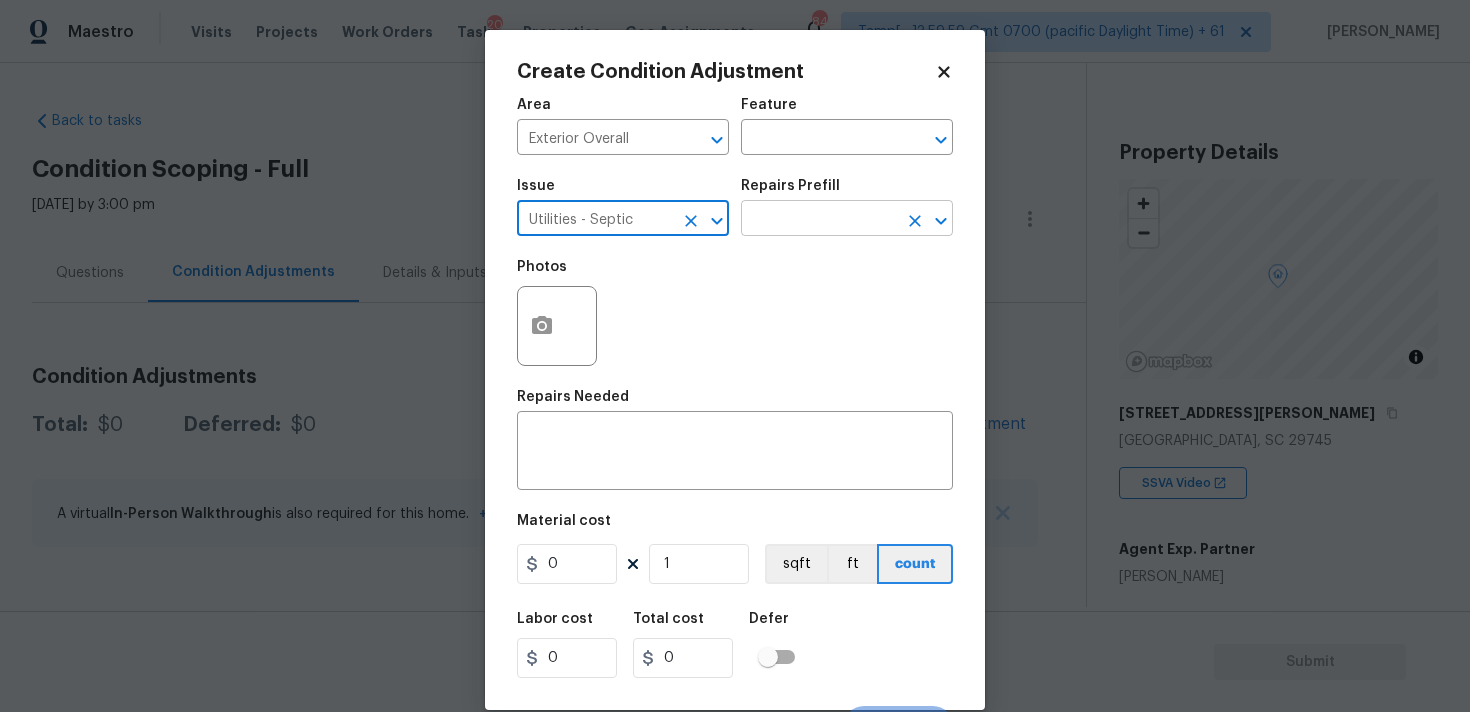 type on "Utilities - Septic" 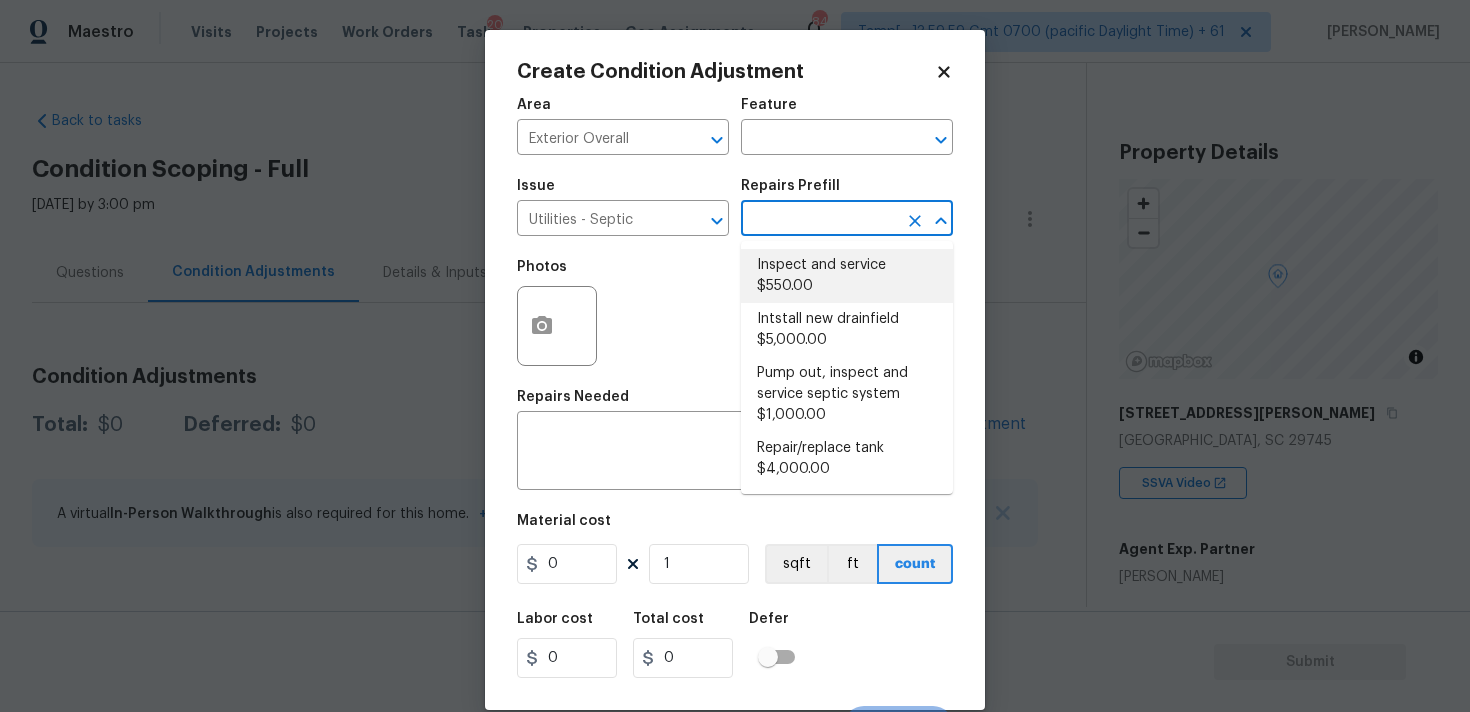 click on "Inspect and service $550.00" at bounding box center [847, 276] 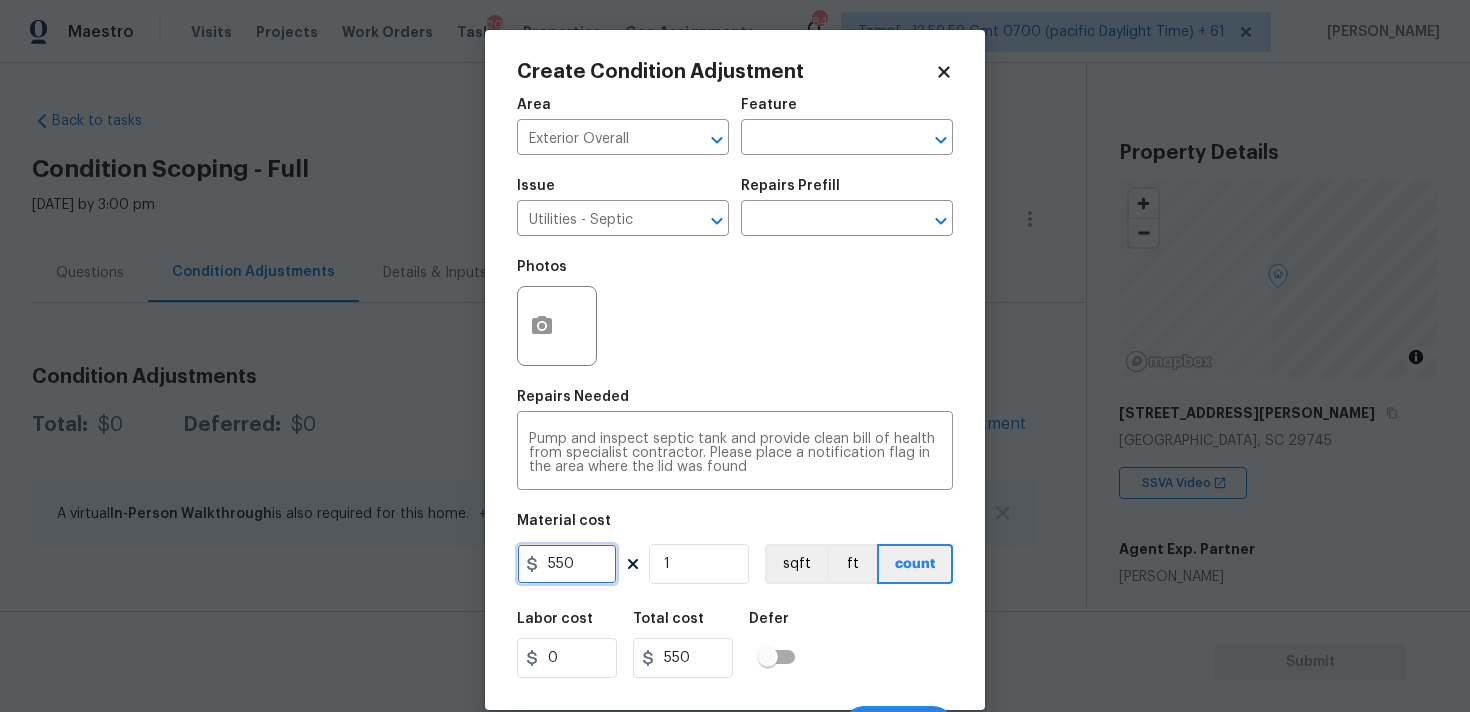 click on "550" at bounding box center [567, 564] 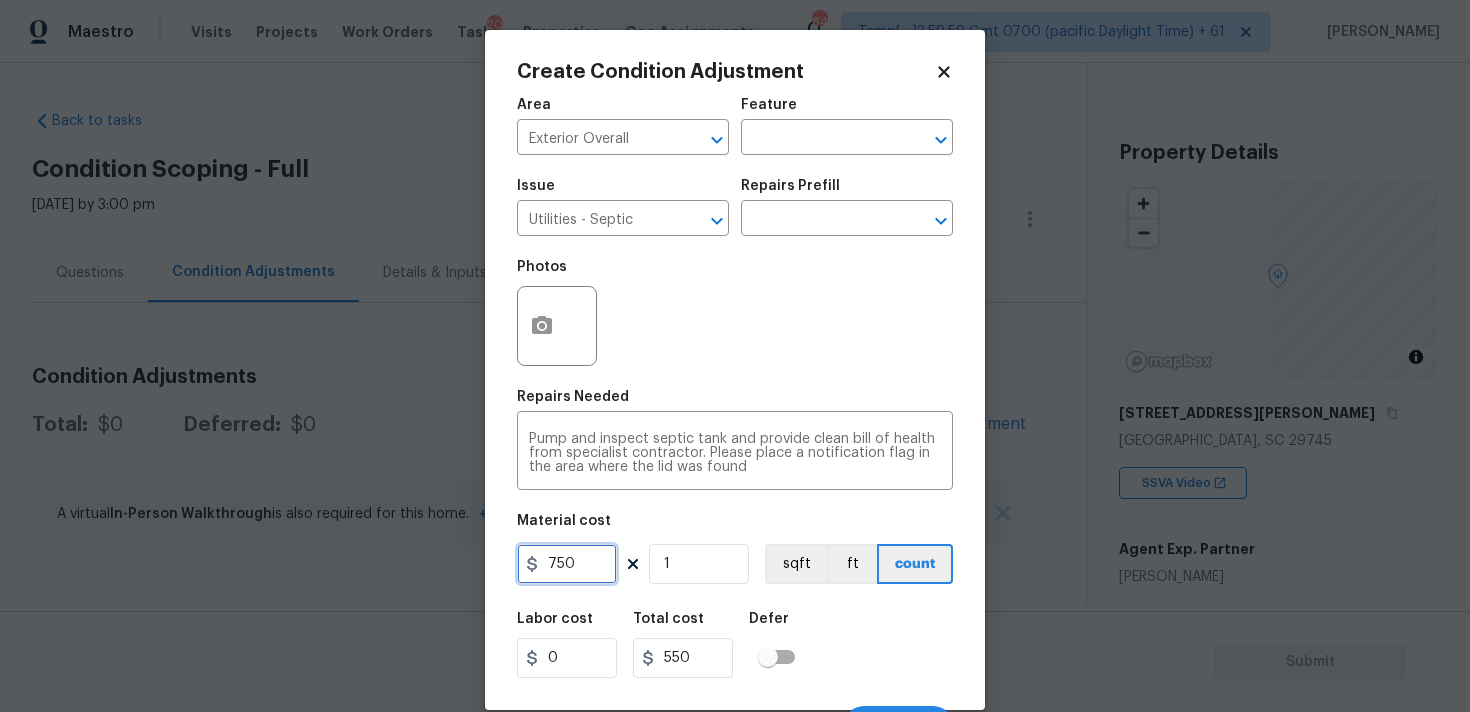 type on "750" 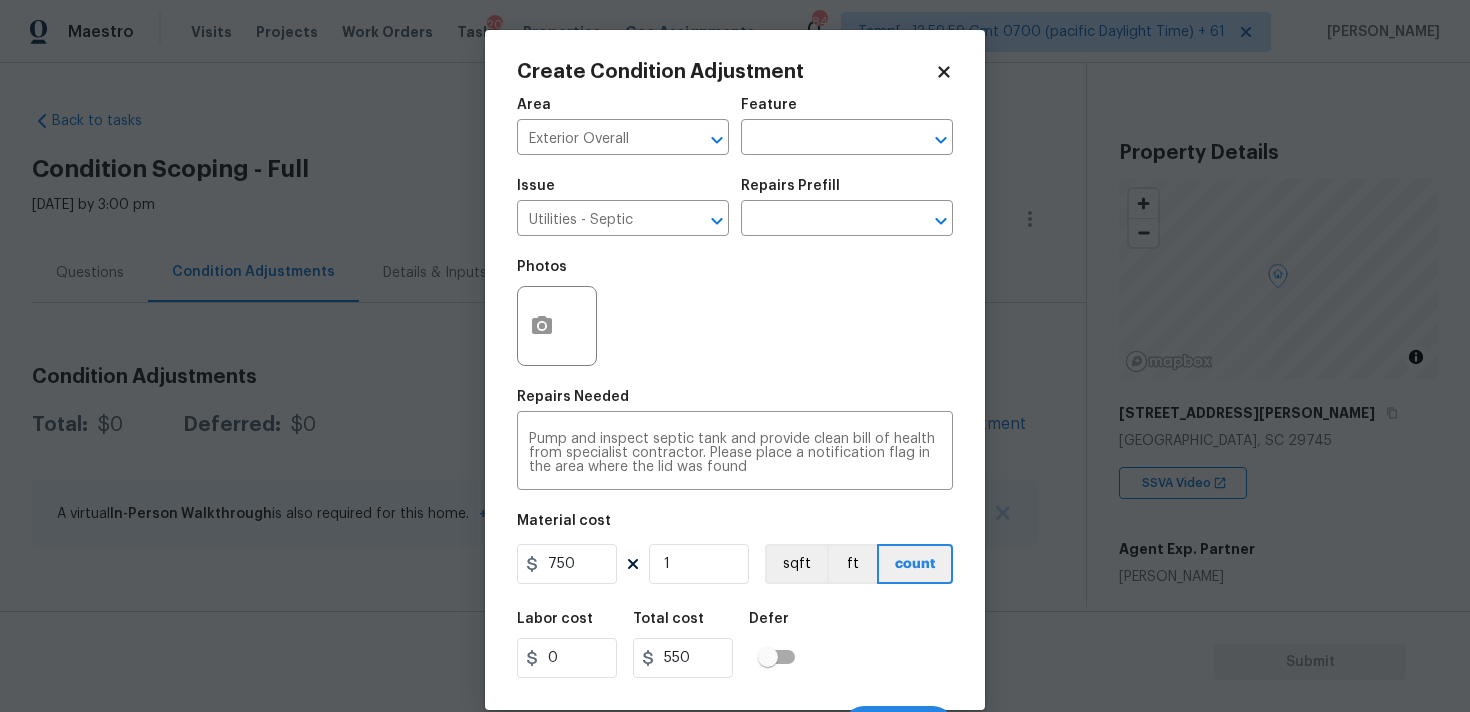 type on "750" 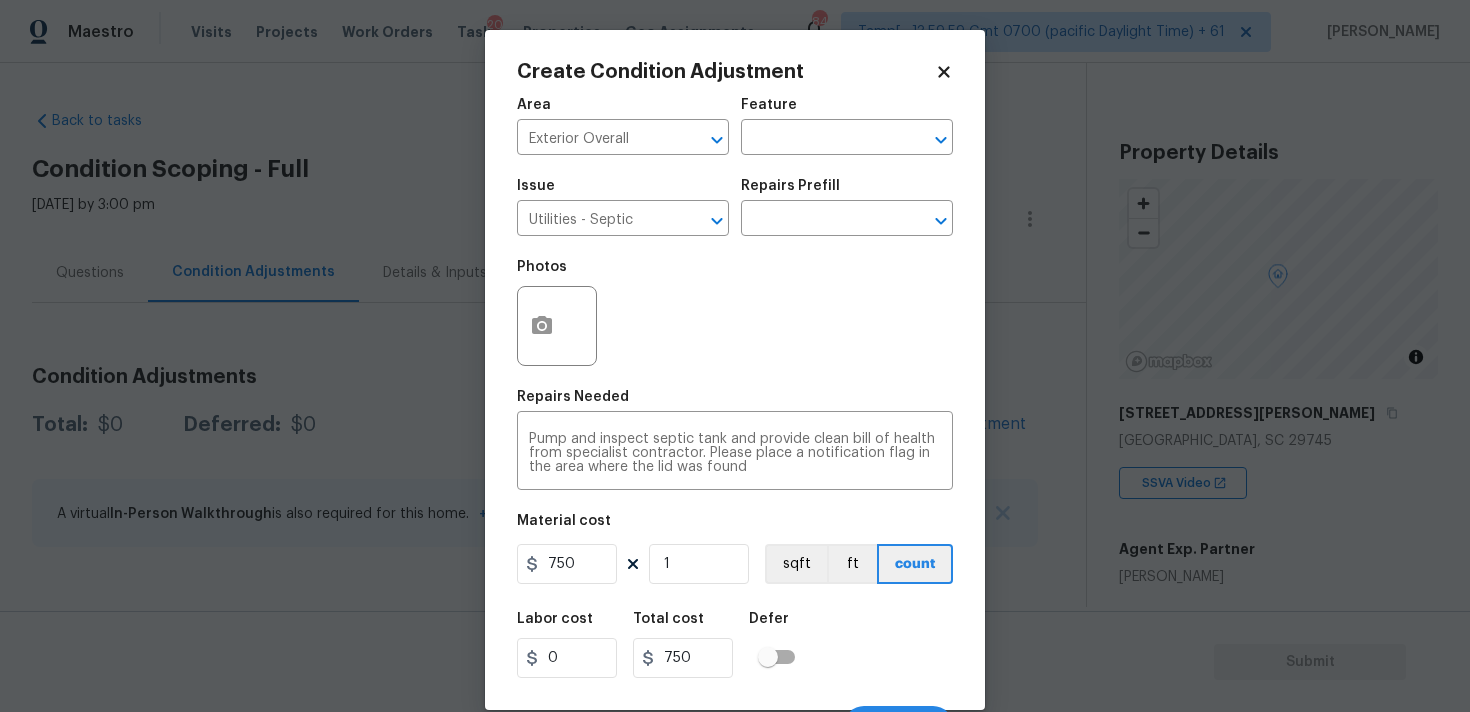 click on "Create Condition Adjustment Area Exterior Overall ​ Feature ​ Issue Utilities - Septic ​ Repairs Prefill ​ Photos Repairs Needed Pump and inspect septic tank and provide clean bill of health from specialist contractor. Please place a notification flag in the area where the lid was found x ​ Material cost 750 1 sqft ft count Labor cost 0 Total cost 750 Defer Cancel Create" at bounding box center [735, 370] 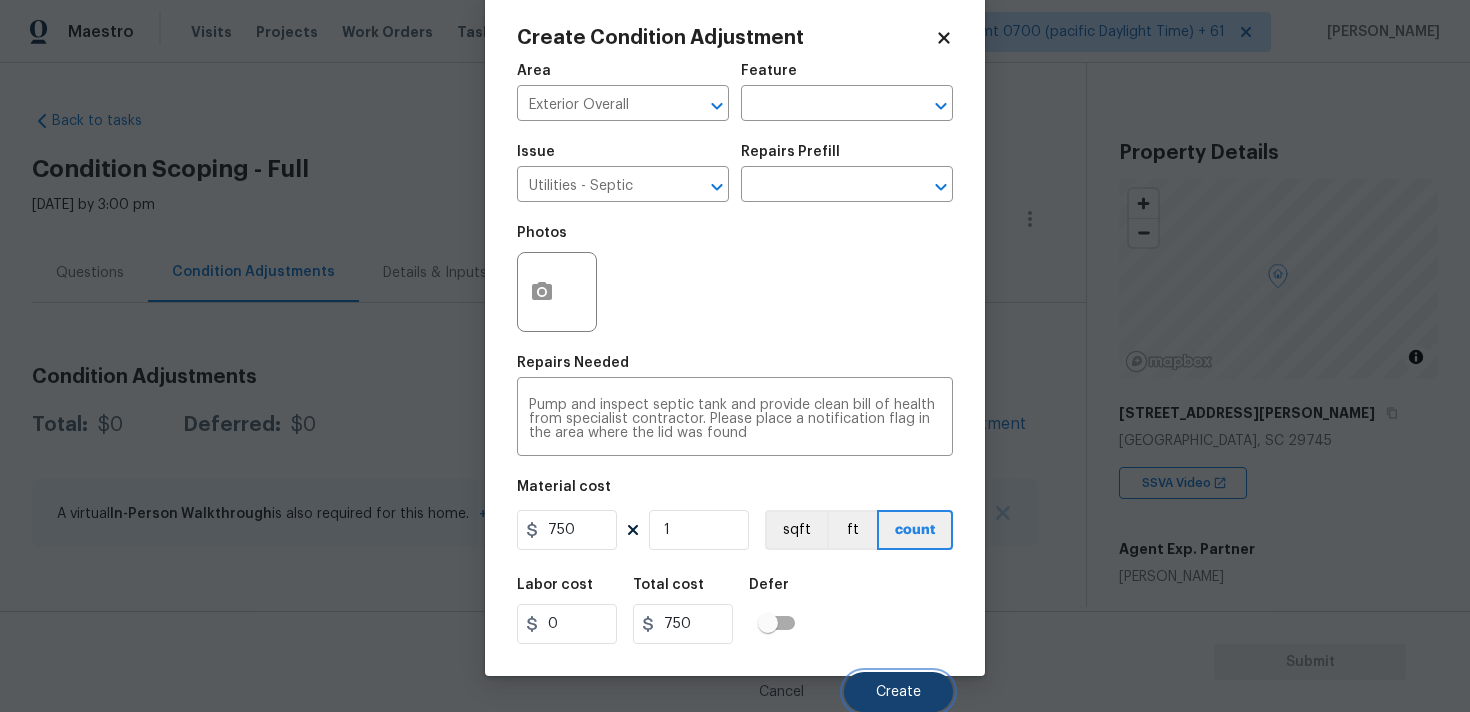 click on "Create" at bounding box center (898, 692) 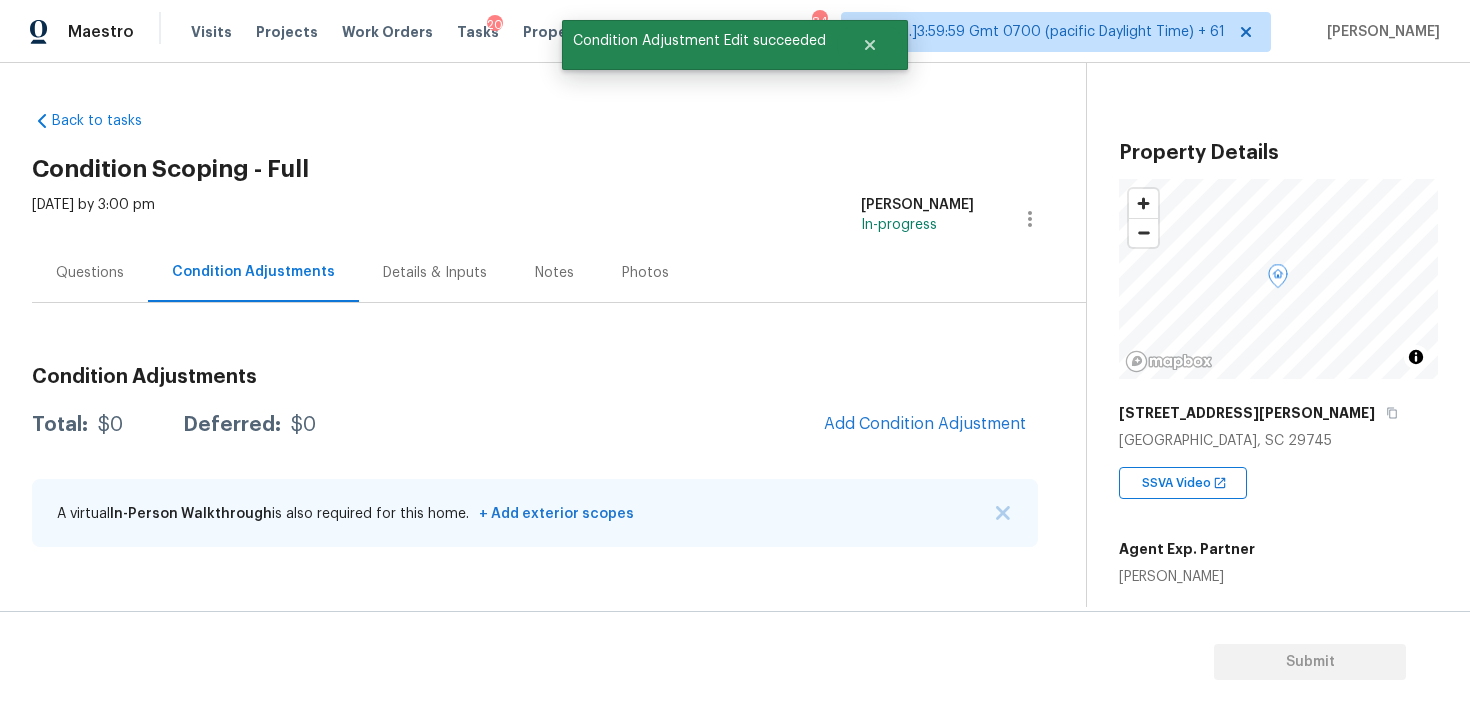 scroll, scrollTop: 28, scrollLeft: 0, axis: vertical 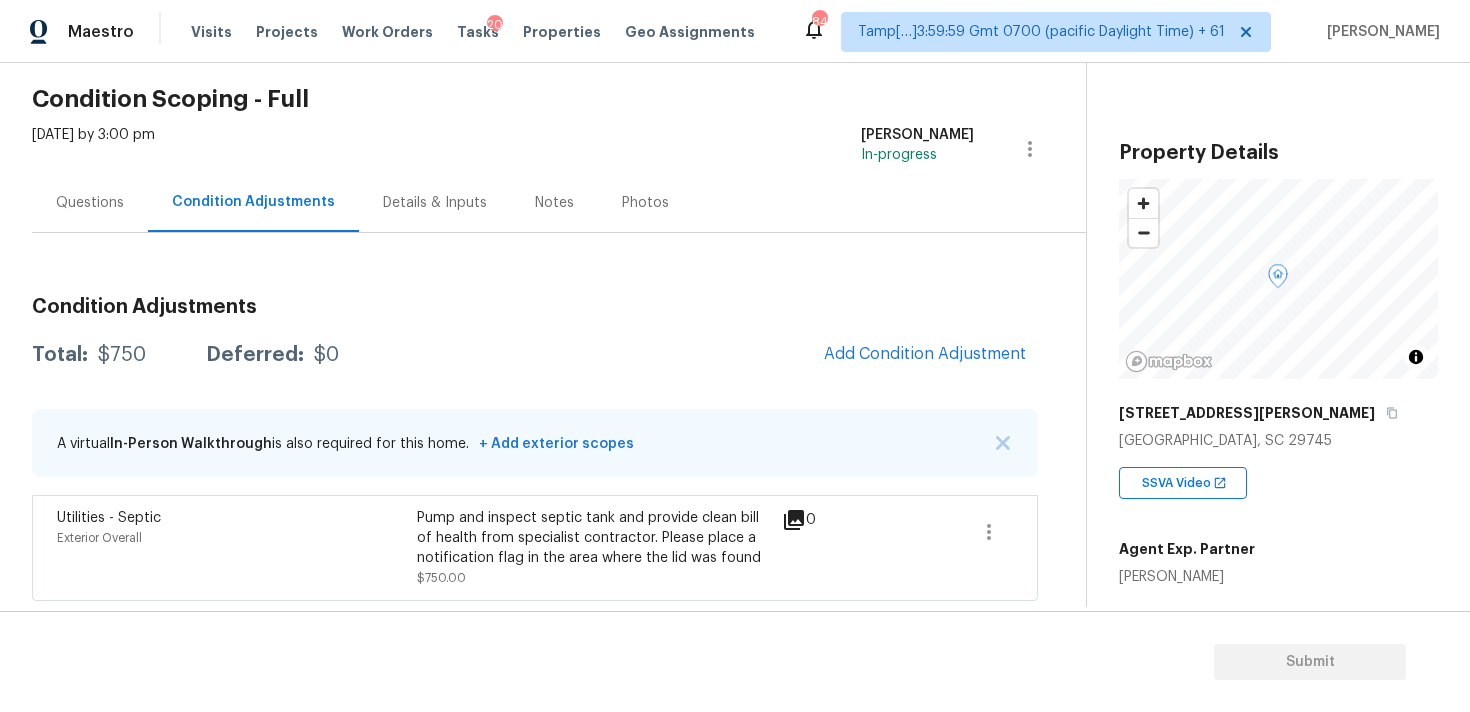 click on "Pump and inspect septic tank and provide clean bill of health from specialist contractor. Please place a notification flag in the area where the lid was found $750.00" at bounding box center (597, 548) 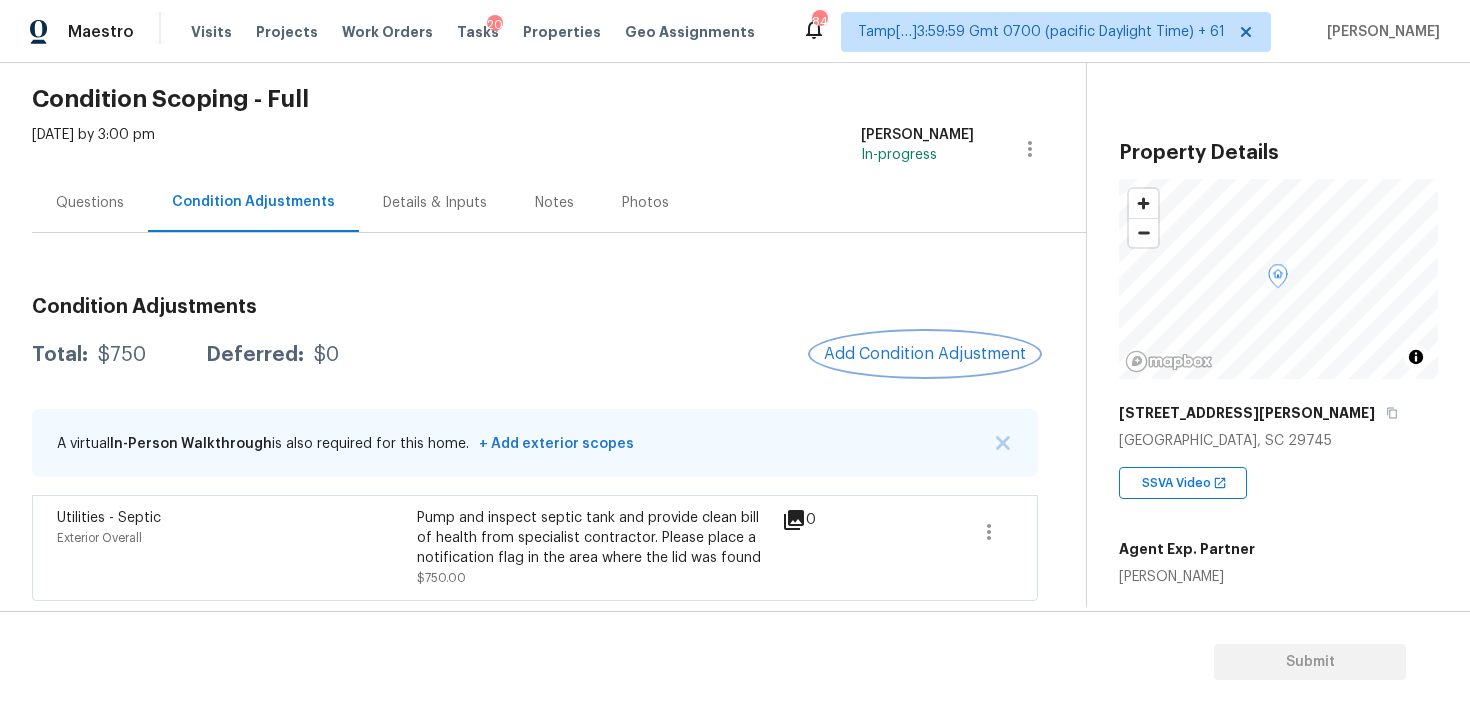 click on "Add Condition Adjustment" at bounding box center [925, 354] 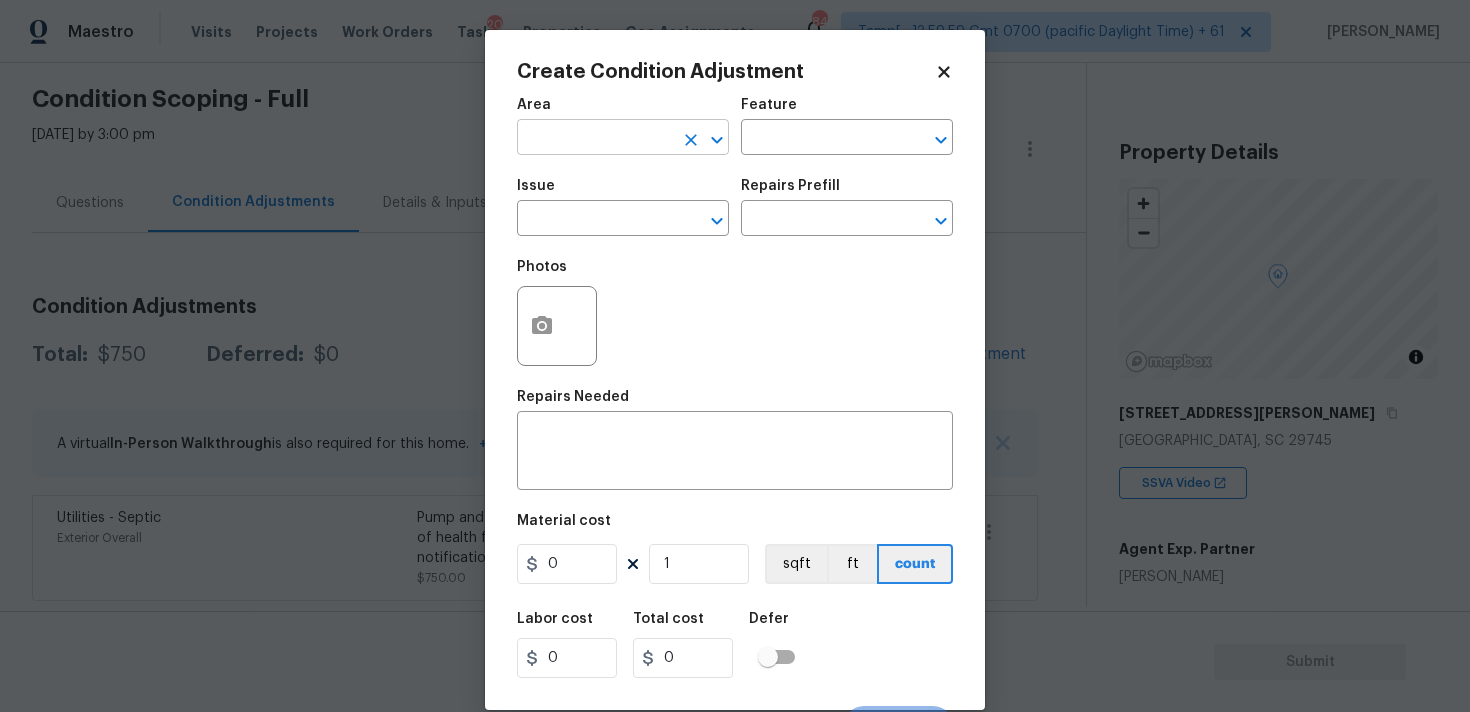 click at bounding box center (595, 139) 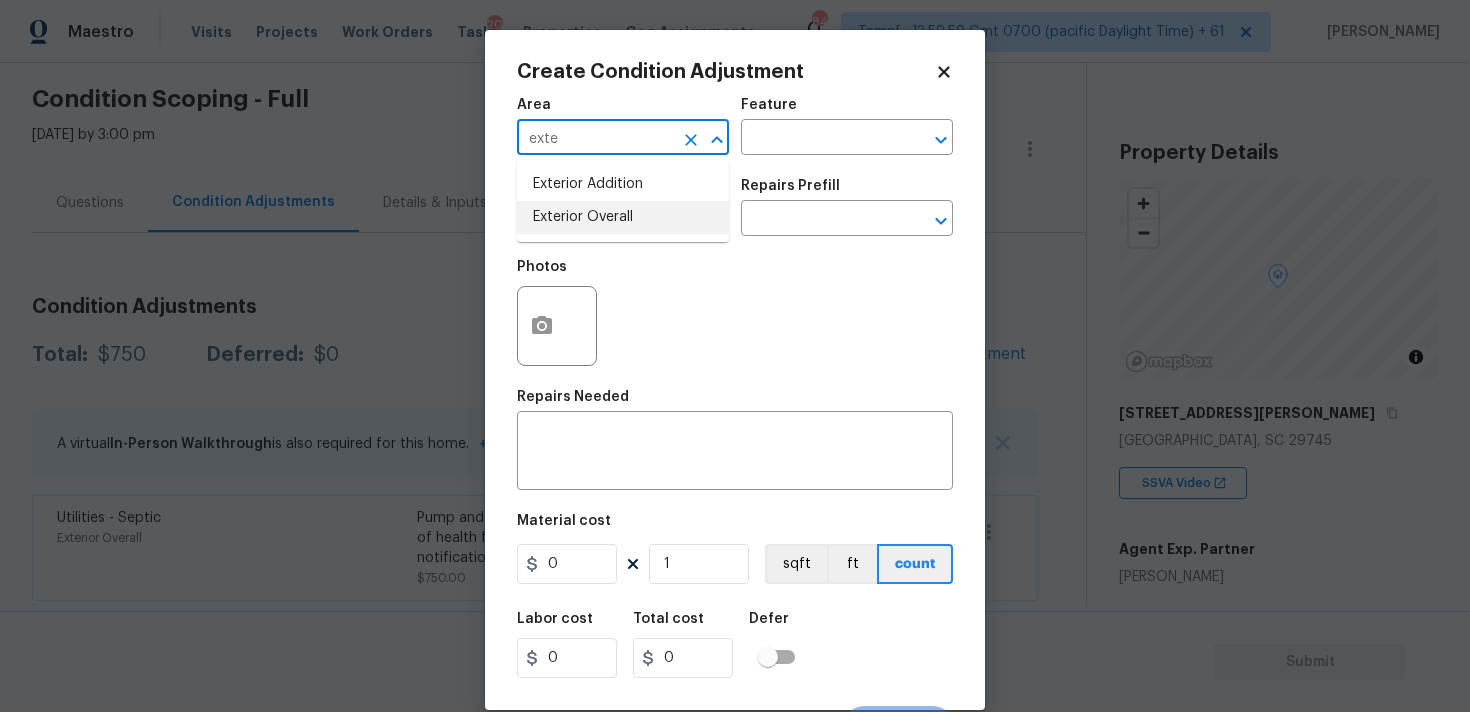 click on "Exterior Overall" at bounding box center (623, 217) 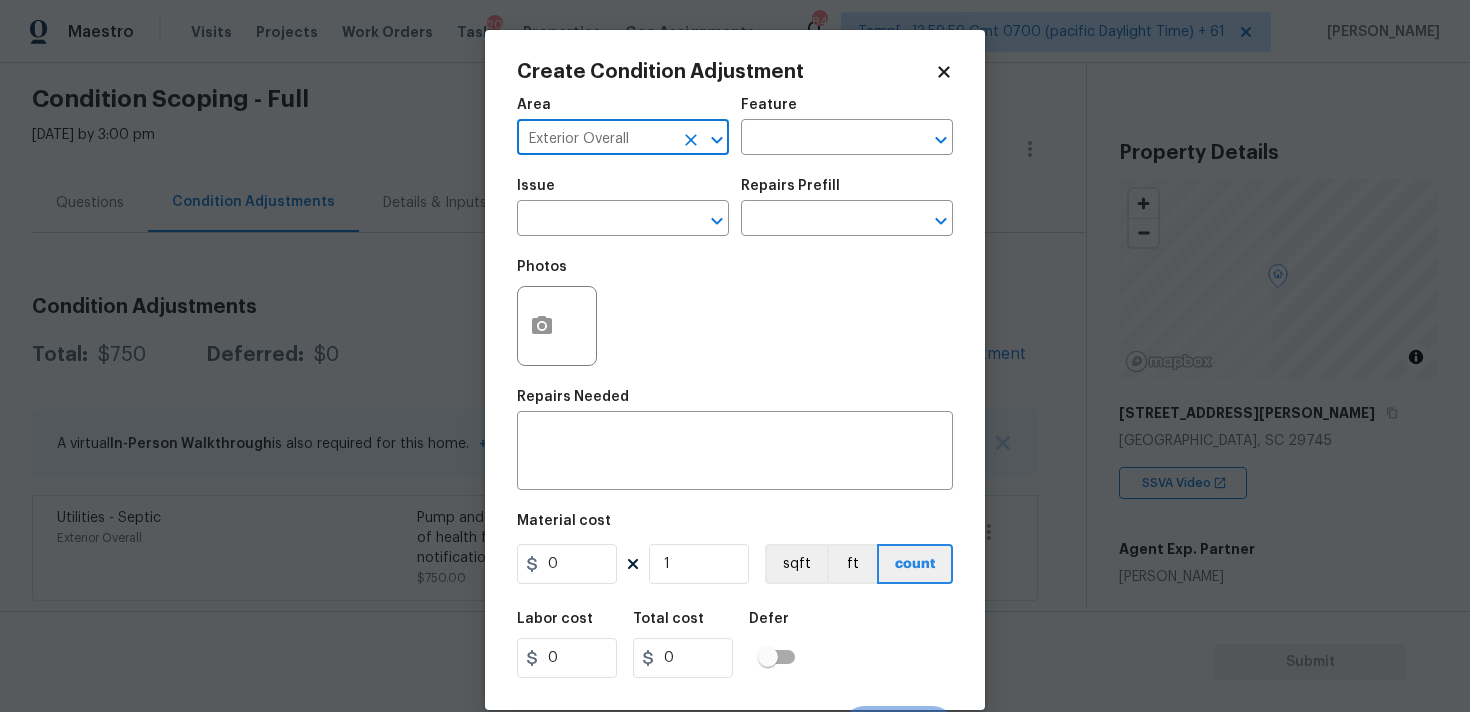 type on "Exterior Overall" 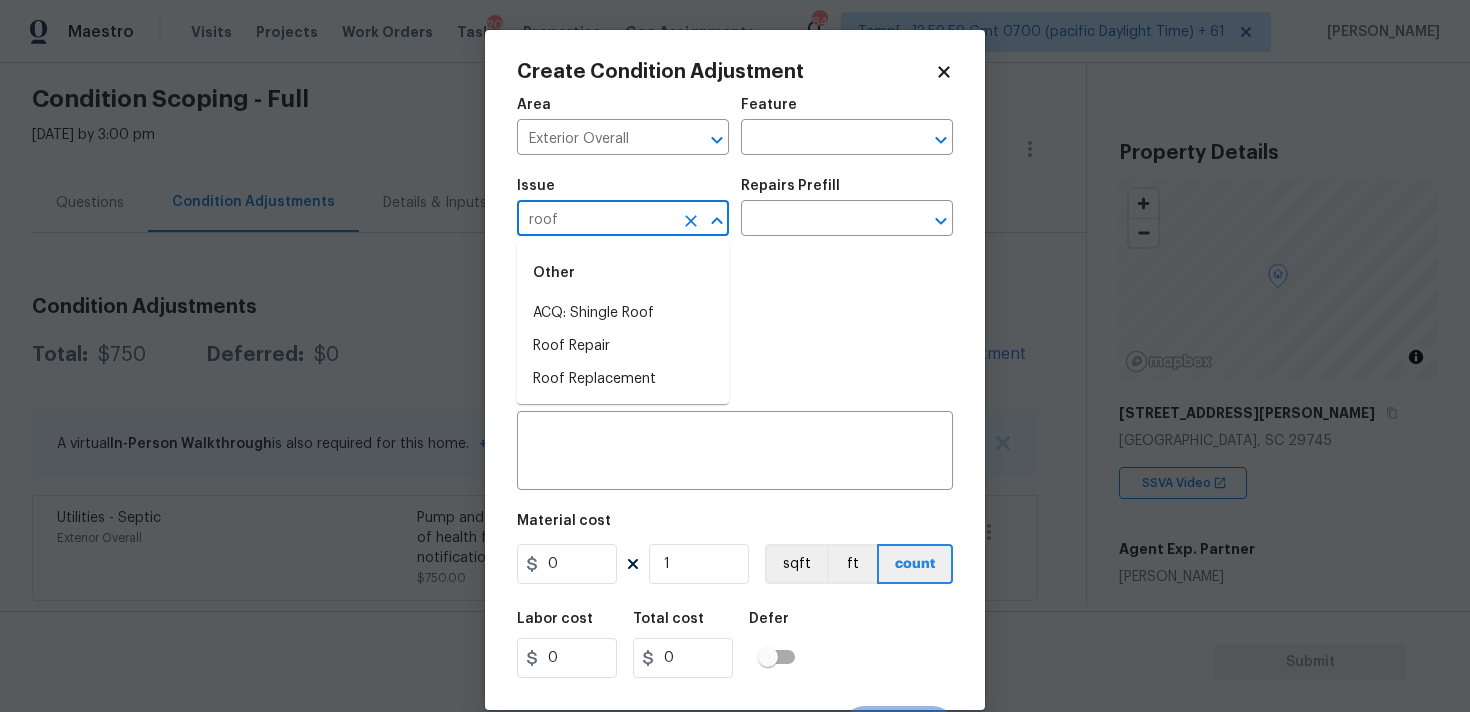 type on "roof" 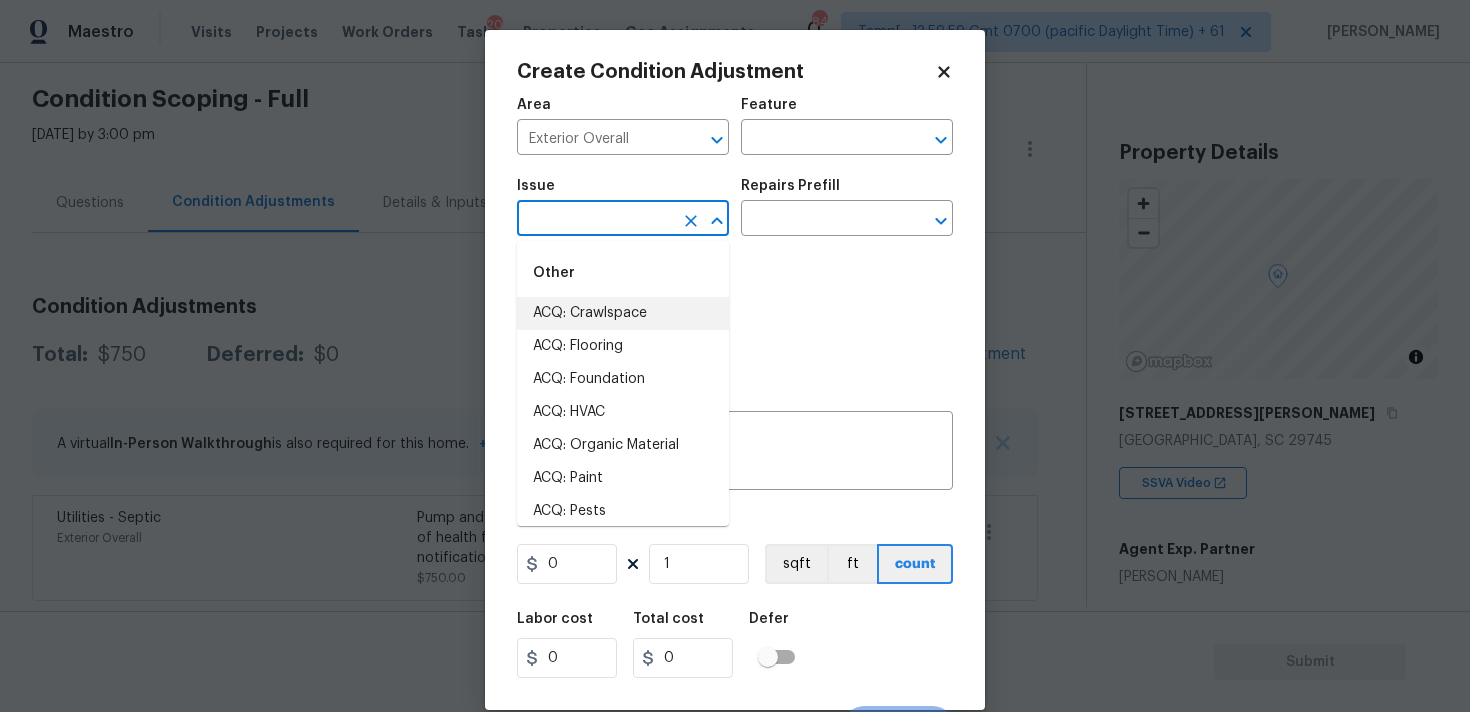 click at bounding box center [595, 220] 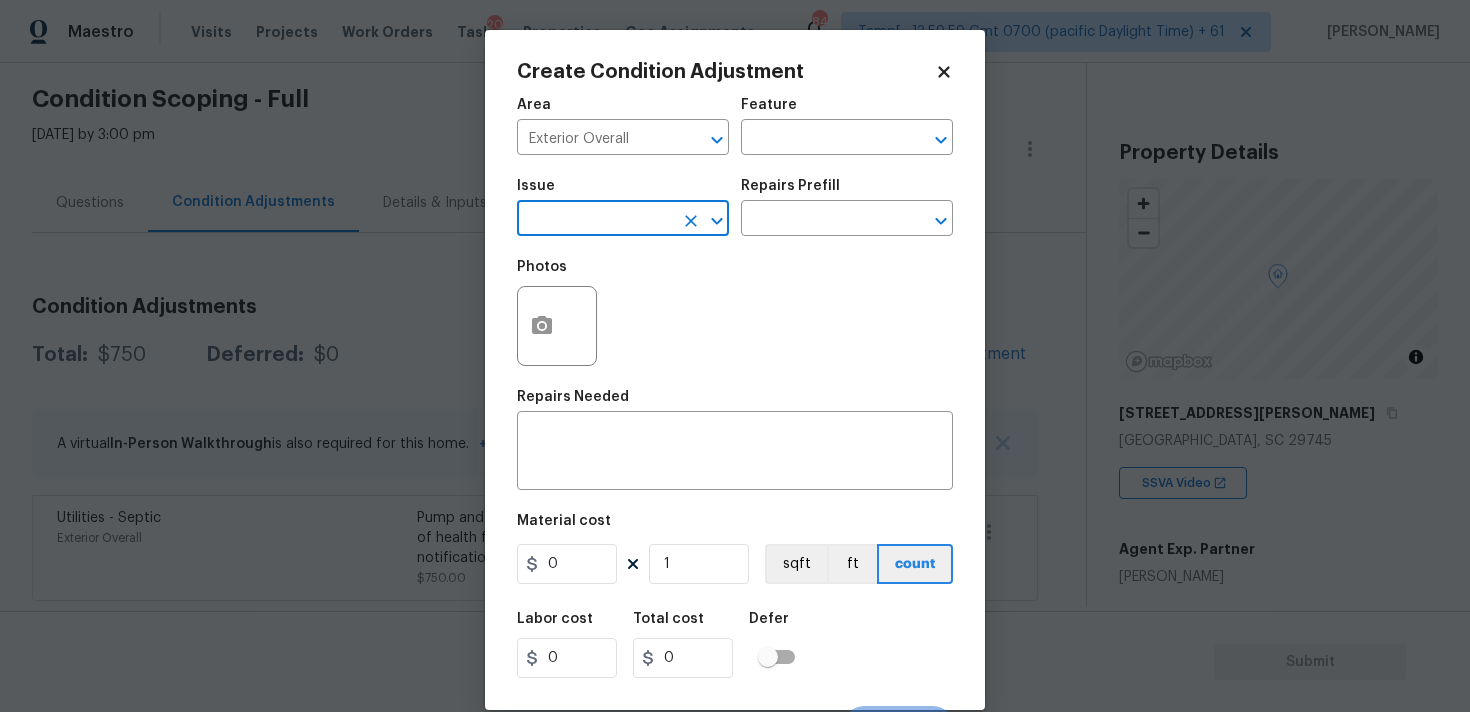 type on "s" 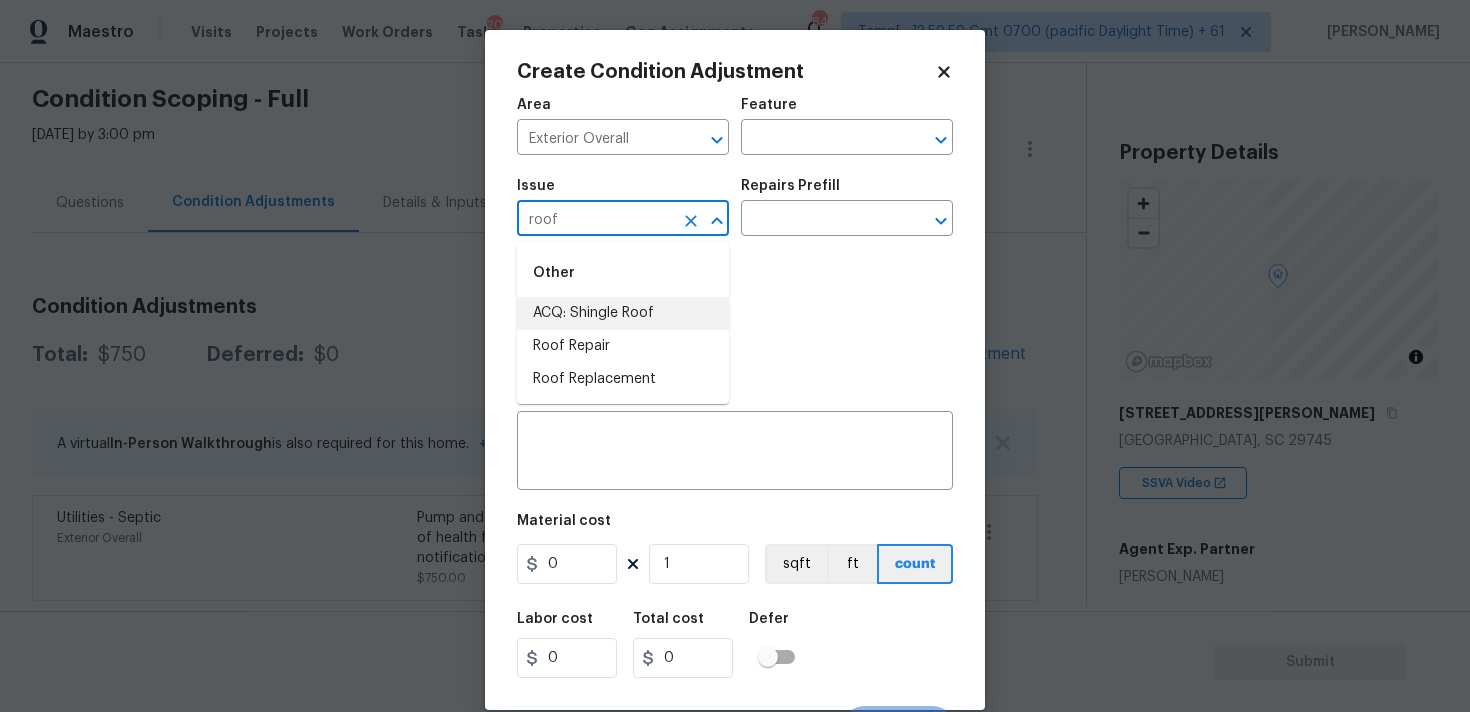 click on "ACQ: Shingle Roof" at bounding box center [623, 313] 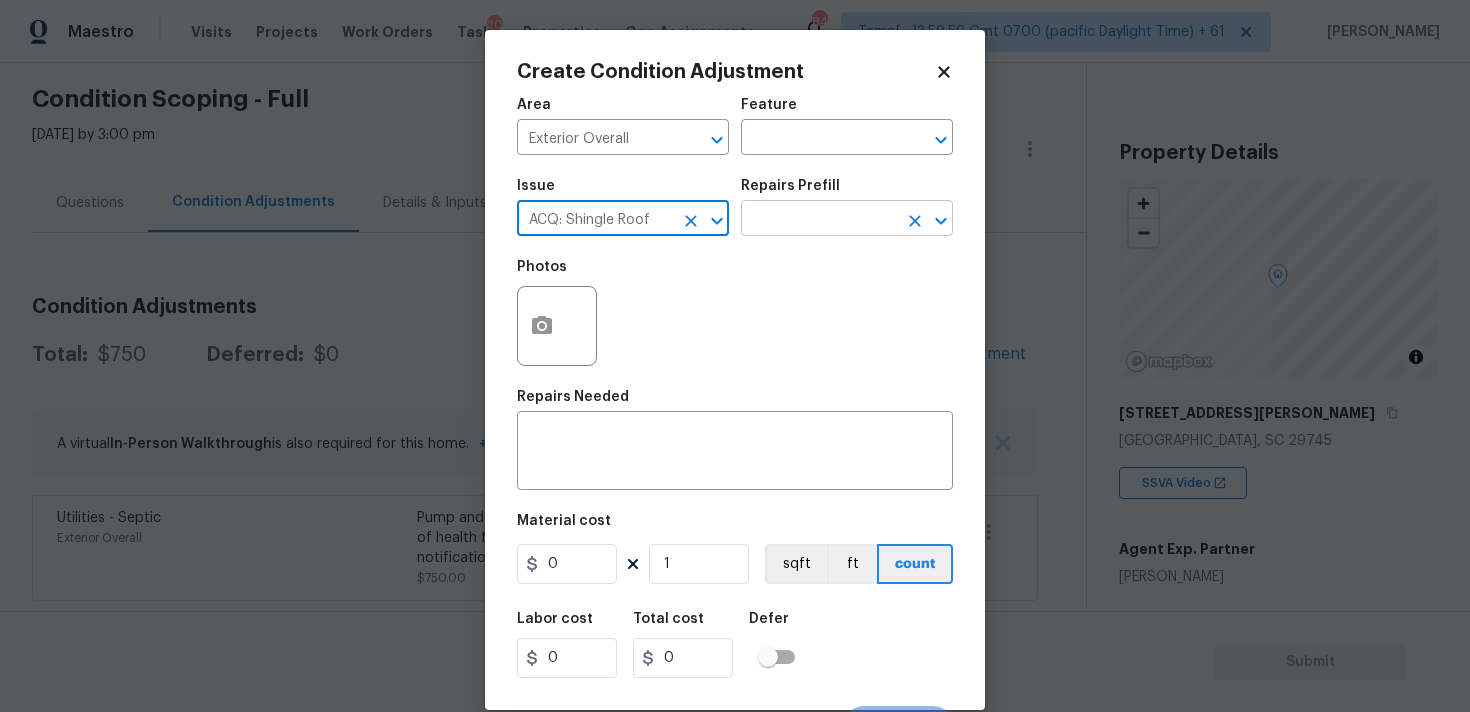 type on "ACQ: Shingle Roof" 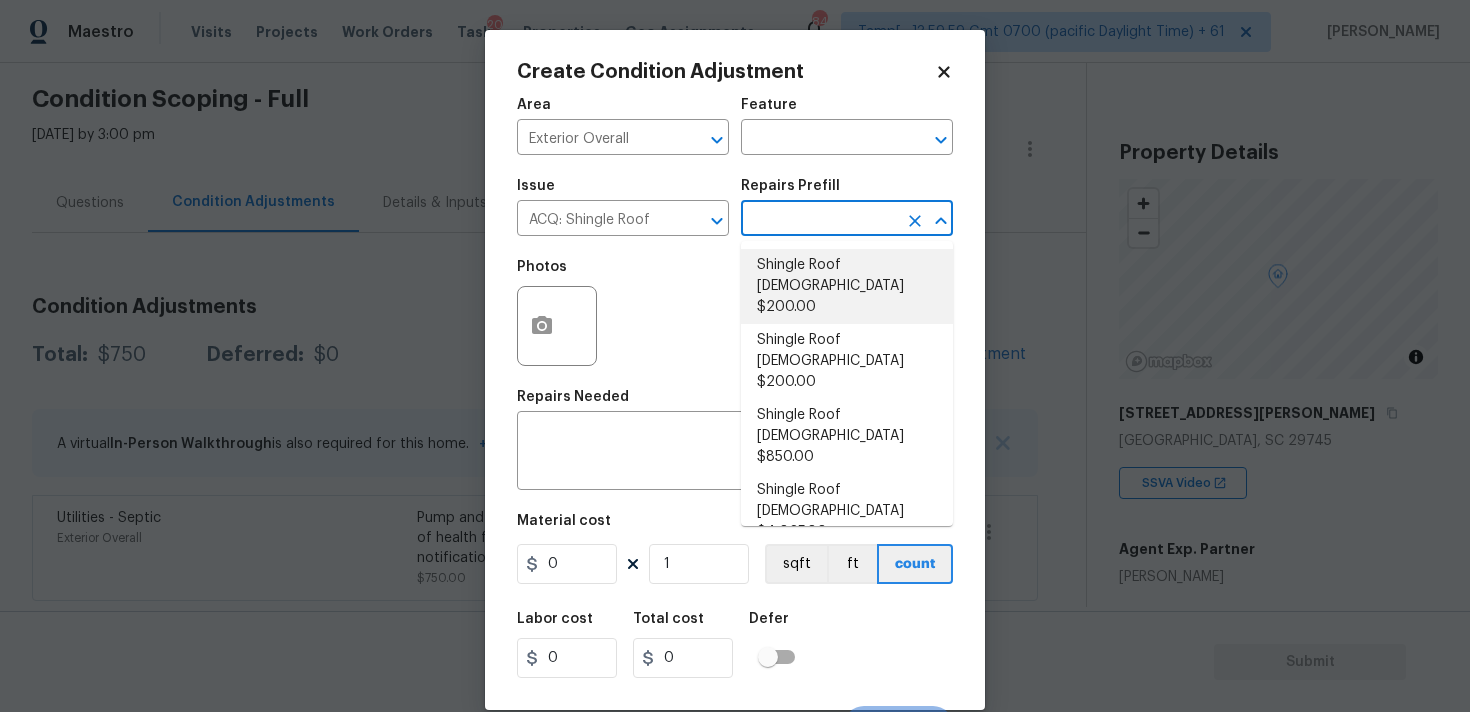click on "Shingle Roof [DEMOGRAPHIC_DATA] $200.00" at bounding box center [847, 286] 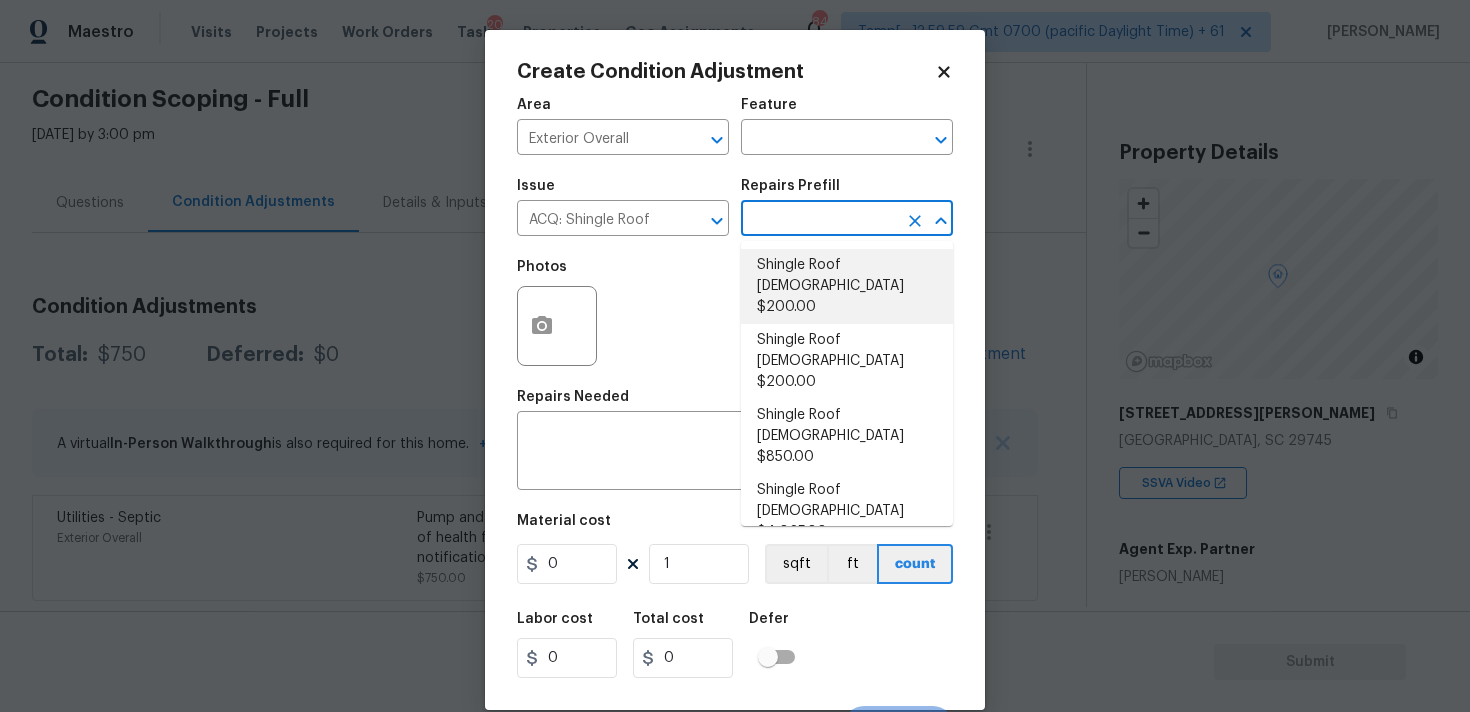 type 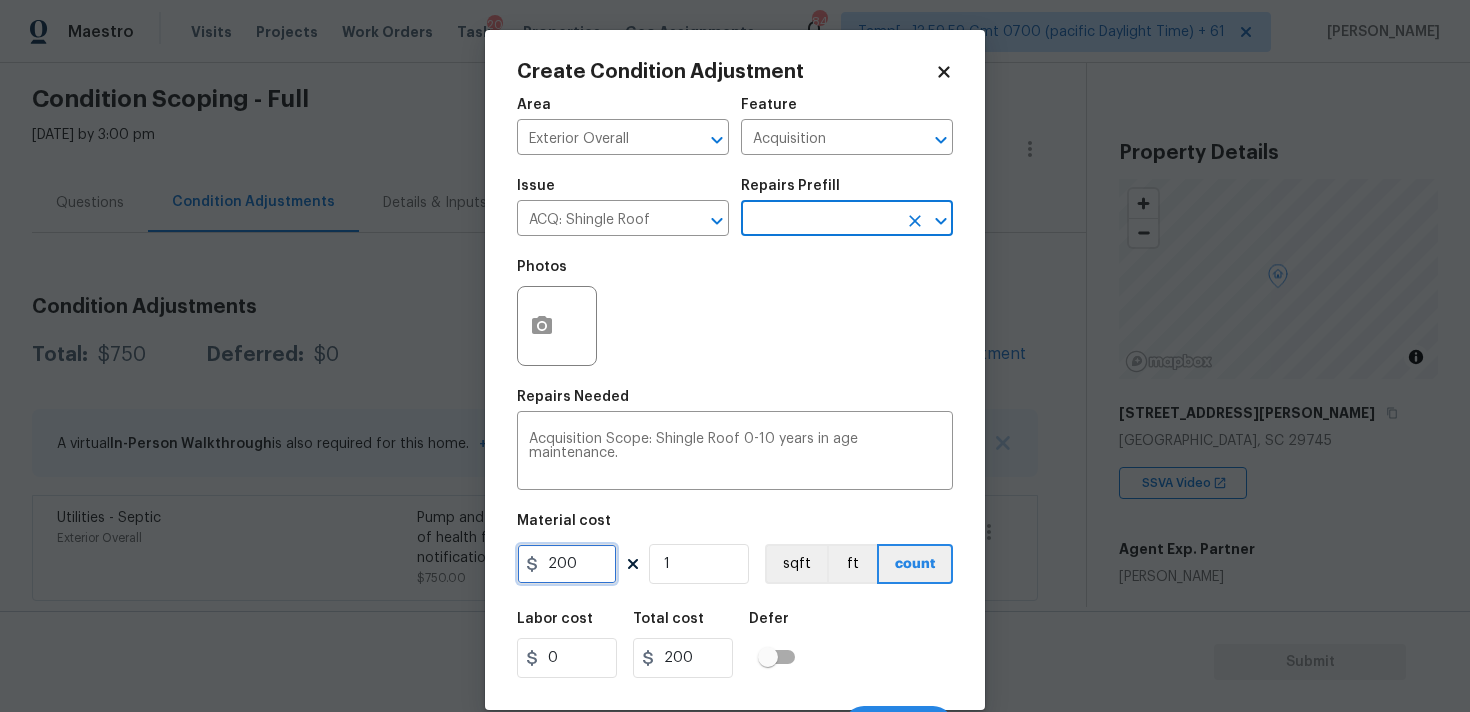click on "200" at bounding box center [567, 564] 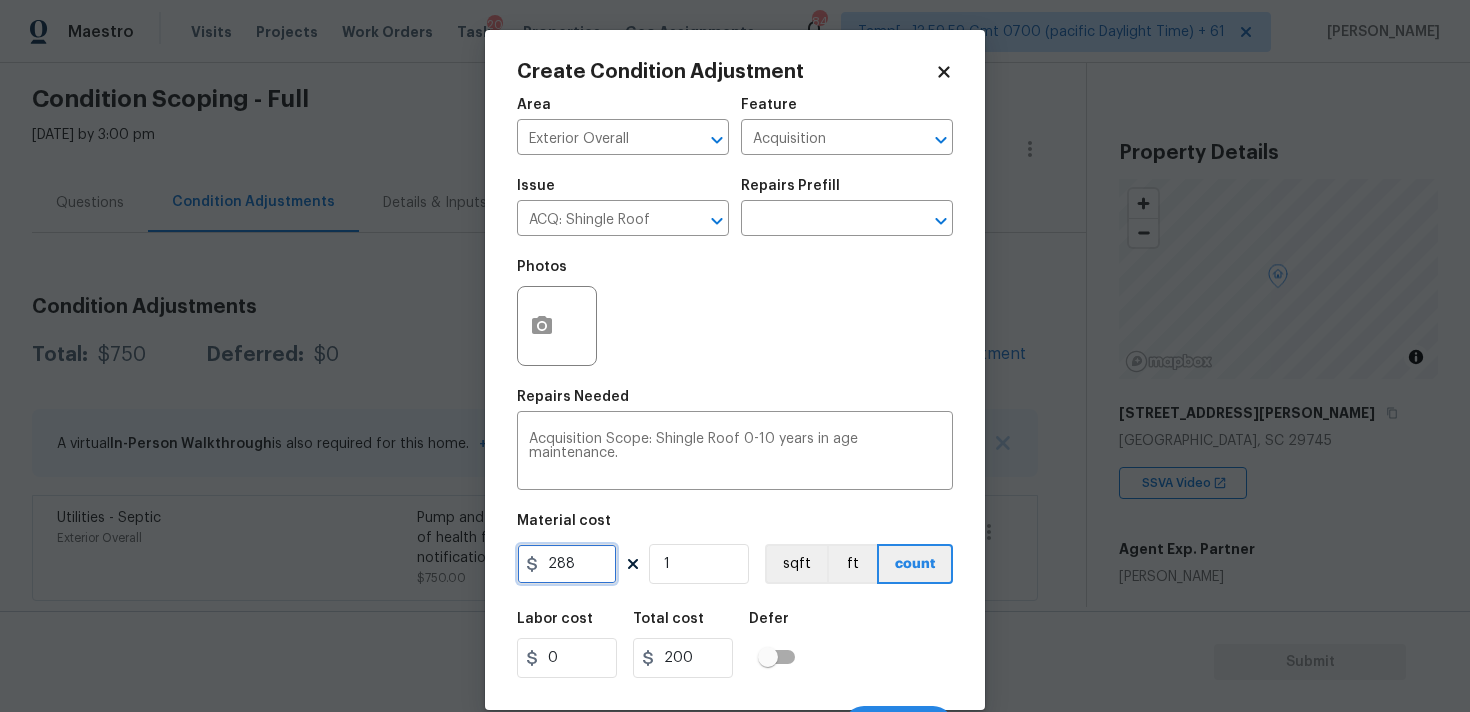 type on "288" 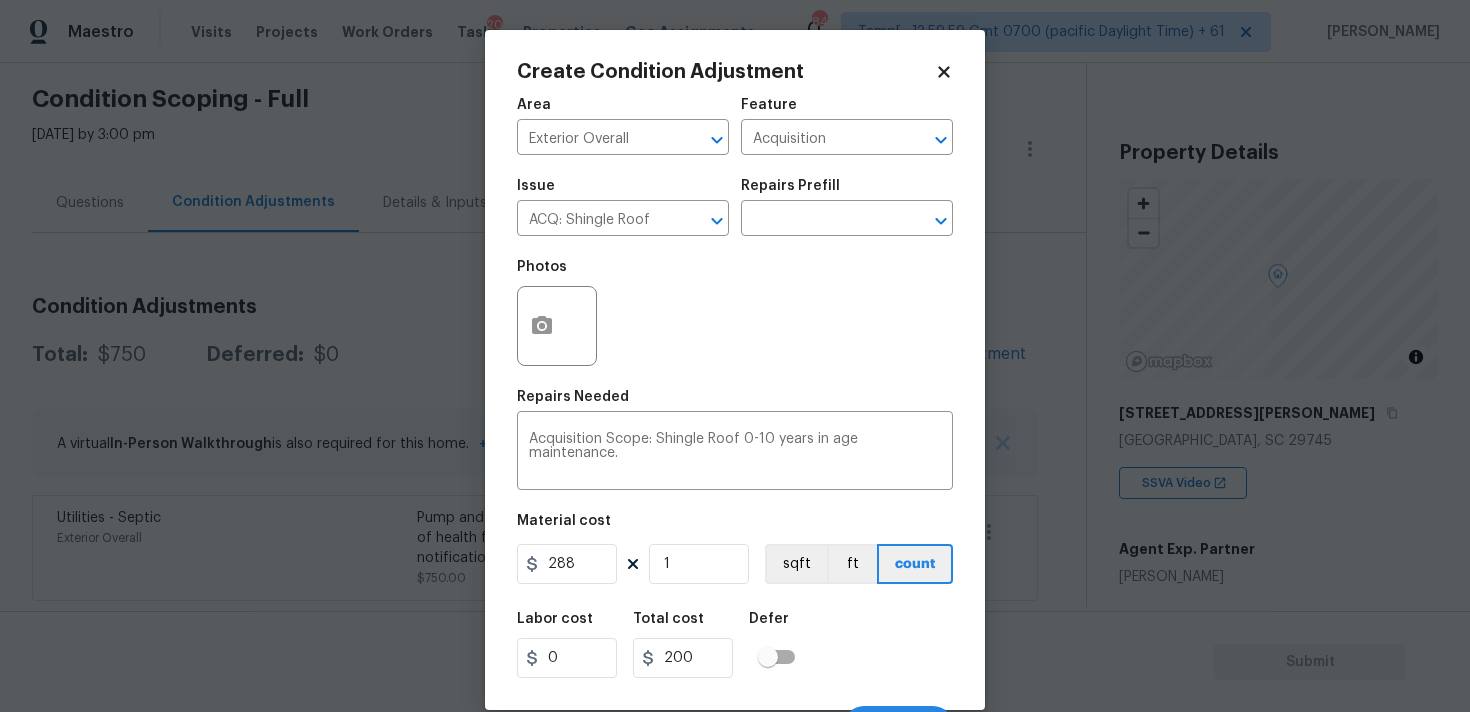 click on "Labor cost 0 Total cost 200 Defer" at bounding box center [735, 645] 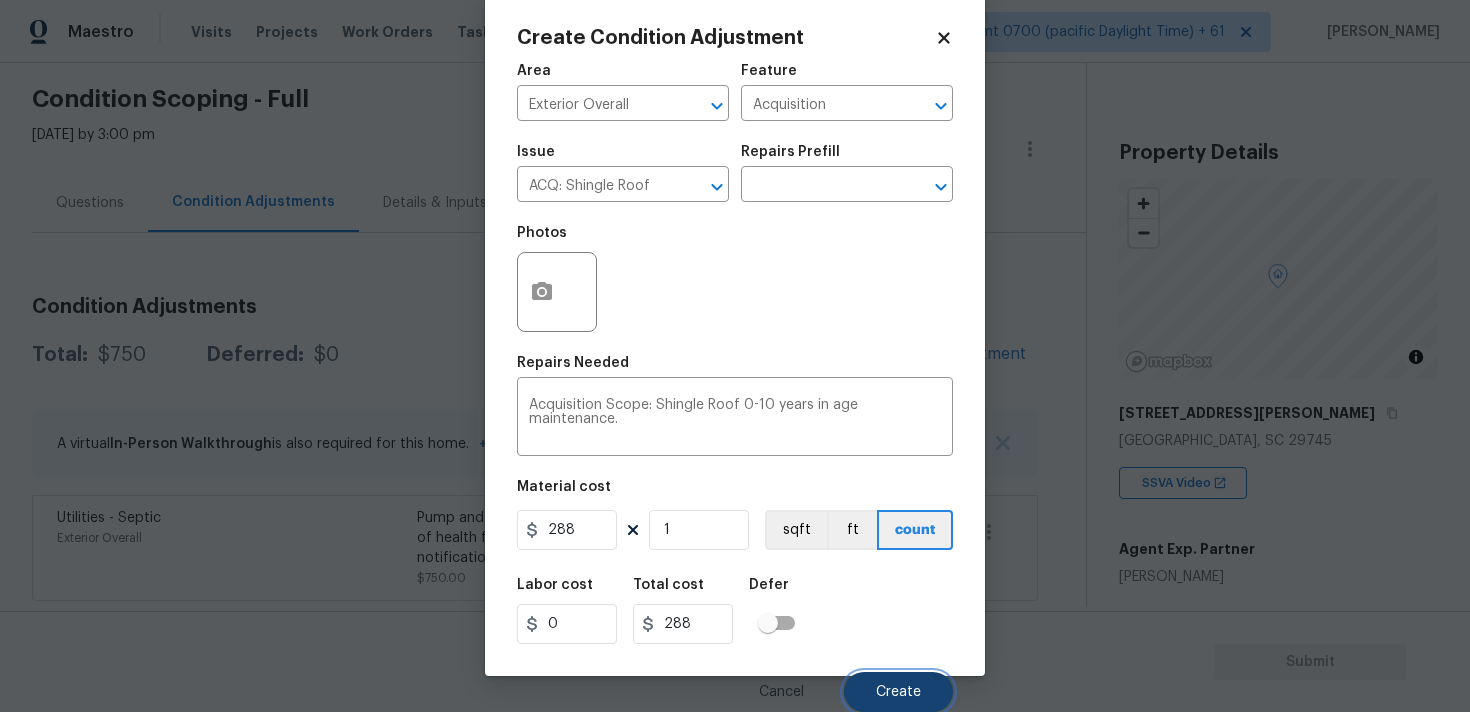 click on "Create" at bounding box center [898, 692] 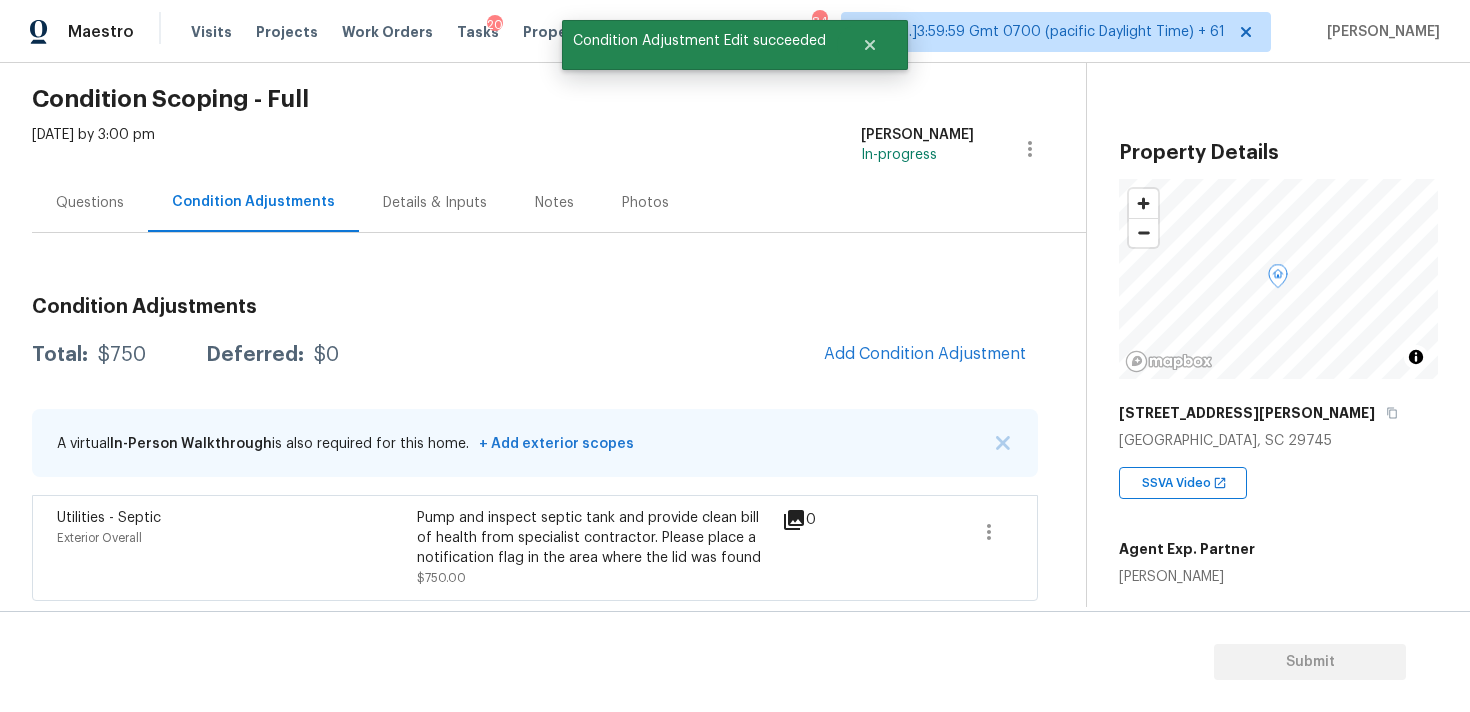 scroll, scrollTop: 28, scrollLeft: 0, axis: vertical 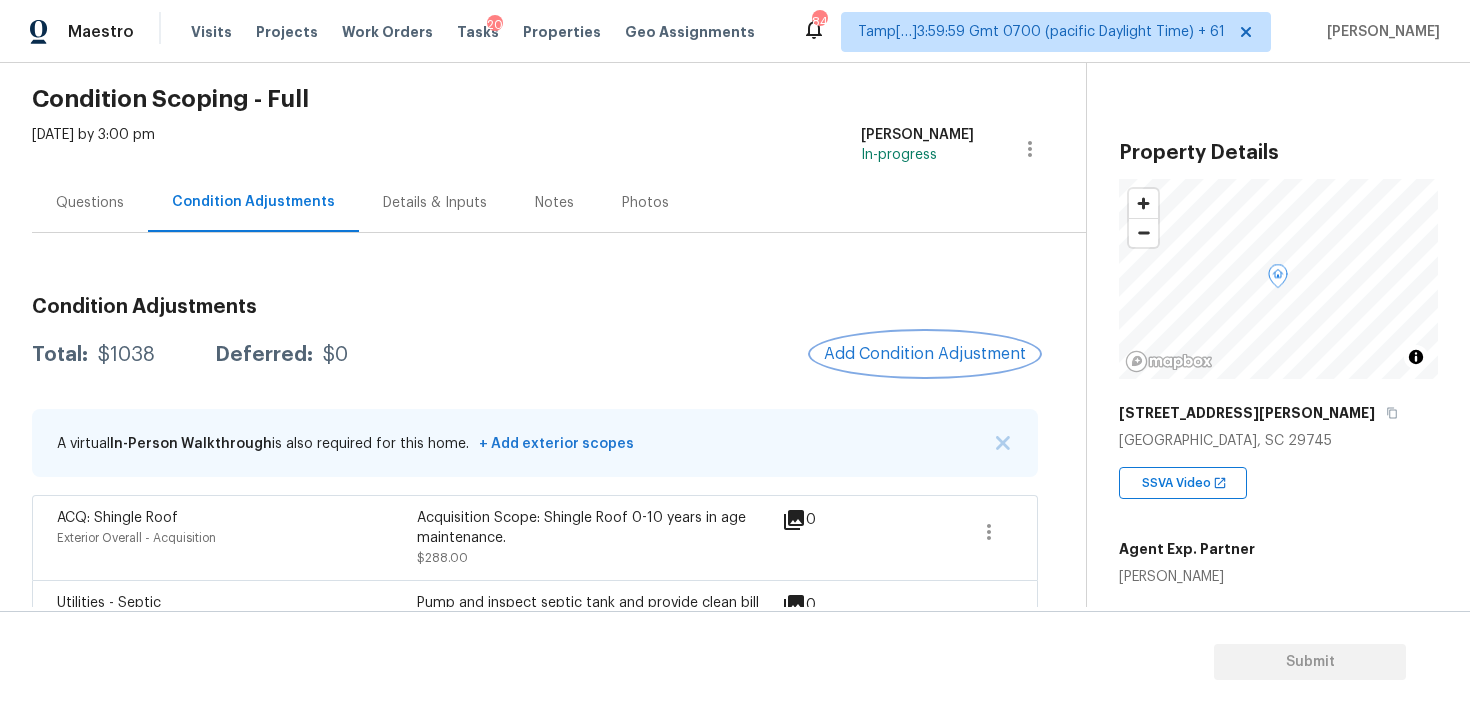 click on "Add Condition Adjustment" at bounding box center [925, 354] 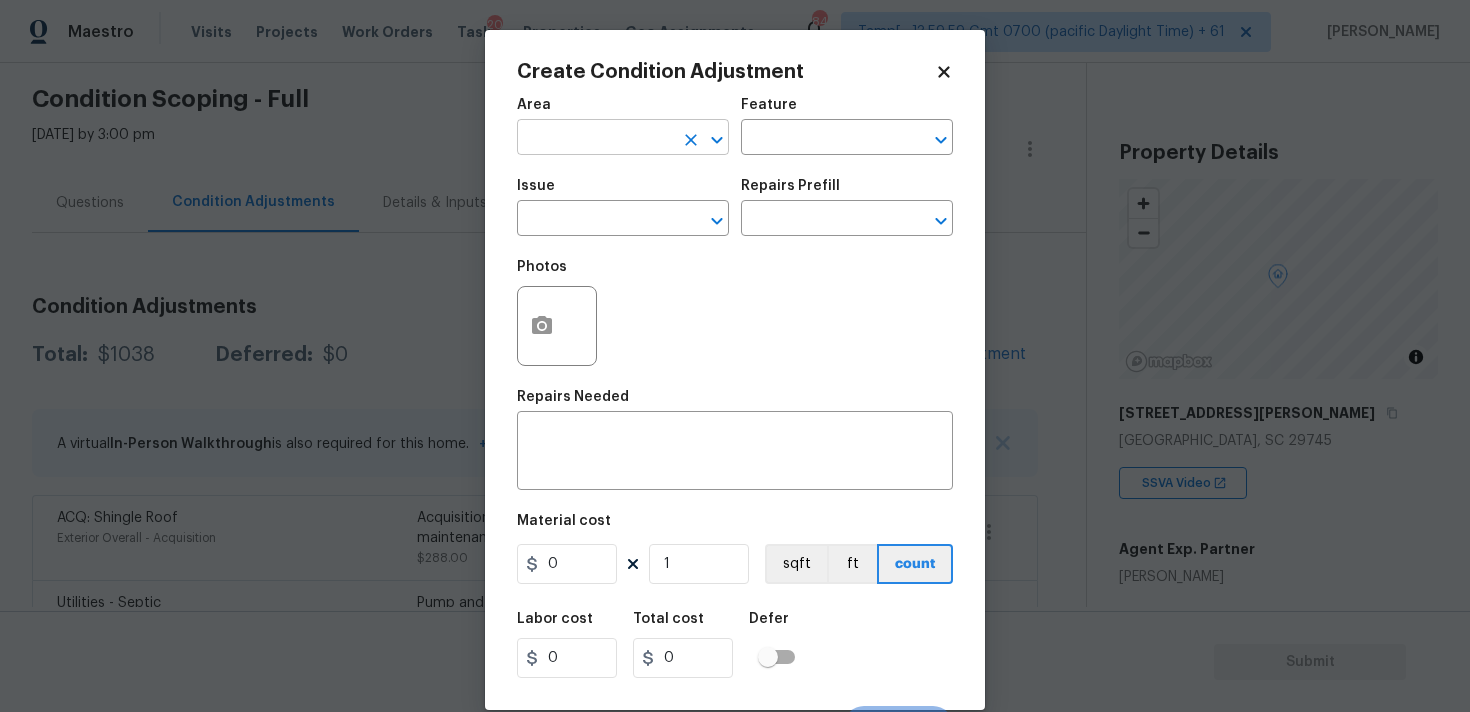 click at bounding box center (595, 139) 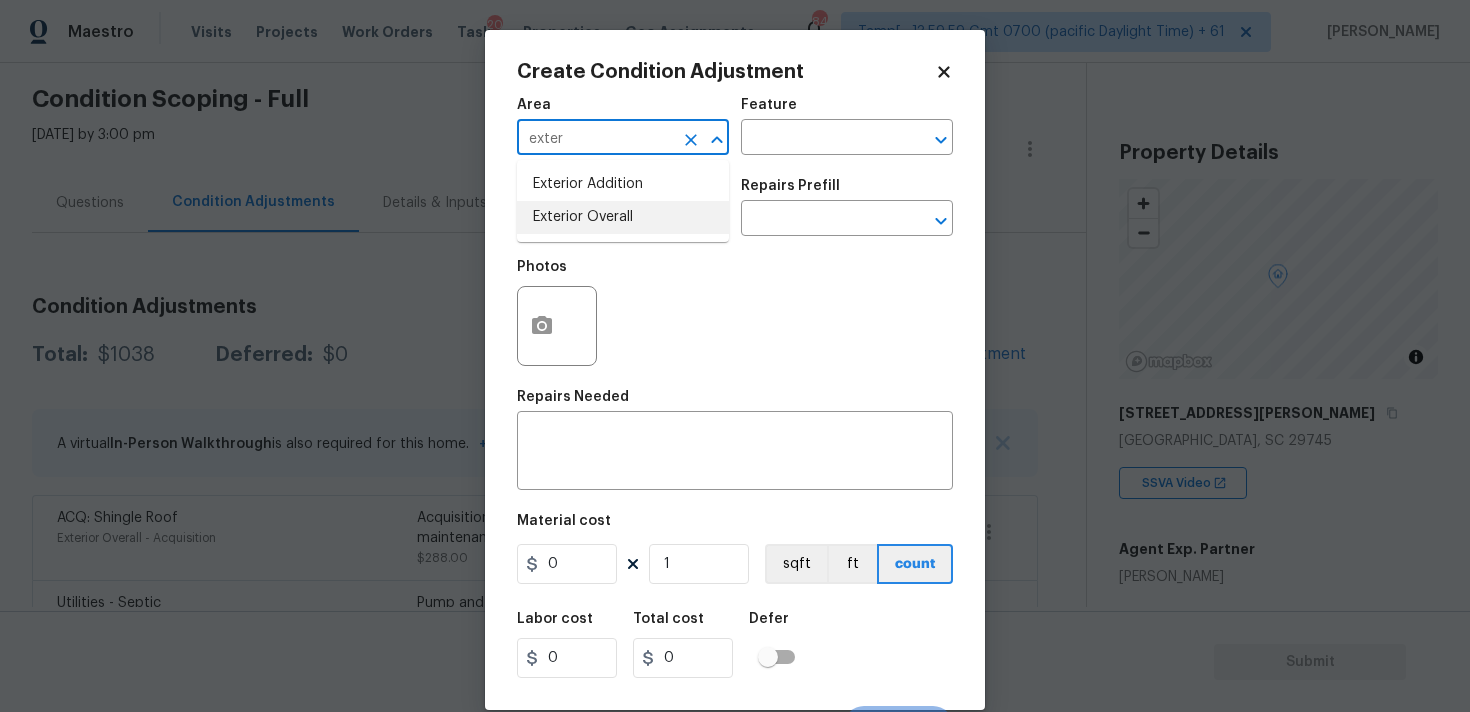 click on "Exterior Overall" at bounding box center (623, 217) 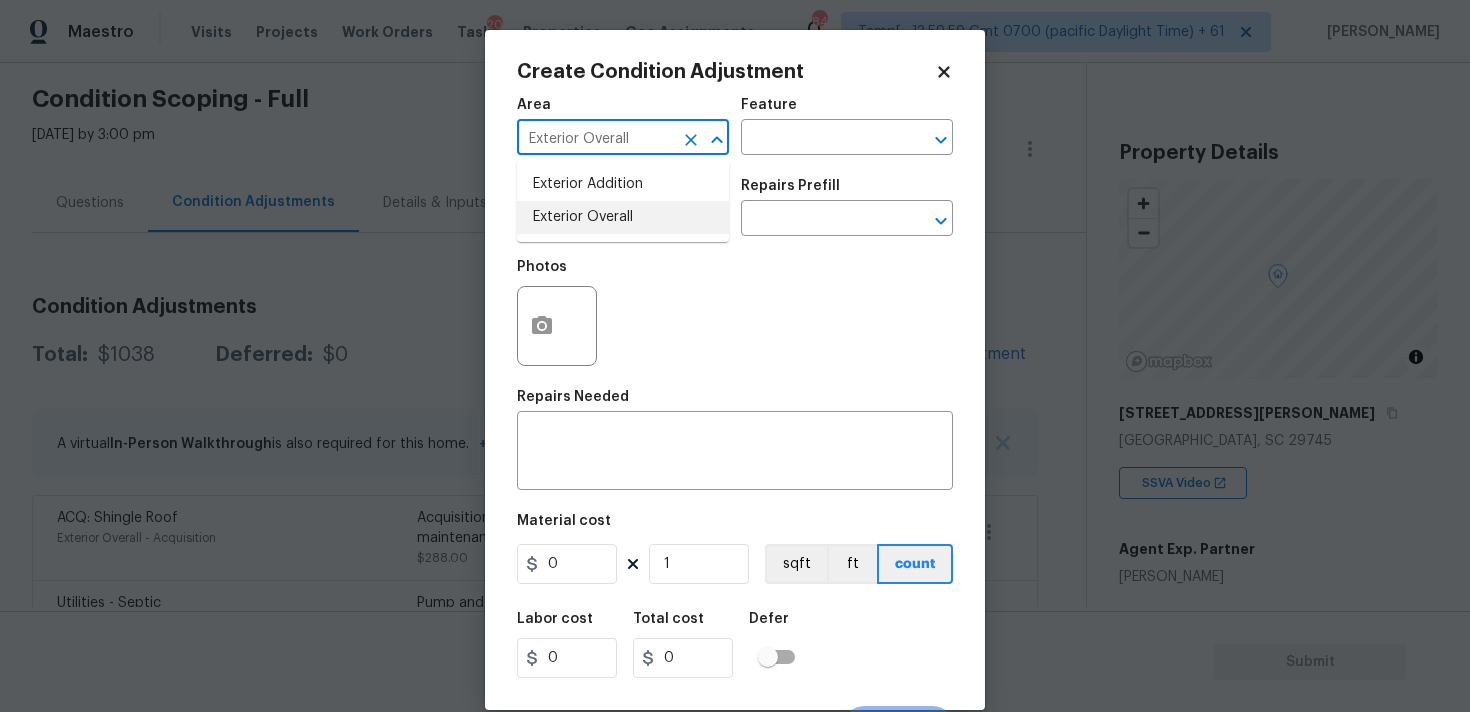 type on "Exterior Overall" 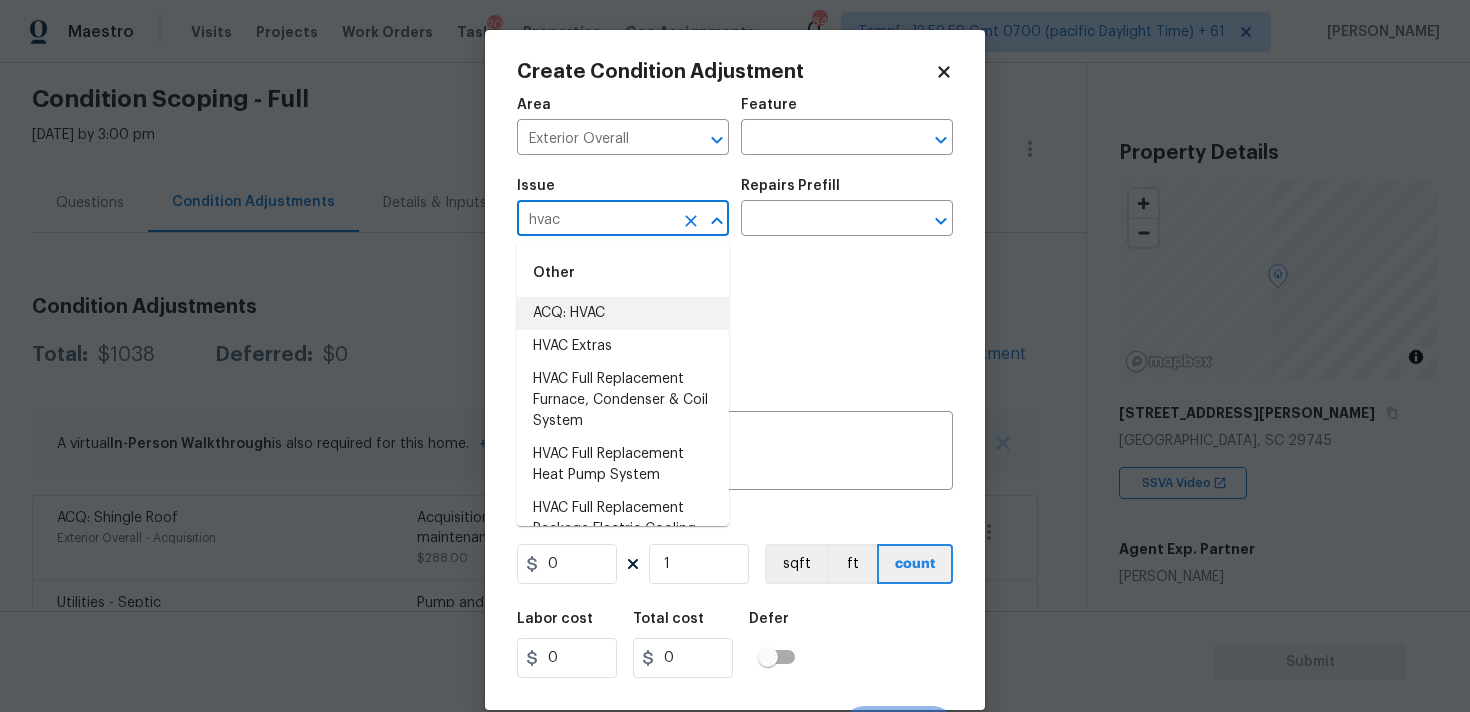 click on "ACQ: HVAC" at bounding box center [623, 313] 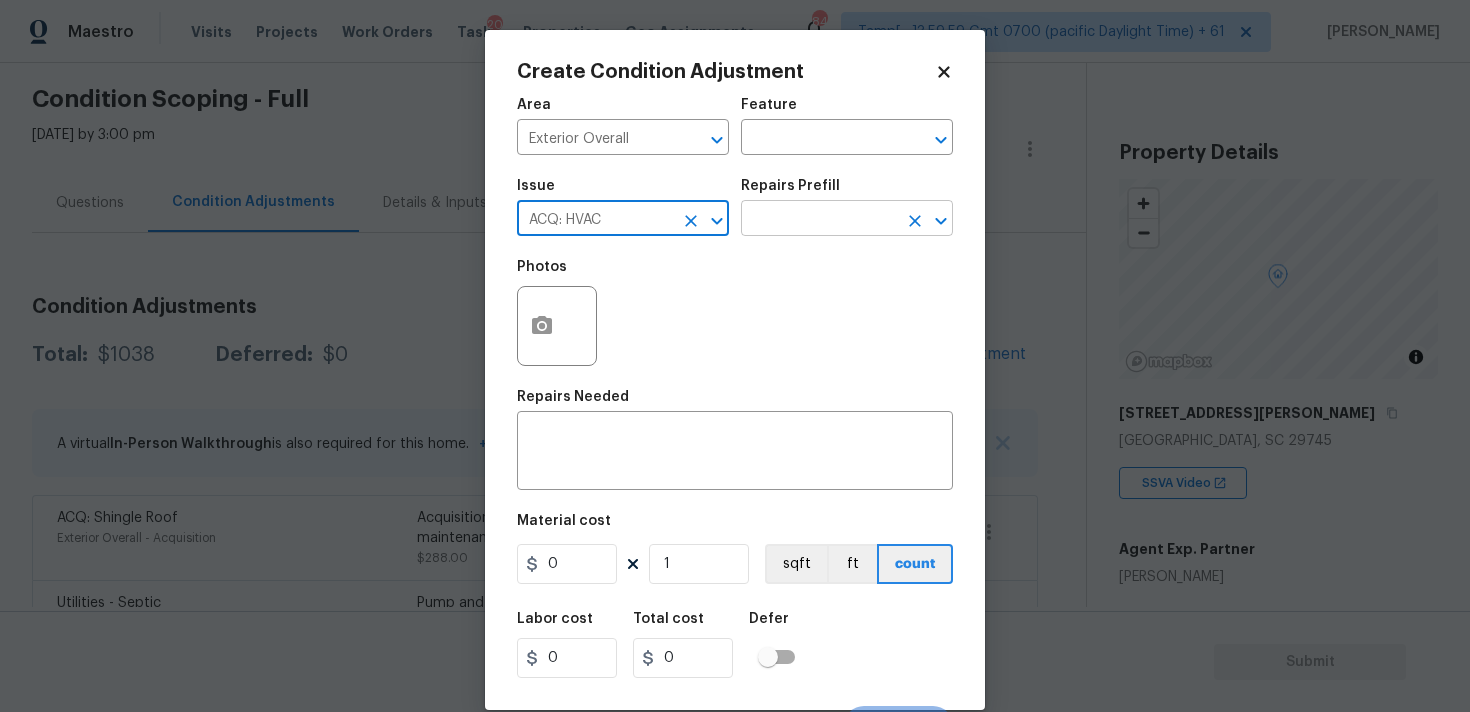 type on "ACQ: HVAC" 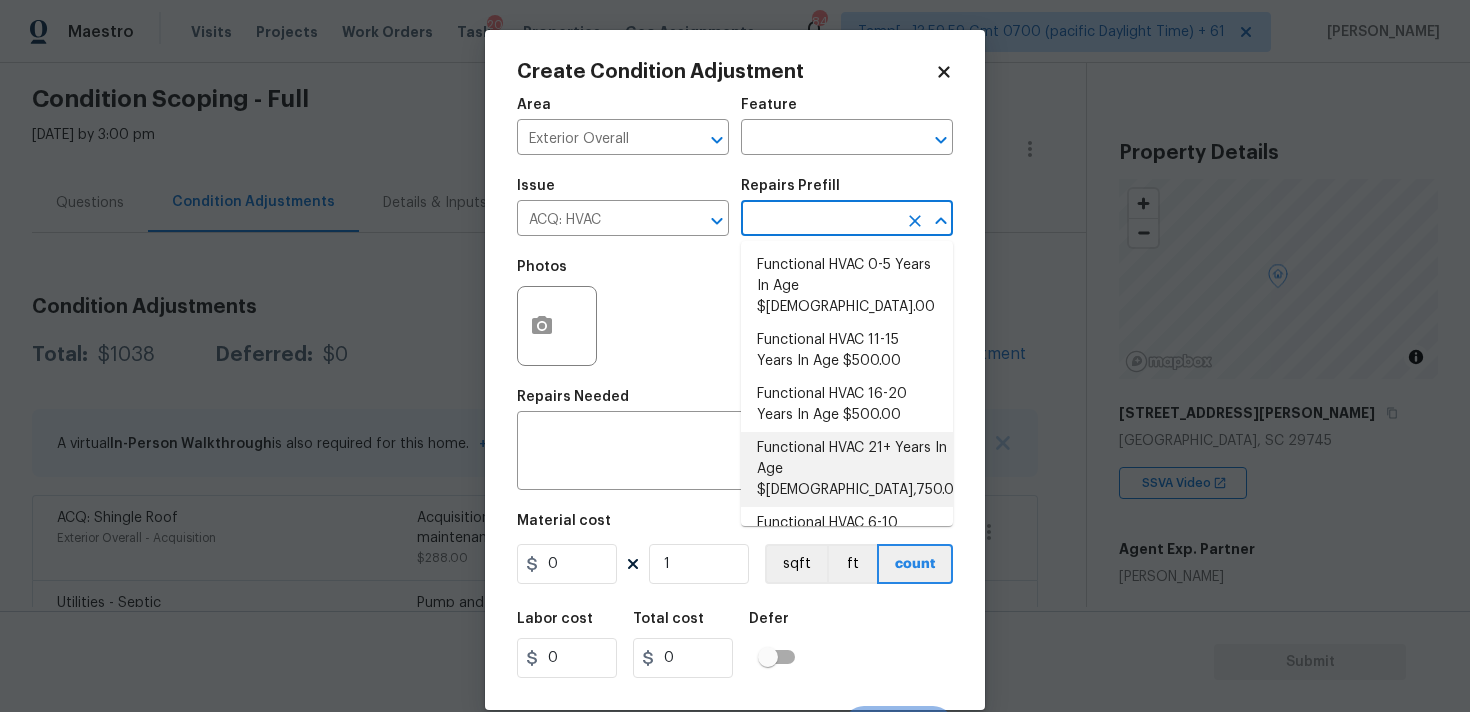 scroll, scrollTop: 105, scrollLeft: 0, axis: vertical 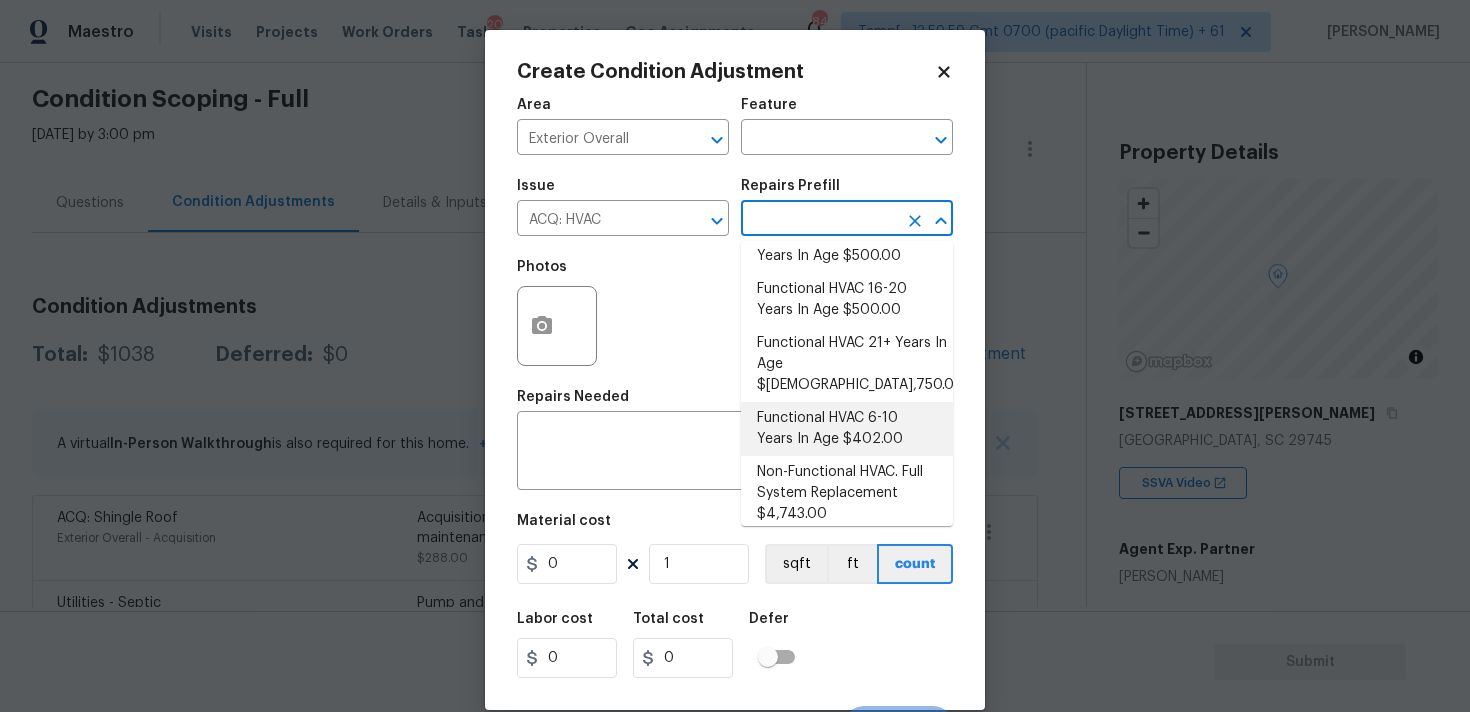 click on "Functional HVAC 6-10 Years In Age $402.00" at bounding box center (847, 429) 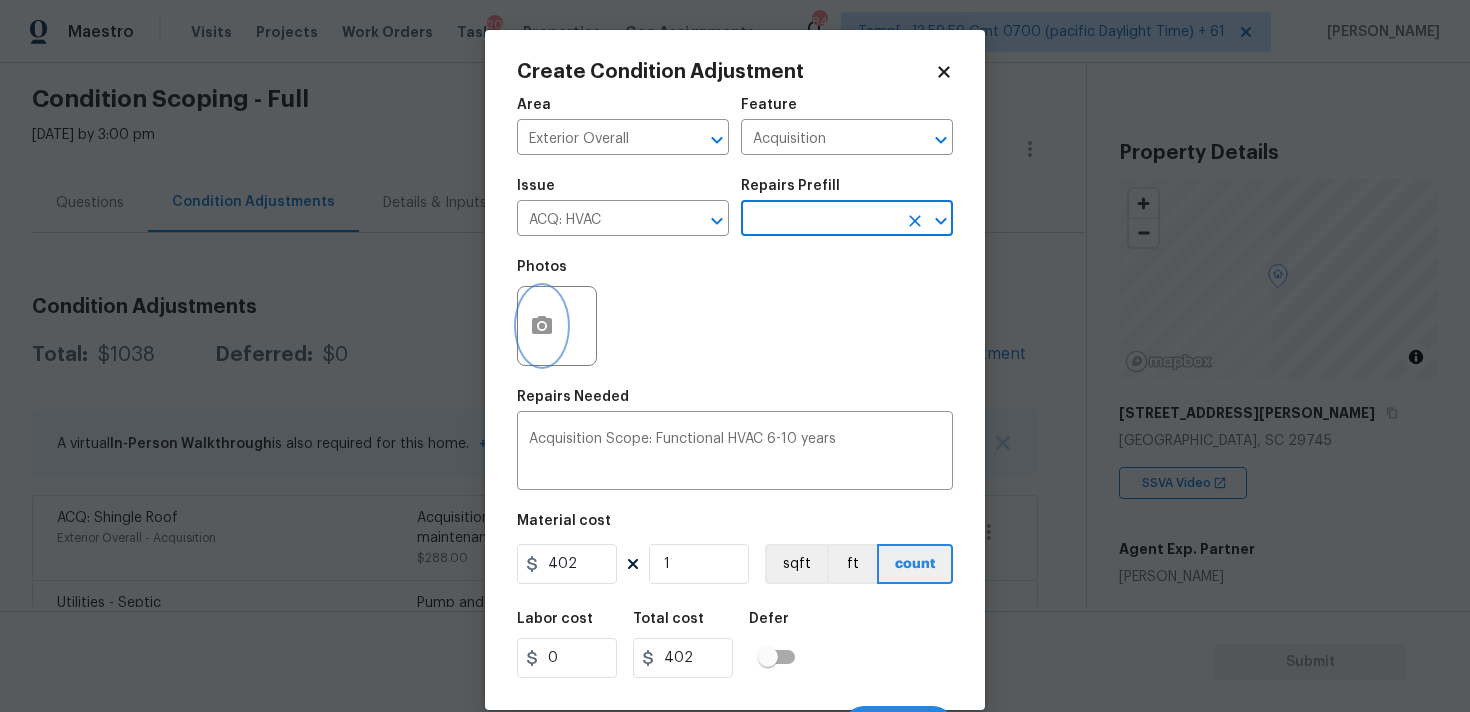 click 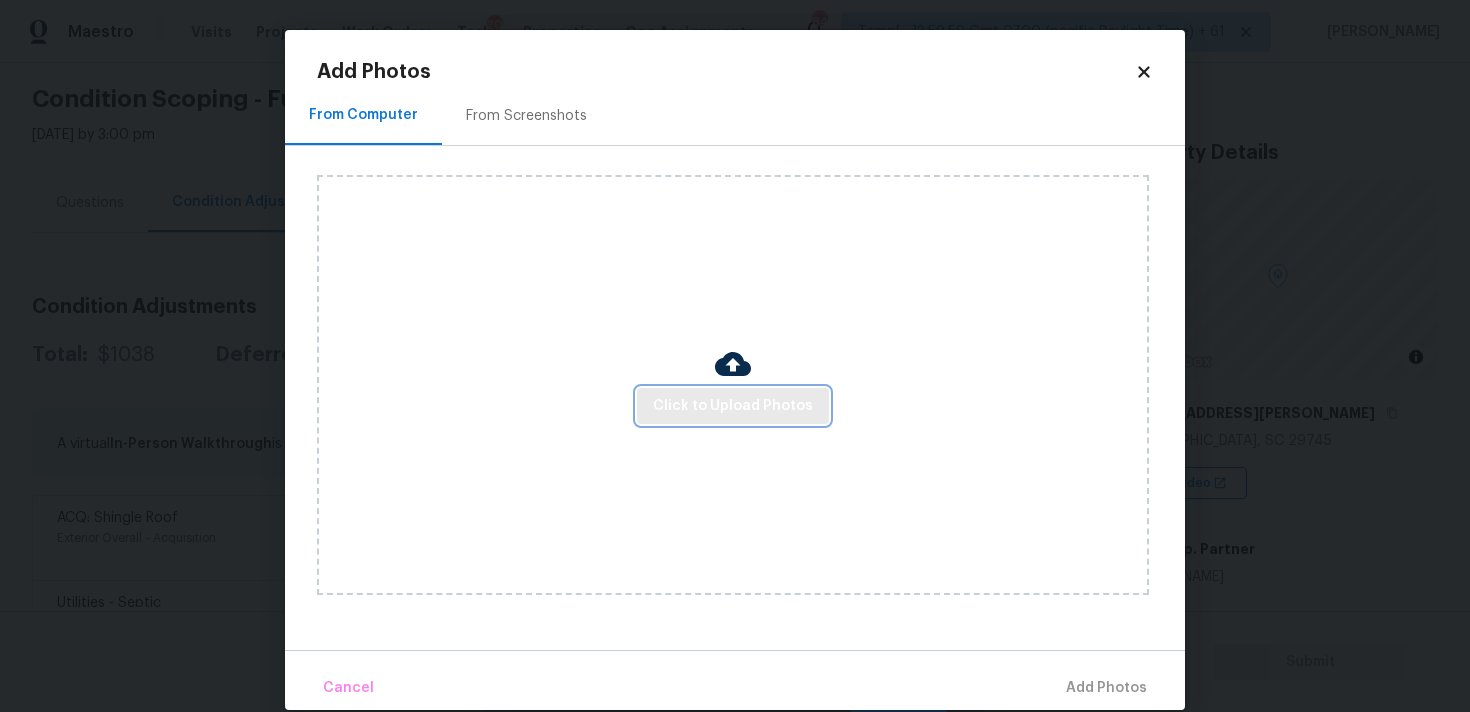 click on "Click to Upload Photos" at bounding box center [733, 406] 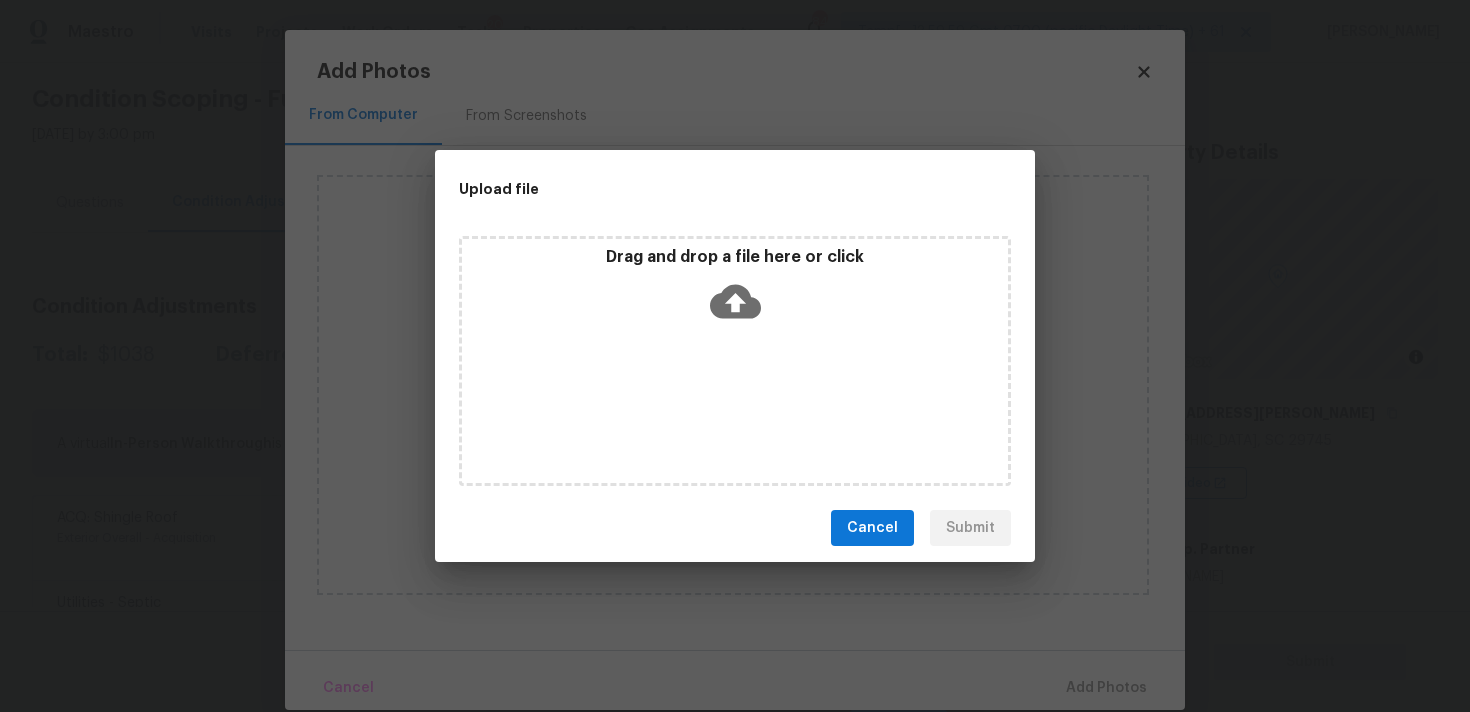 click 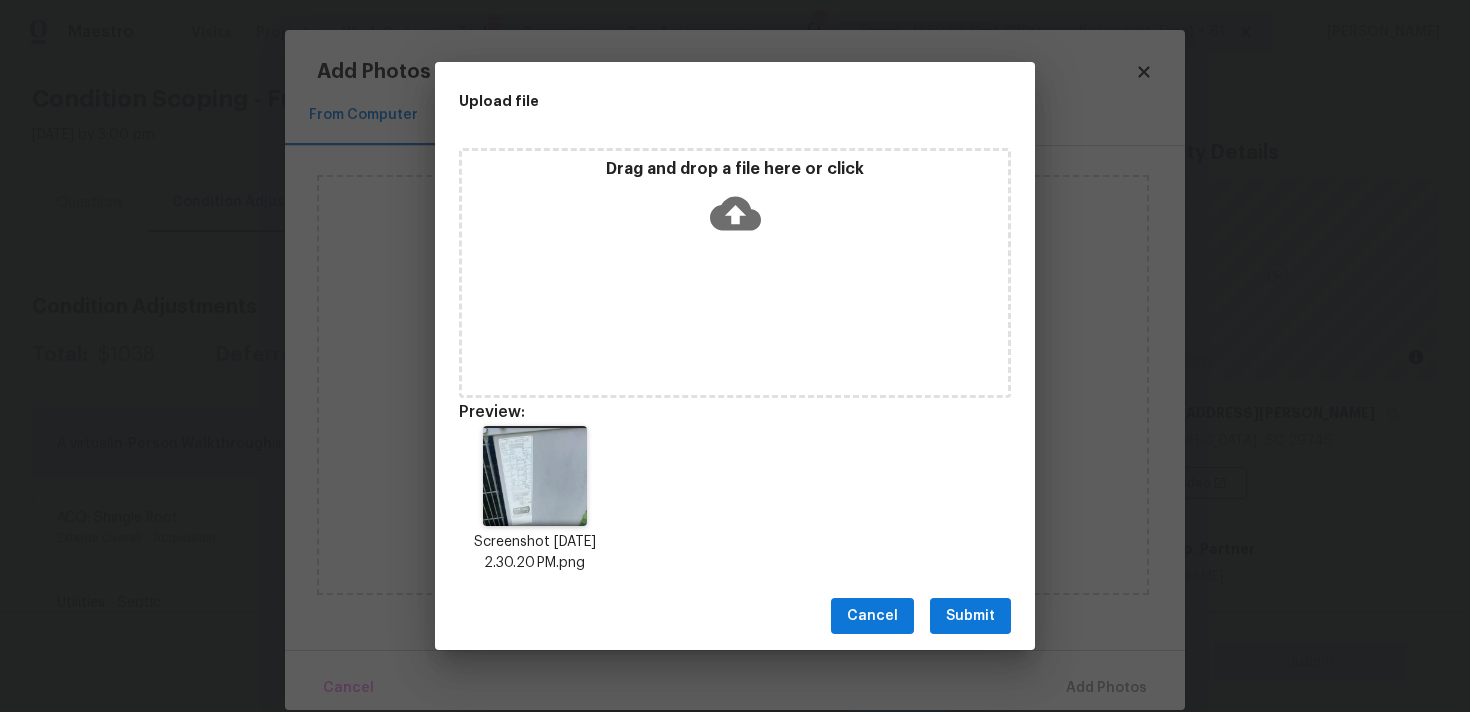click on "Submit" at bounding box center [970, 616] 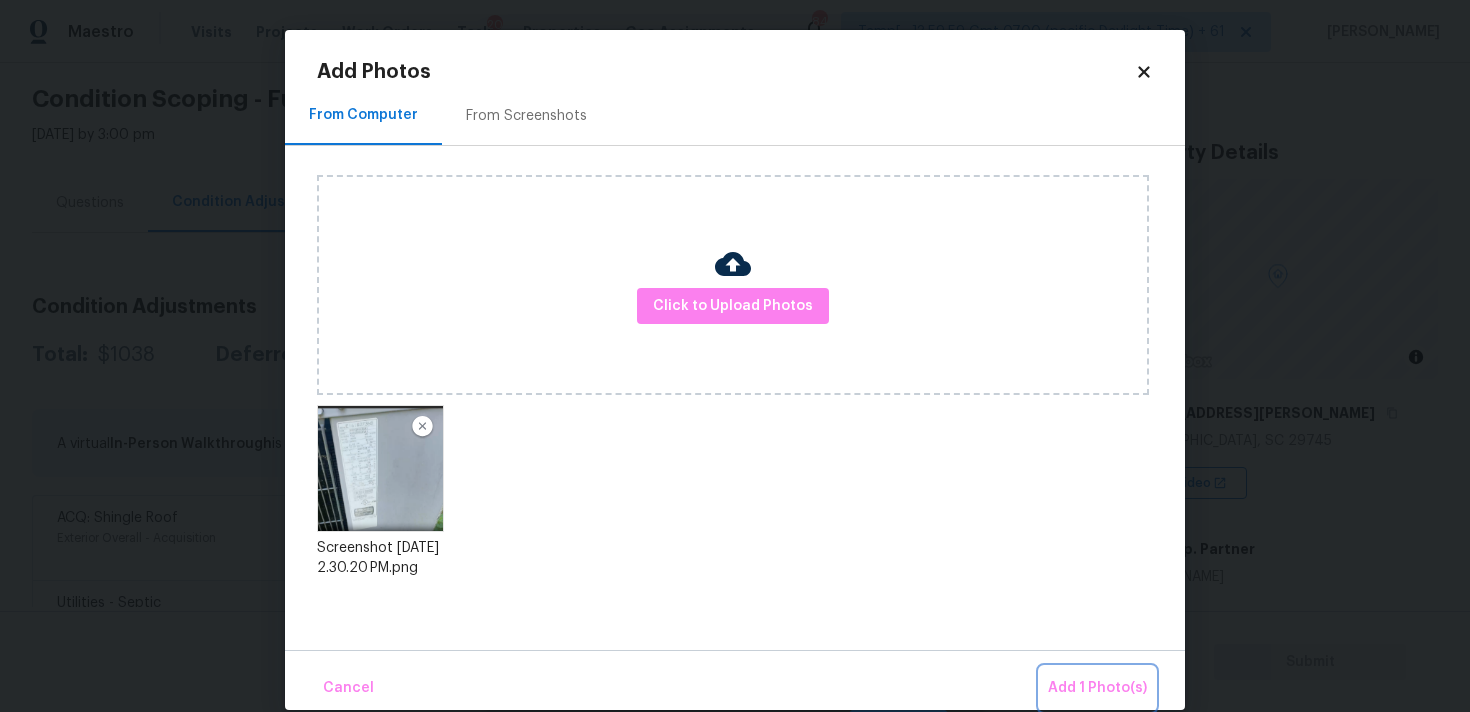 click on "Add 1 Photo(s)" at bounding box center (1097, 688) 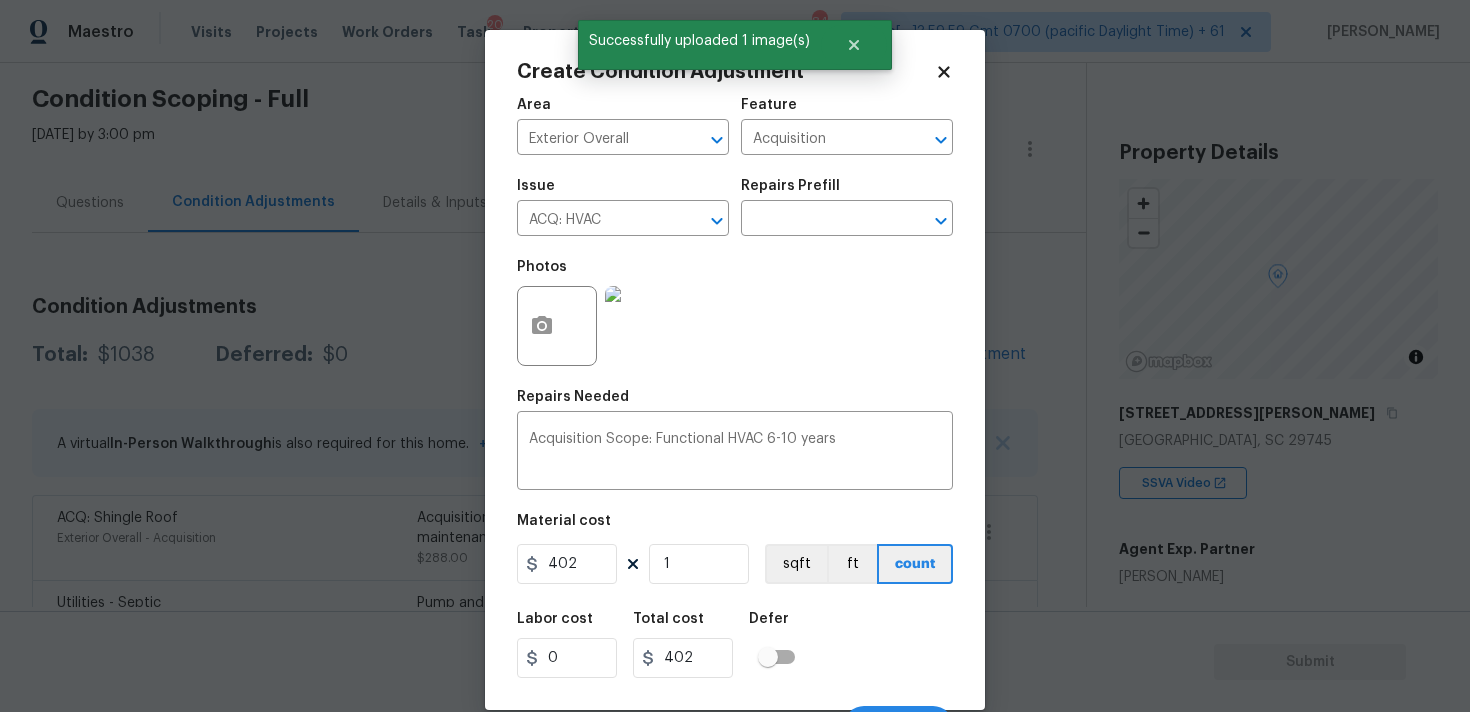 scroll, scrollTop: 35, scrollLeft: 0, axis: vertical 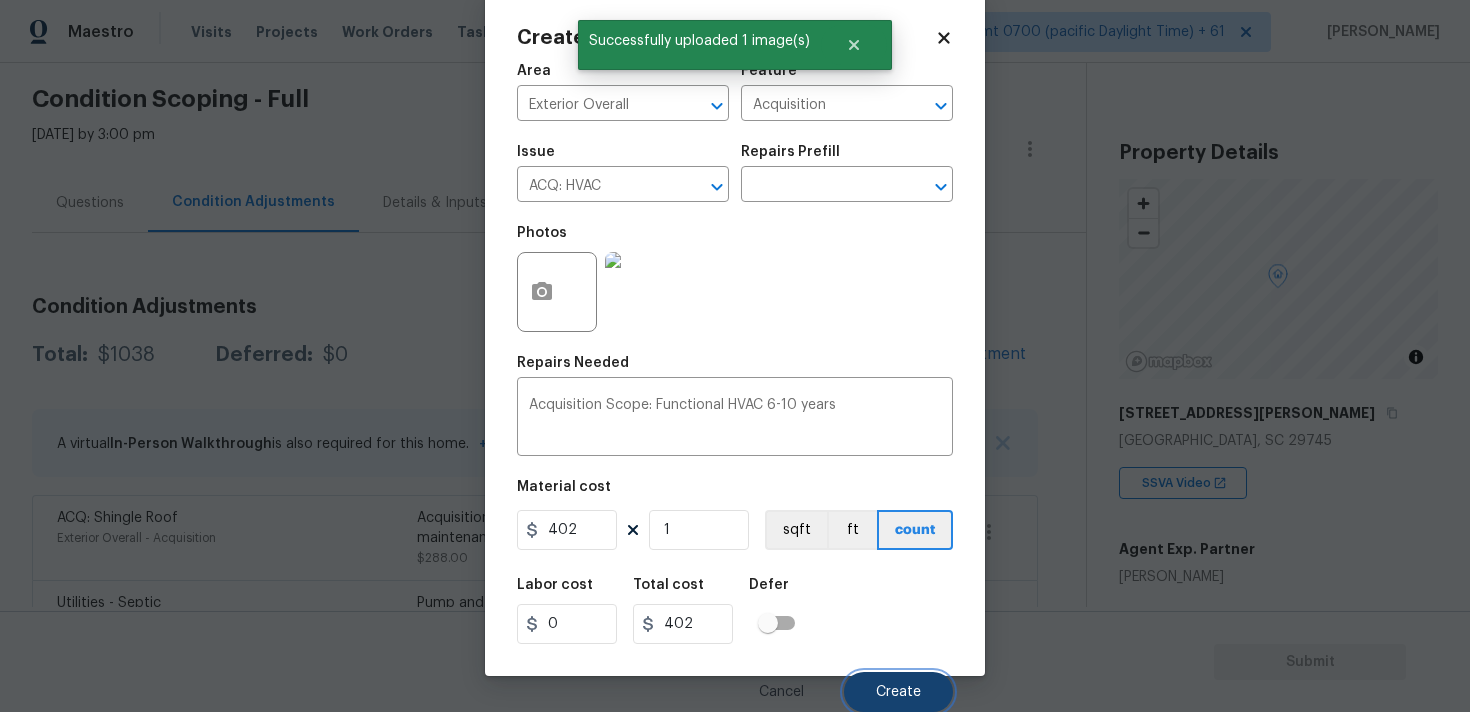 click on "Create" at bounding box center (898, 692) 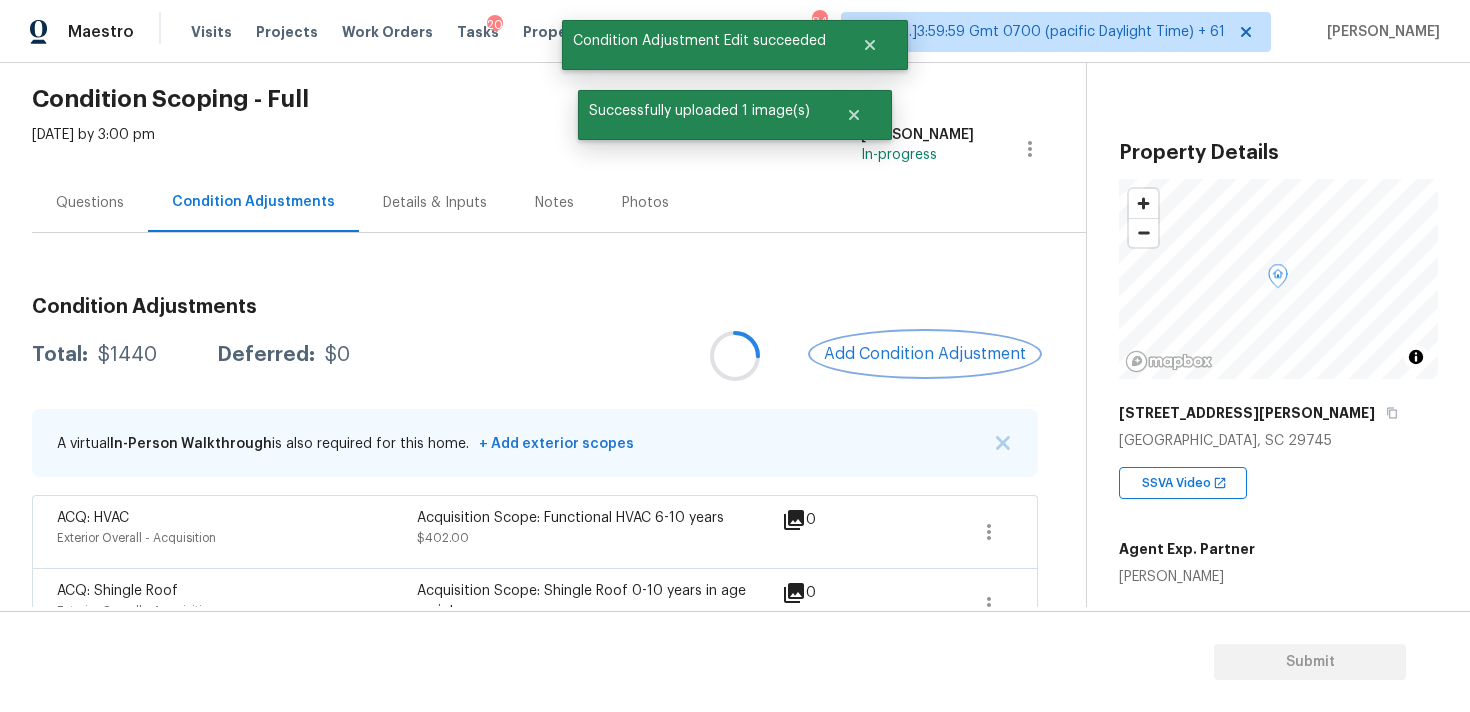 scroll, scrollTop: 0, scrollLeft: 0, axis: both 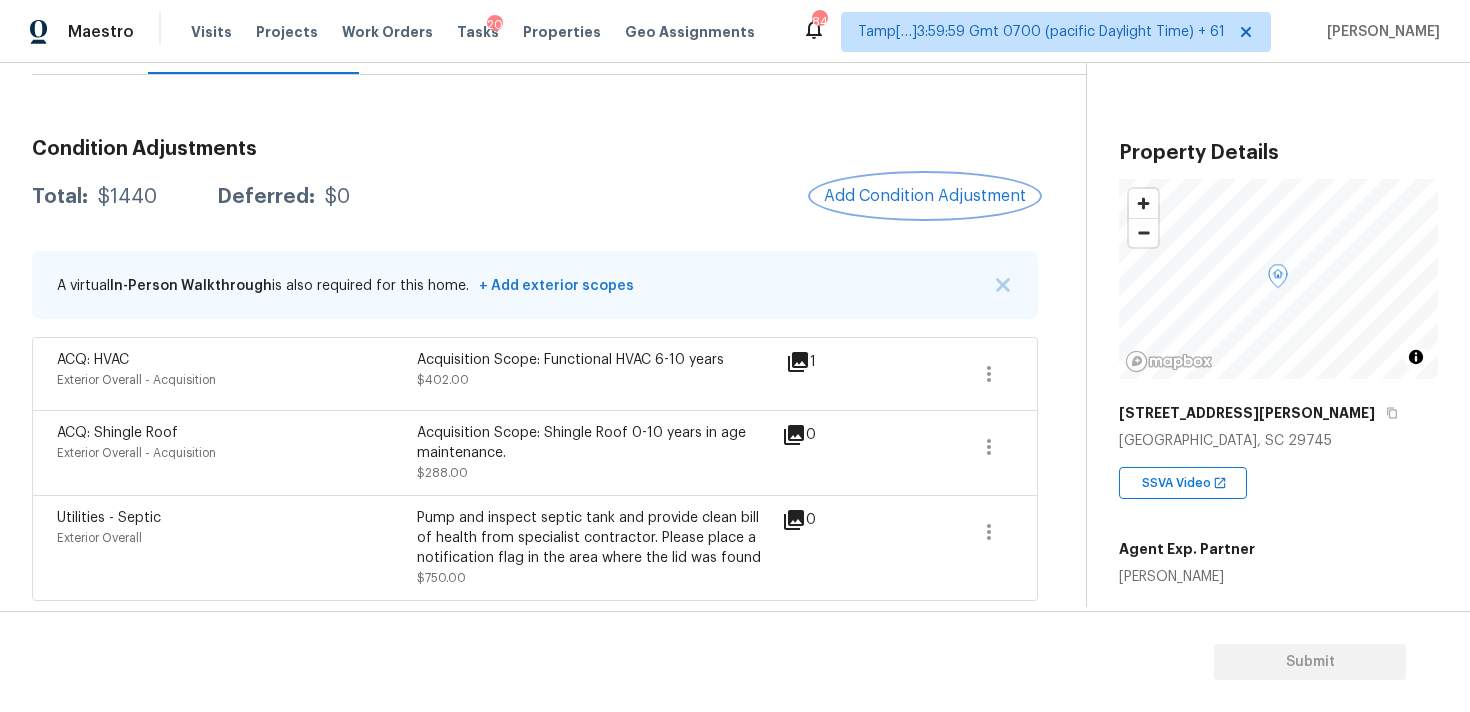 click on "Add Condition Adjustment" at bounding box center (925, 196) 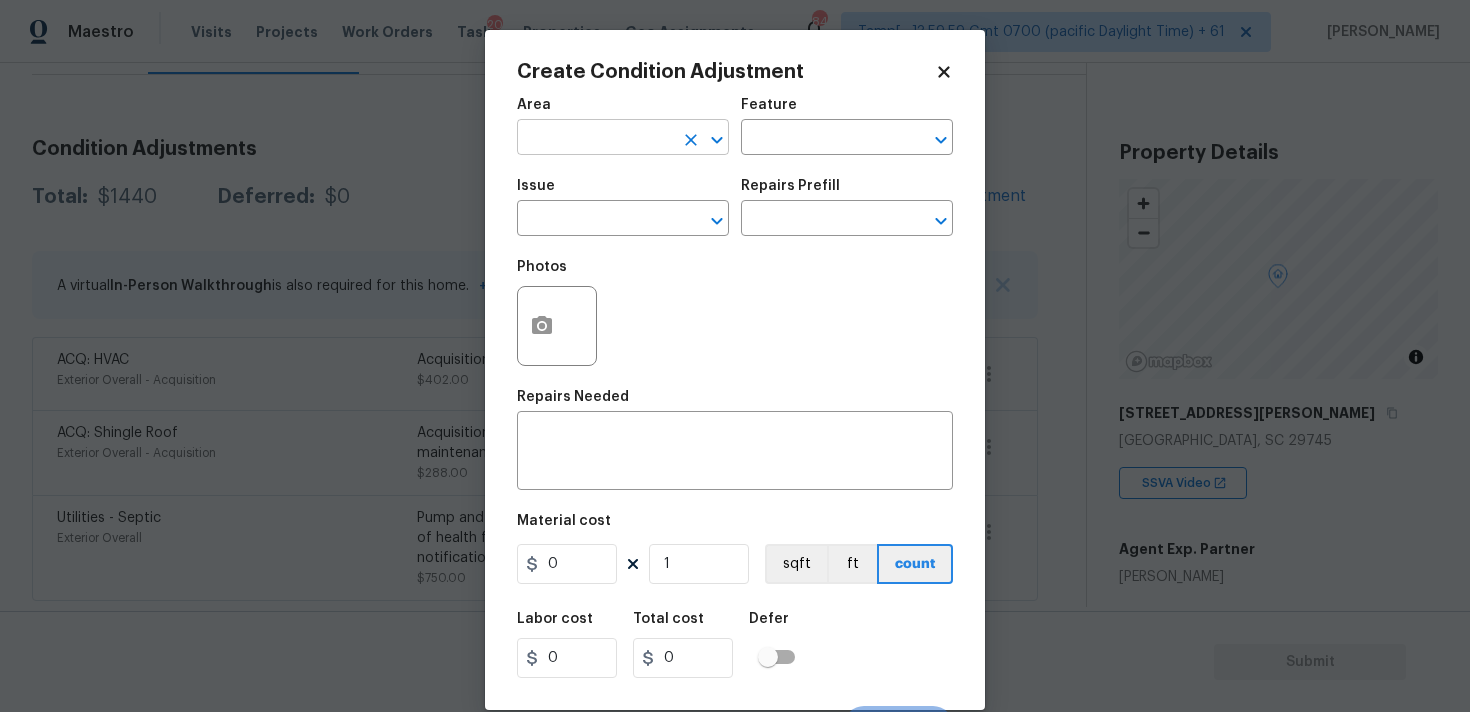 click at bounding box center (595, 139) 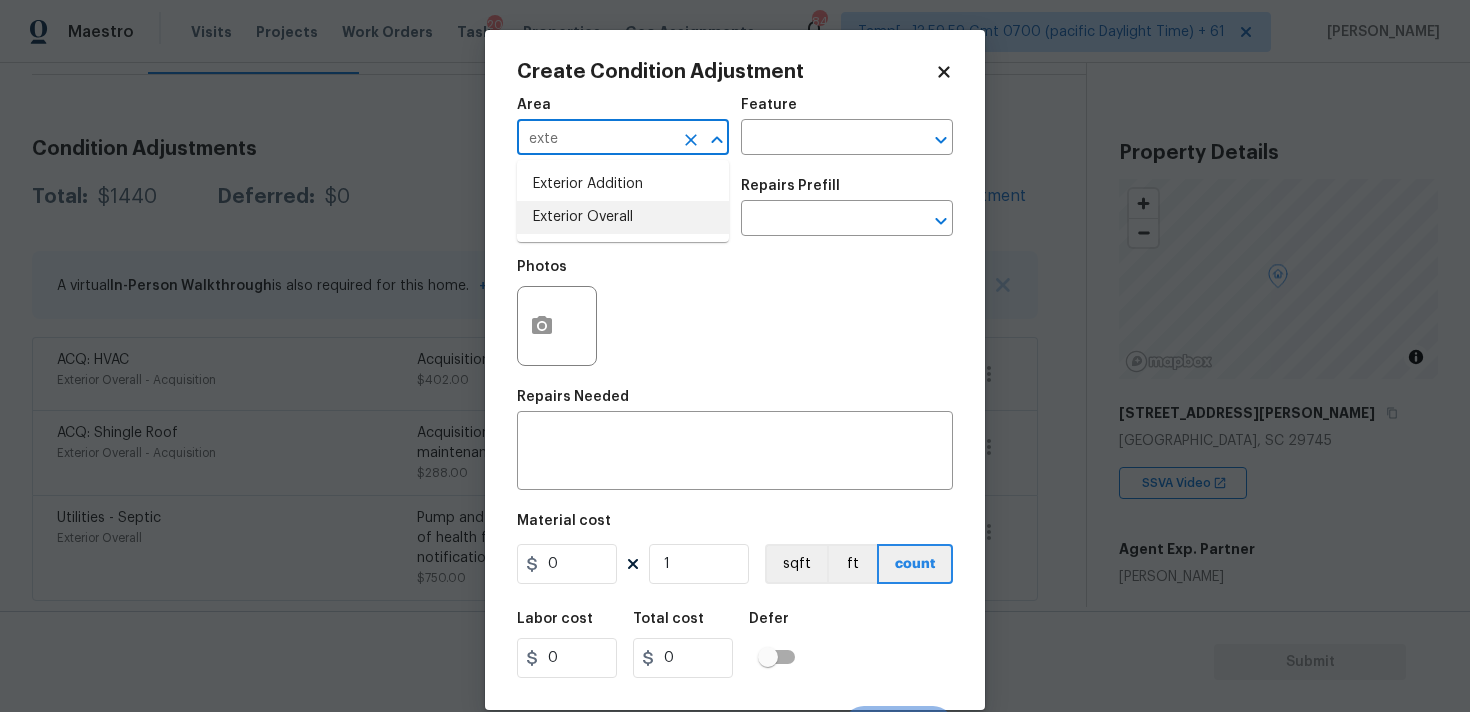 click on "Exterior Overall" at bounding box center (623, 217) 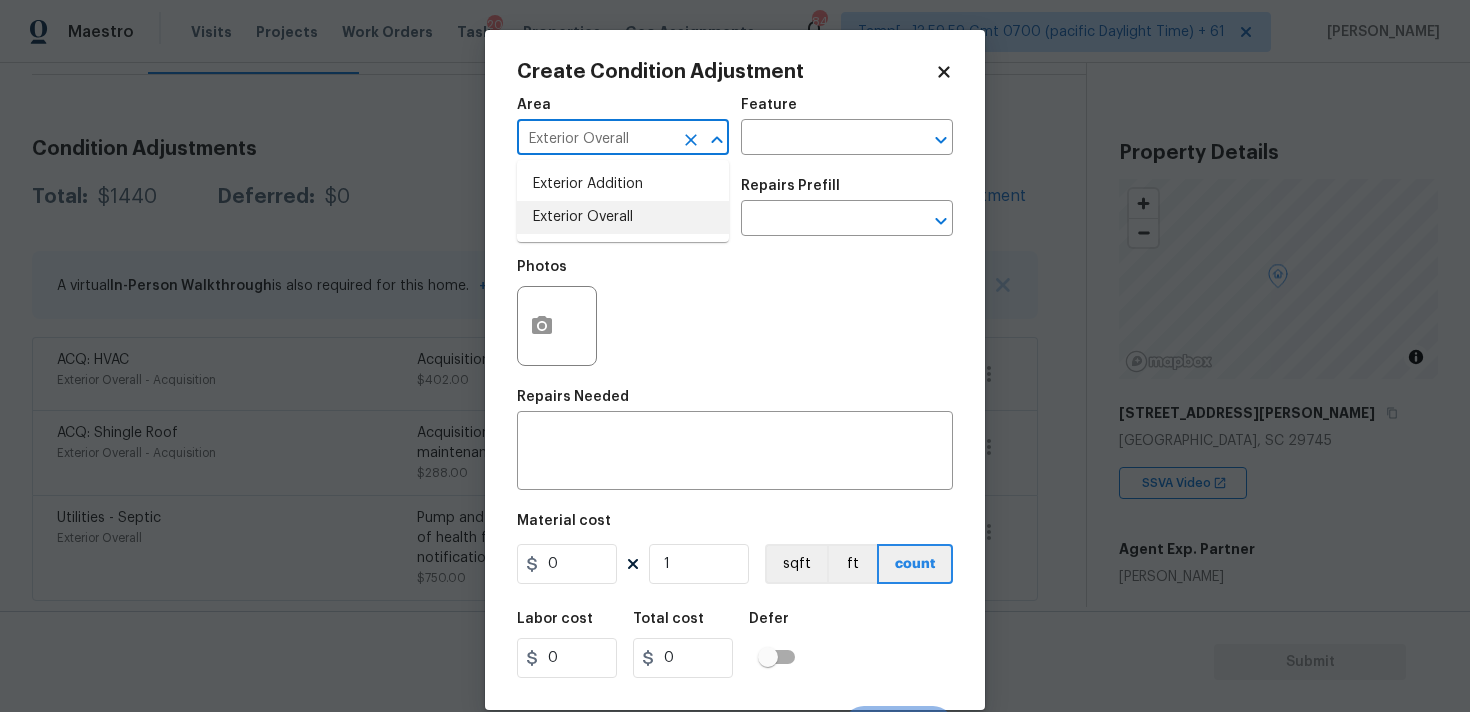 type on "Exterior Overall" 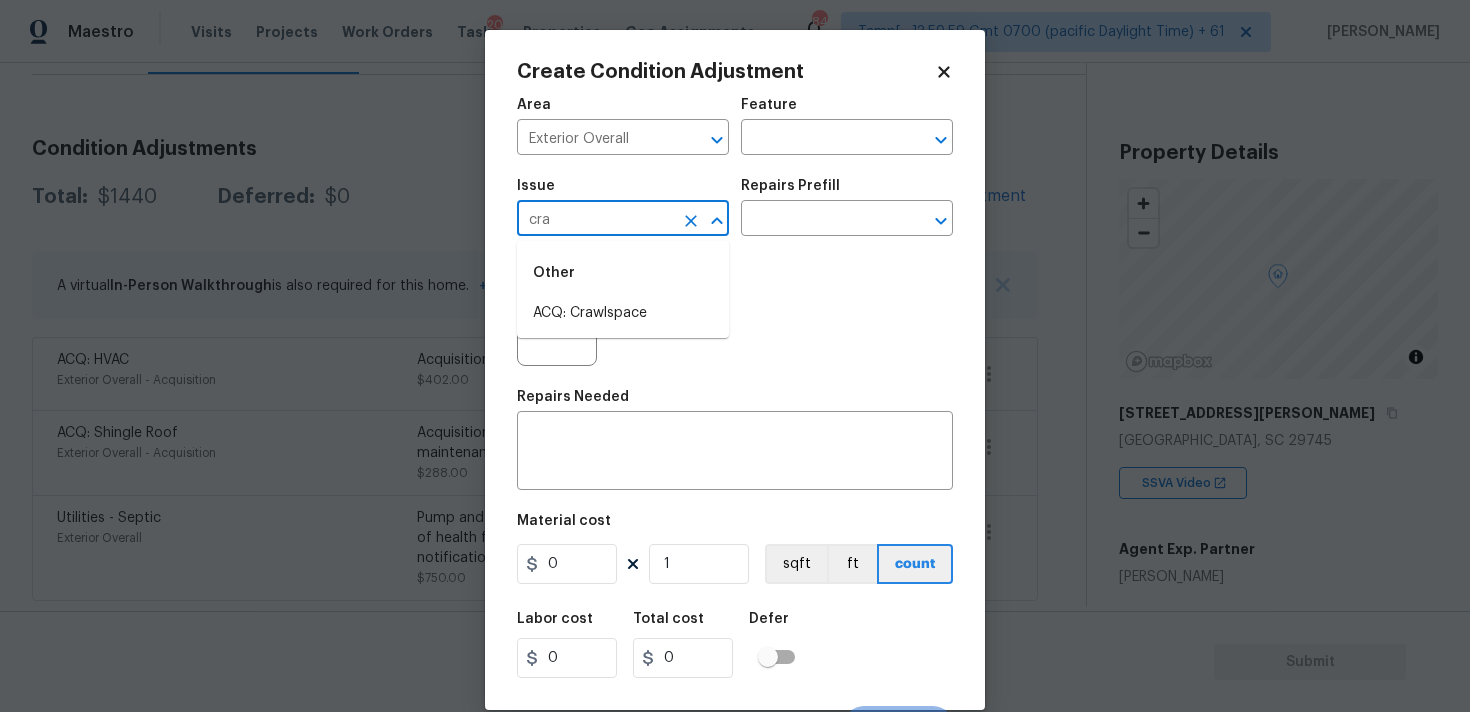 click on "ACQ: Crawlspace" at bounding box center (623, 313) 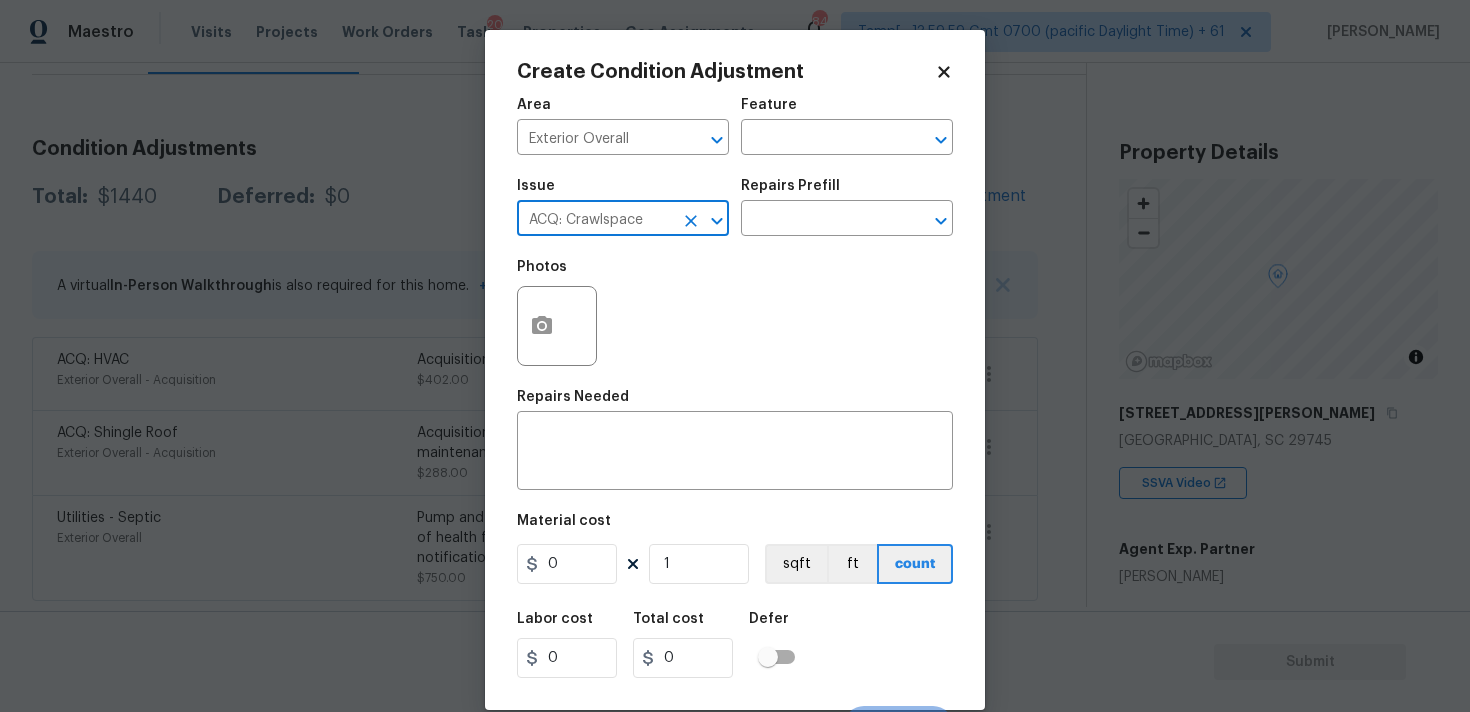type on "ACQ: Crawlspace" 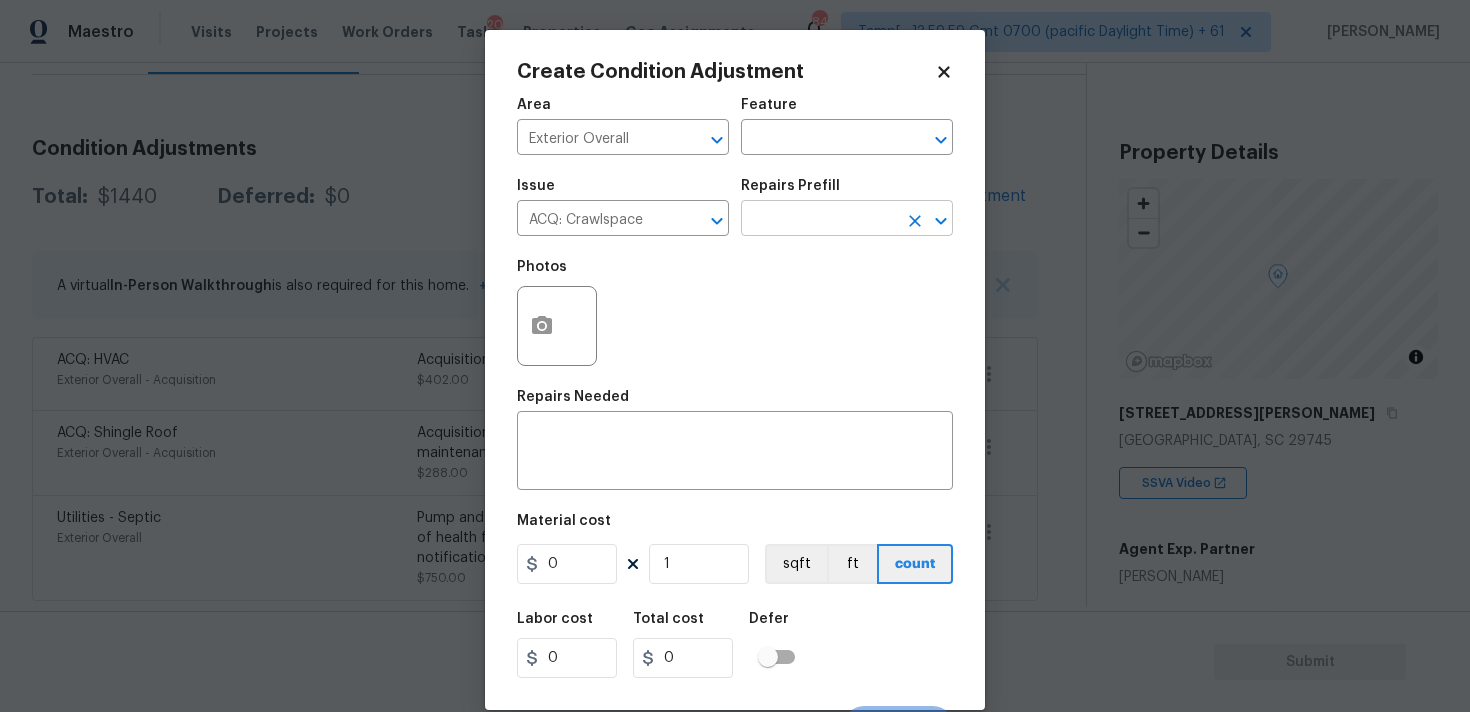 click at bounding box center [819, 220] 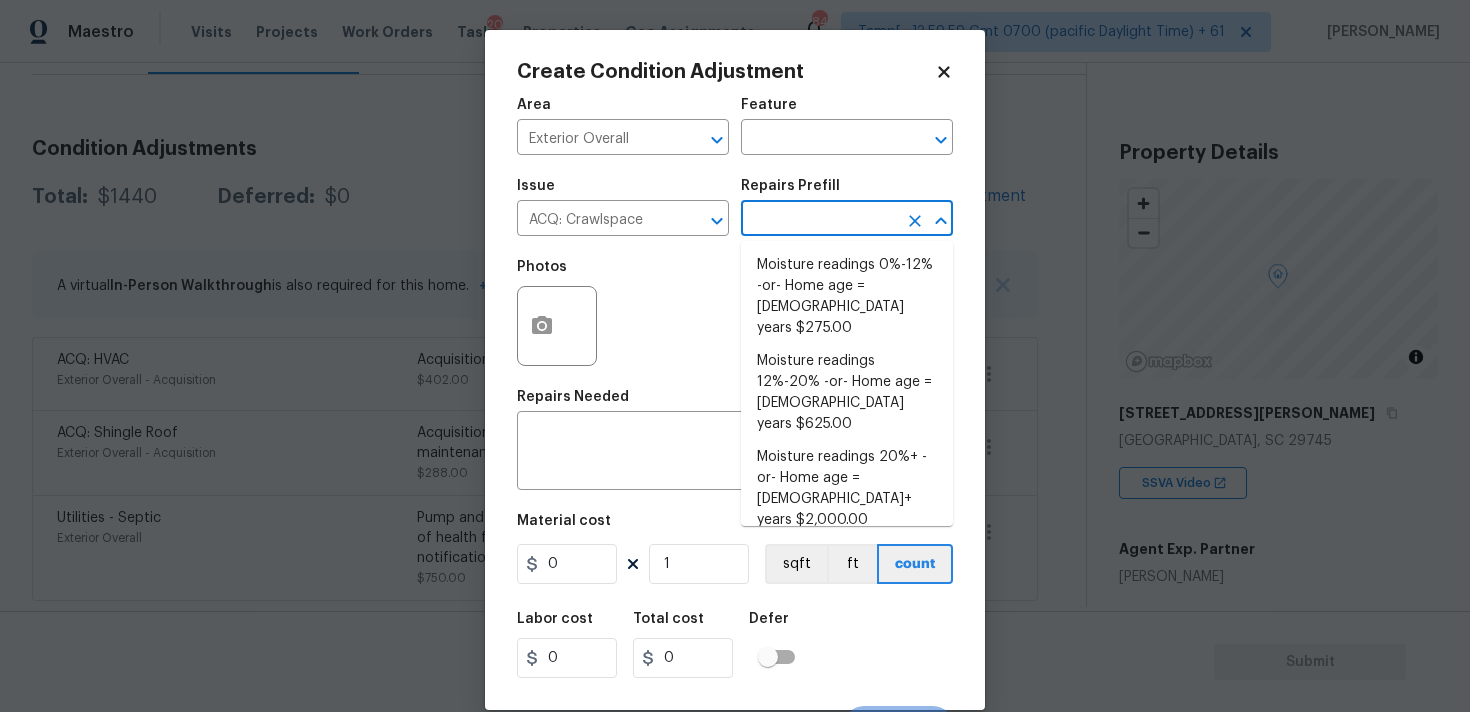 click on "Create Condition Adjustment Area Exterior Overall ​ Feature ​ Issue ACQ: Crawlspace ​ Repairs Prefill ​ Photos Repairs Needed x ​ Material cost 0 1 sqft ft count Labor cost 0 Total cost 0 Defer Cancel Create" at bounding box center (735, 370) 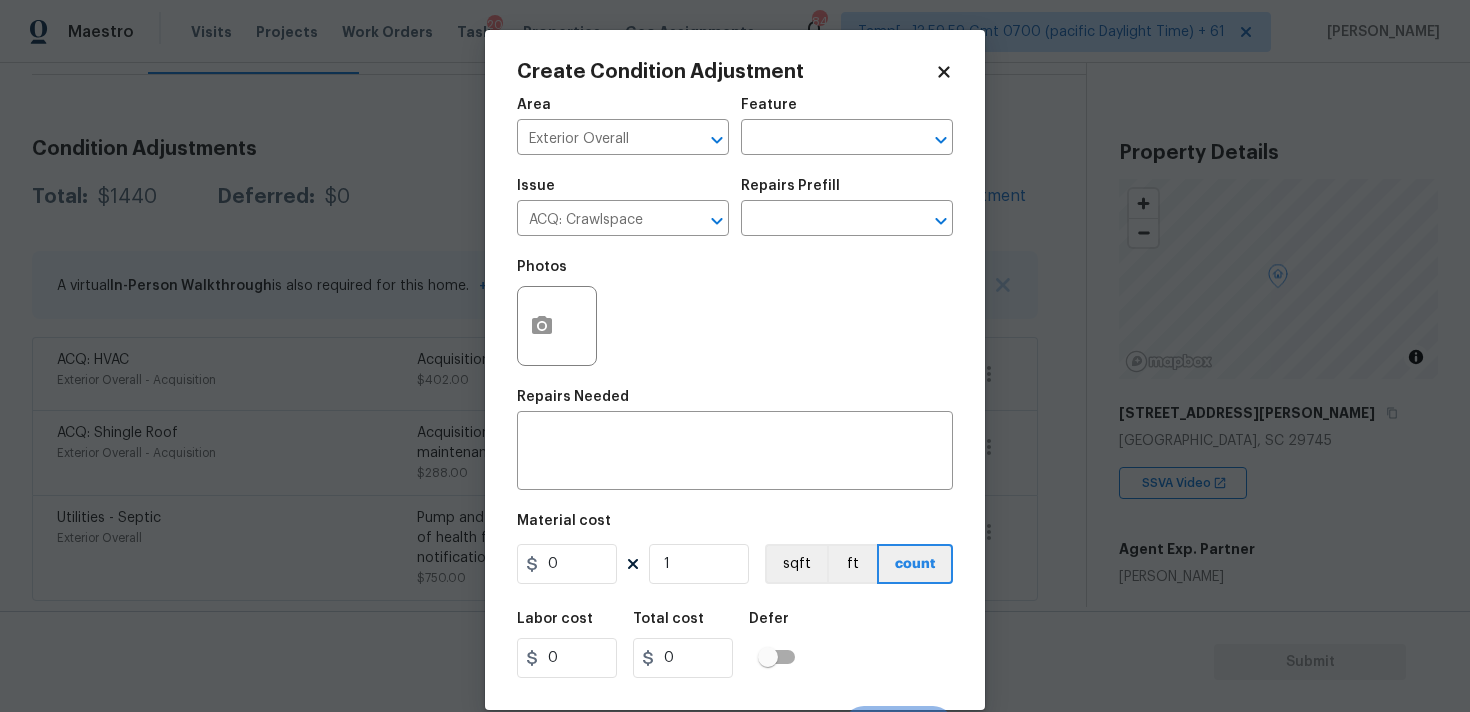 click 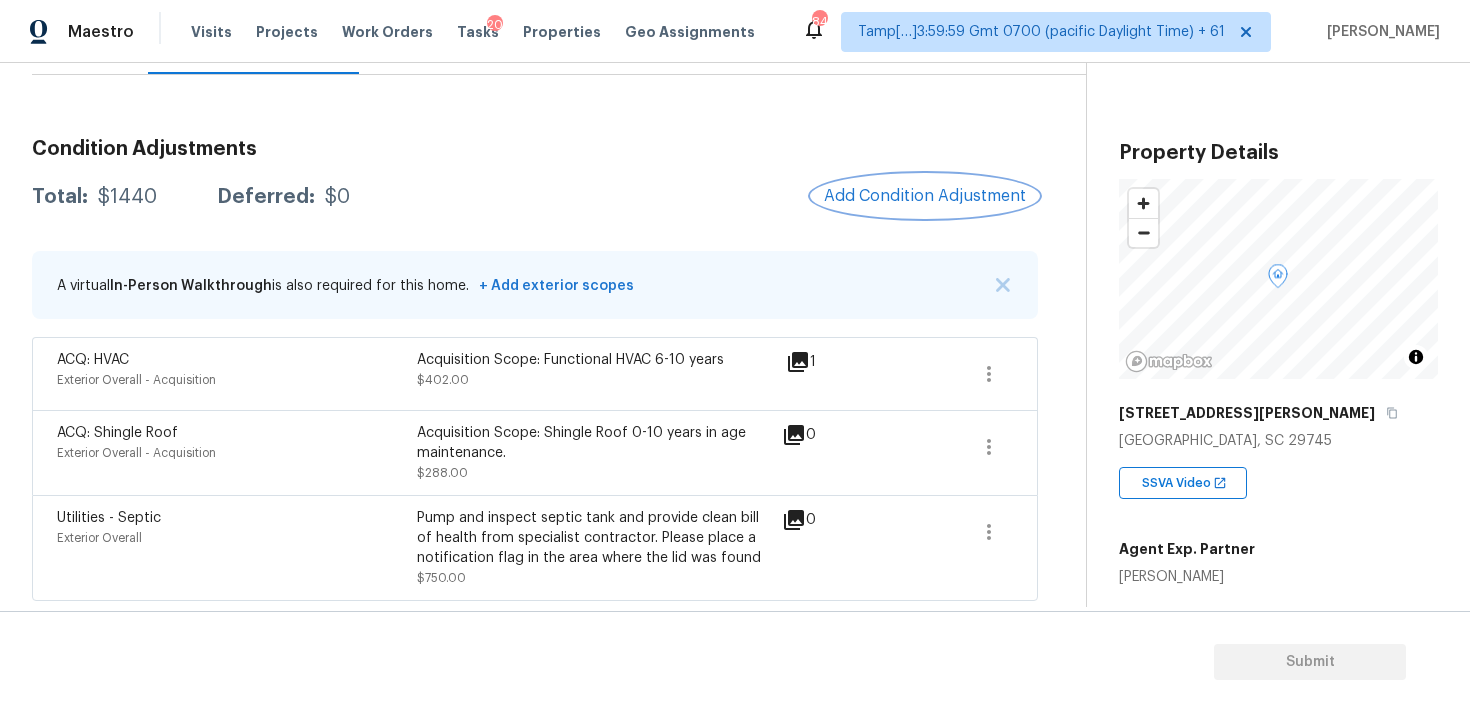 click on "Add Condition Adjustment" at bounding box center (925, 196) 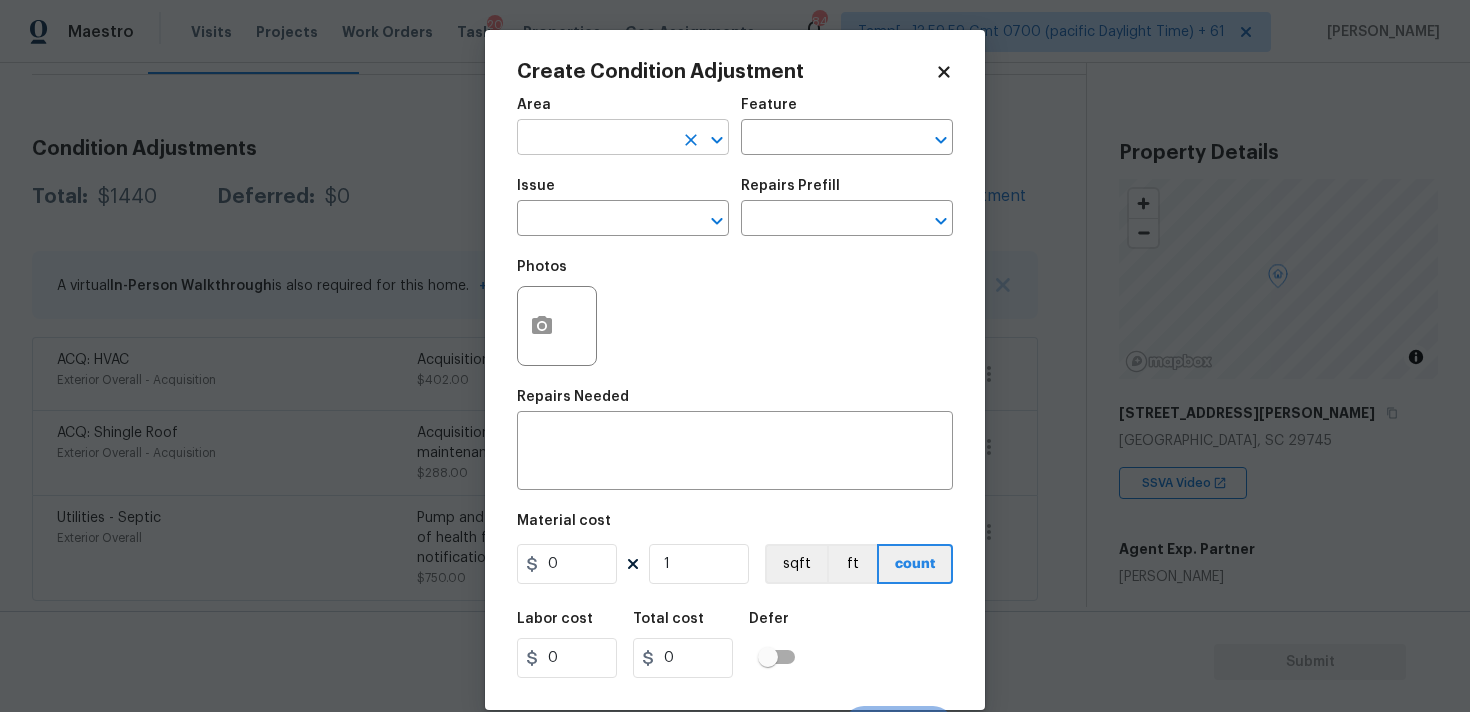 click on "Area" at bounding box center [623, 111] 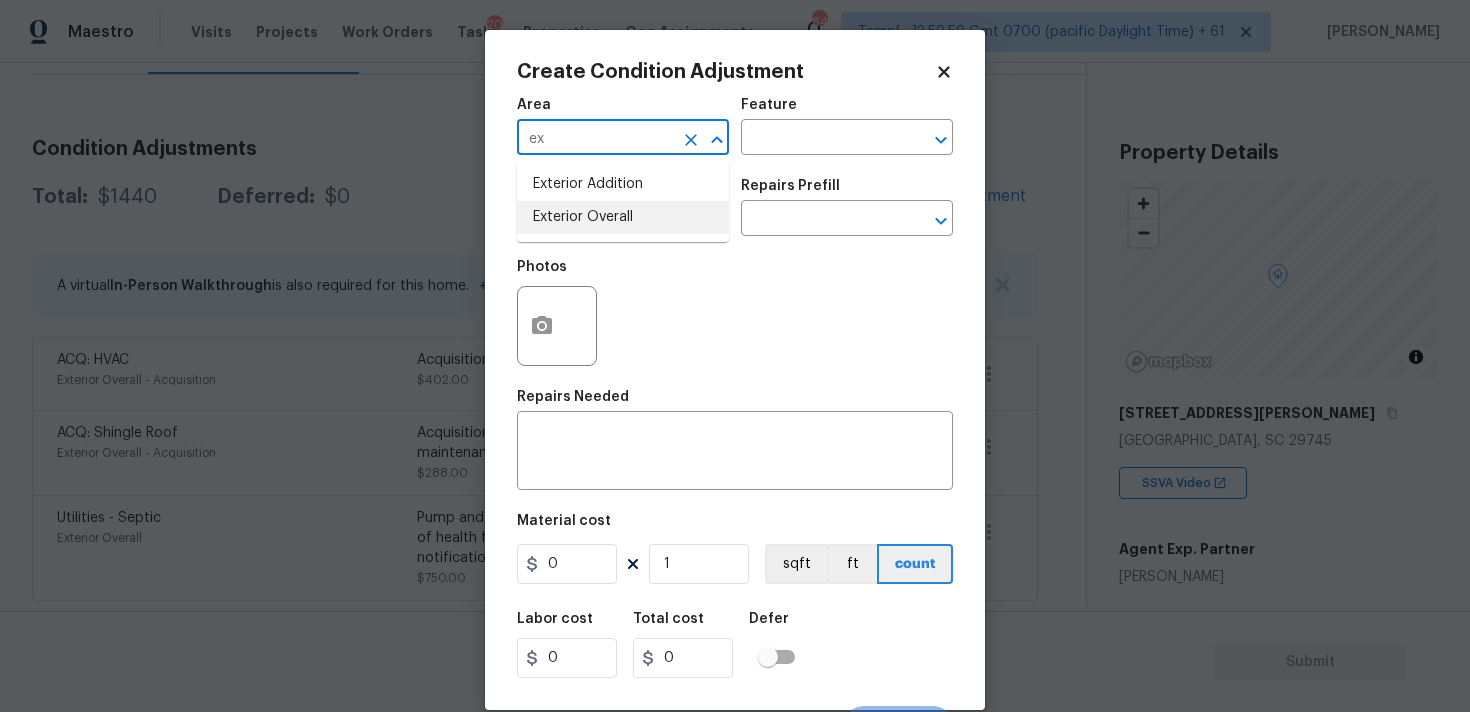 click on "Exterior Overall" at bounding box center [623, 217] 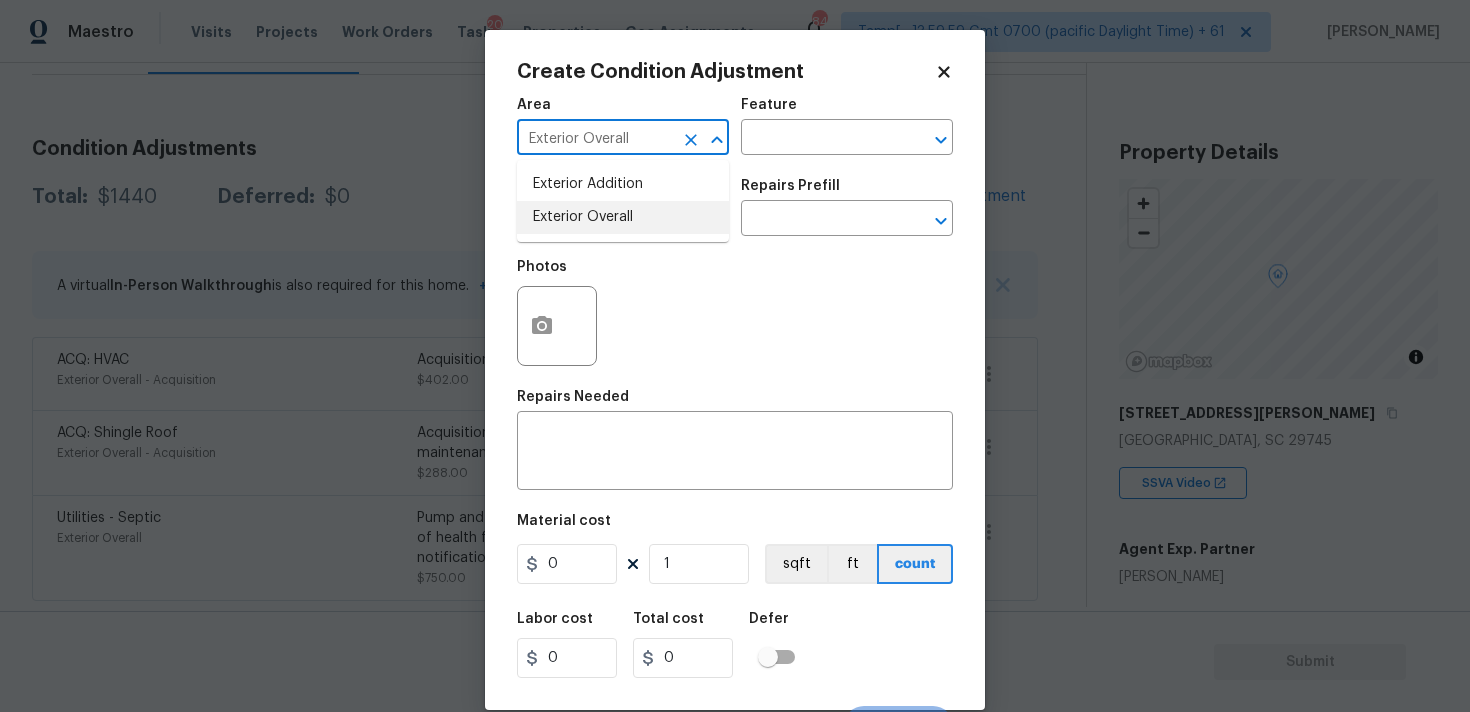 type on "Exterior Overall" 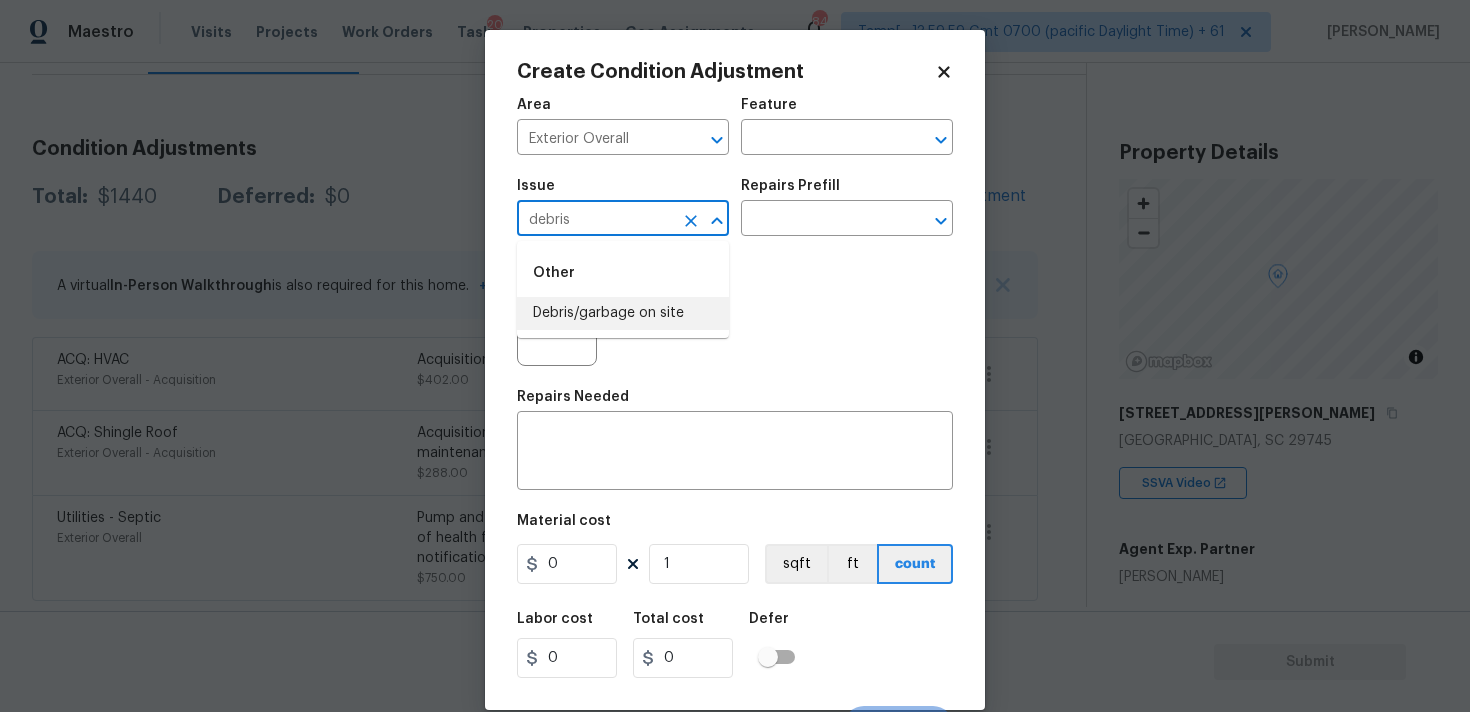 click on "Debris/garbage on site" at bounding box center [623, 313] 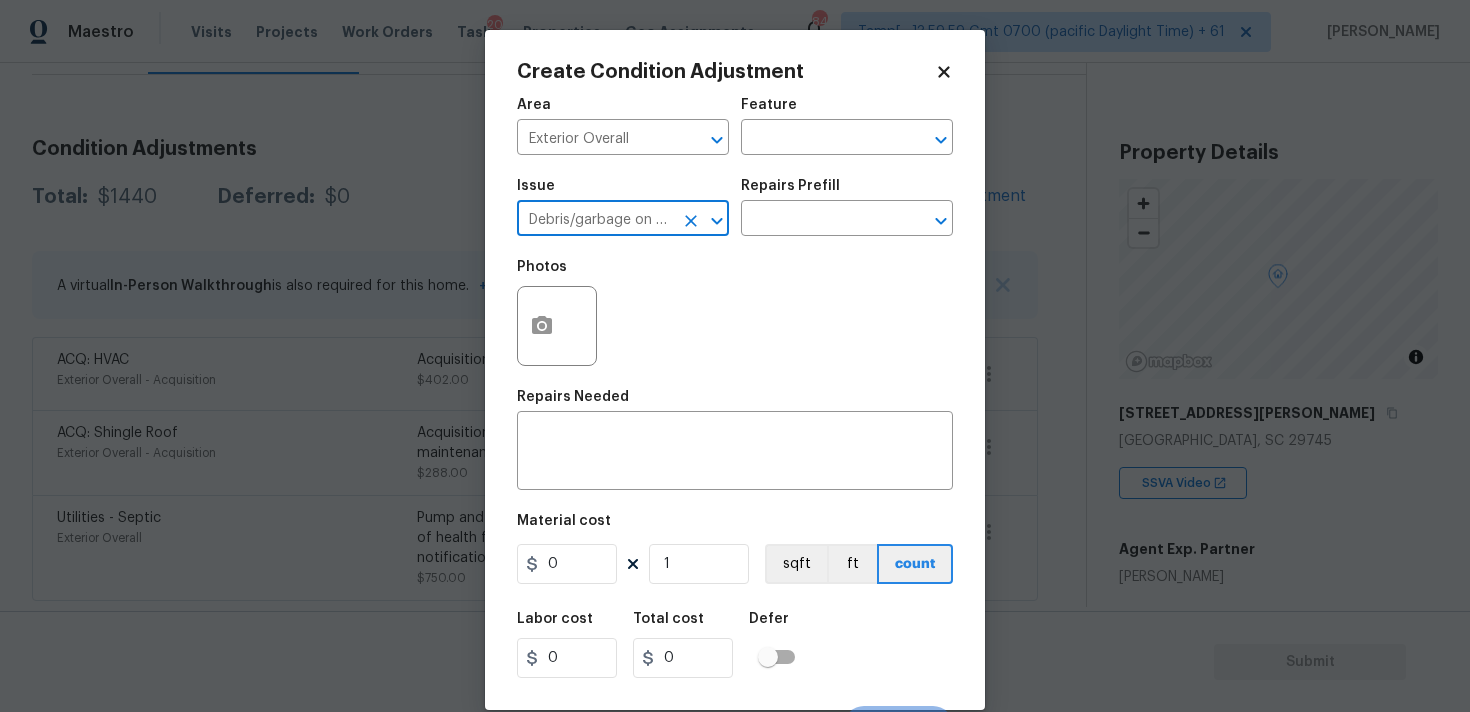 type on "Debris/garbage on site" 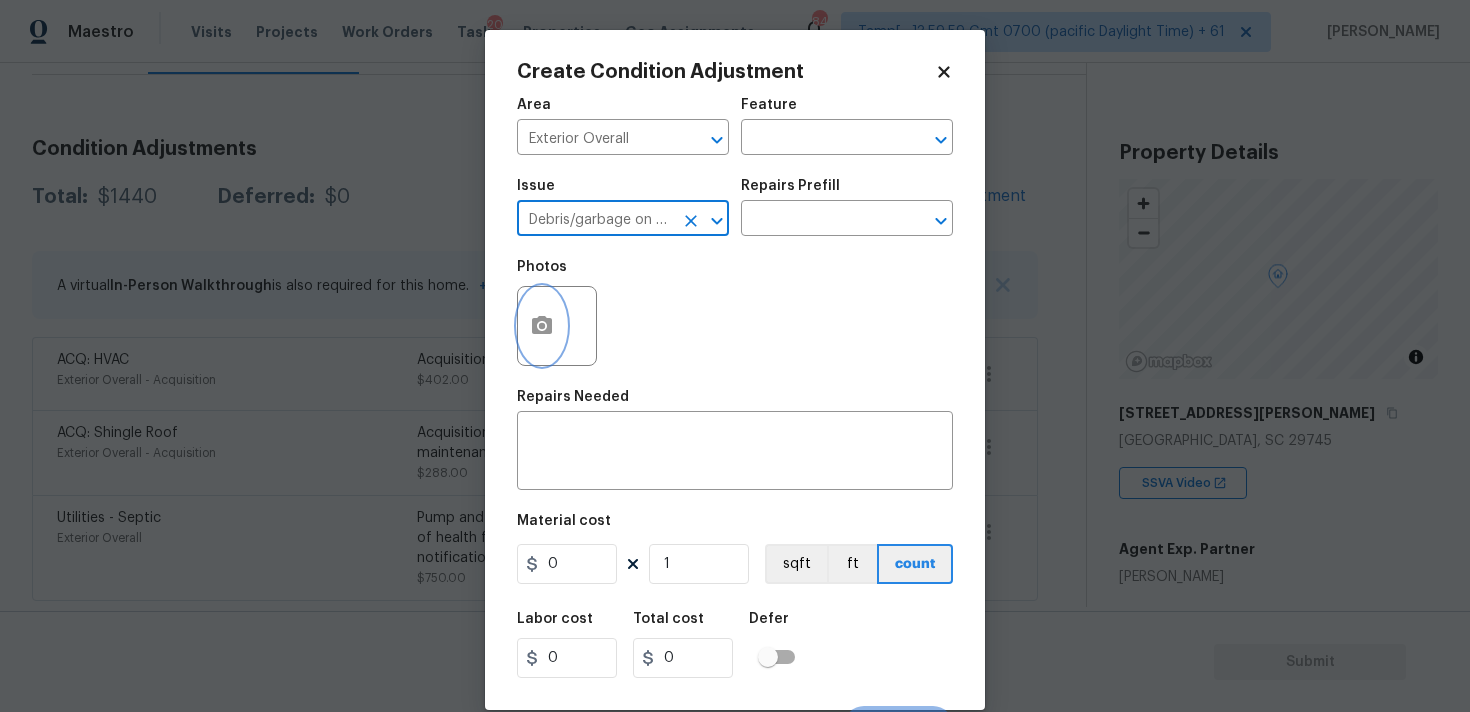 click at bounding box center (542, 326) 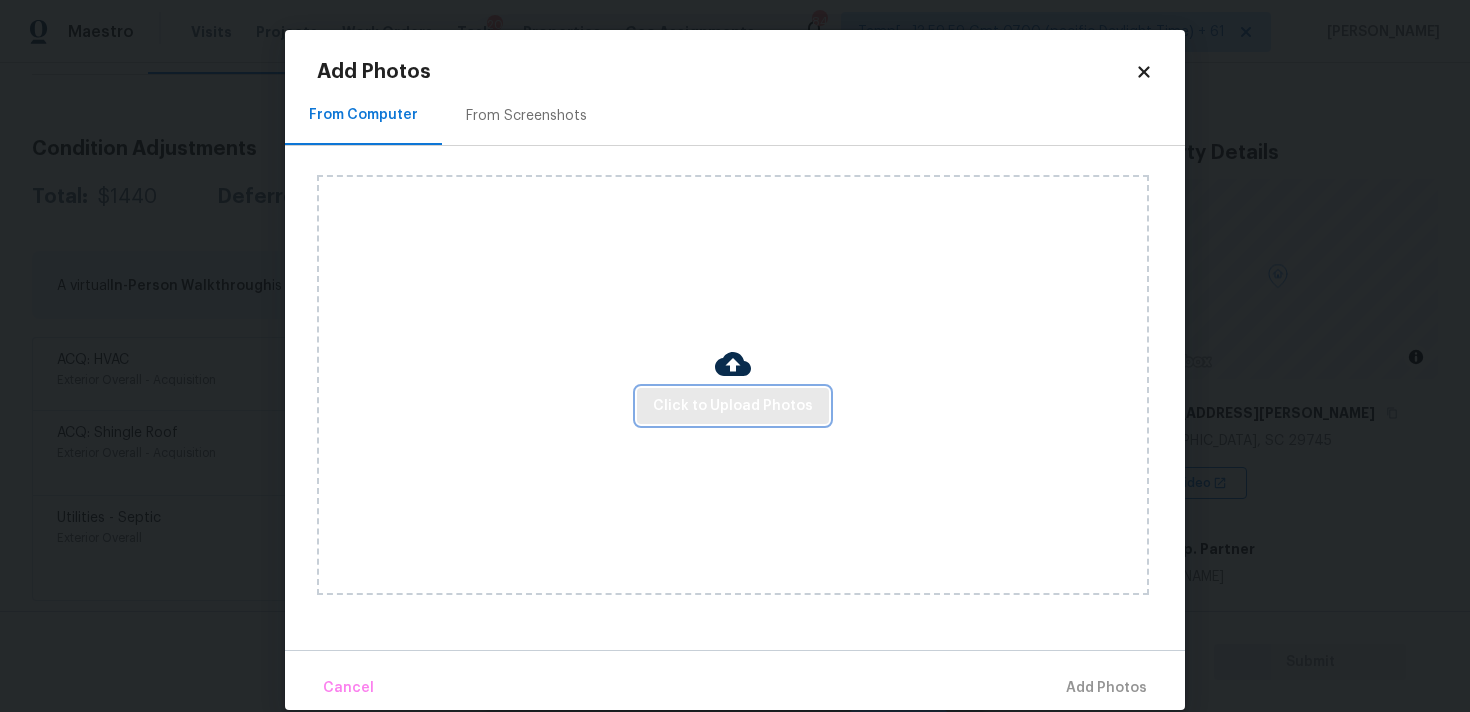 click on "Click to Upload Photos" at bounding box center (733, 406) 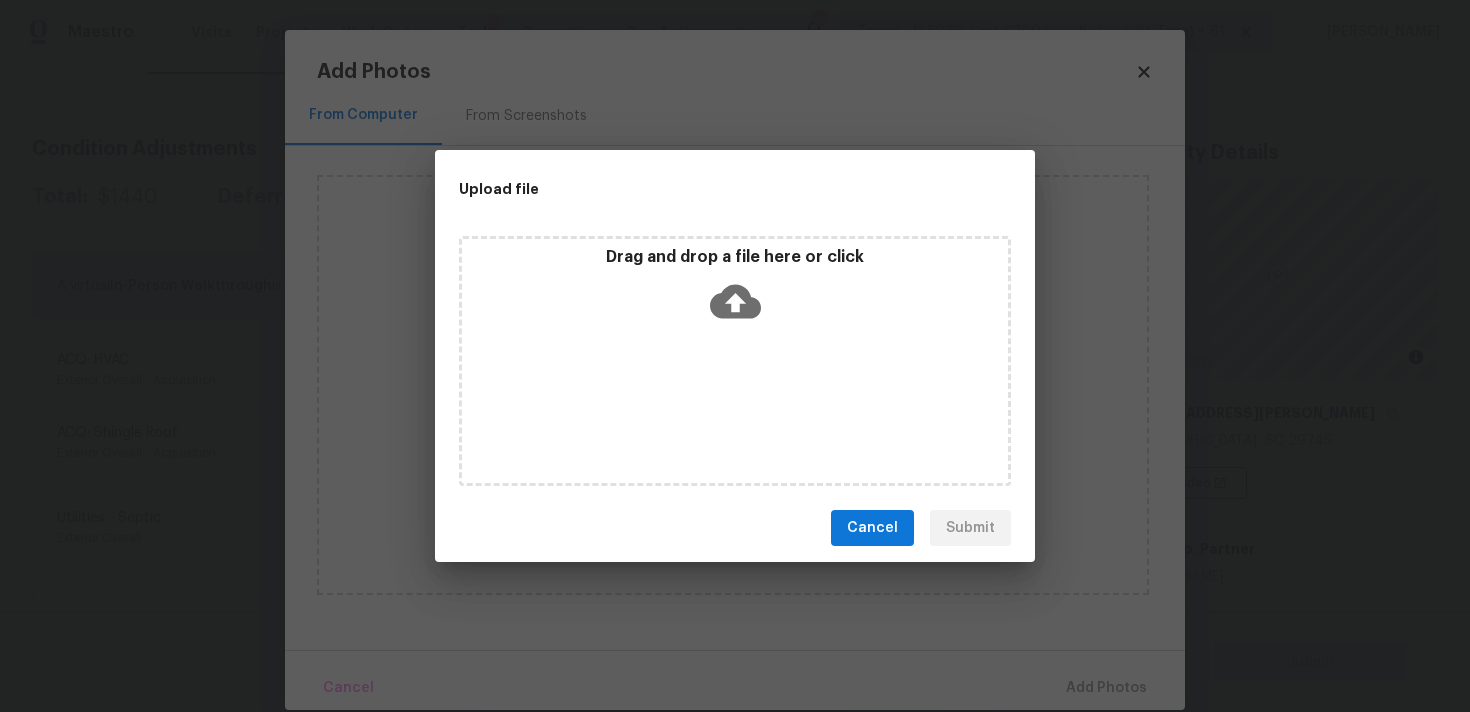 click 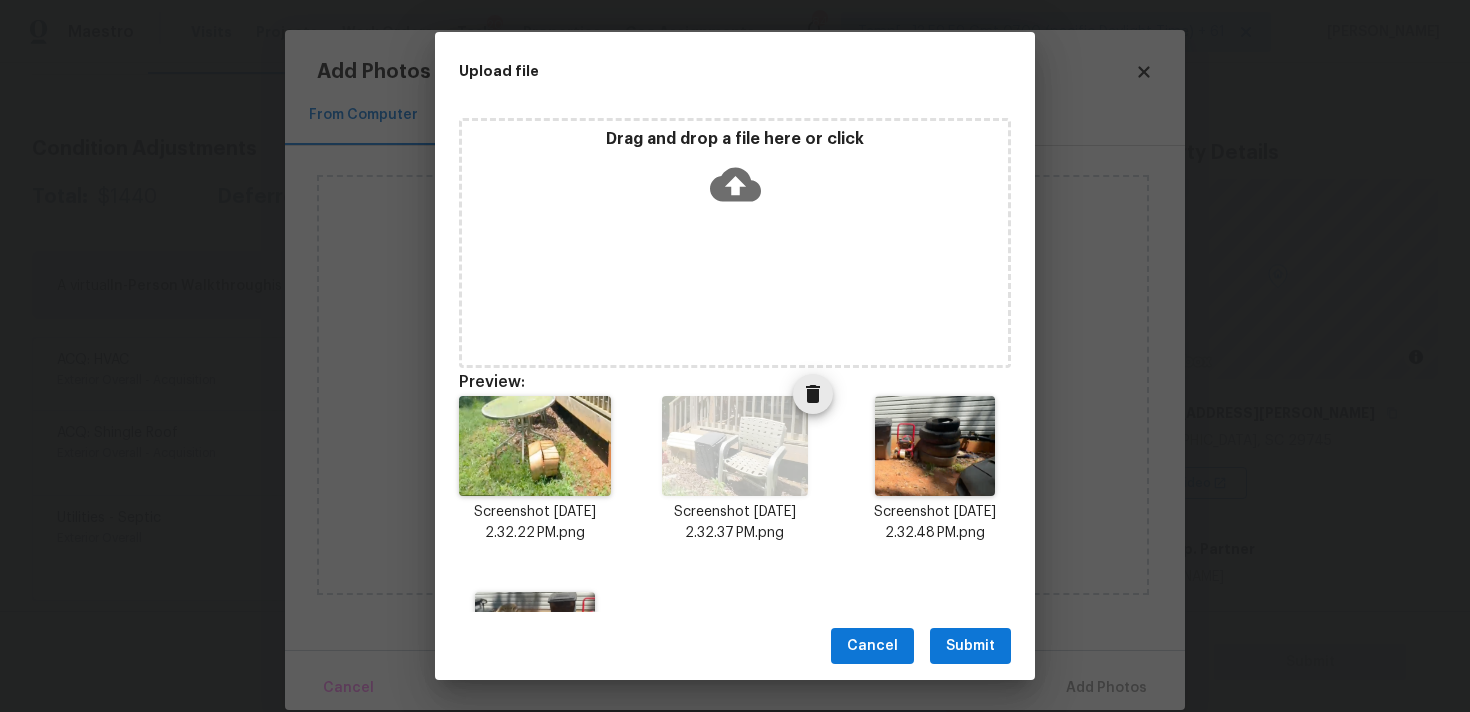 scroll, scrollTop: 152, scrollLeft: 0, axis: vertical 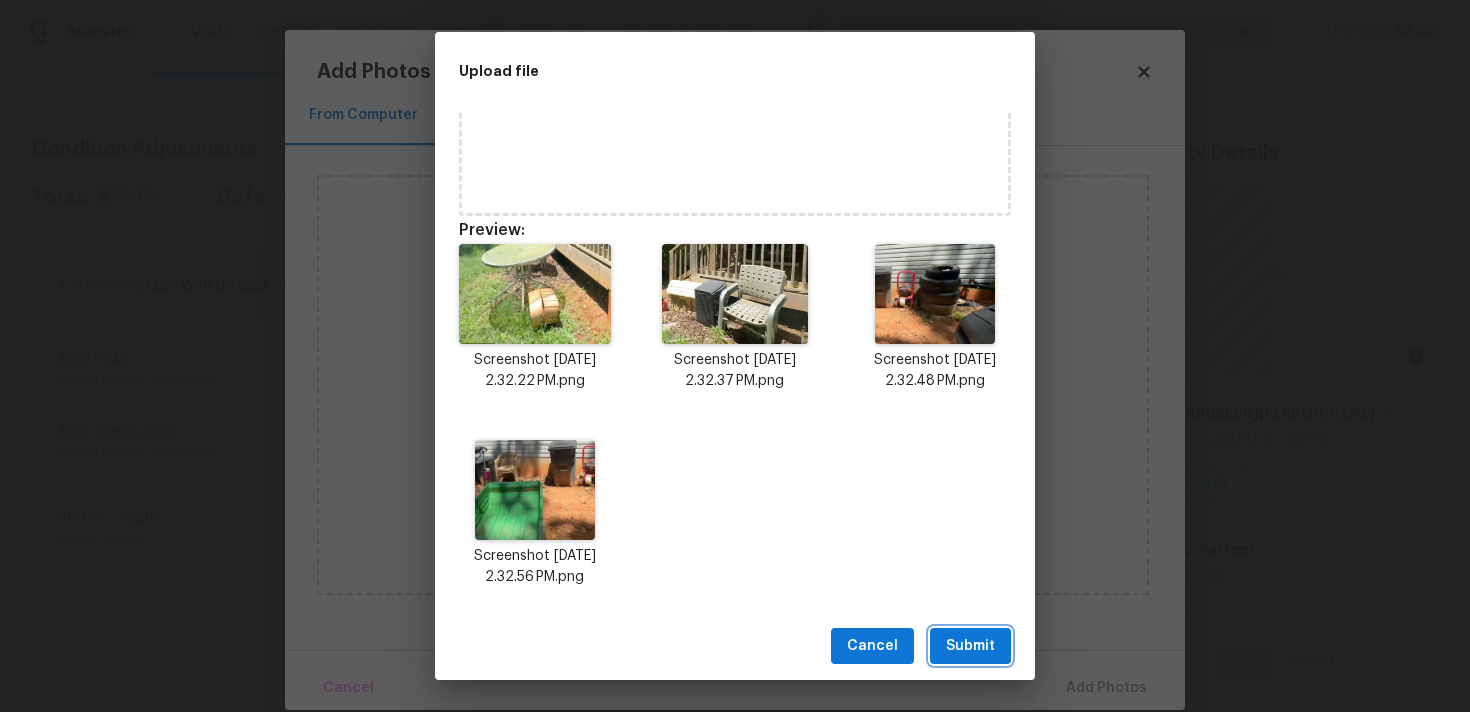 click on "Submit" at bounding box center [970, 646] 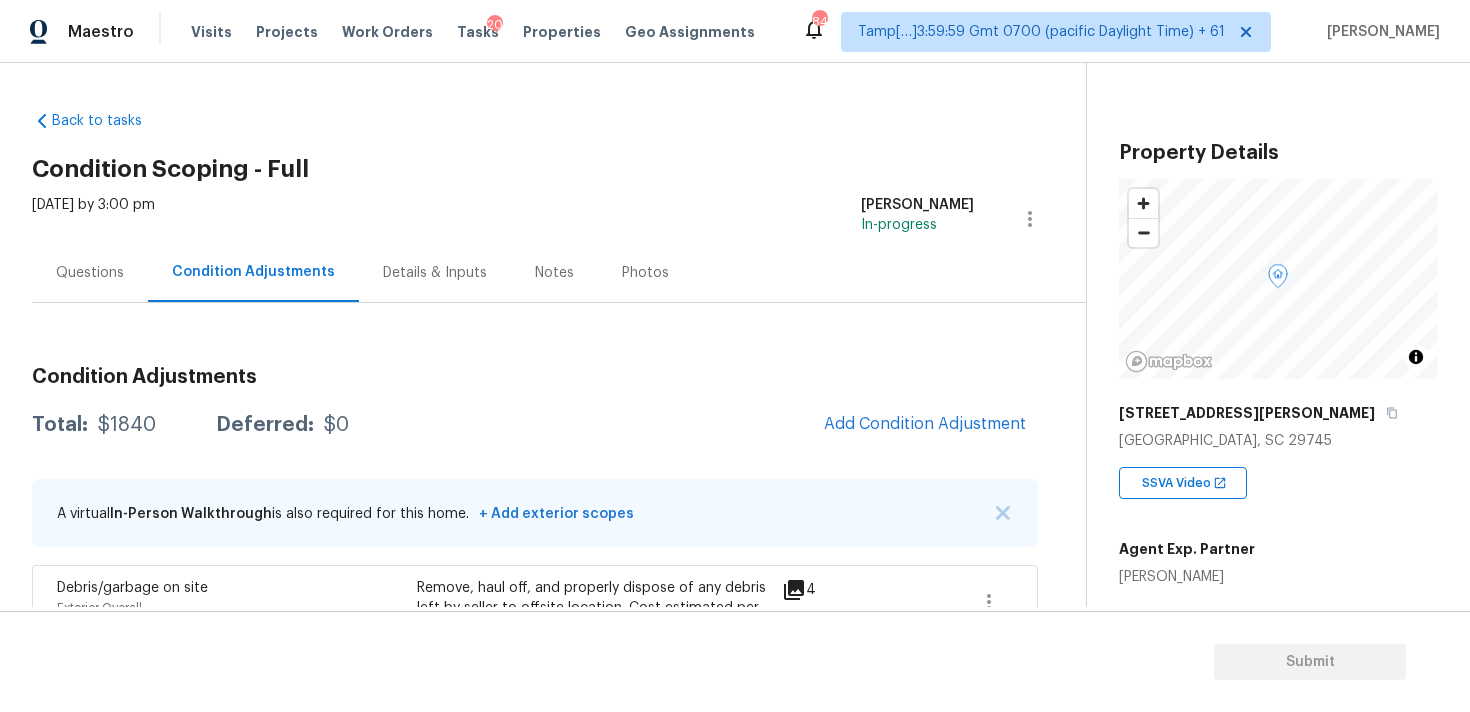 scroll, scrollTop: 0, scrollLeft: 0, axis: both 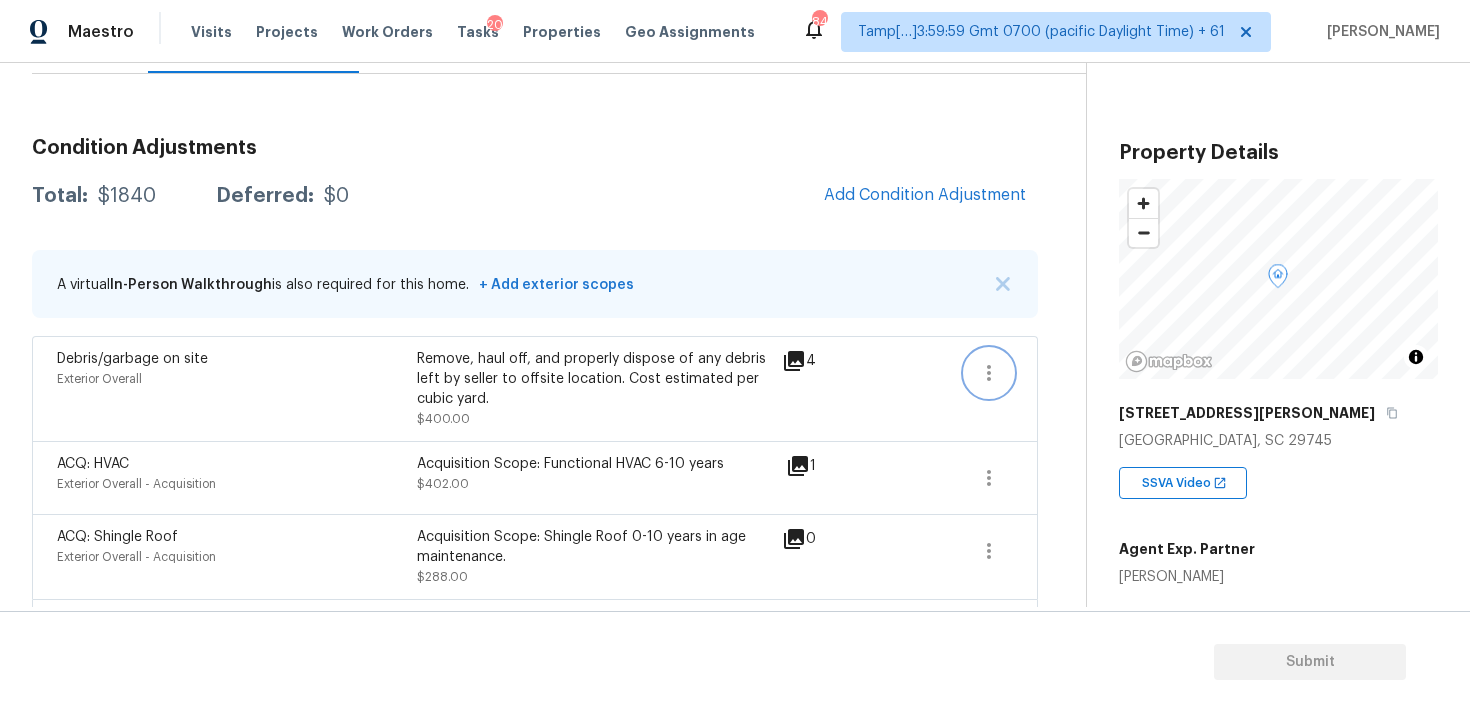 click at bounding box center (989, 373) 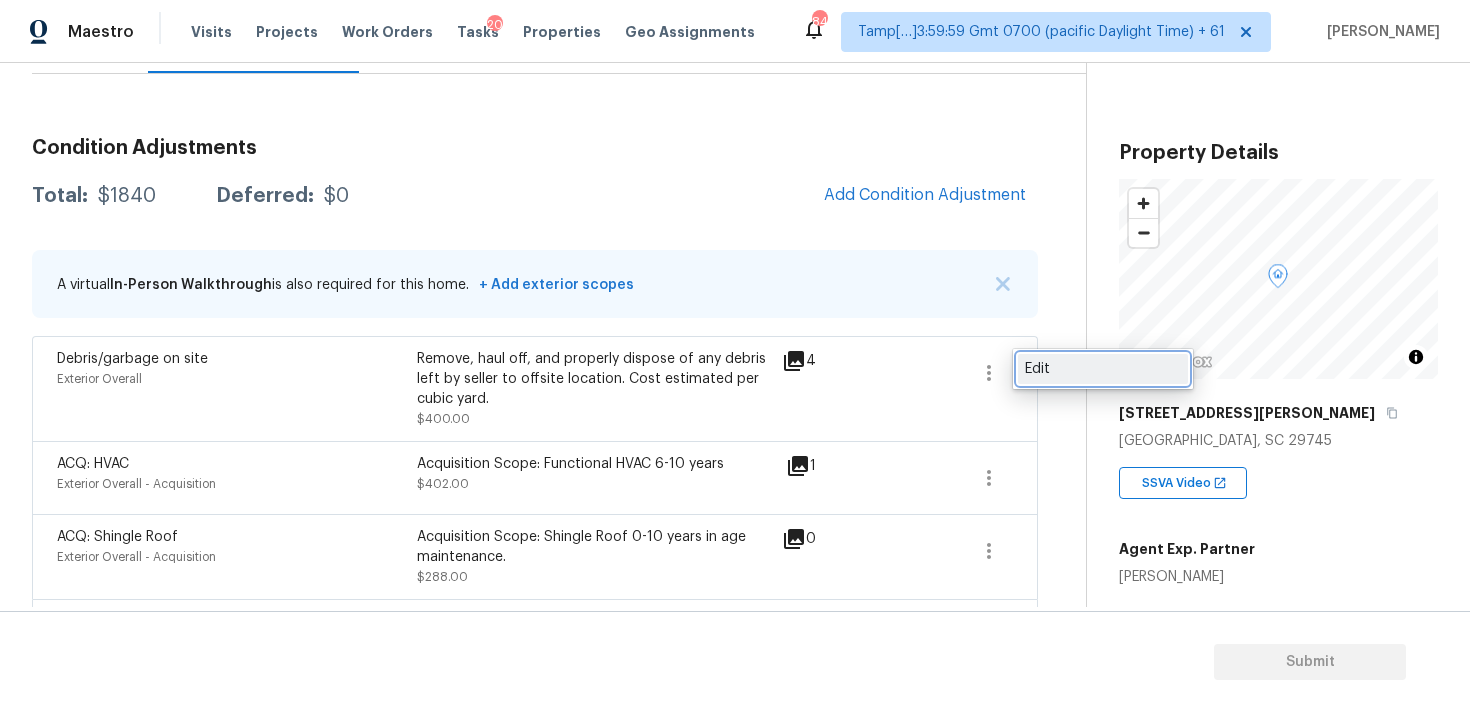 click on "Edit" at bounding box center [1103, 369] 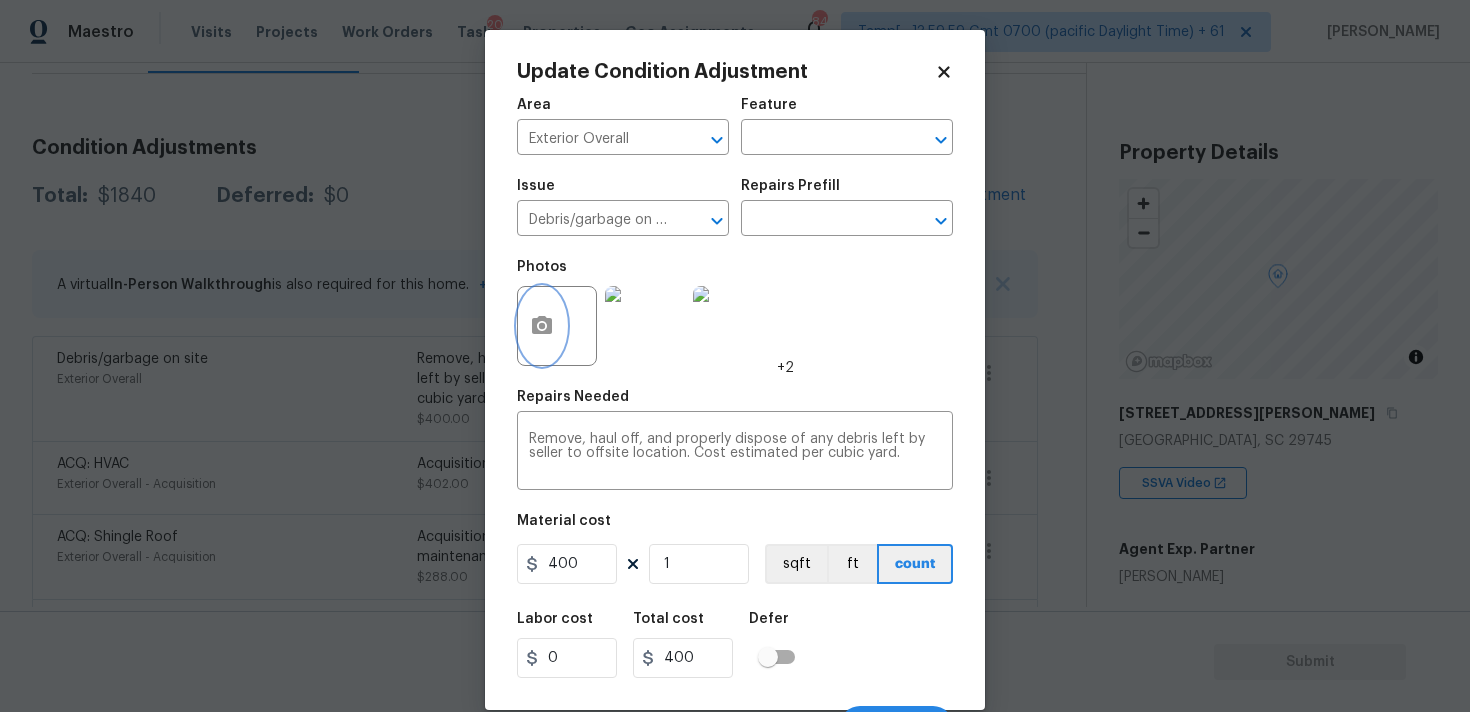 click 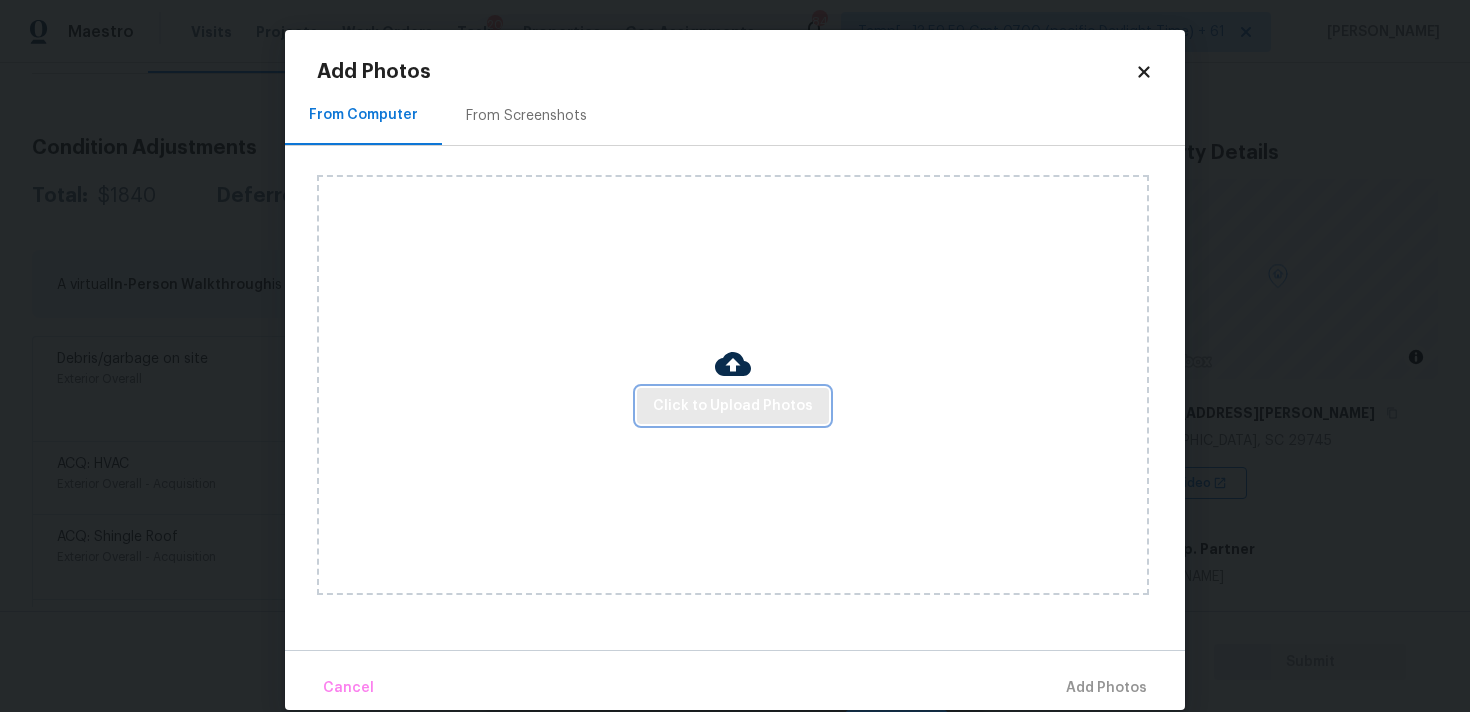 click on "Click to Upload Photos" at bounding box center (733, 406) 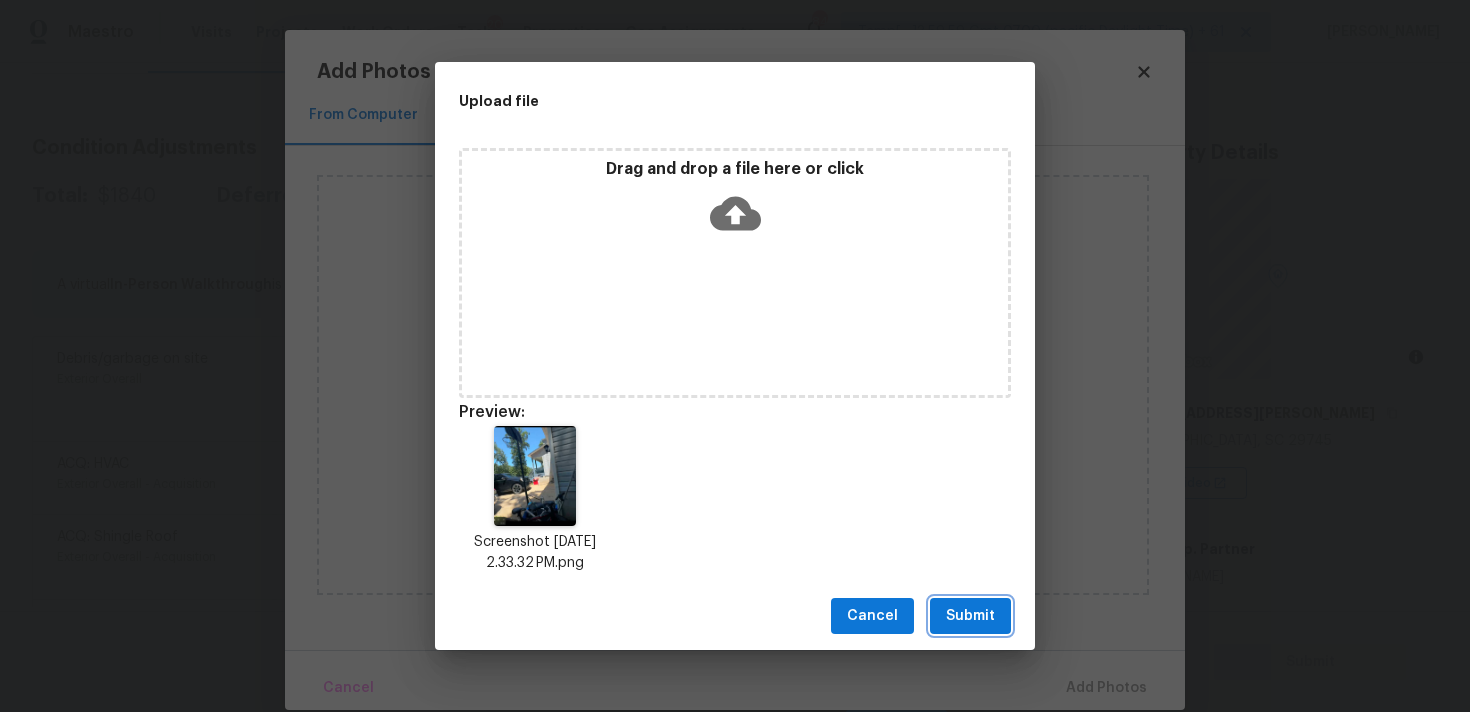 click on "Submit" at bounding box center (970, 616) 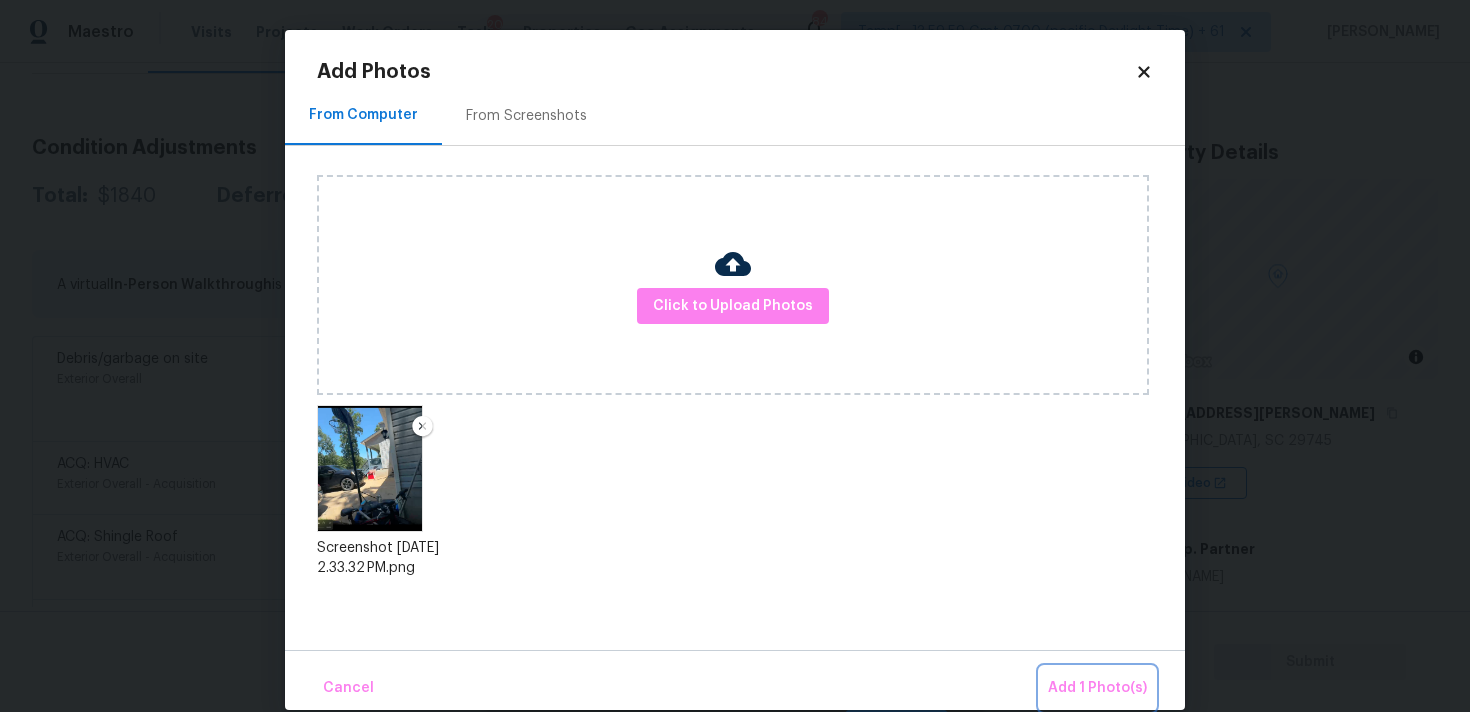 click on "Add 1 Photo(s)" at bounding box center [1097, 688] 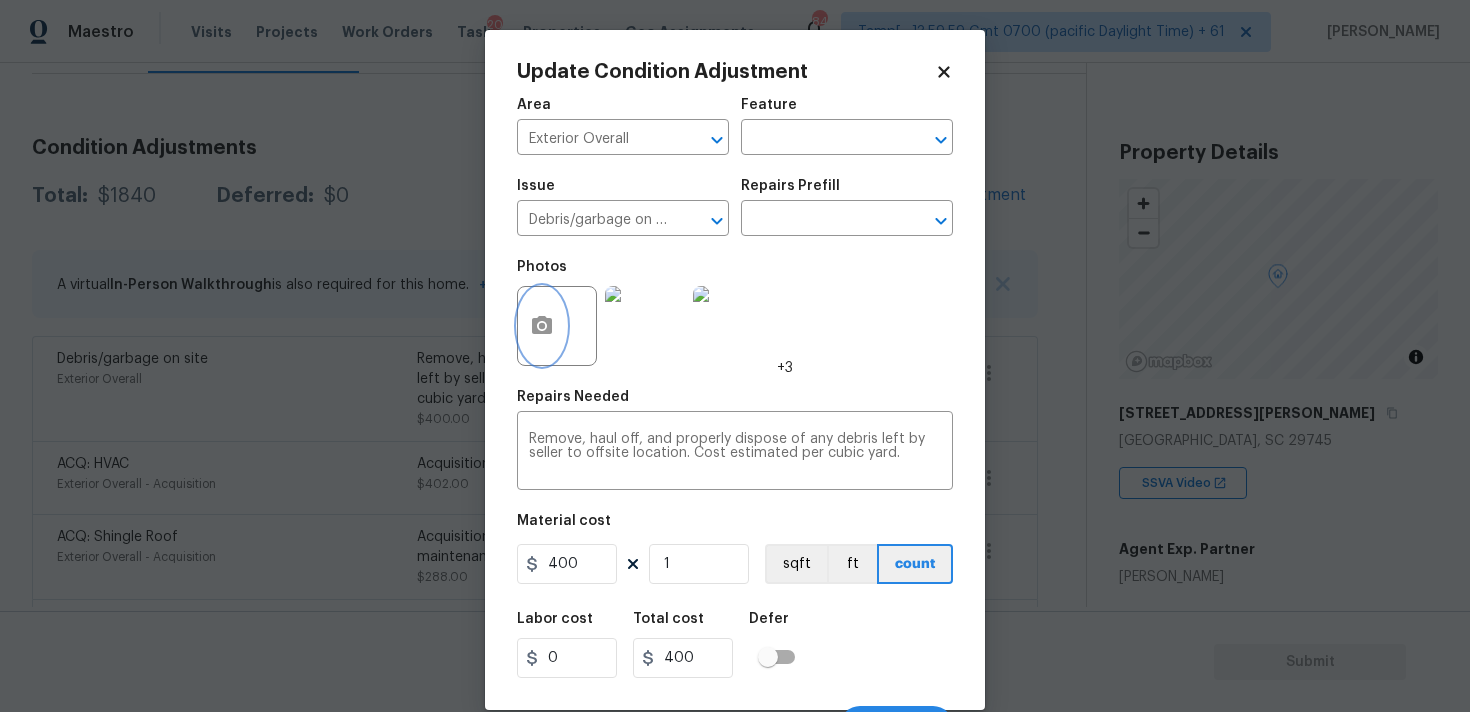 scroll, scrollTop: 35, scrollLeft: 0, axis: vertical 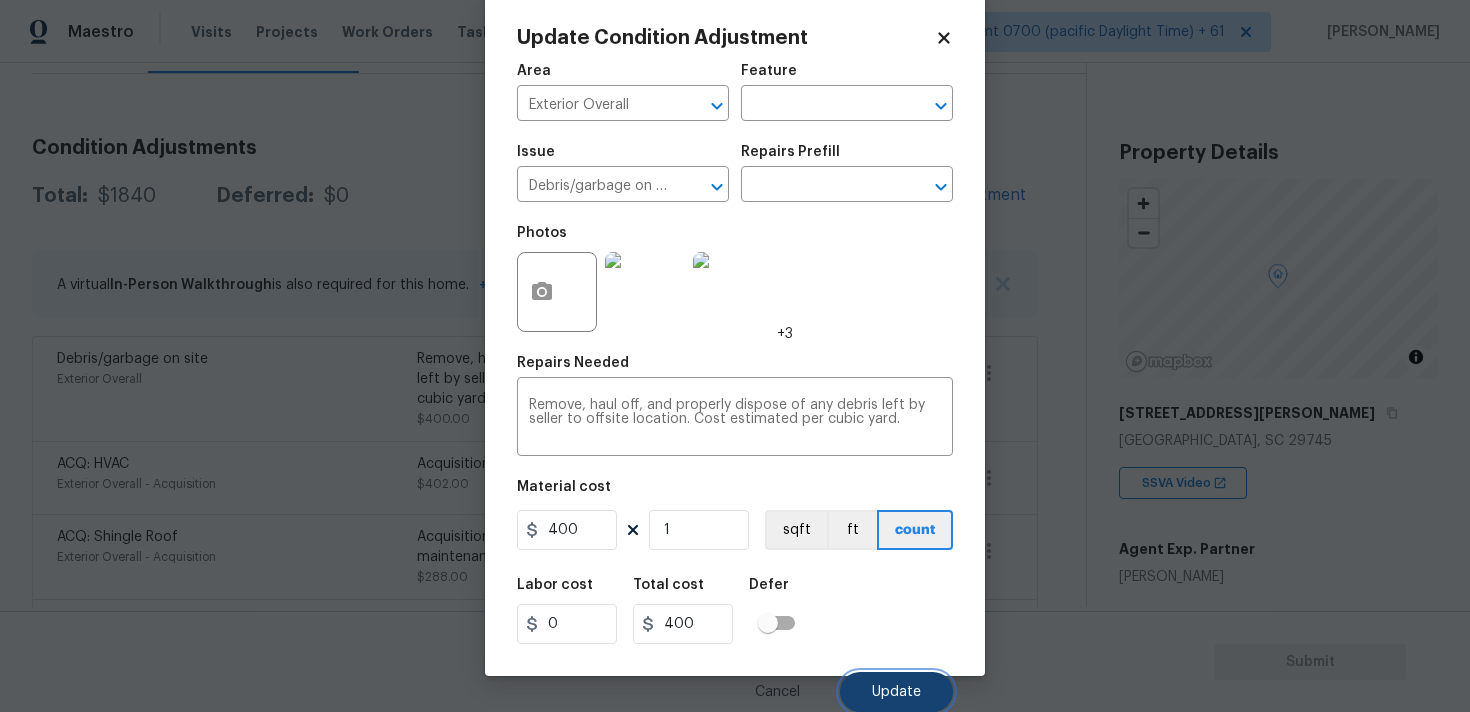click on "Update" at bounding box center [896, 692] 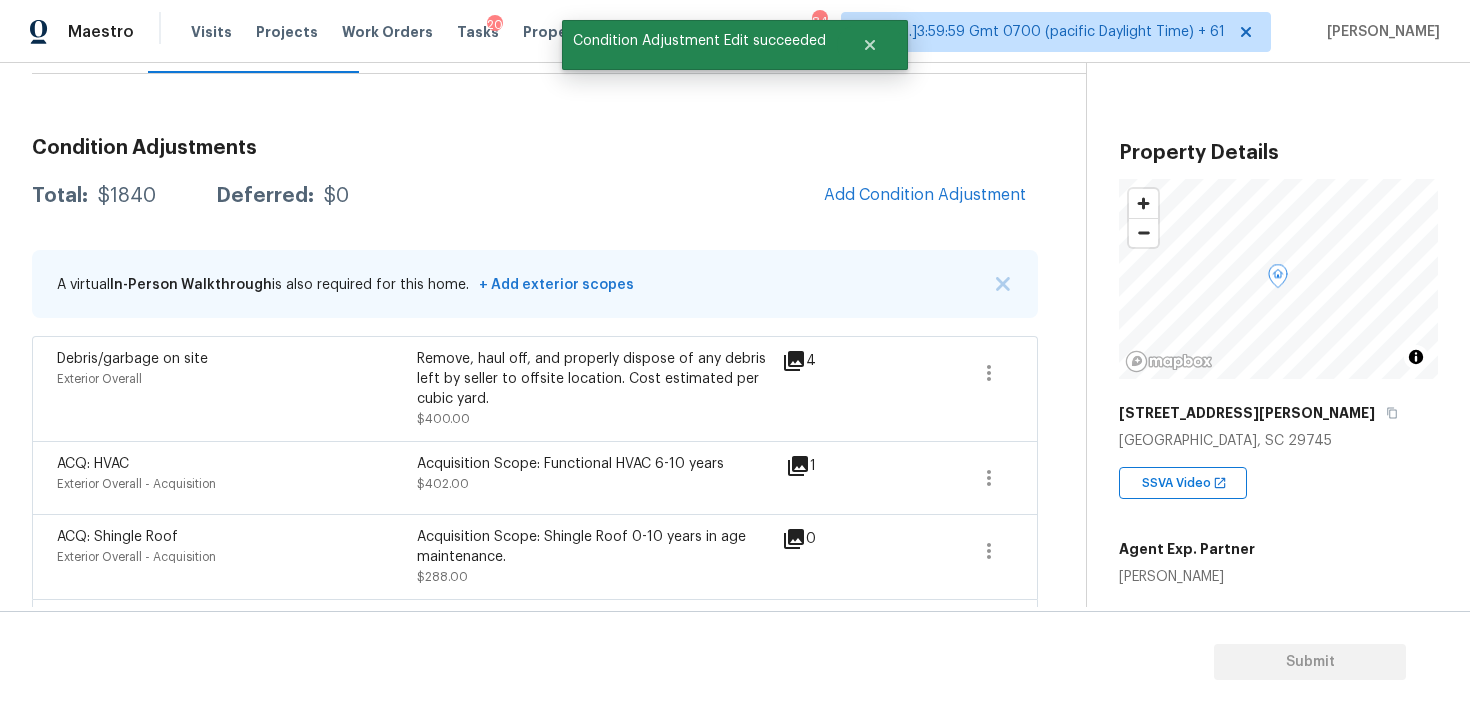 scroll, scrollTop: 0, scrollLeft: 0, axis: both 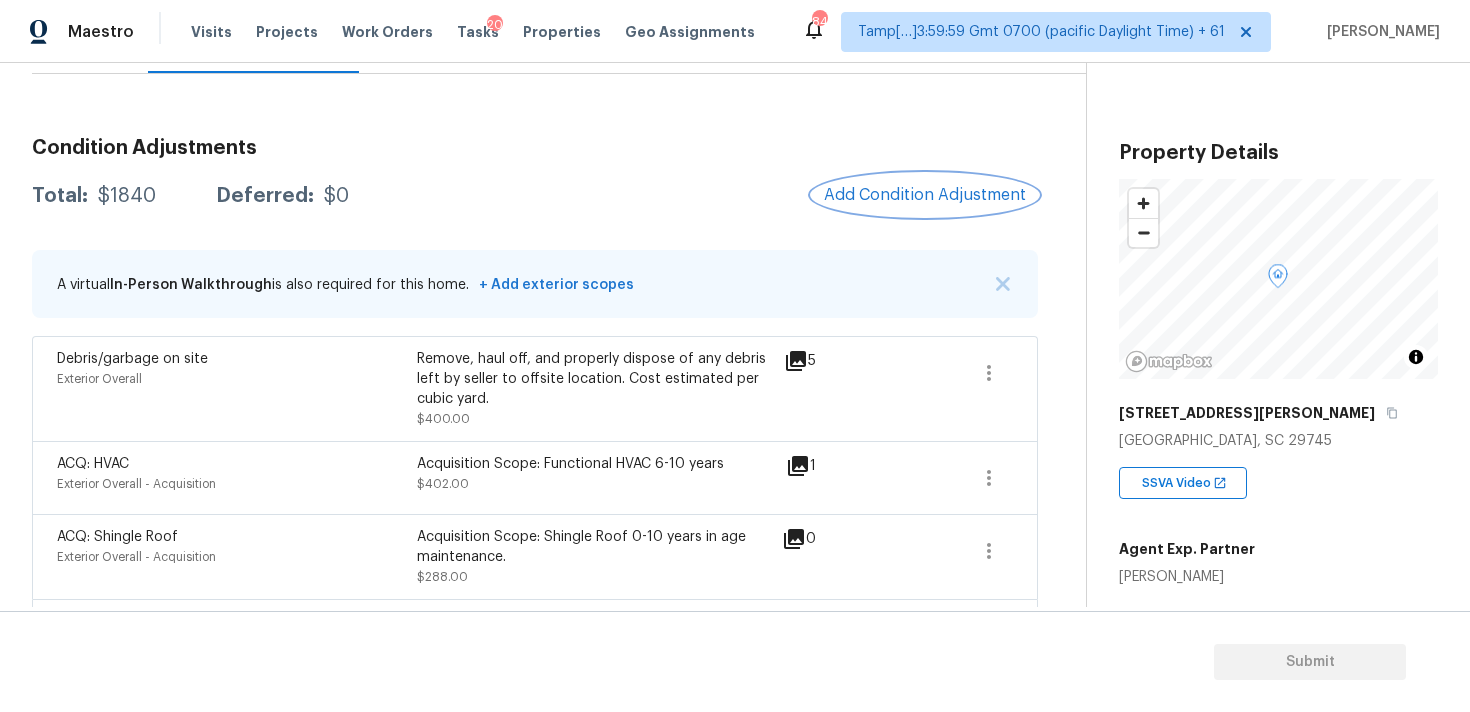 click on "Add Condition Adjustment" at bounding box center [925, 195] 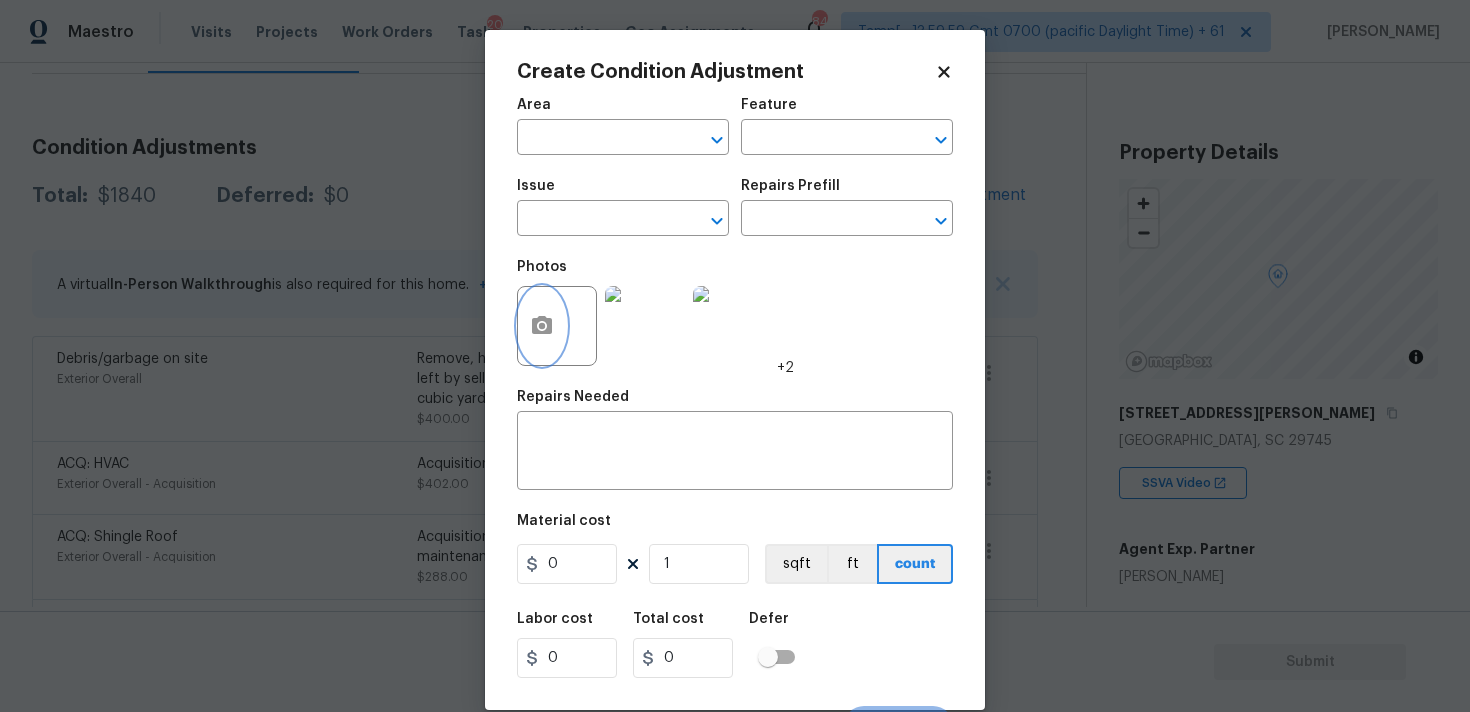 click at bounding box center [542, 326] 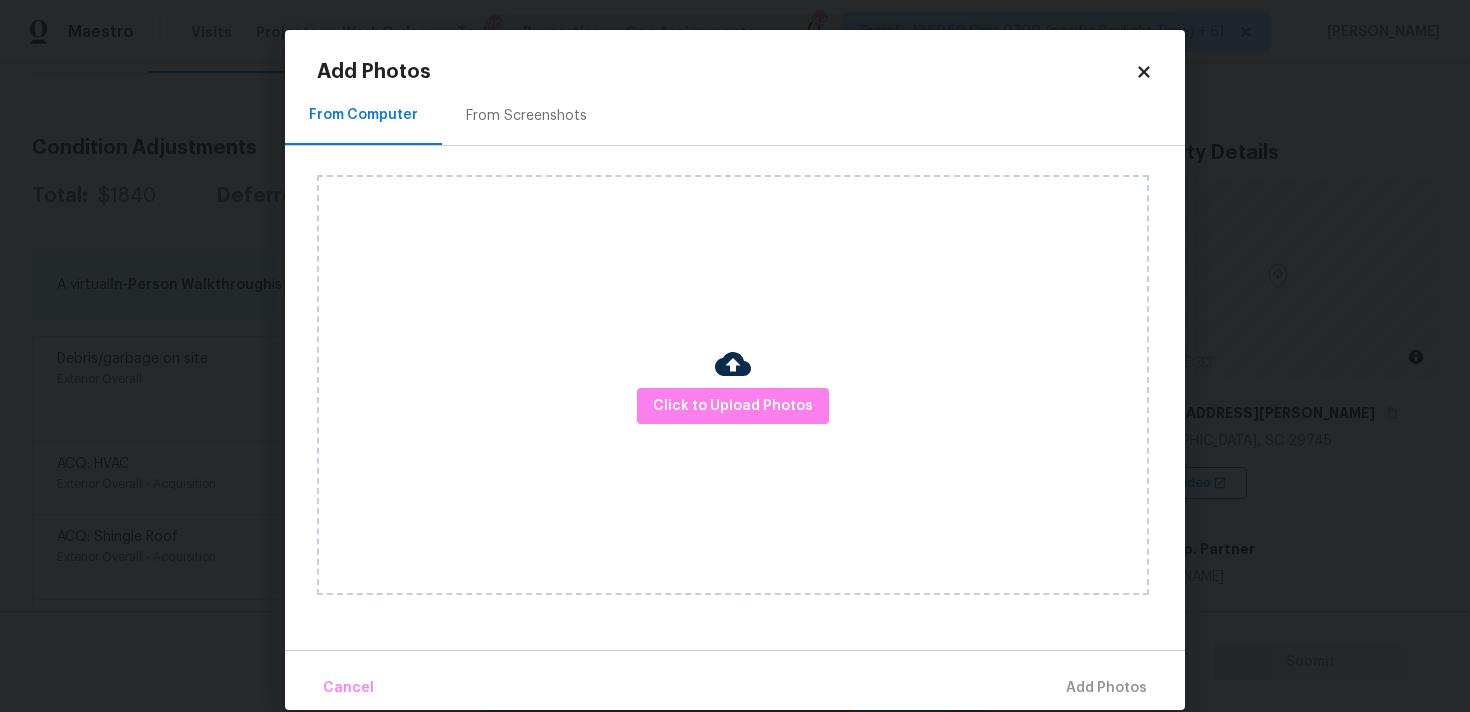 click on "Click to Upload Photos" at bounding box center (733, 385) 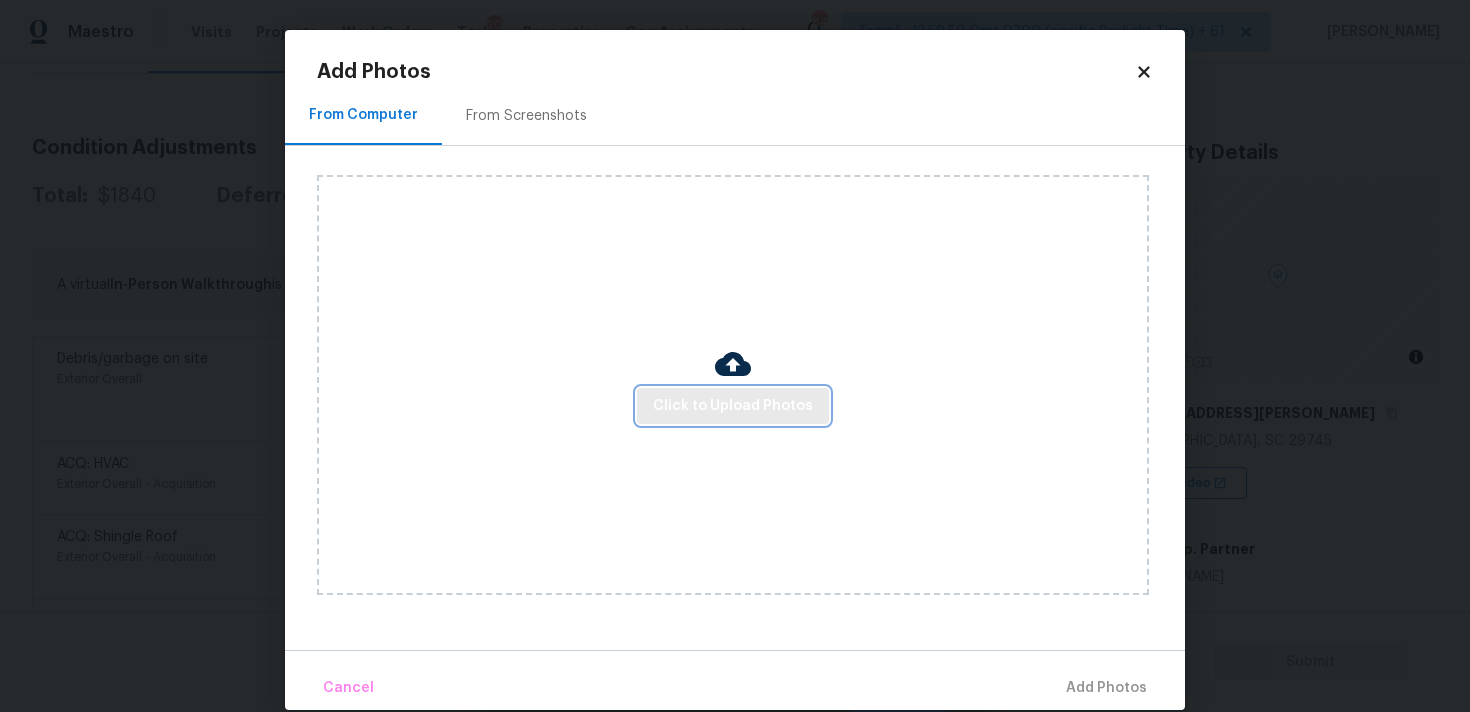 click on "Click to Upload Photos" at bounding box center [733, 406] 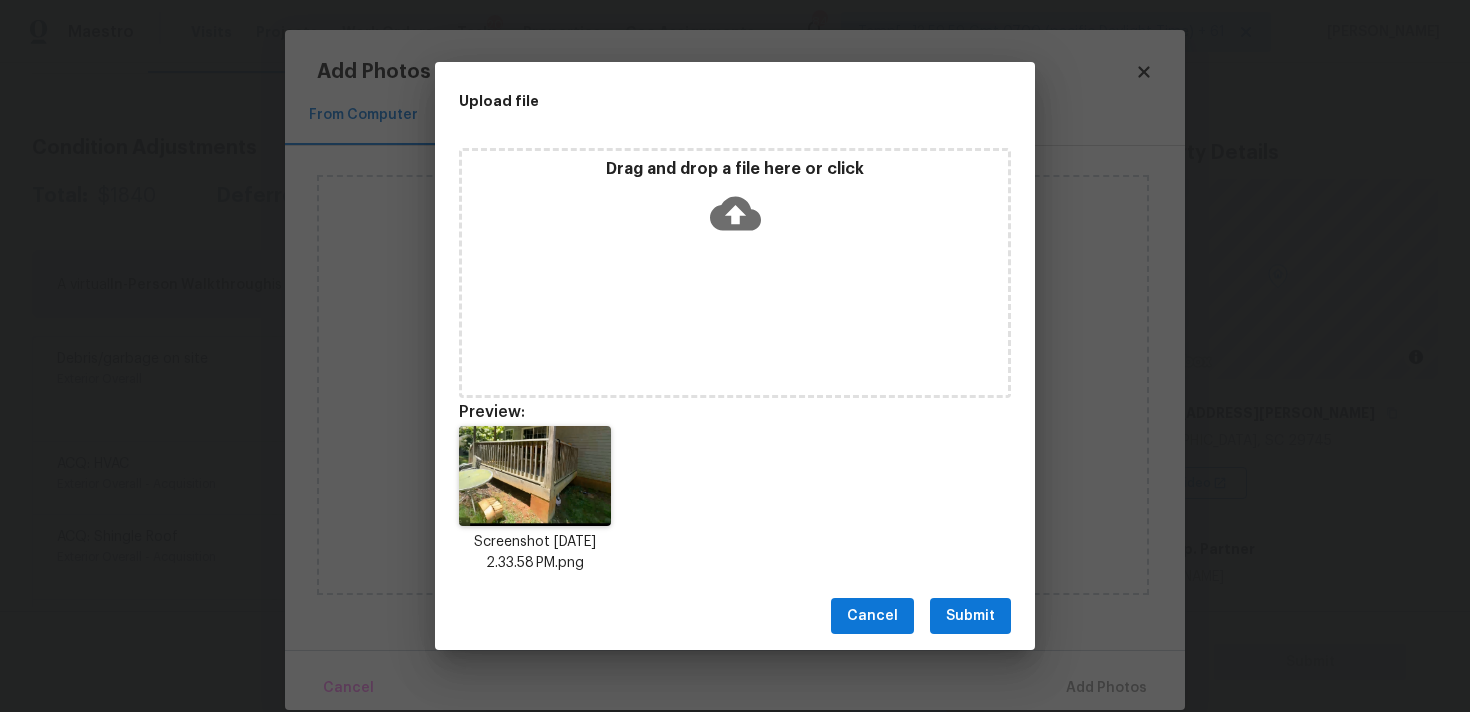 click on "Cancel Submit" at bounding box center (735, 616) 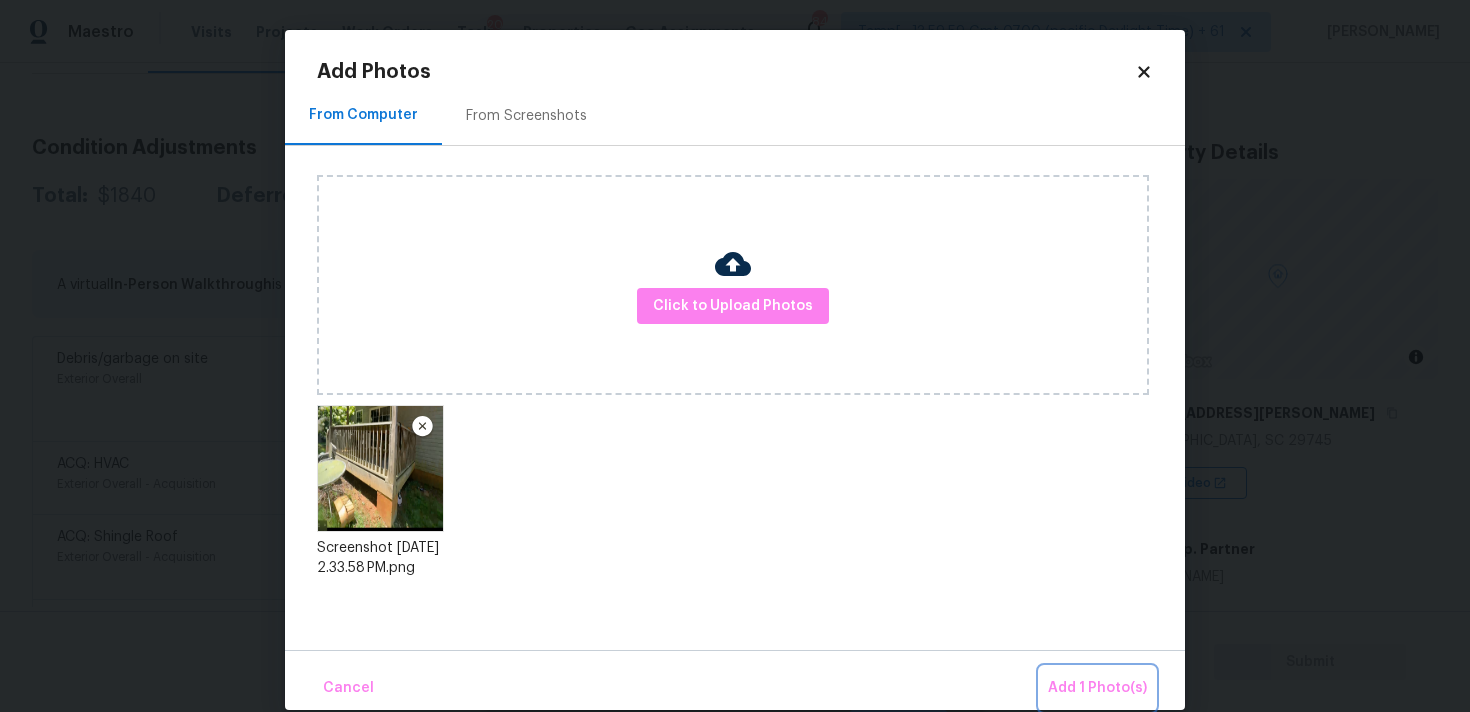 click on "Add 1 Photo(s)" at bounding box center (1097, 688) 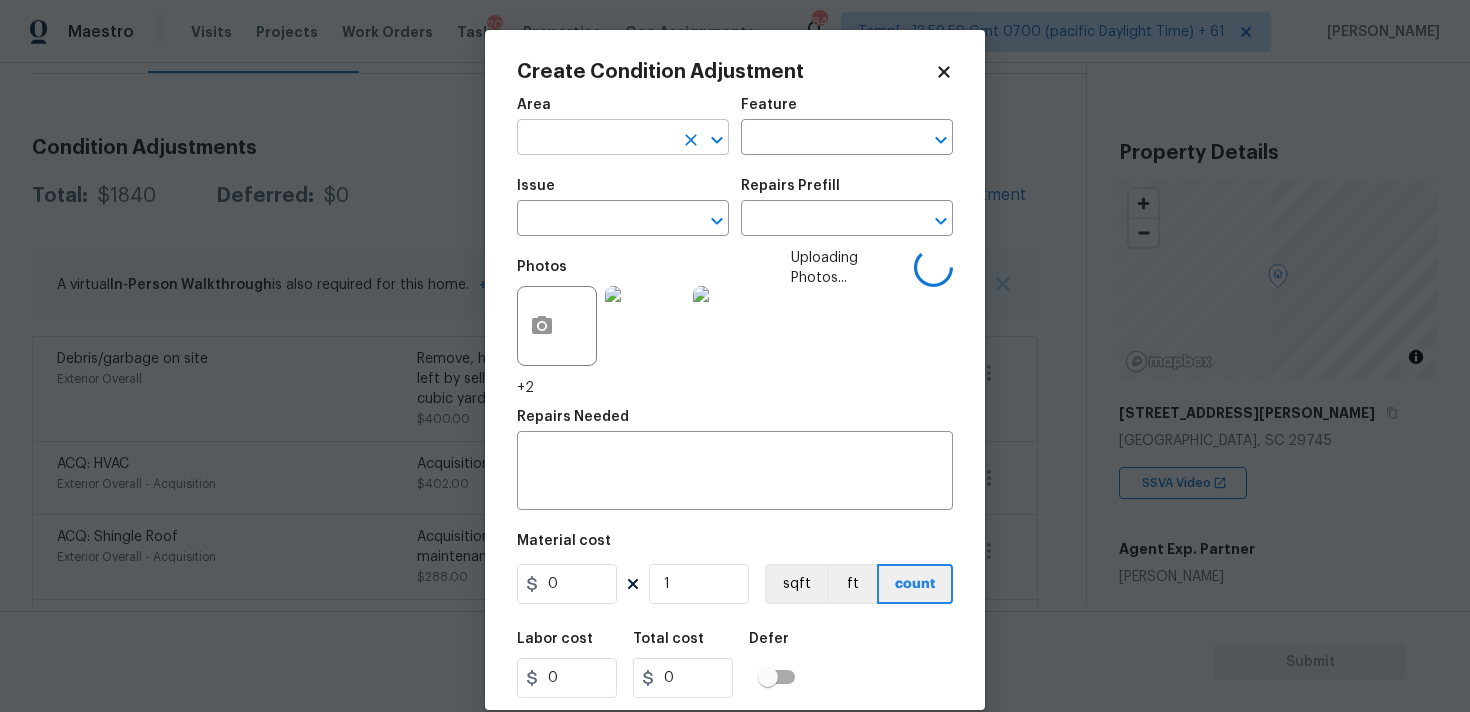 click at bounding box center (595, 139) 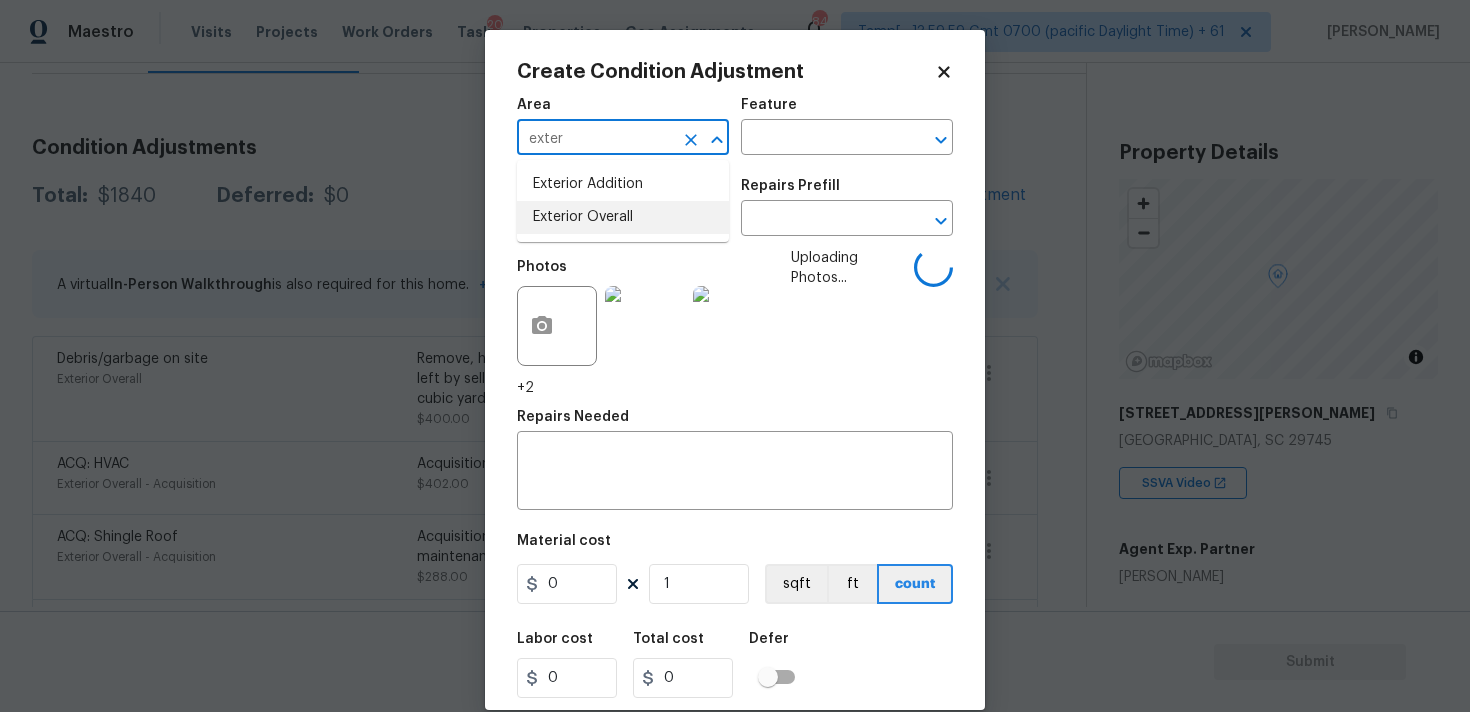 click on "Exterior Overall" at bounding box center (623, 217) 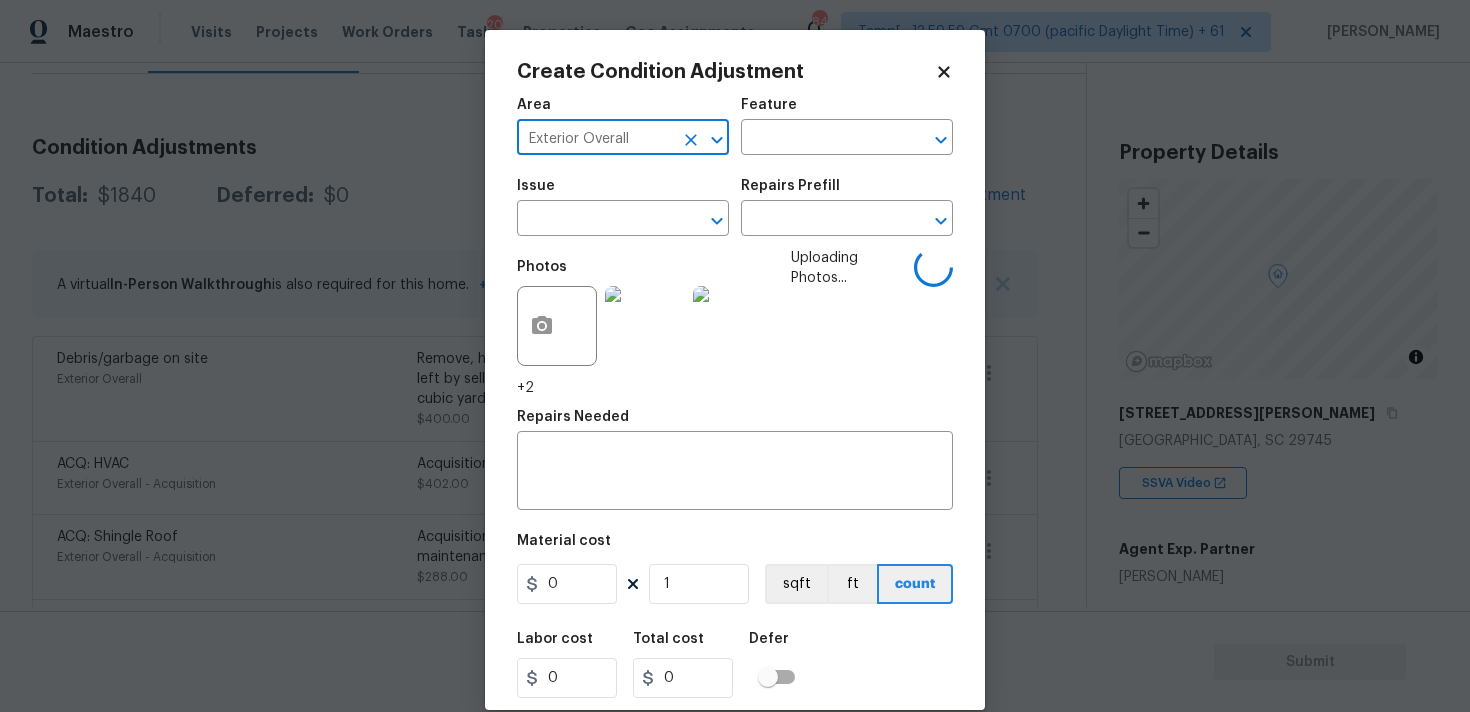 type on "Exterior Overall" 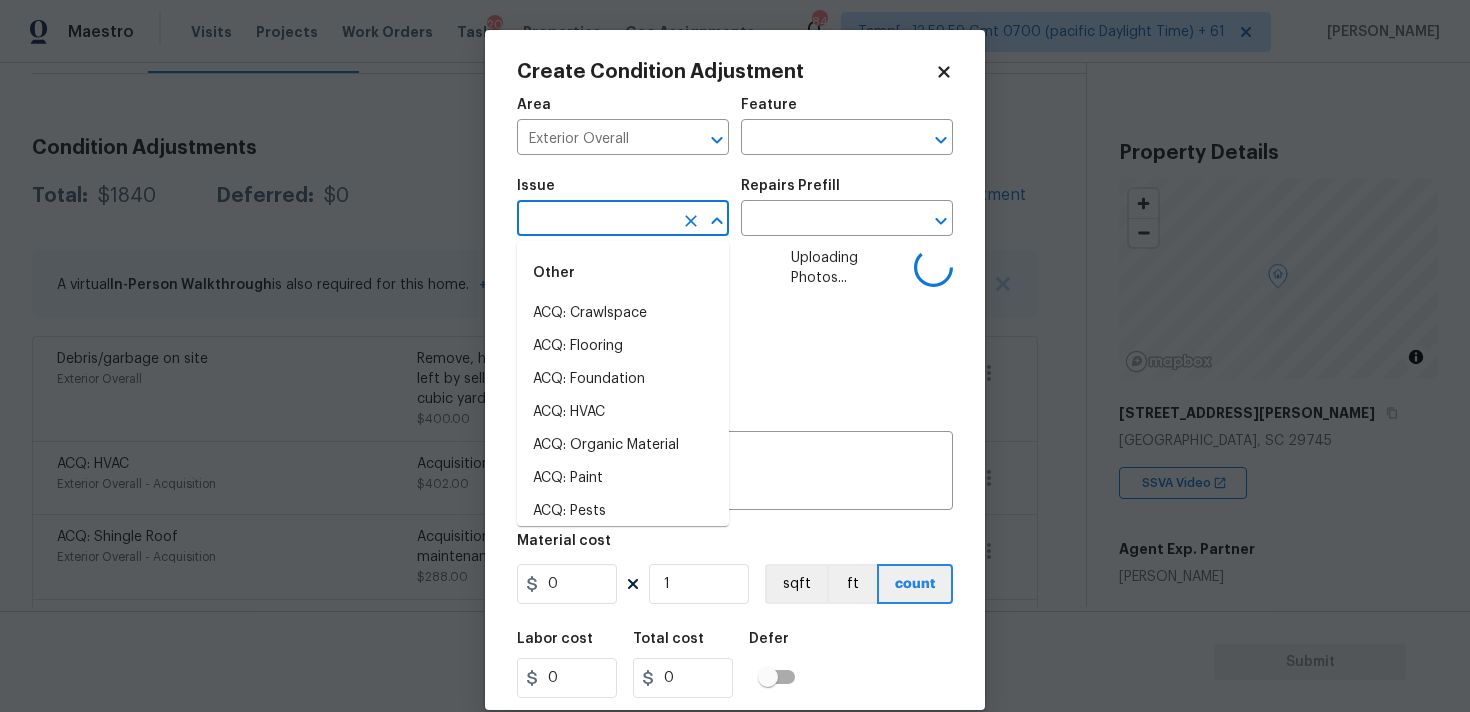 type on "d" 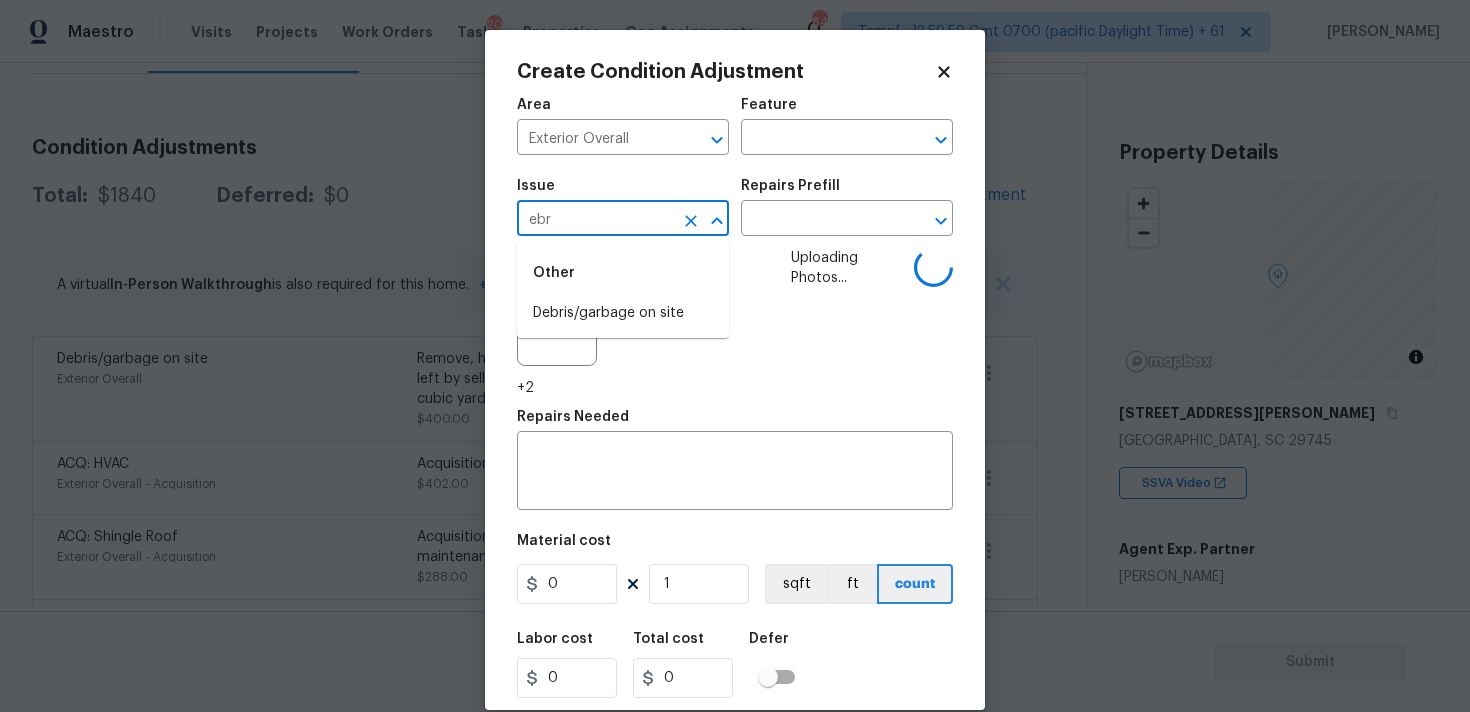 type on "ebri" 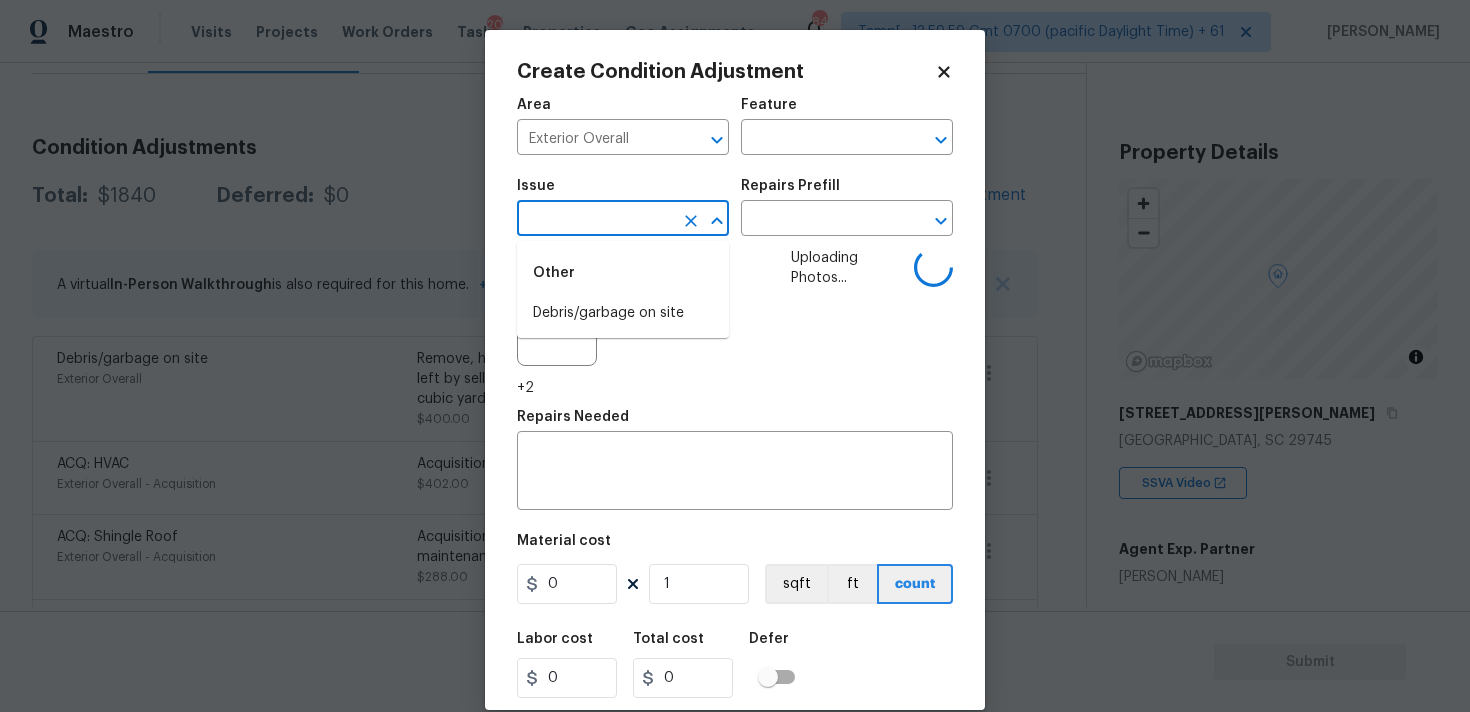 type on "s" 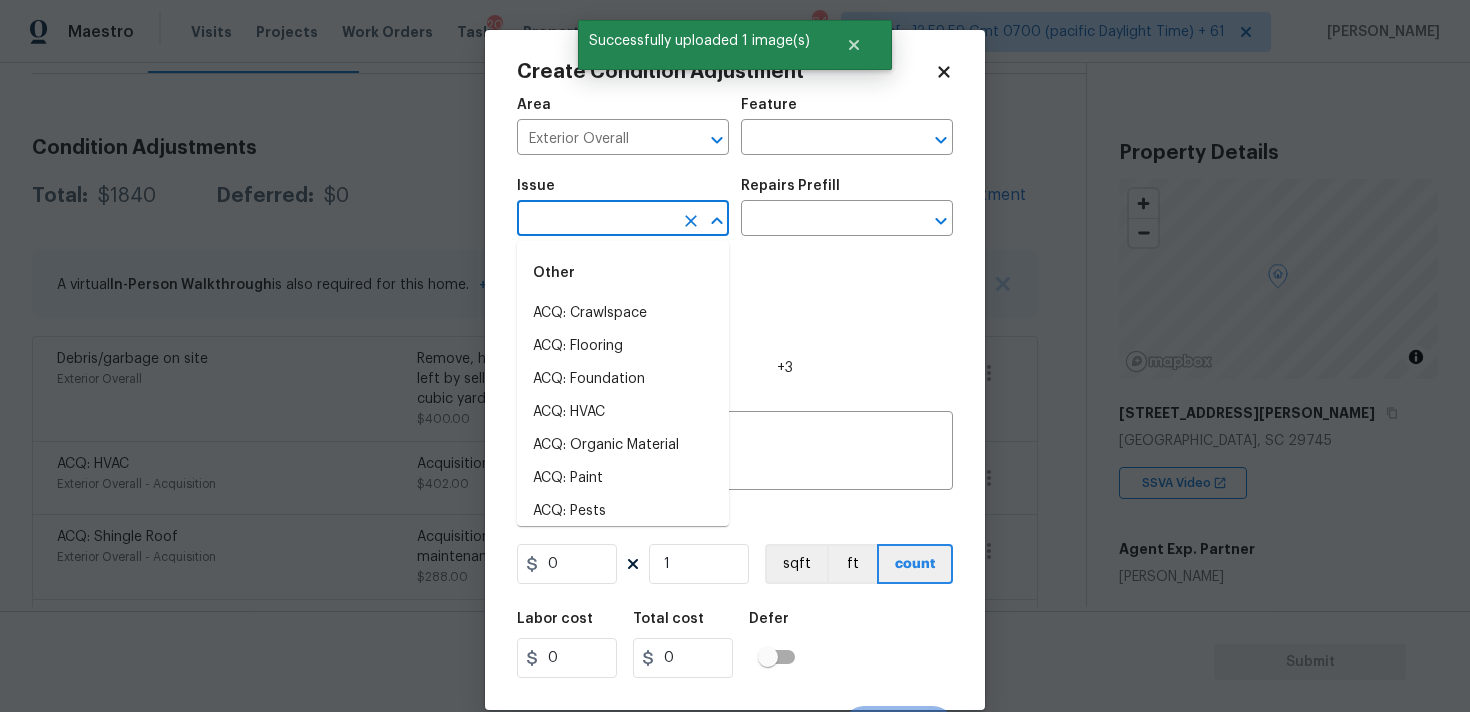 type on "d" 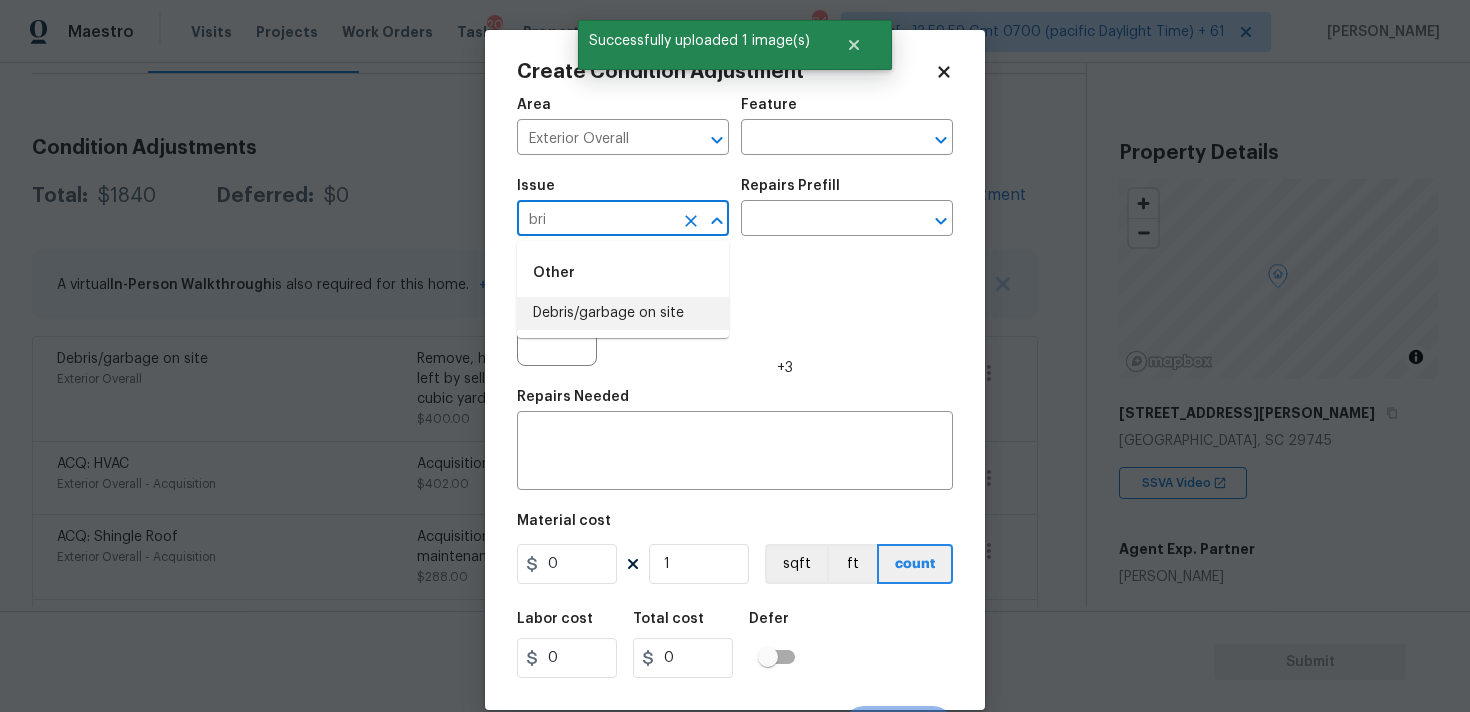 click on "Debris/garbage on site" at bounding box center [623, 313] 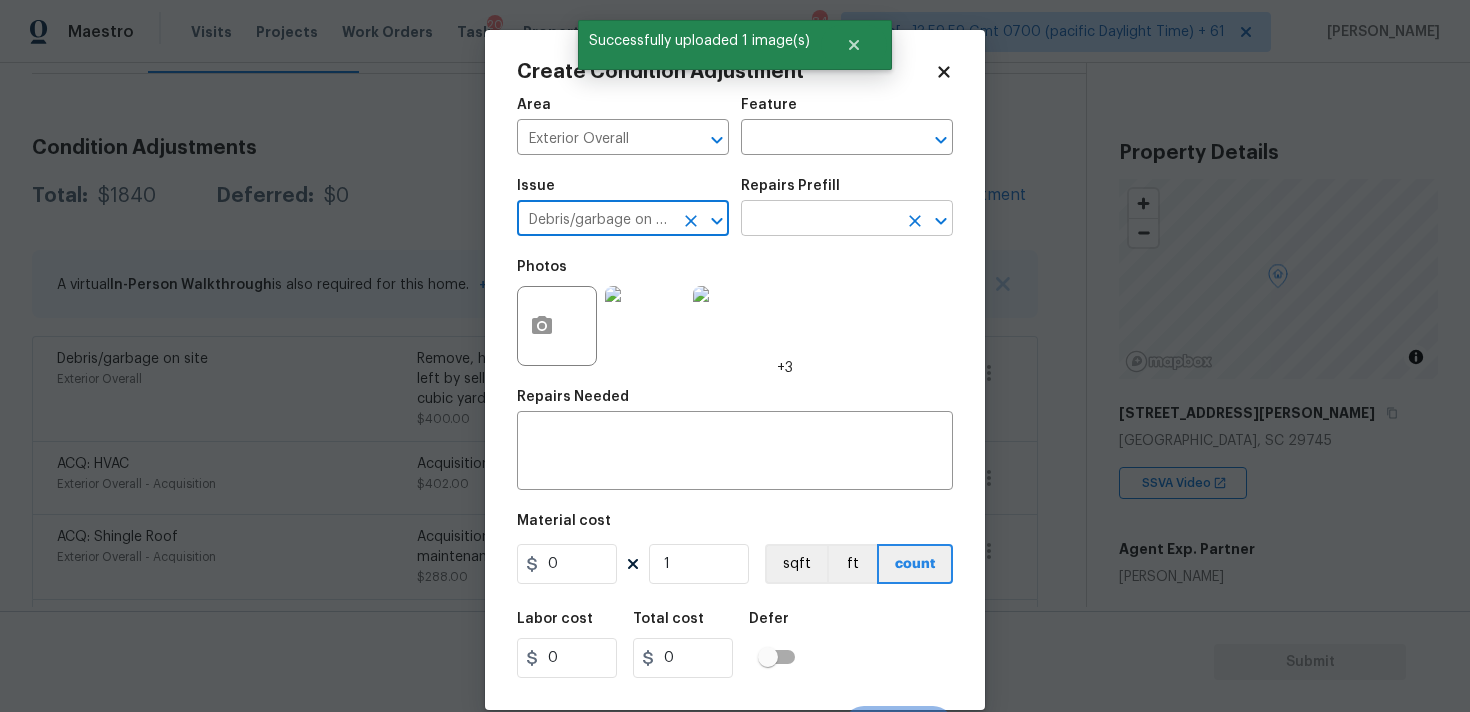 type on "Debris/garbage on site" 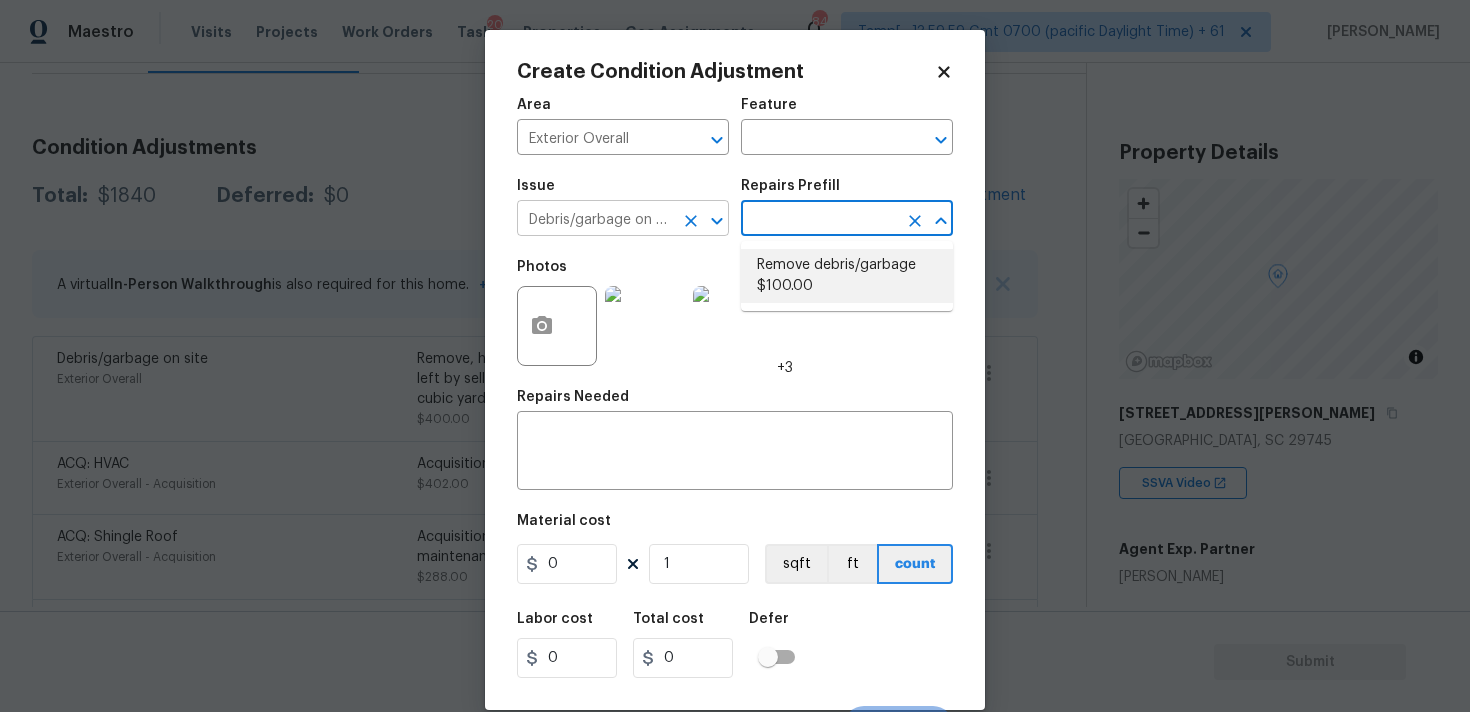 click 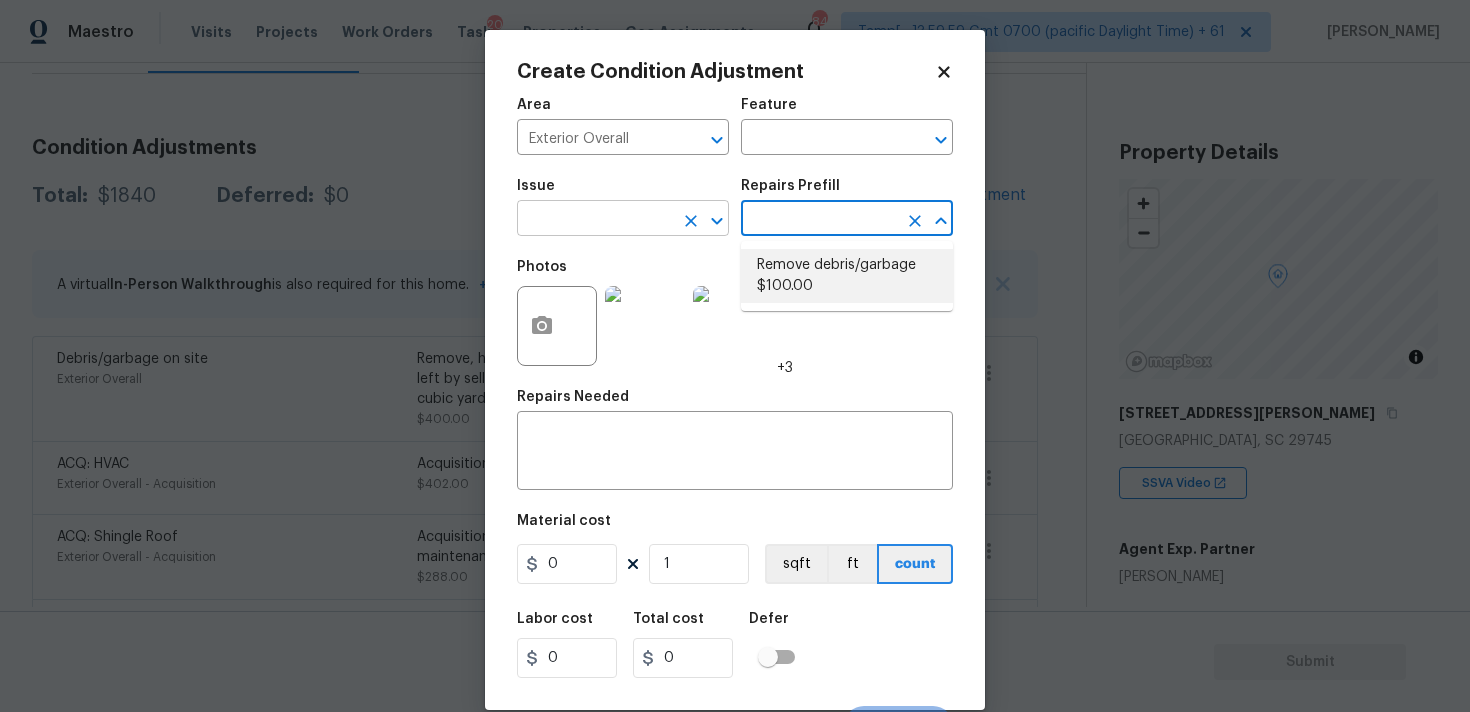 scroll, scrollTop: 0, scrollLeft: 0, axis: both 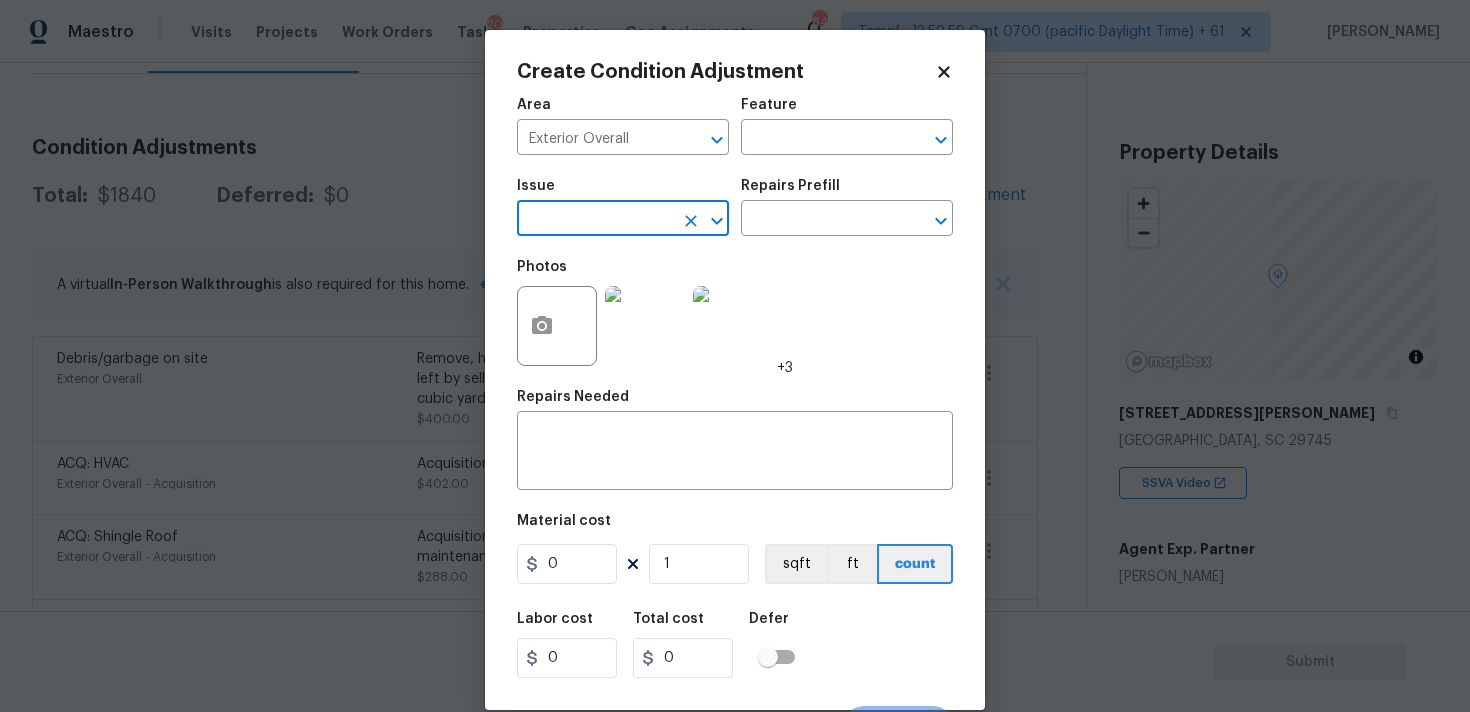 click at bounding box center [595, 220] 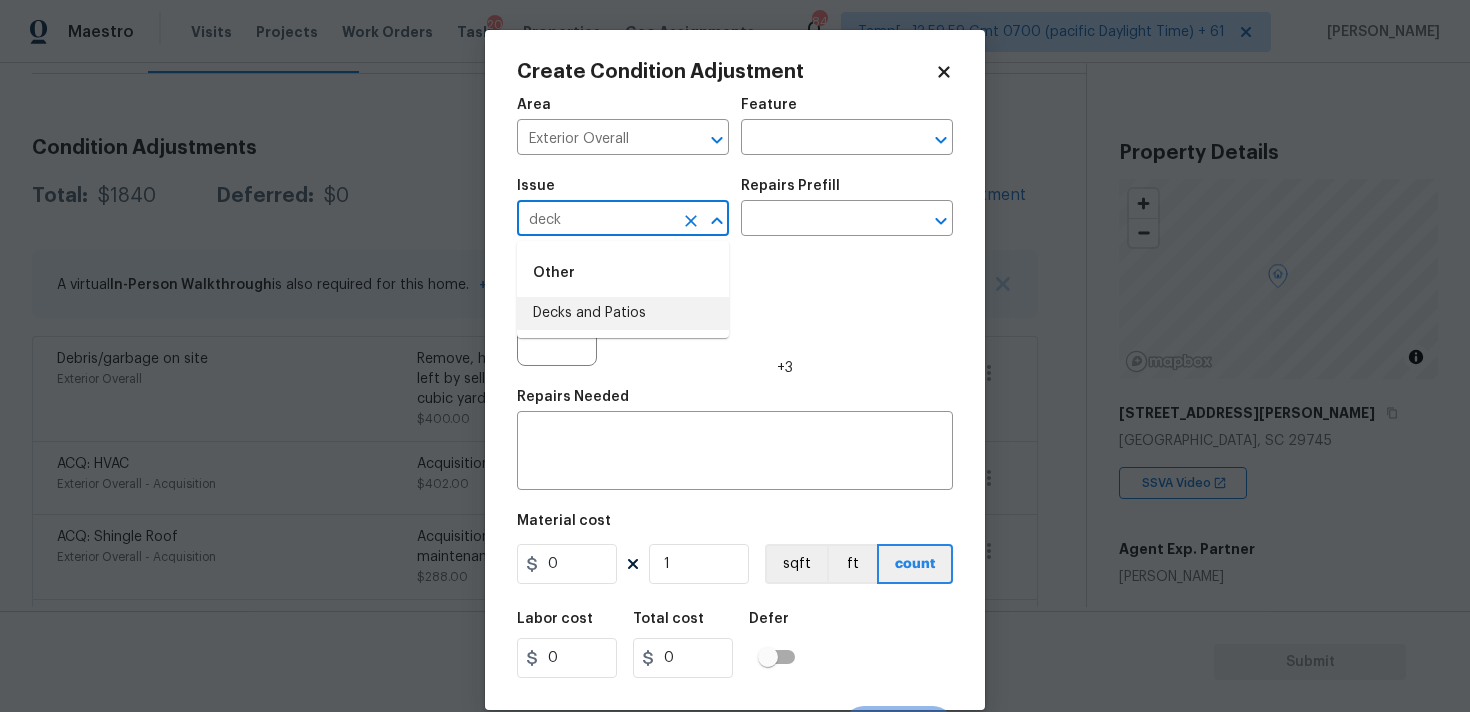 click on "Decks and Patios" at bounding box center [623, 313] 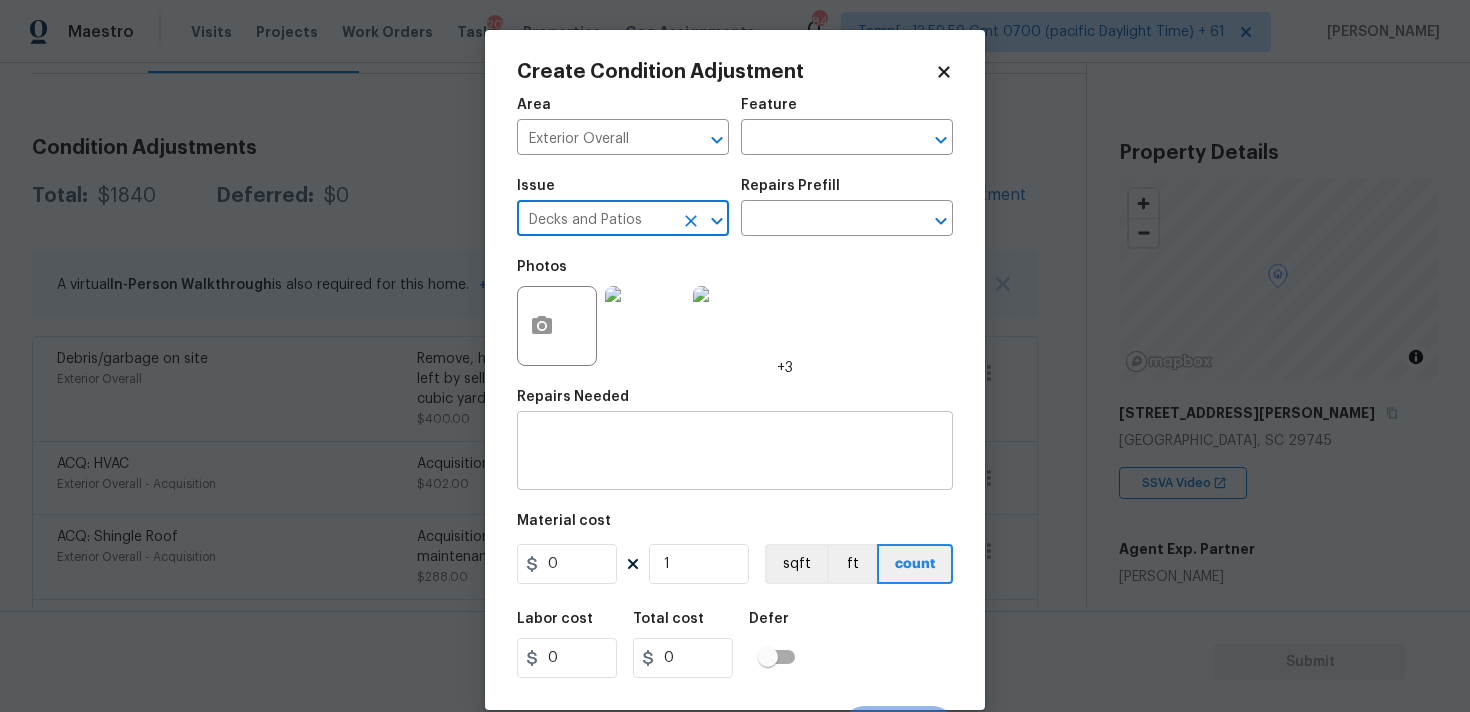 type on "Decks and Patios" 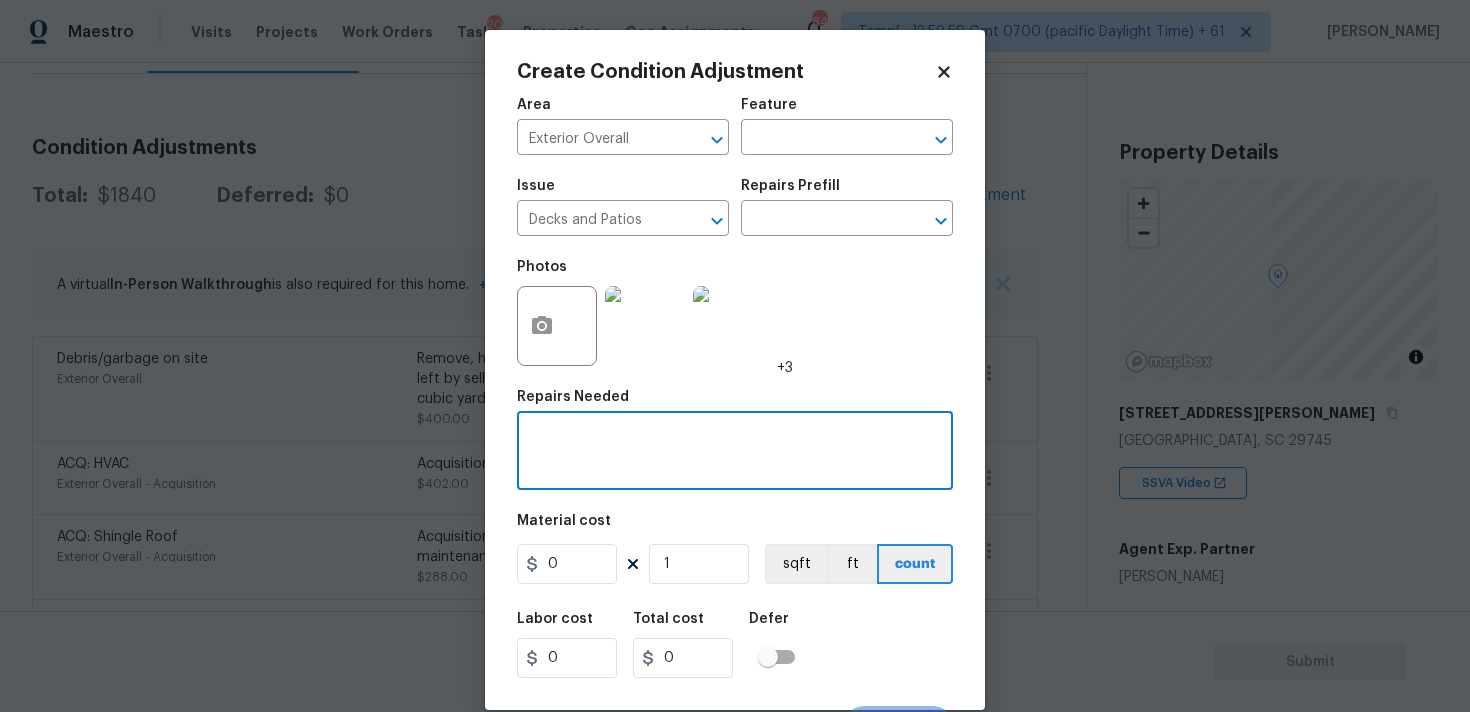 click at bounding box center (735, 453) 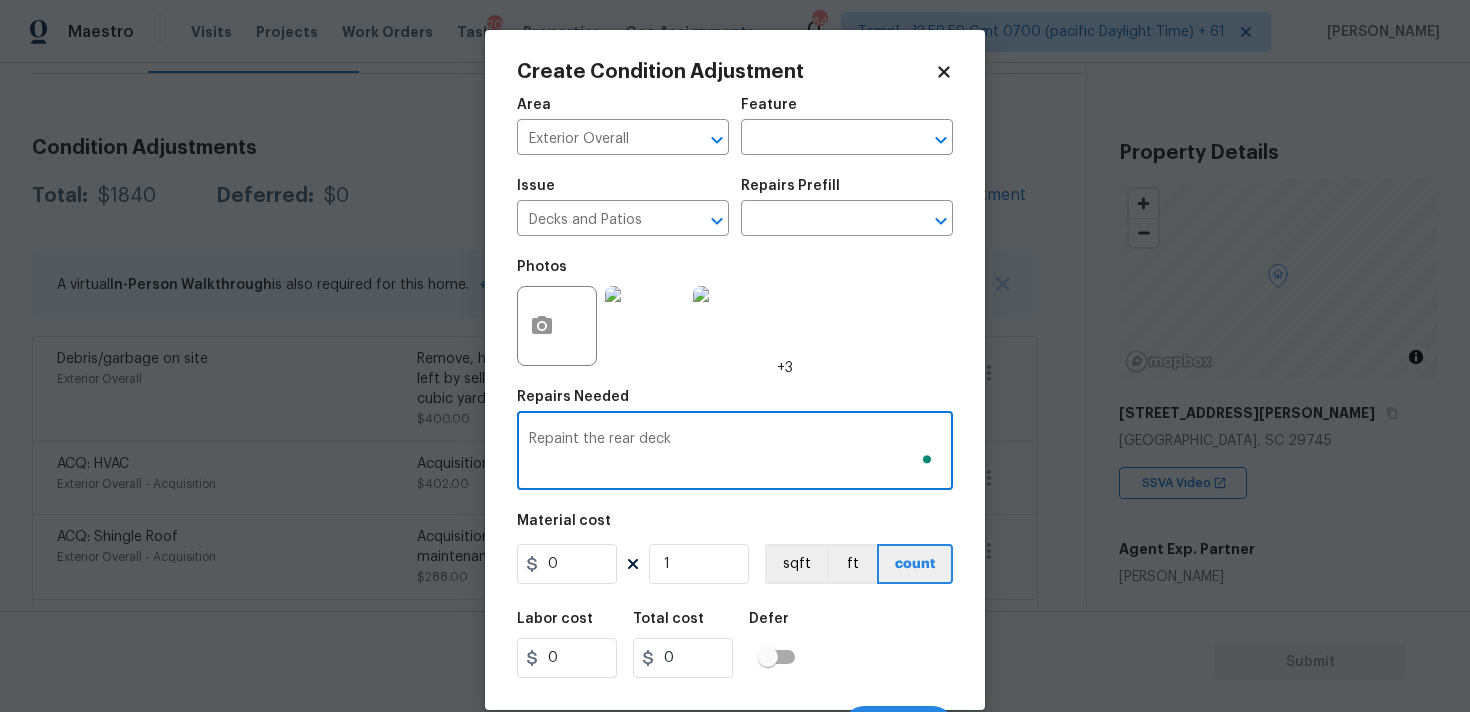 type on "Repaint the rear deck" 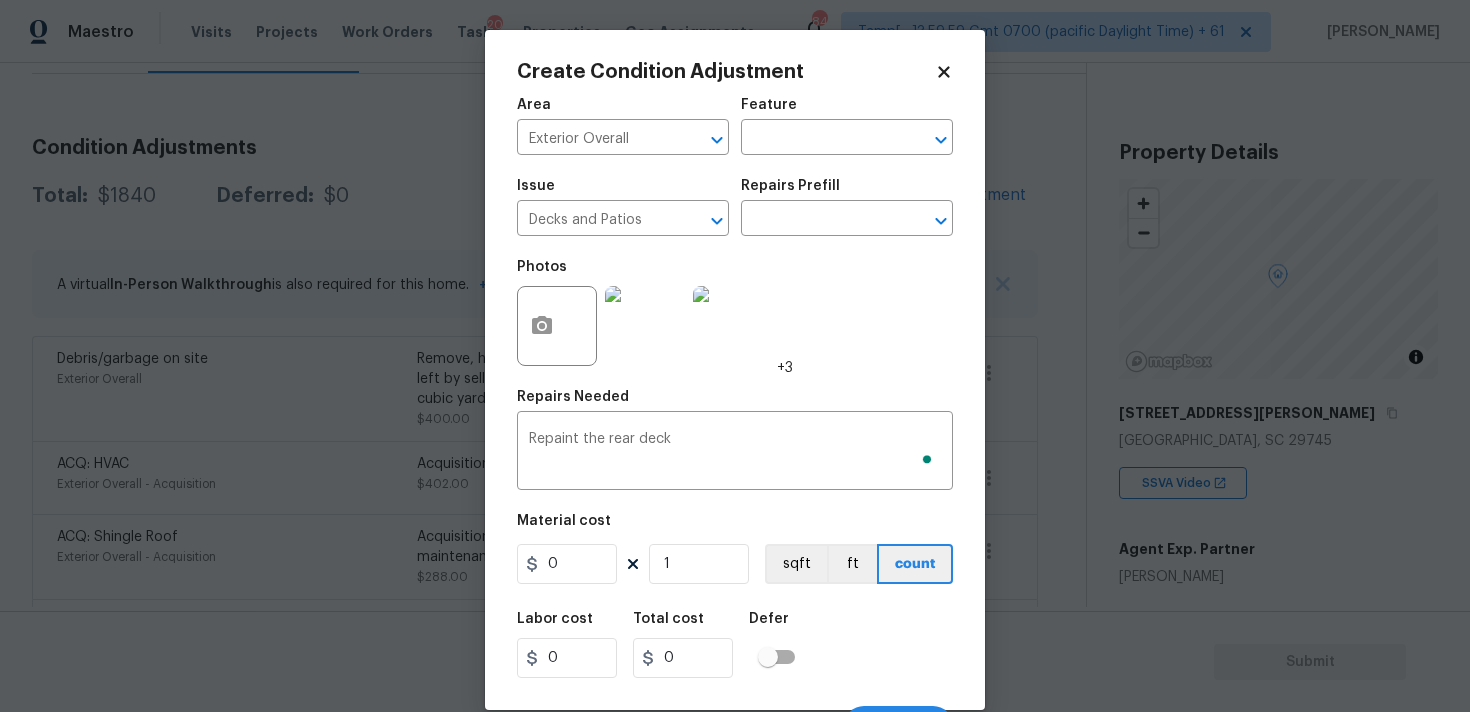 click on "Area Exterior Overall ​ Feature ​ Issue Decks and Patios ​ Repairs Prefill ​ Photos  +3 Repairs Needed Repaint the rear deck x ​ Material cost 0 1 sqft ft count Labor cost 0 Total cost 0 Defer Cancel Create" at bounding box center (735, 416) 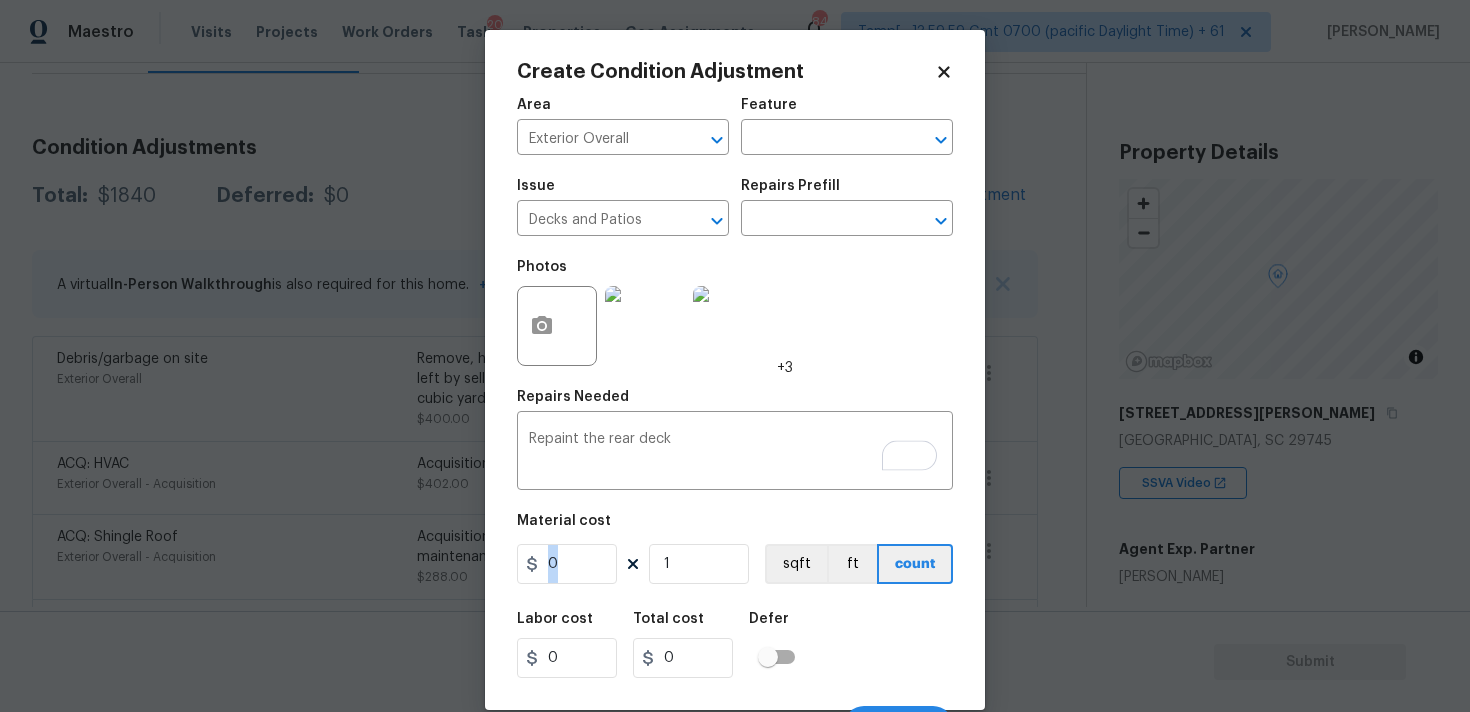 click on "Material cost 0 1 sqft ft count" at bounding box center [735, 551] 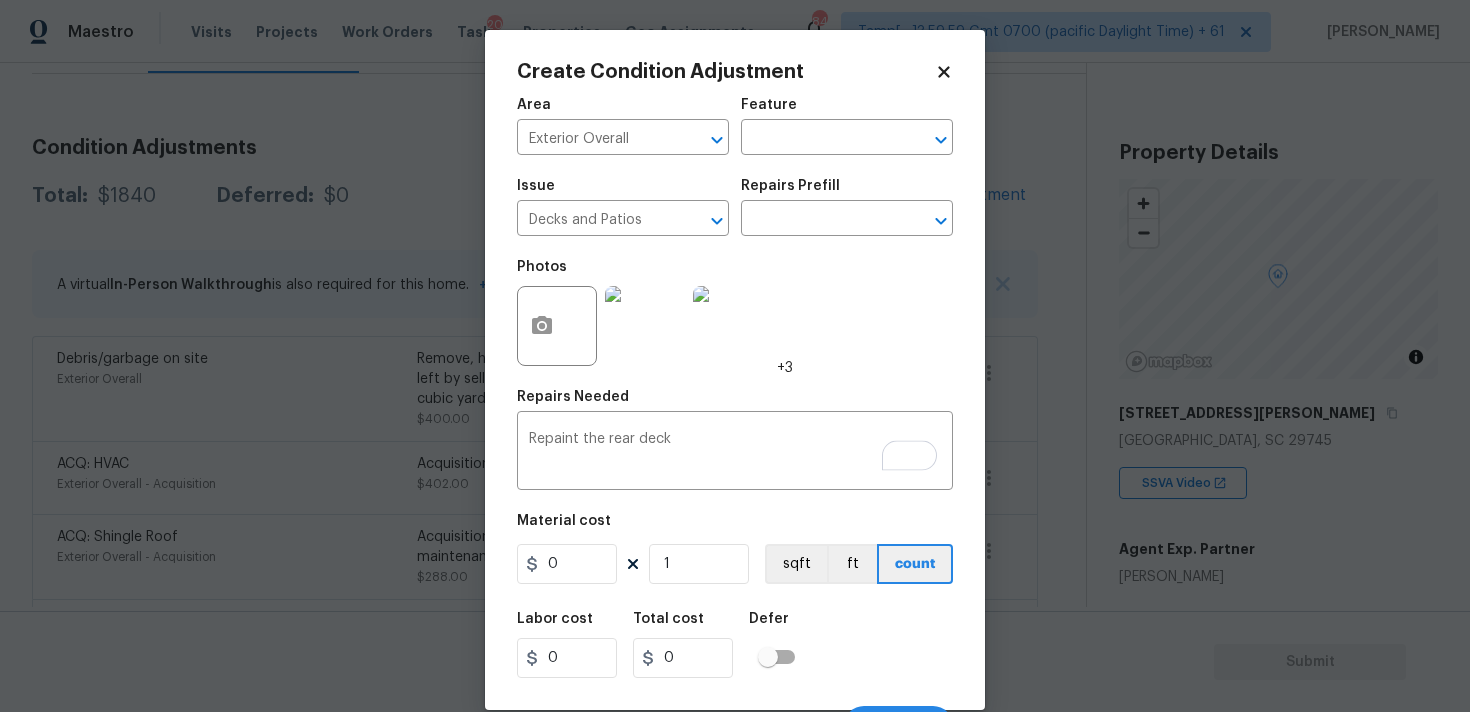 click on "Material cost 0 1 sqft ft count" at bounding box center [735, 551] 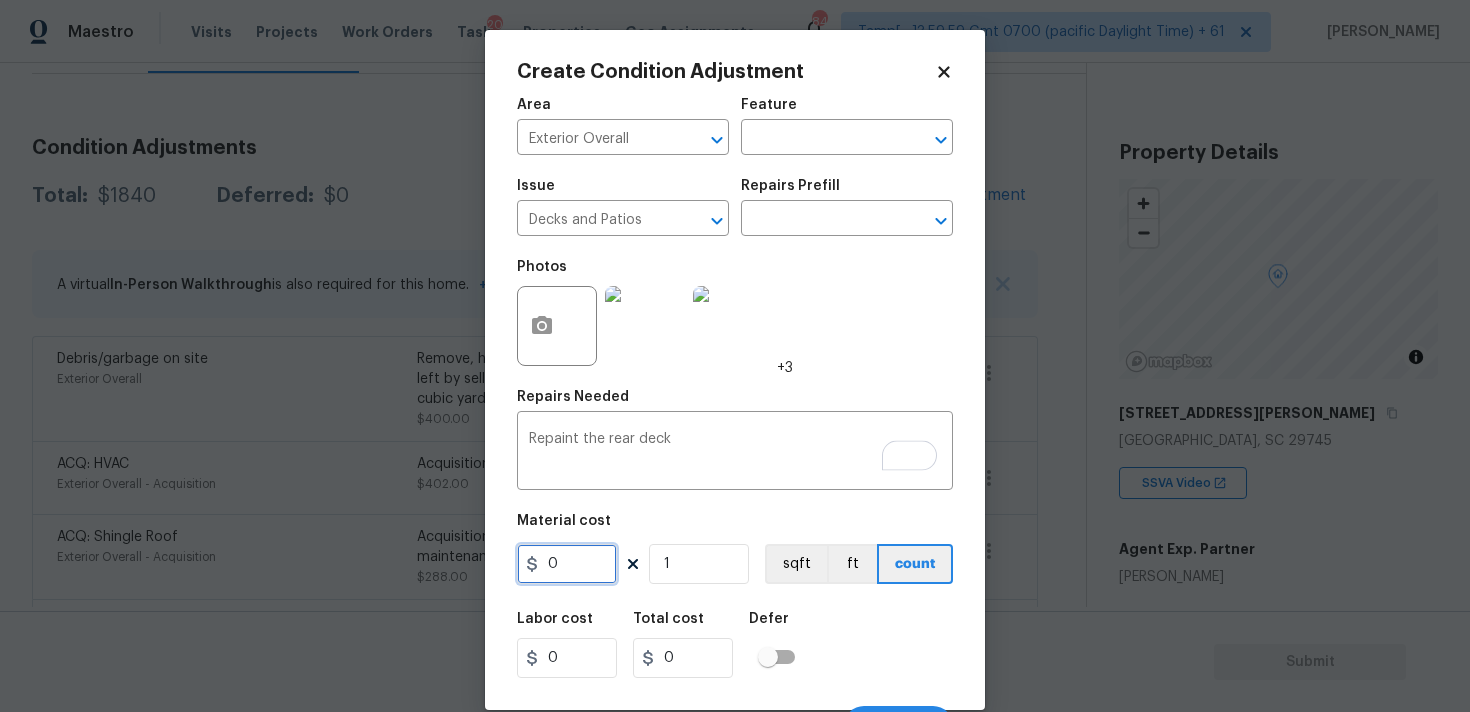 click on "0" at bounding box center (567, 564) 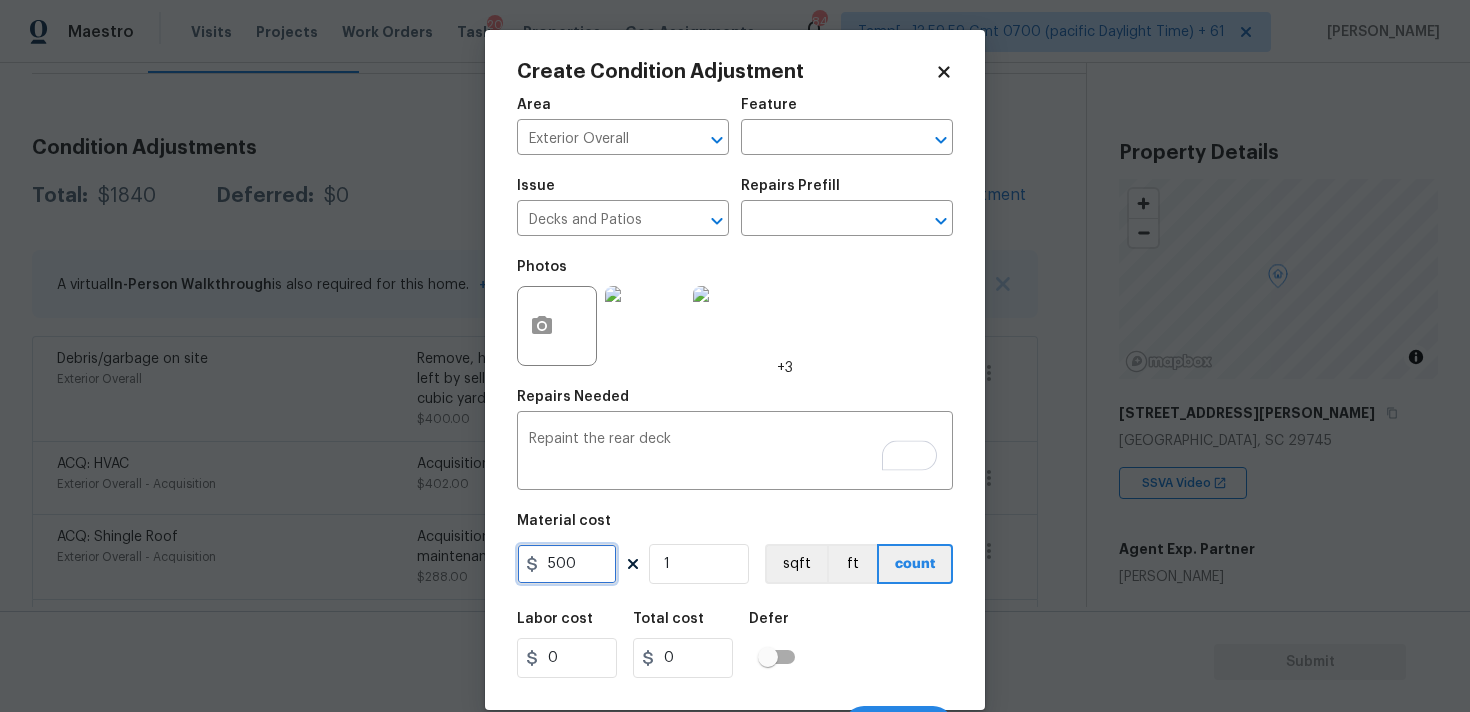 type on "500" 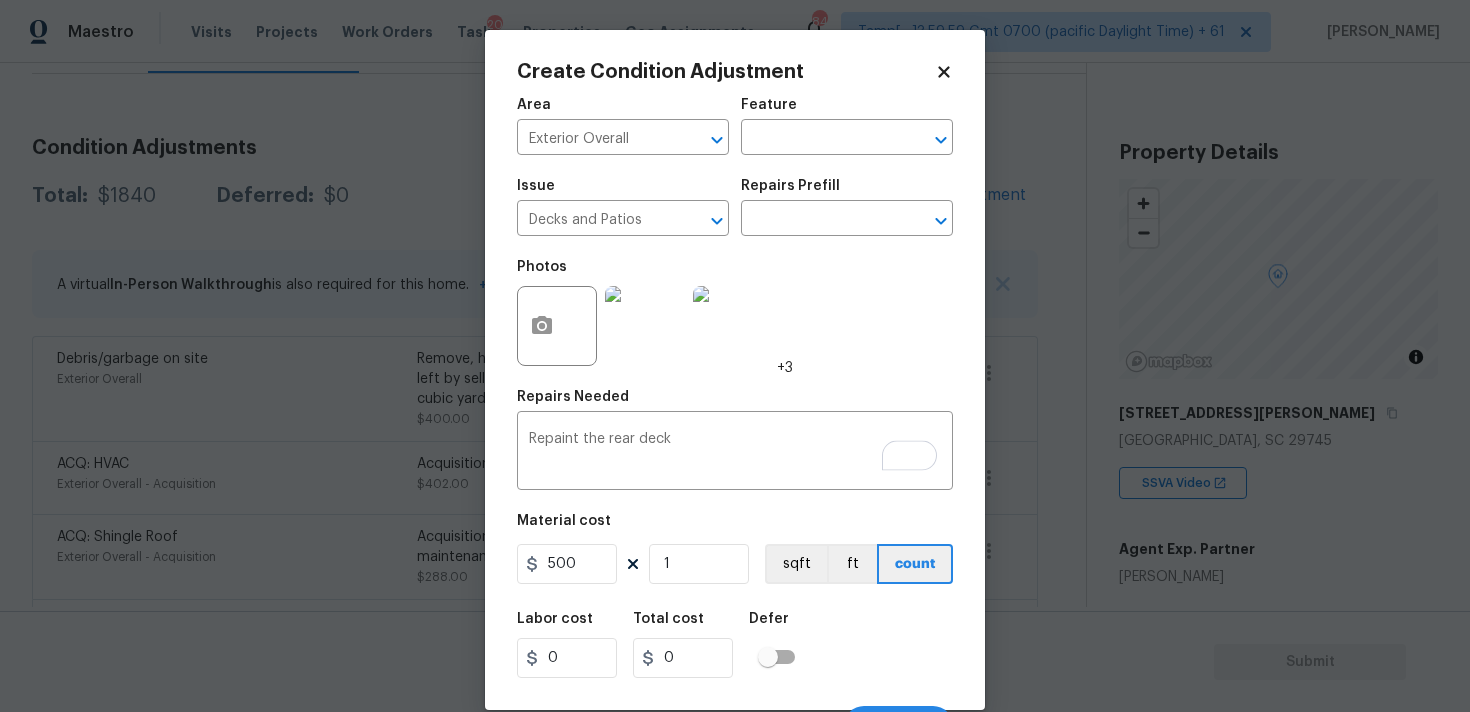 click on "Labor cost 0 Total cost 0 Defer" at bounding box center [735, 645] 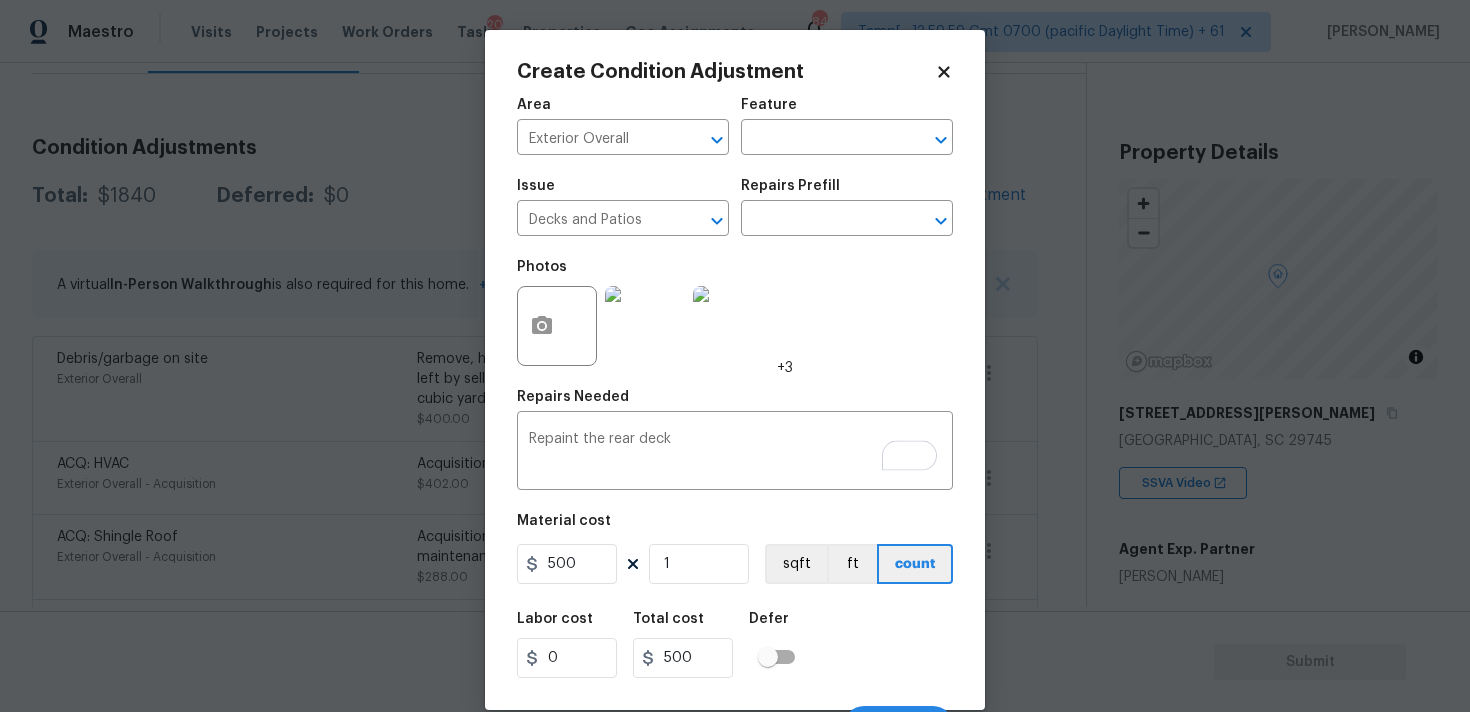 scroll, scrollTop: 35, scrollLeft: 0, axis: vertical 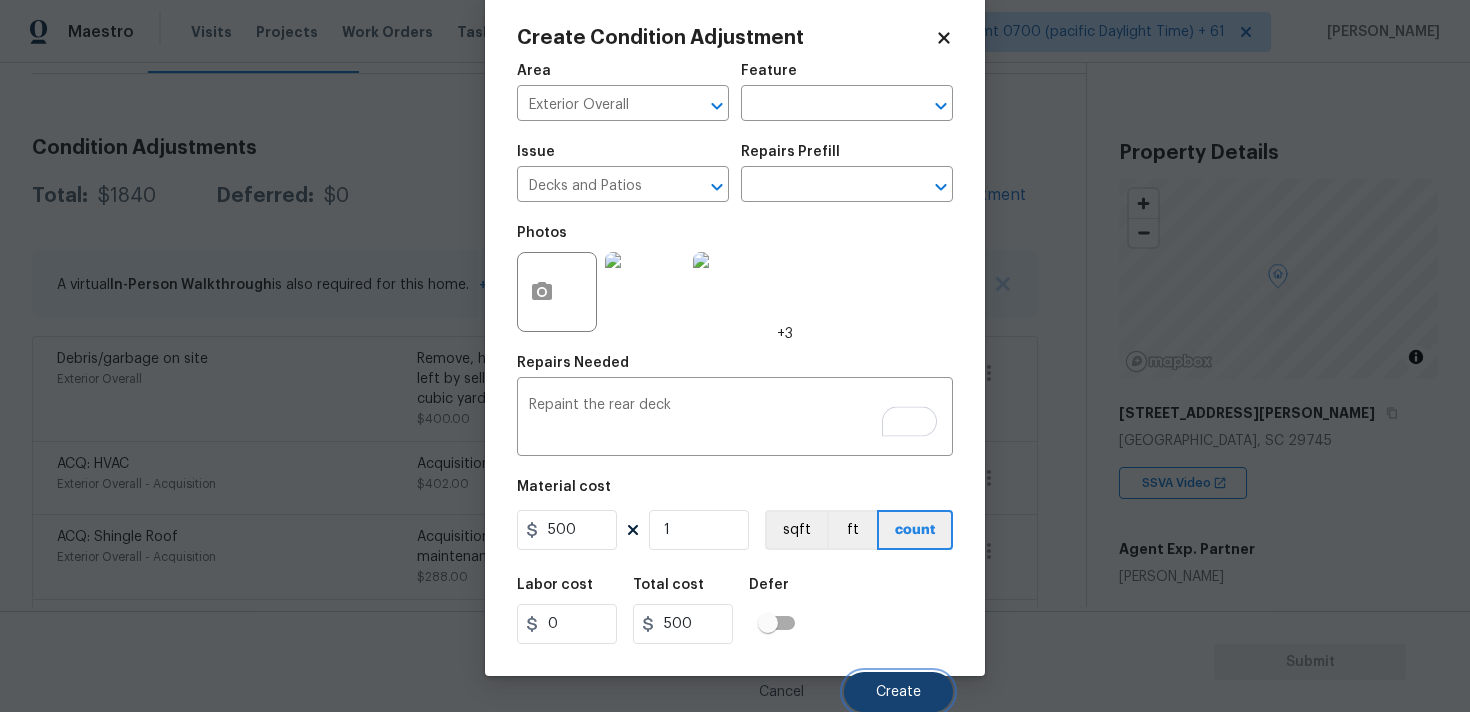 click on "Create" at bounding box center (898, 692) 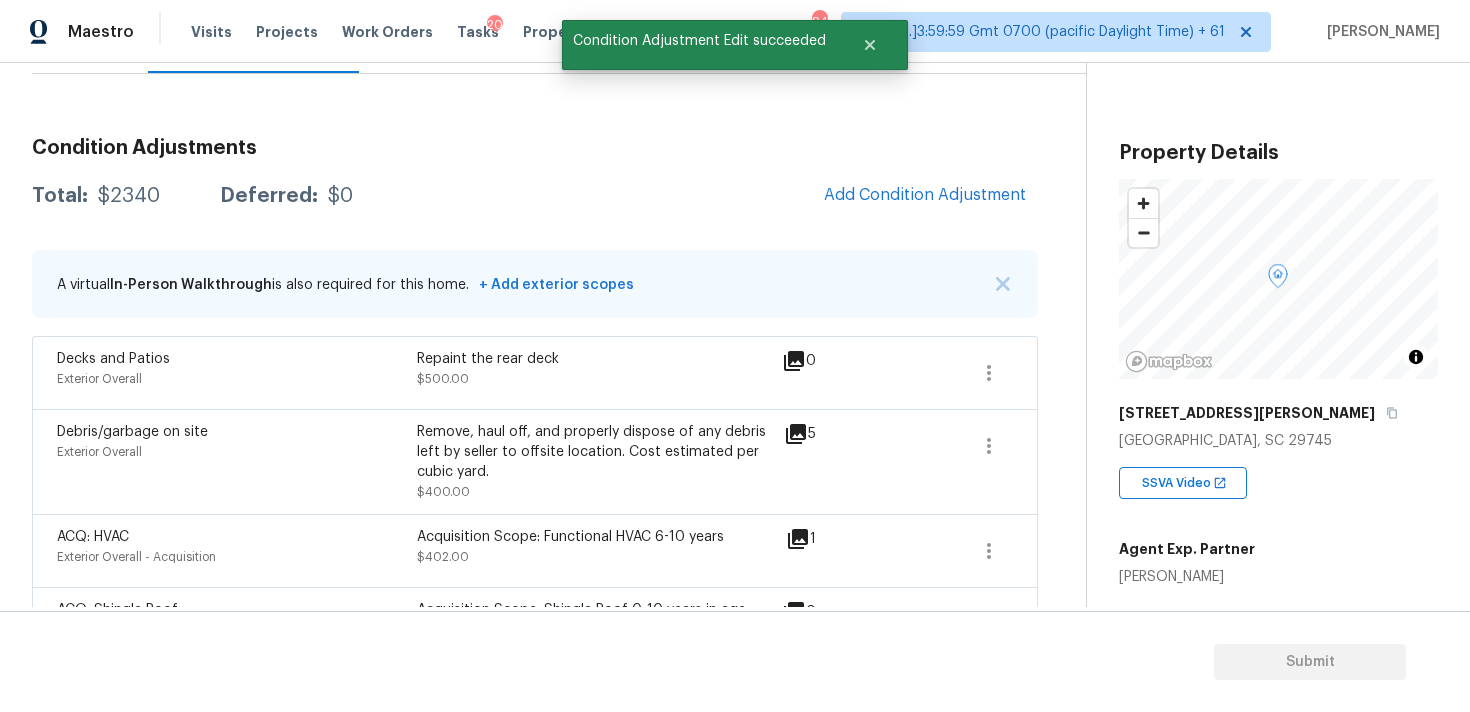 scroll, scrollTop: 0, scrollLeft: 0, axis: both 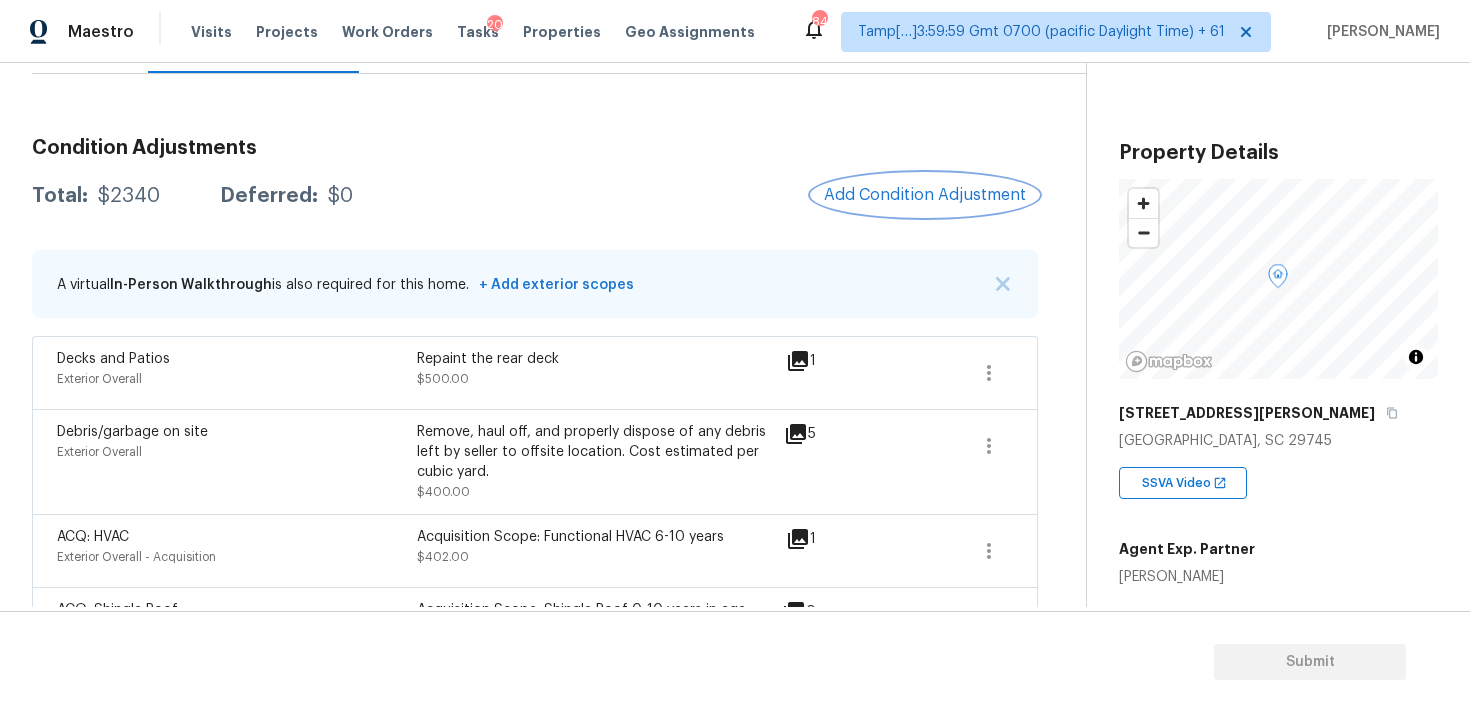 click on "Add Condition Adjustment" at bounding box center [925, 195] 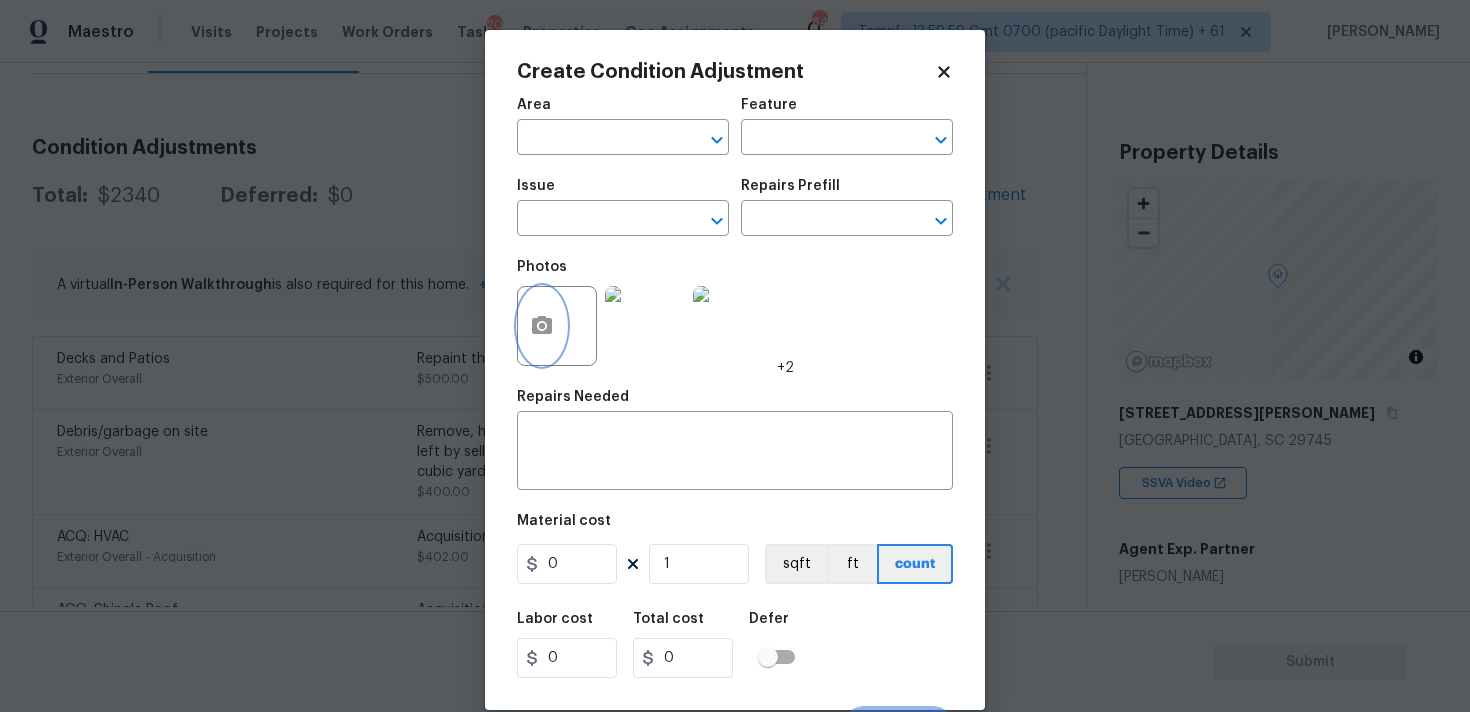 click at bounding box center [542, 326] 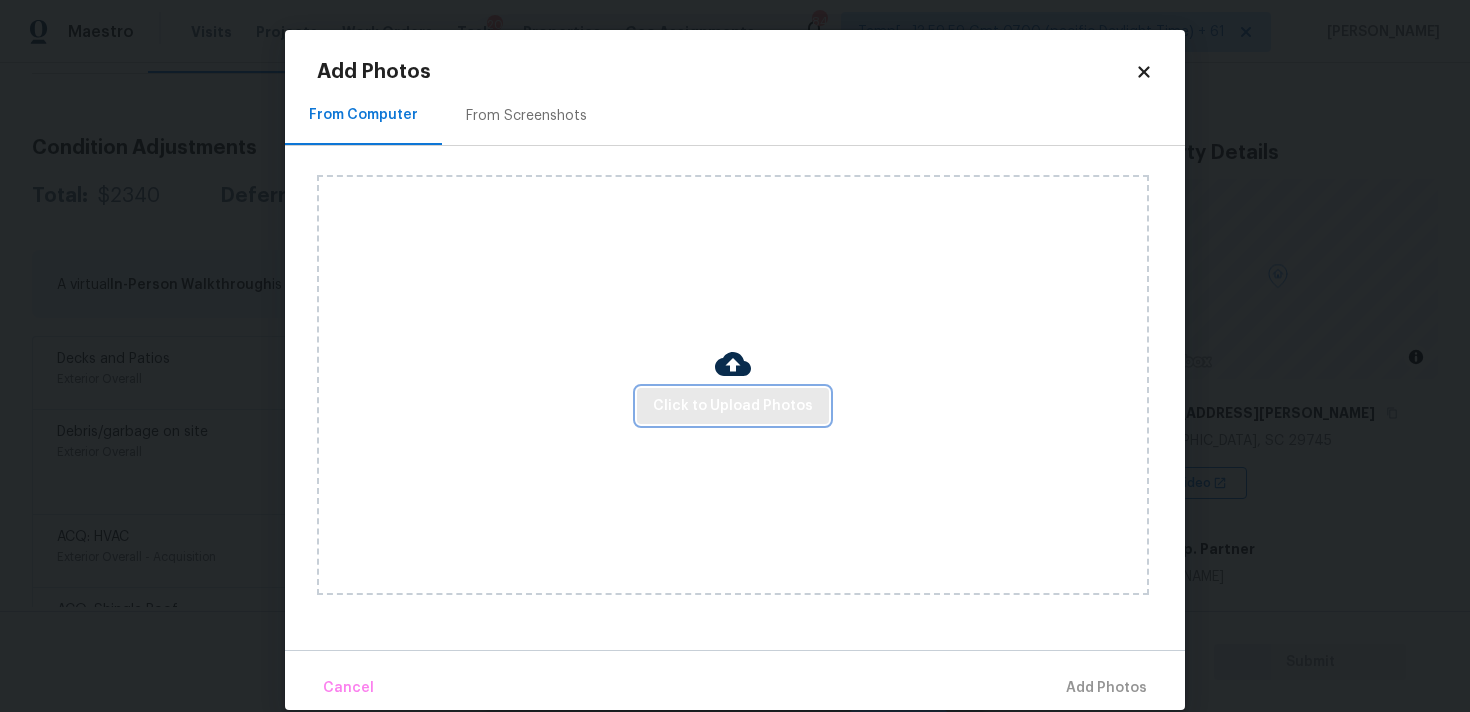click on "Click to Upload Photos" at bounding box center (733, 406) 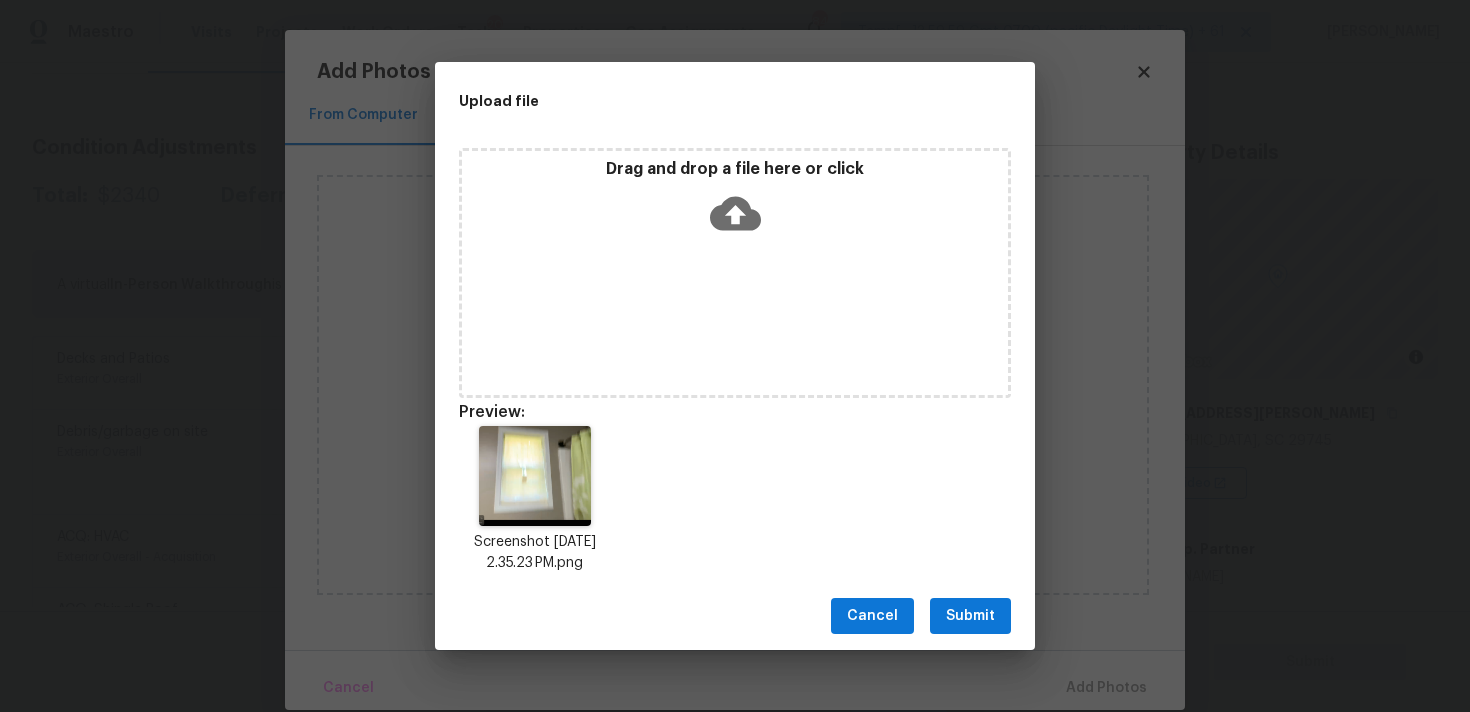 click on "Submit" at bounding box center [970, 616] 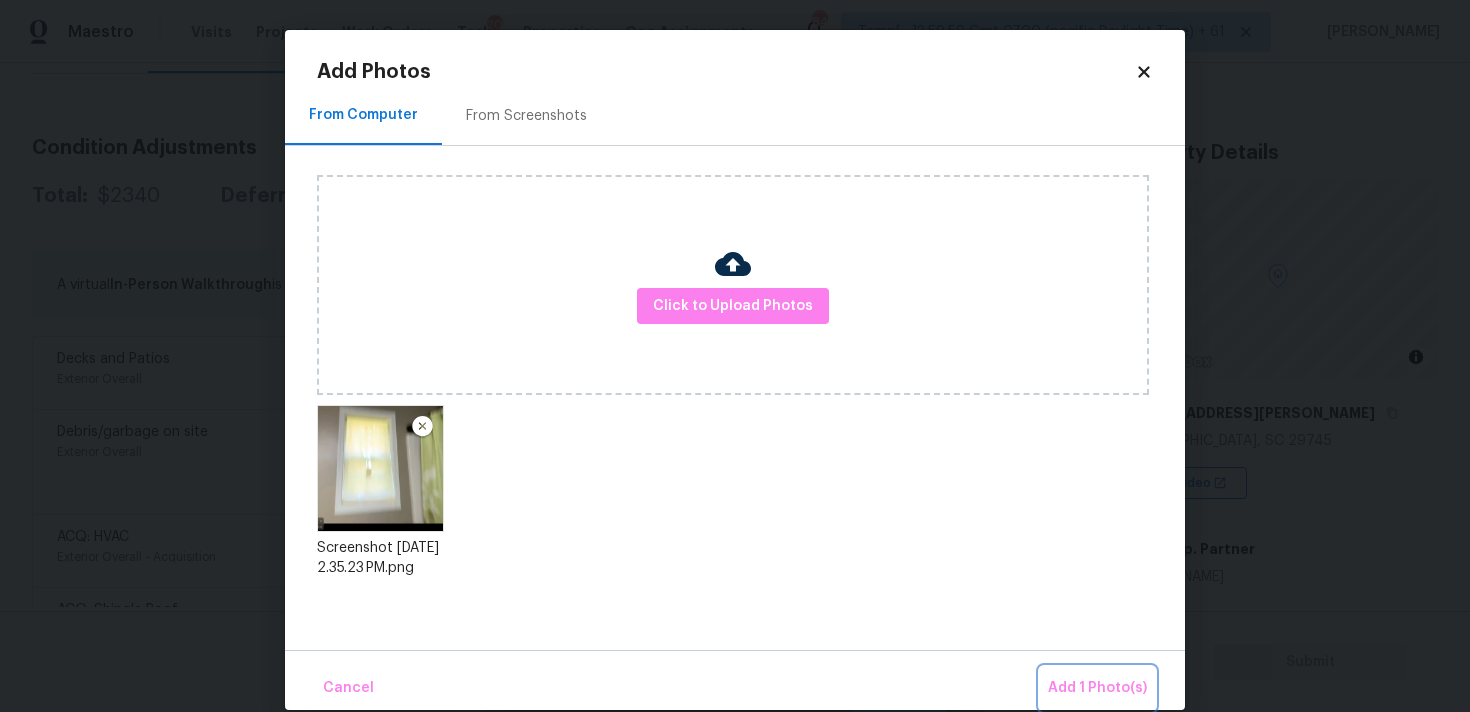 click on "Add 1 Photo(s)" at bounding box center [1097, 688] 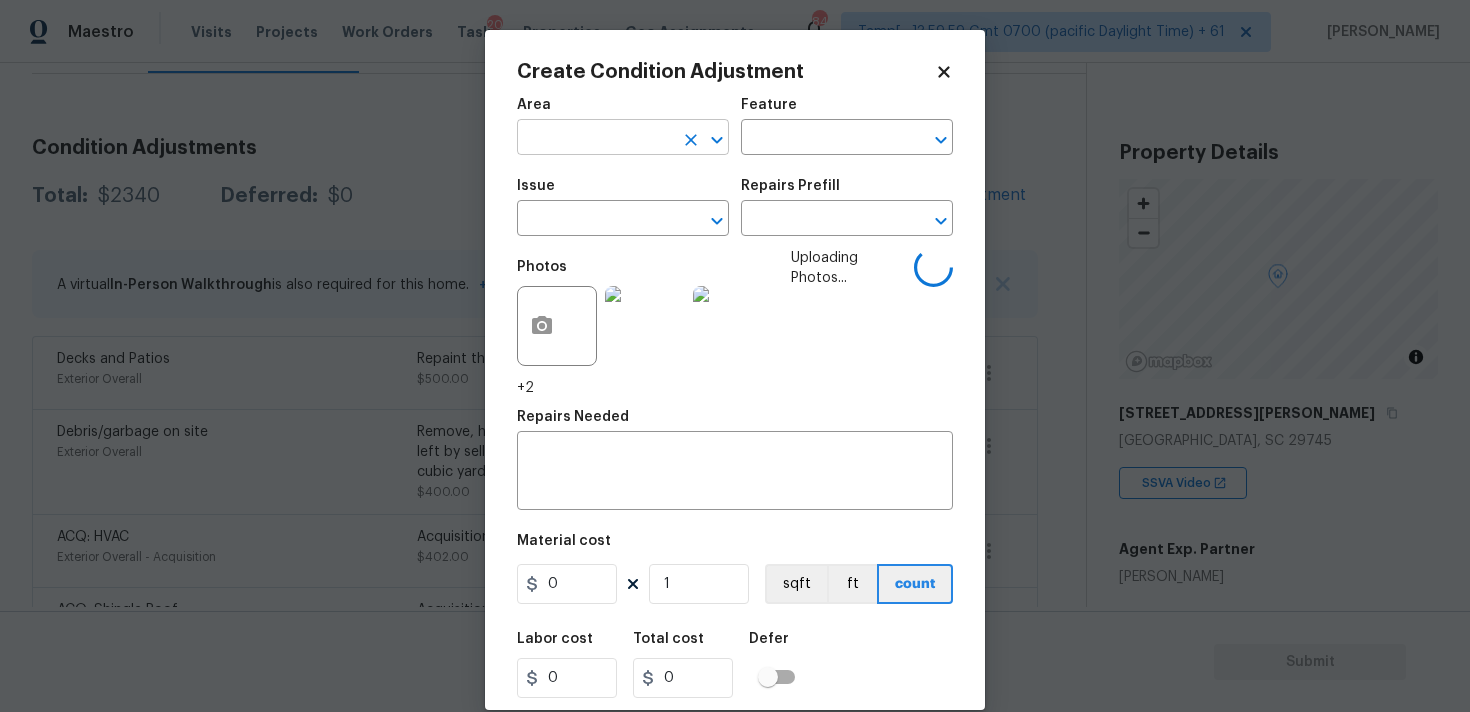 click at bounding box center (595, 139) 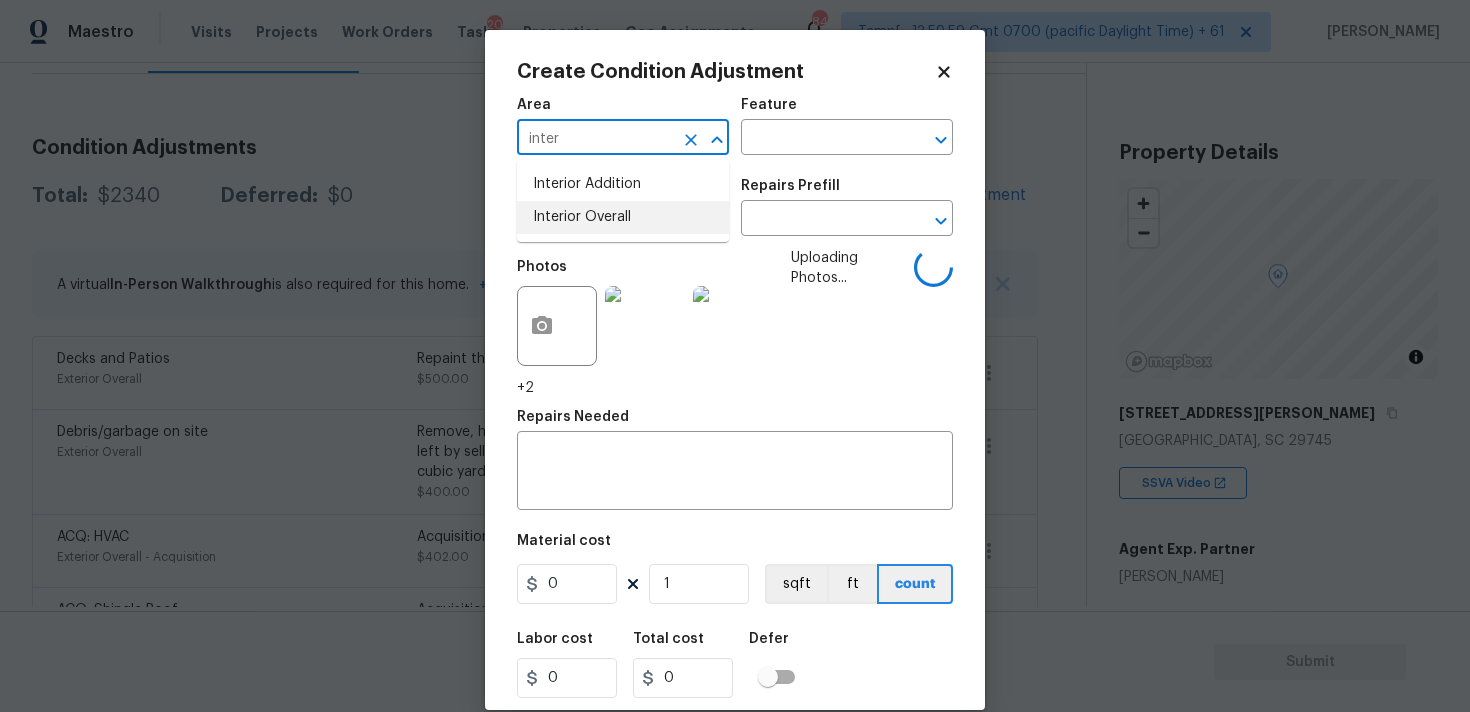 click on "Interior Overall" at bounding box center [623, 217] 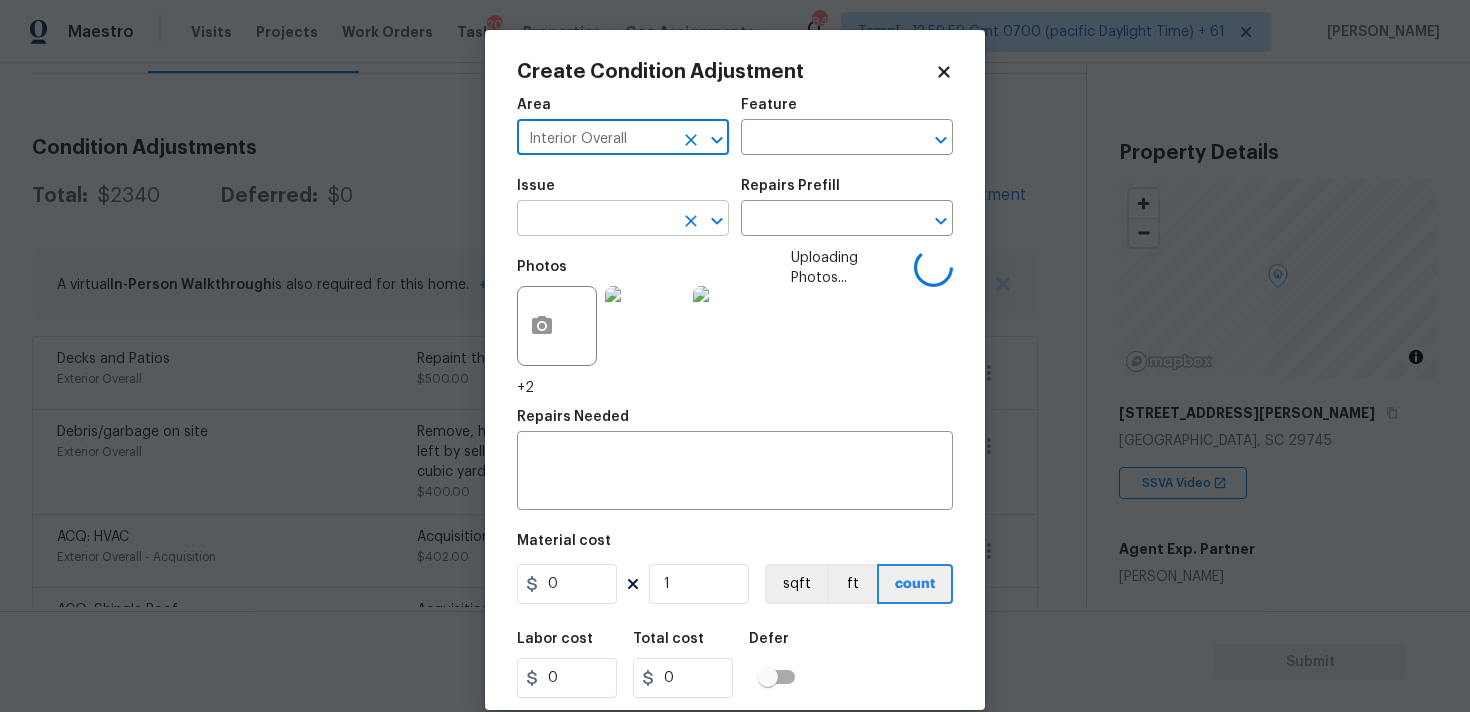 type on "Interior Overall" 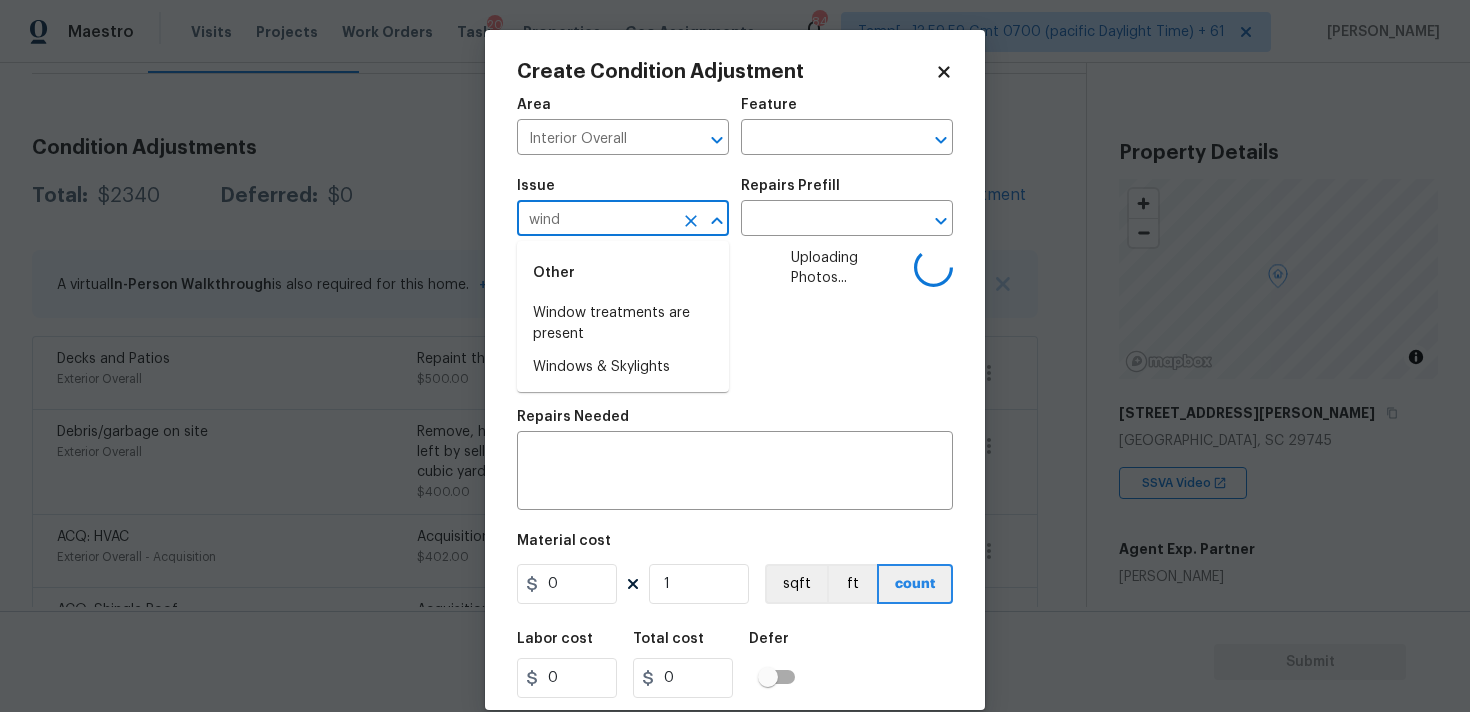 type on "windo" 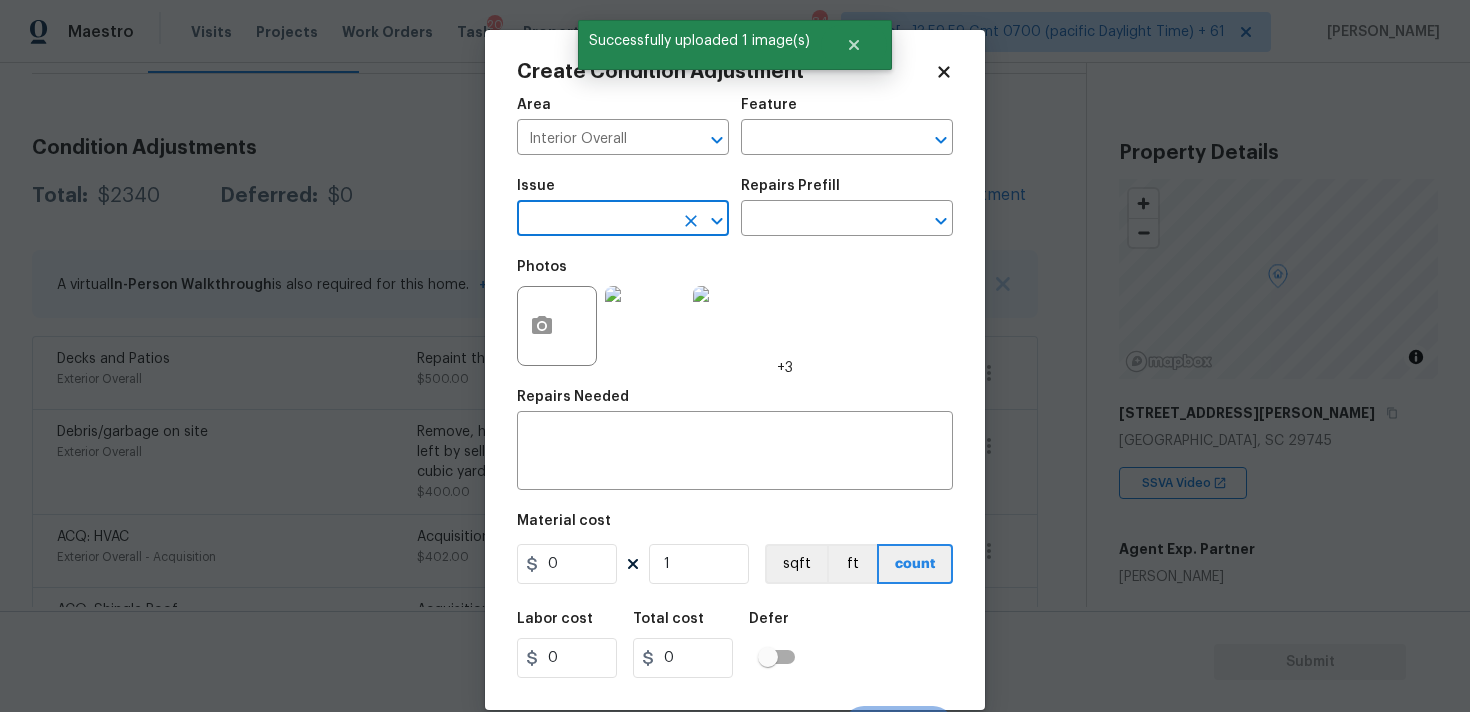 click at bounding box center [595, 220] 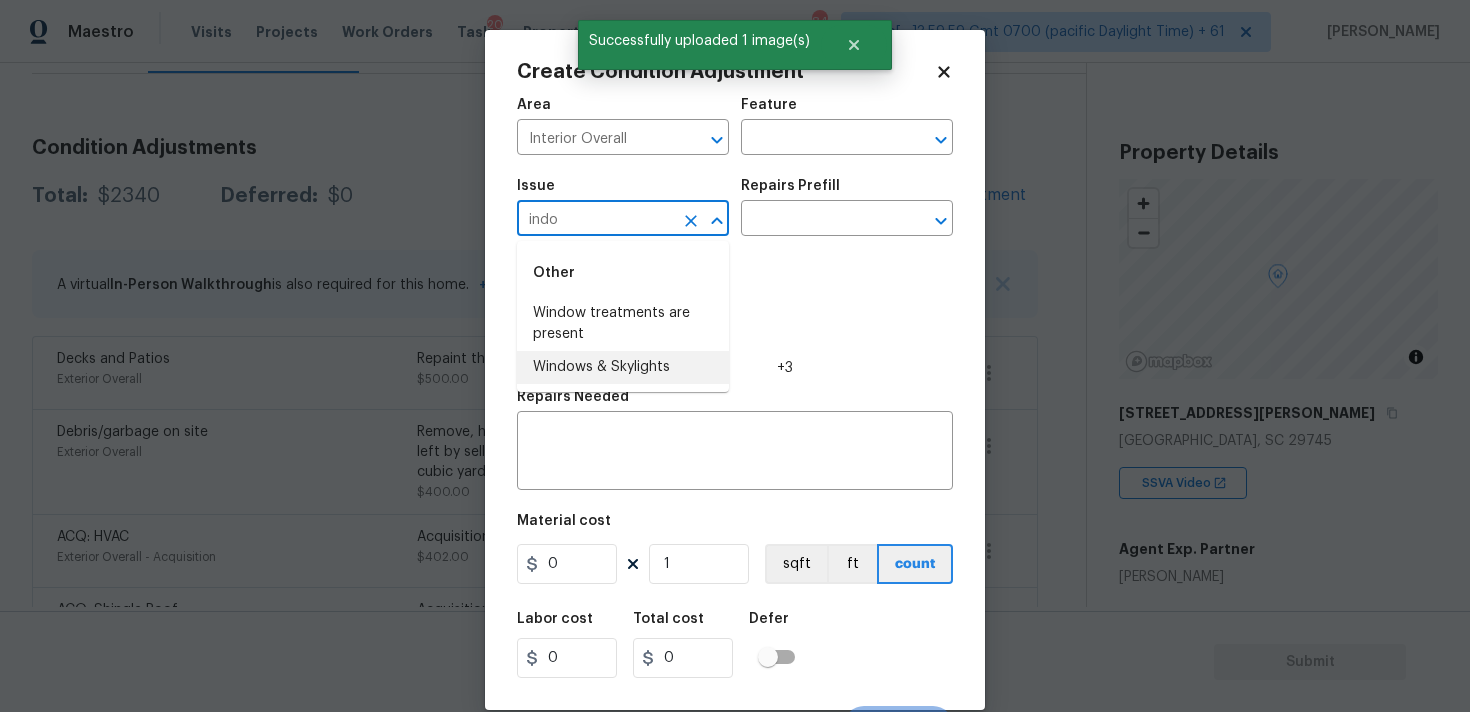 click on "Windows & Skylights" at bounding box center [623, 367] 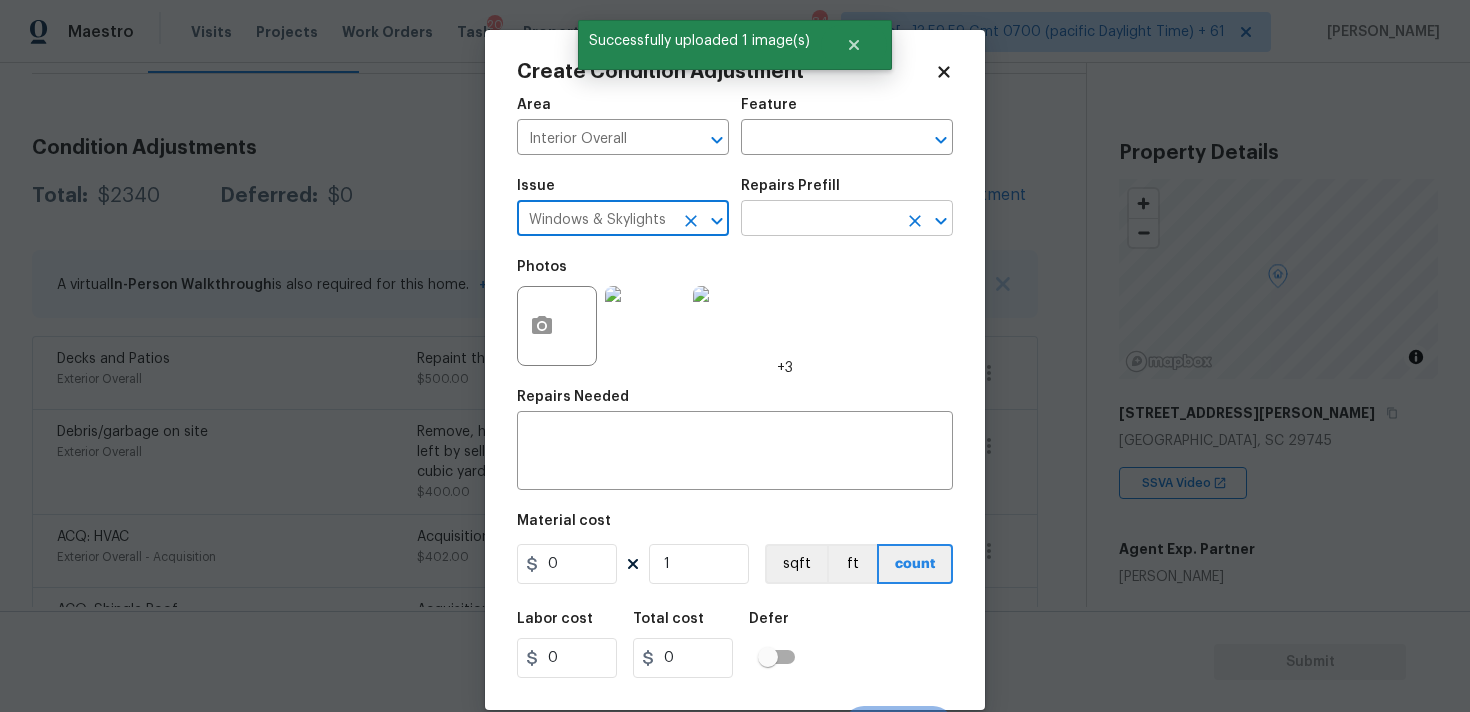 type on "Windows & Skylights" 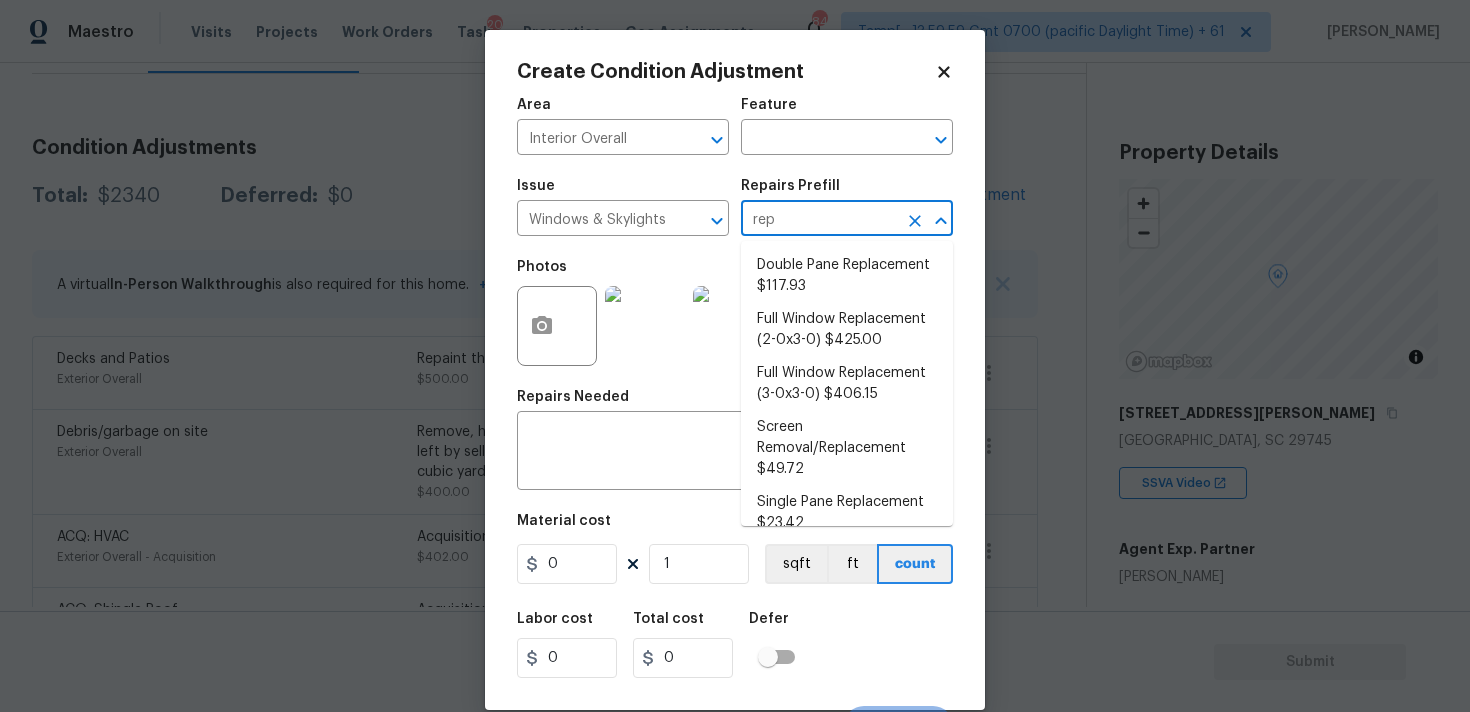 type on "repl" 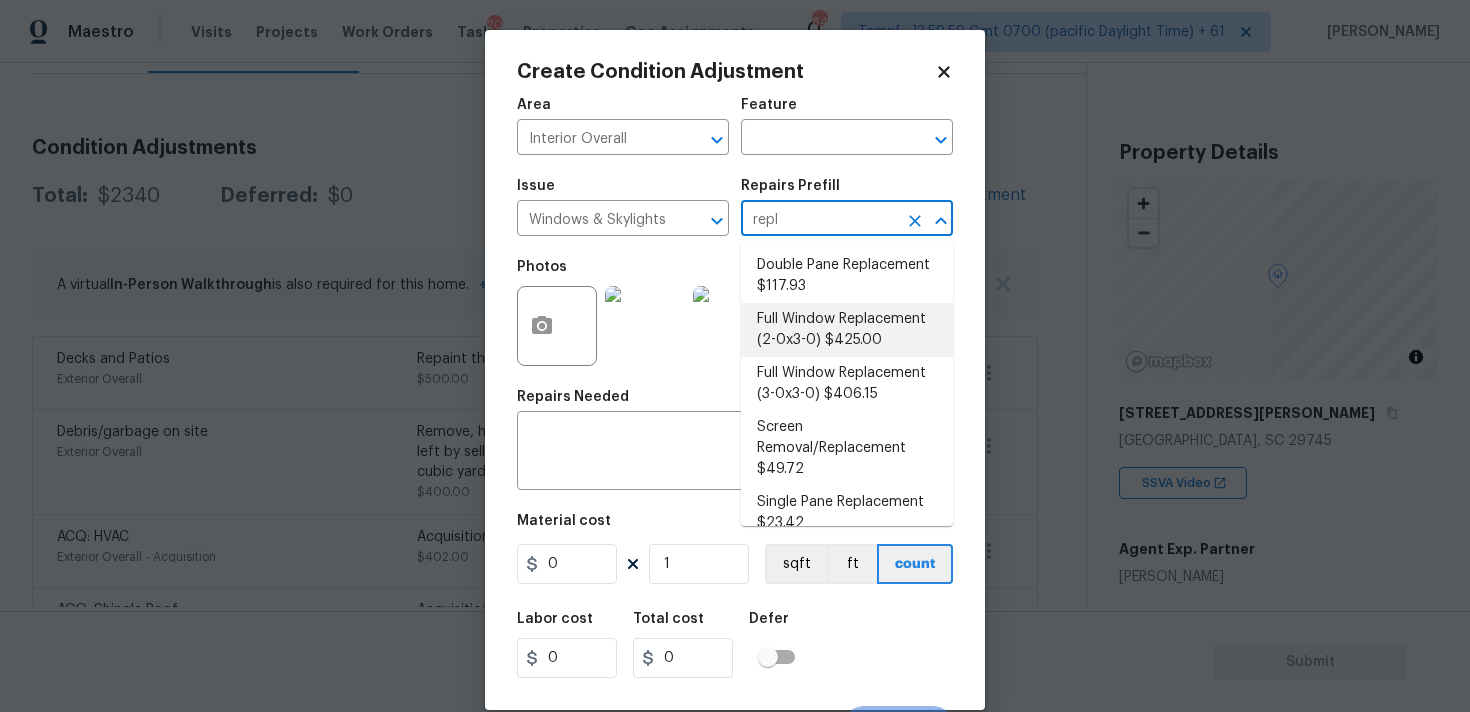 scroll, scrollTop: 22, scrollLeft: 0, axis: vertical 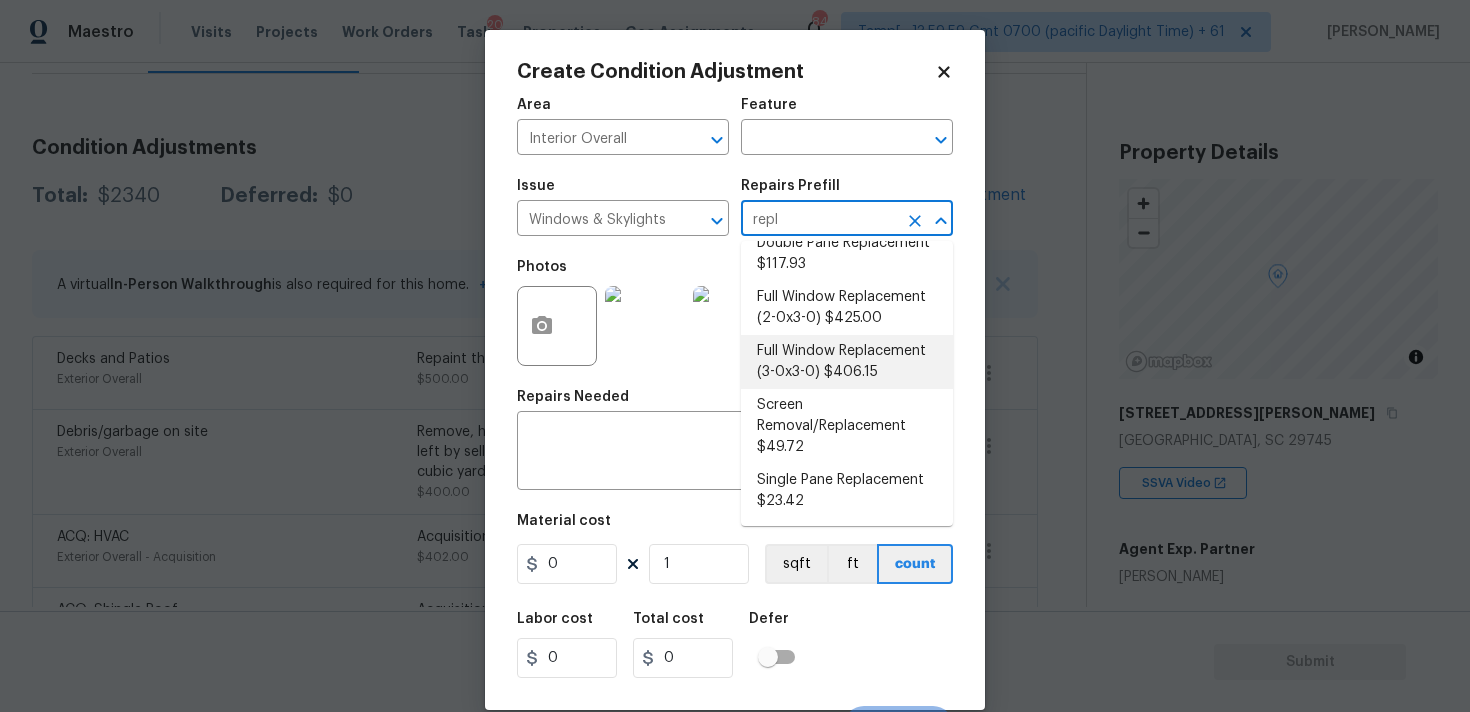 click on "Full Window Replacement (3-0x3-0) $406.15" at bounding box center [847, 362] 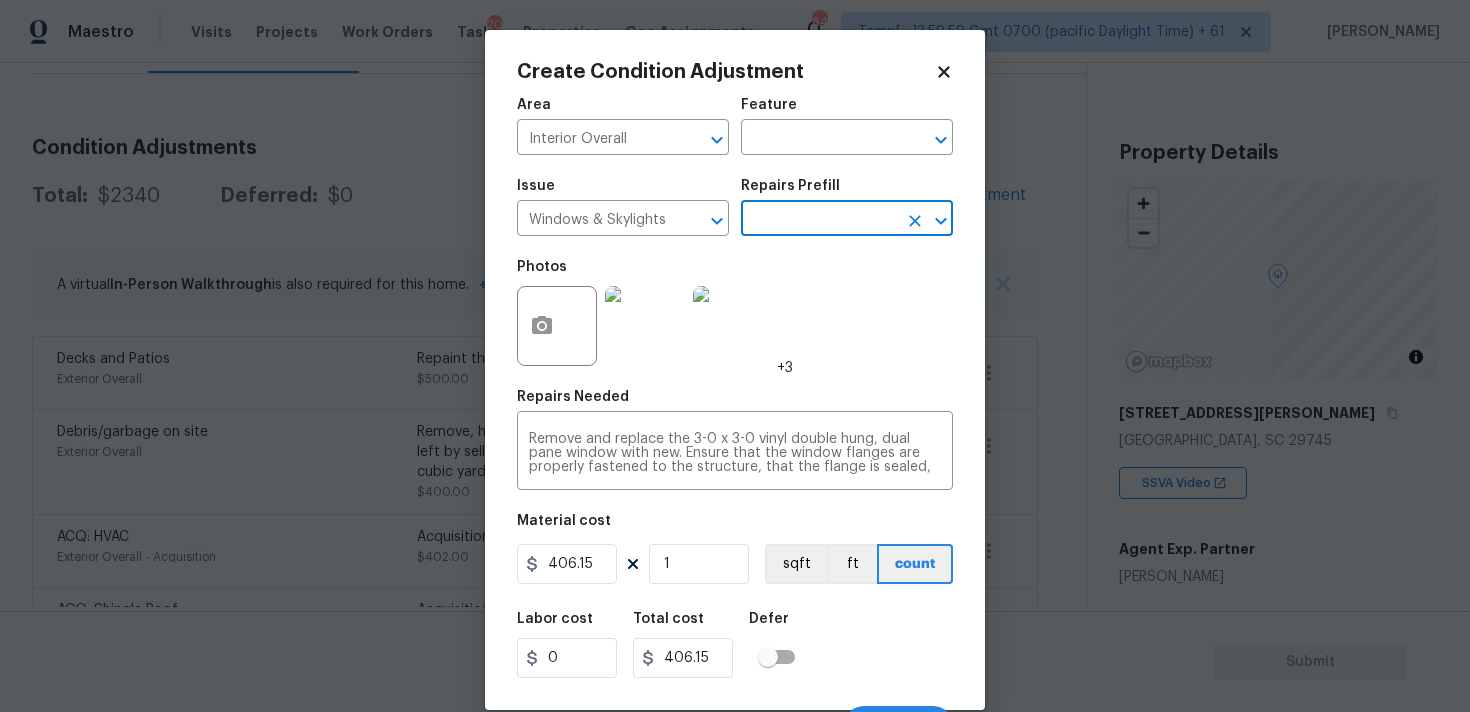 scroll, scrollTop: 35, scrollLeft: 0, axis: vertical 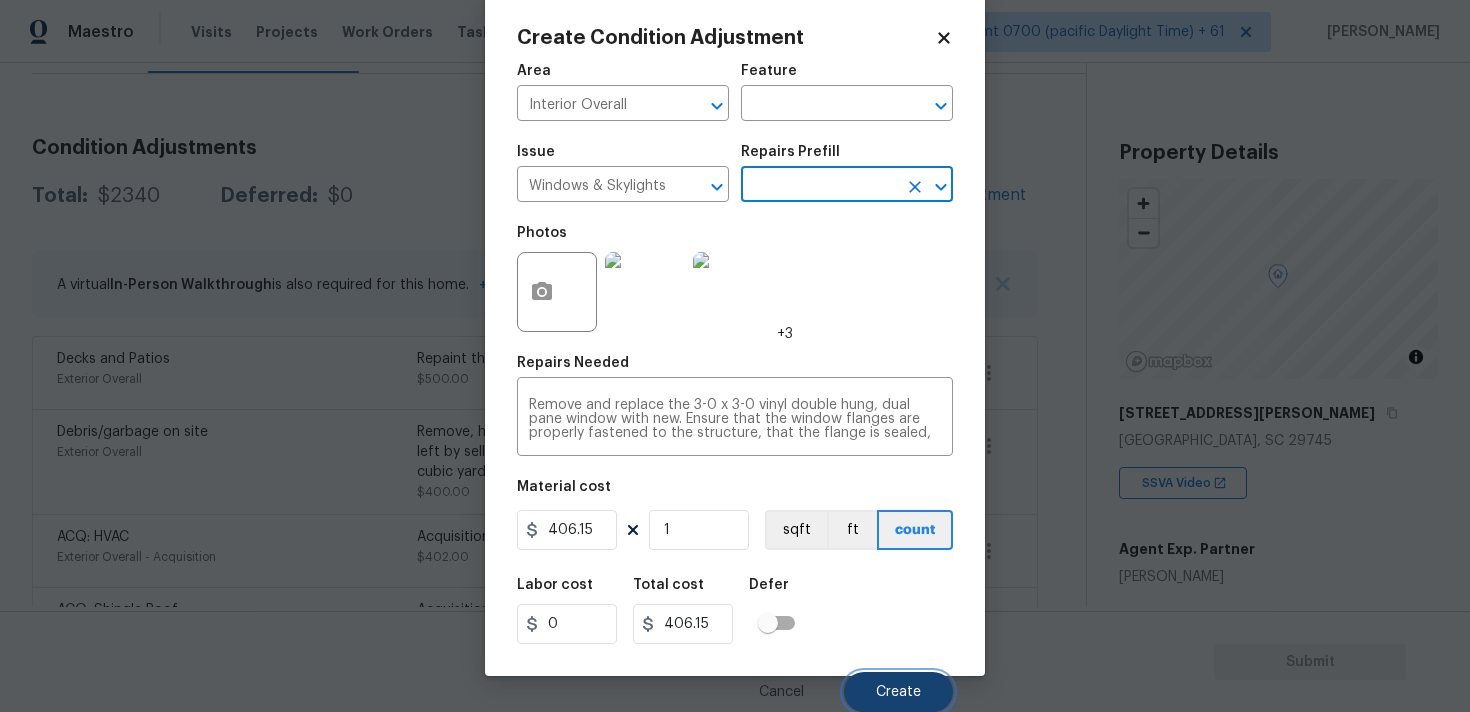 click on "Create" at bounding box center [898, 692] 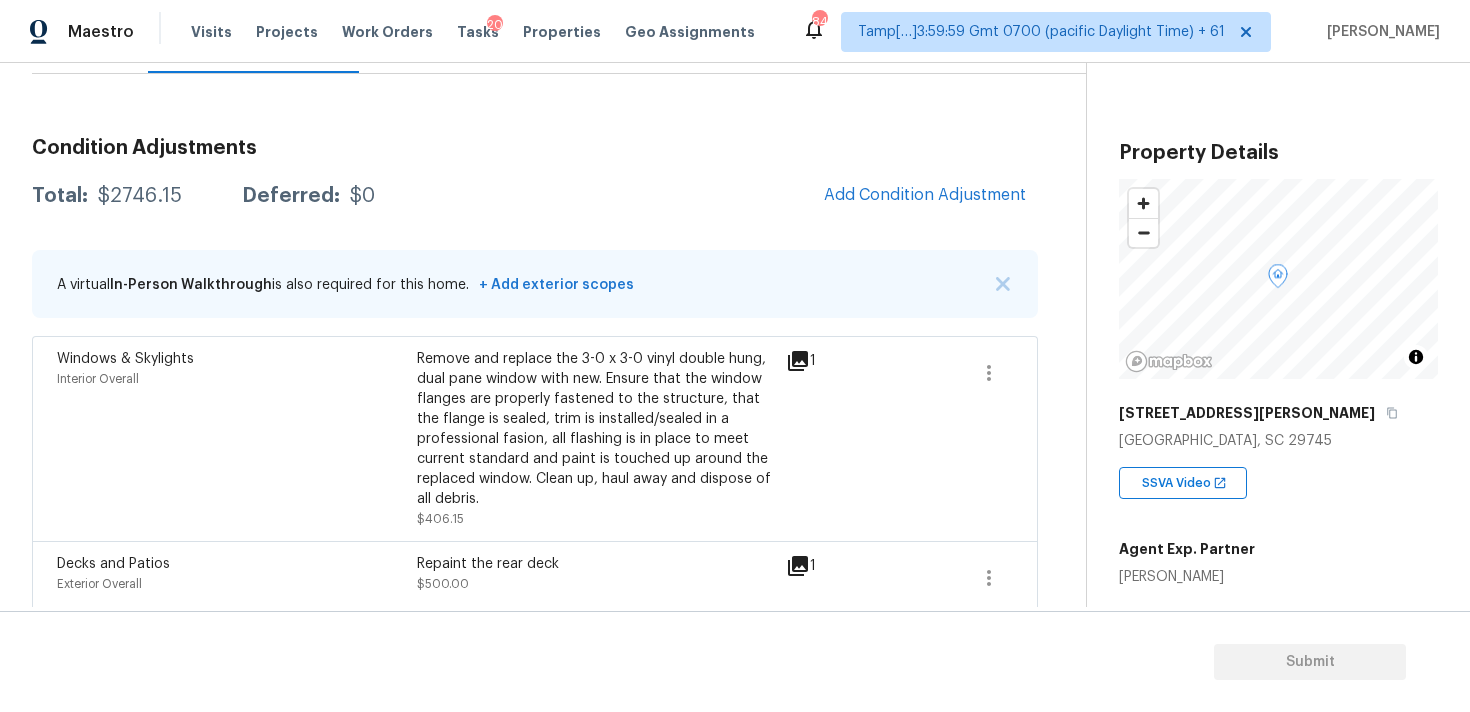 scroll, scrollTop: 0, scrollLeft: 0, axis: both 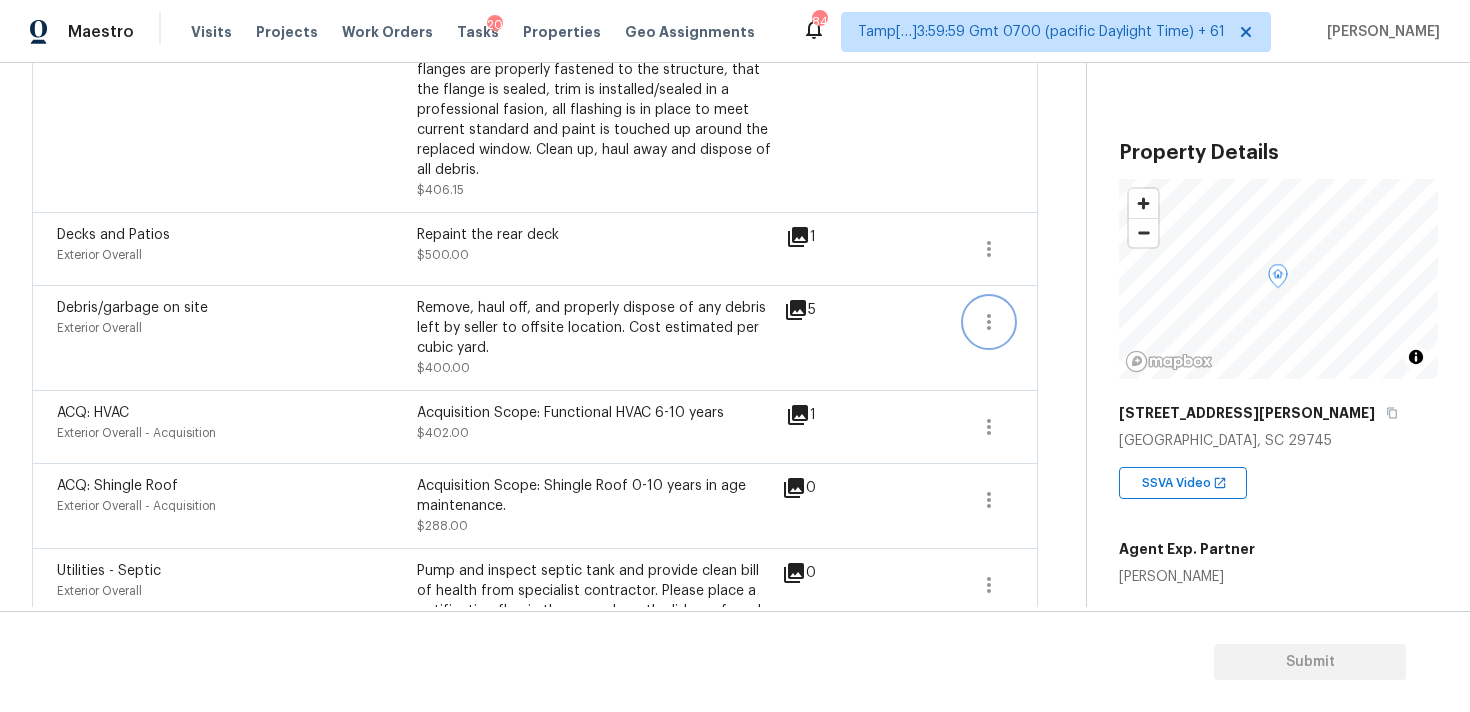 click 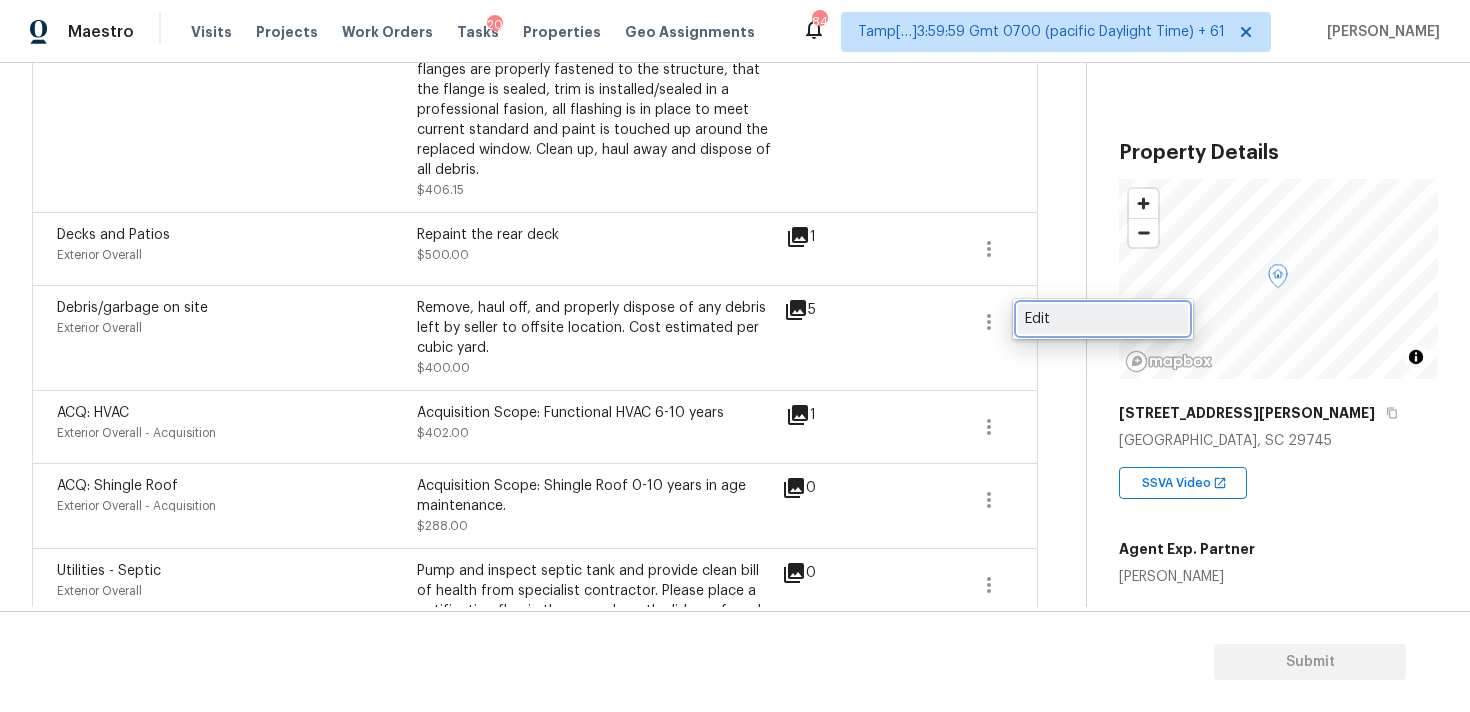 click on "Edit" at bounding box center [1103, 319] 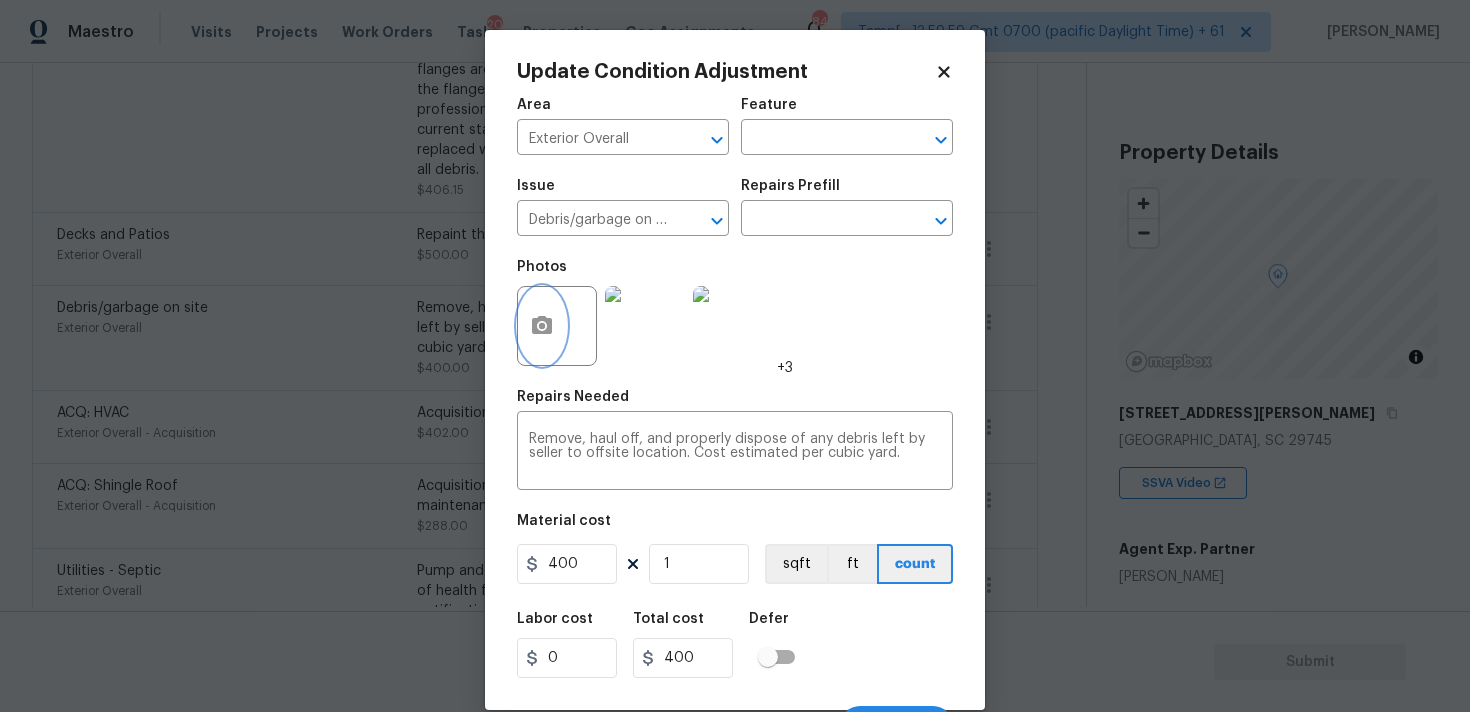 click at bounding box center [542, 326] 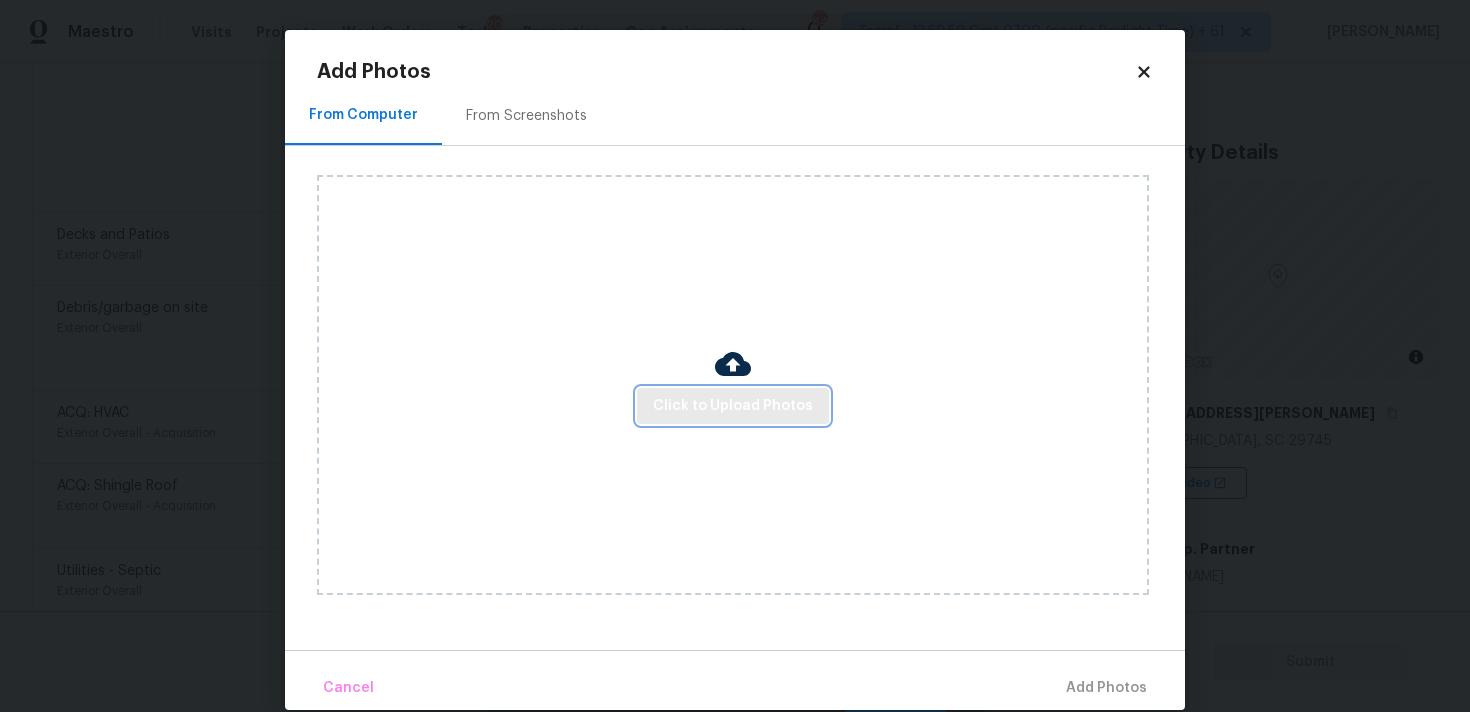 click on "Click to Upload Photos" at bounding box center (733, 406) 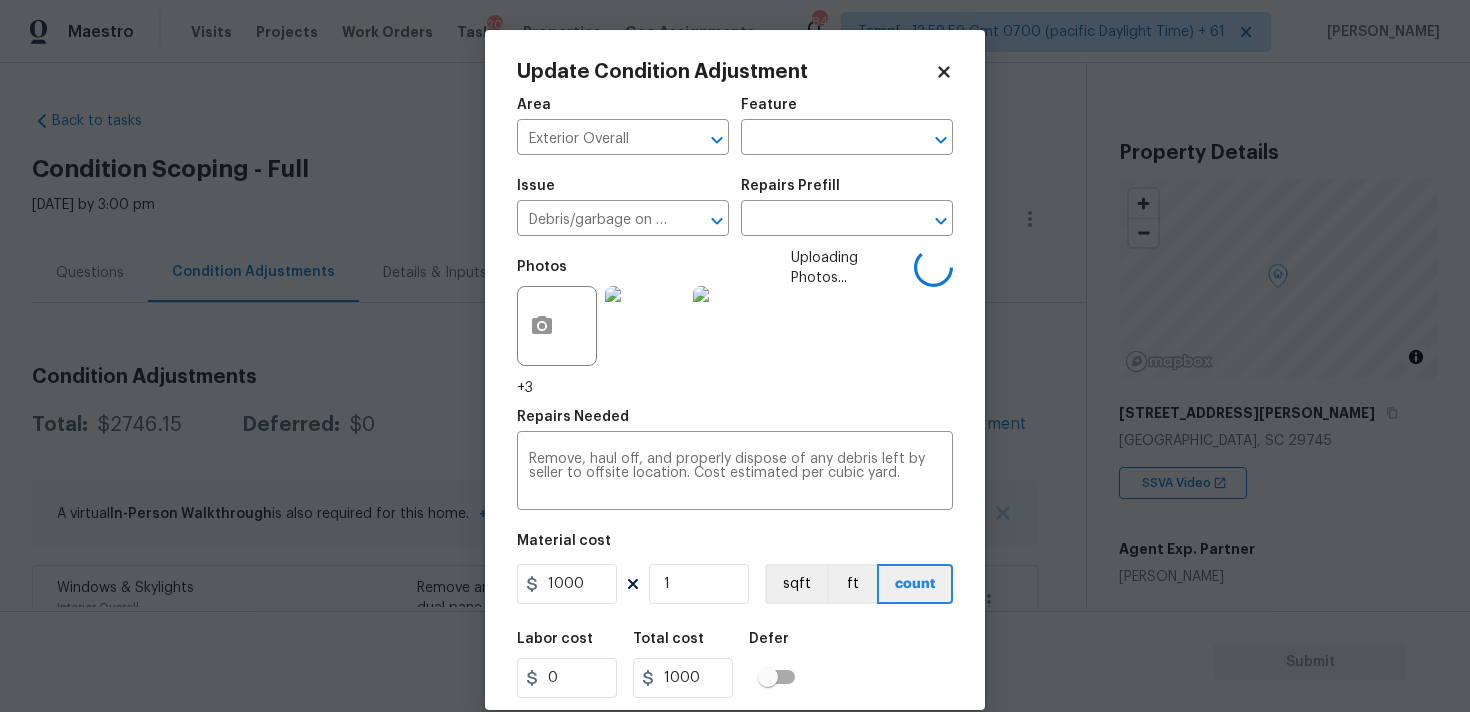 scroll, scrollTop: 0, scrollLeft: 0, axis: both 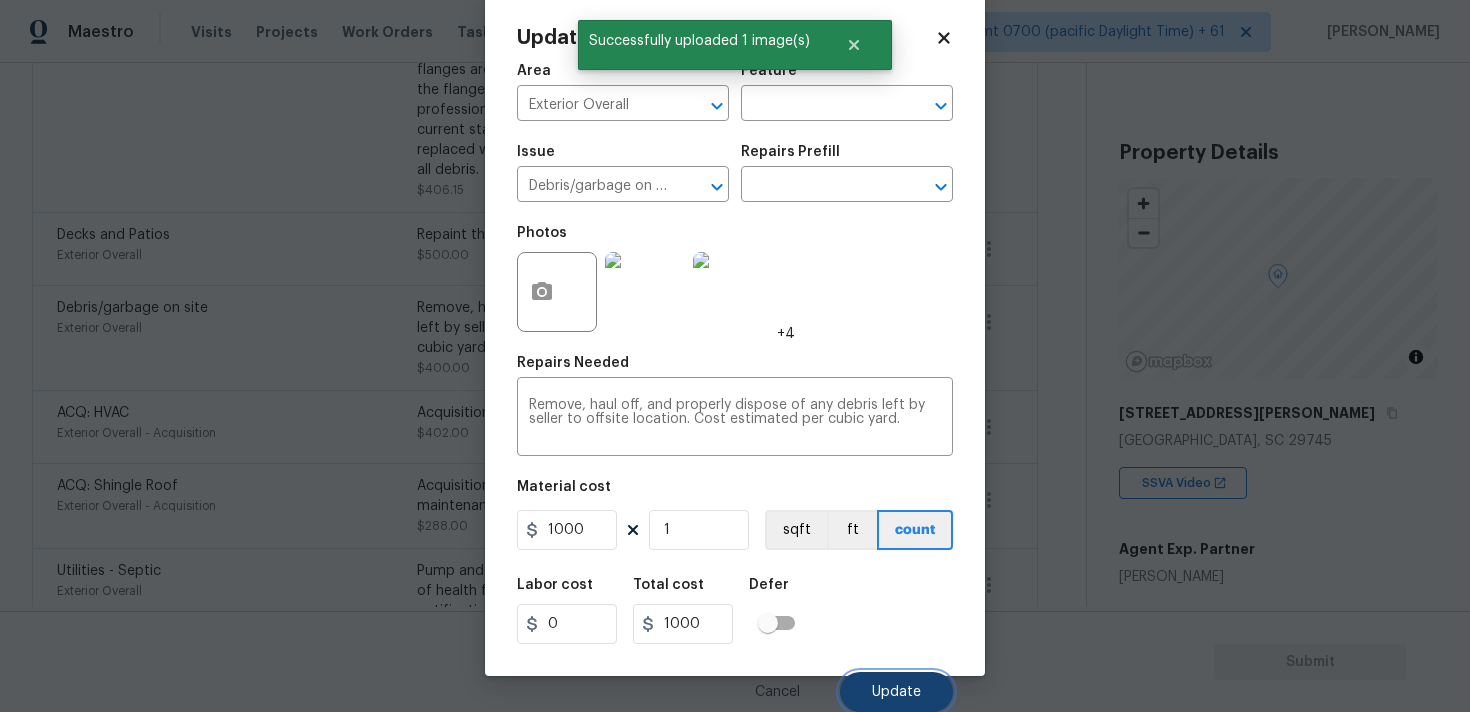 click on "Update" at bounding box center [896, 692] 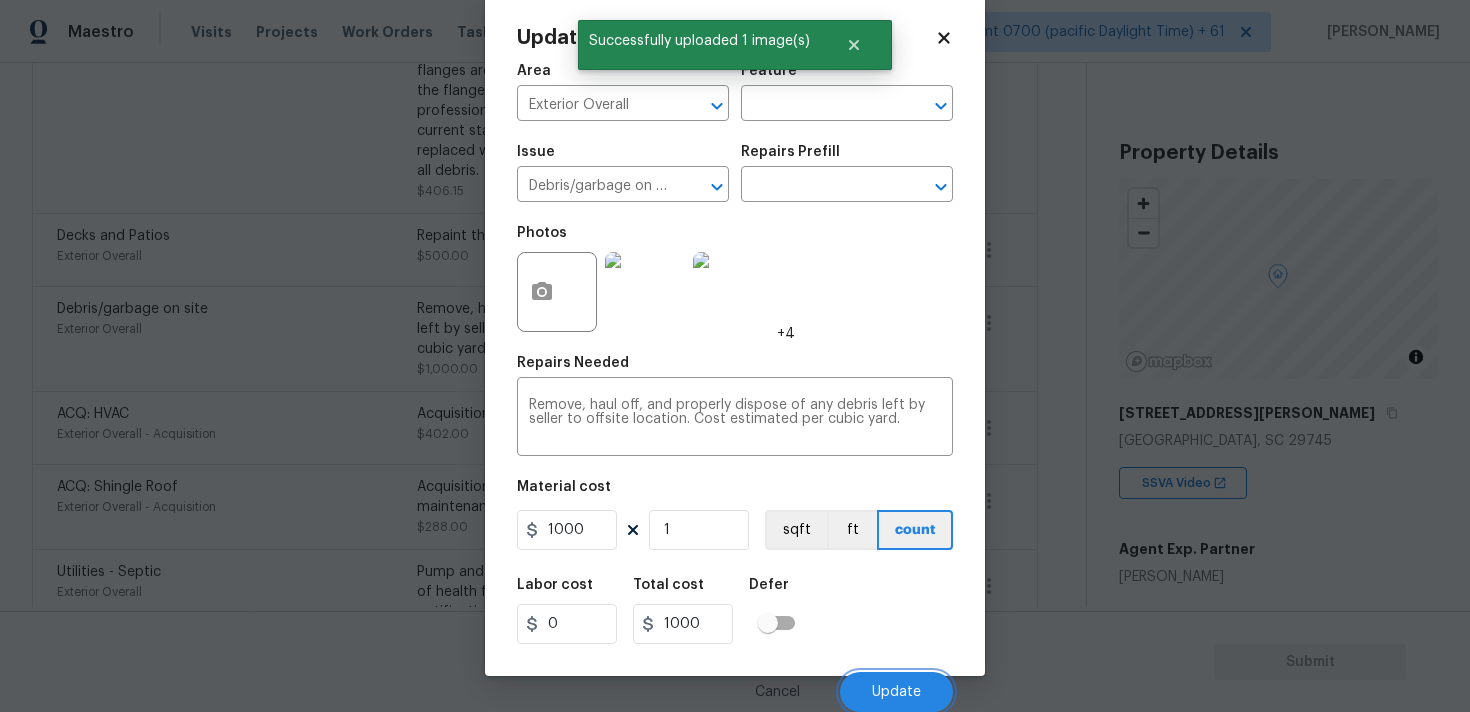 scroll, scrollTop: 558, scrollLeft: 0, axis: vertical 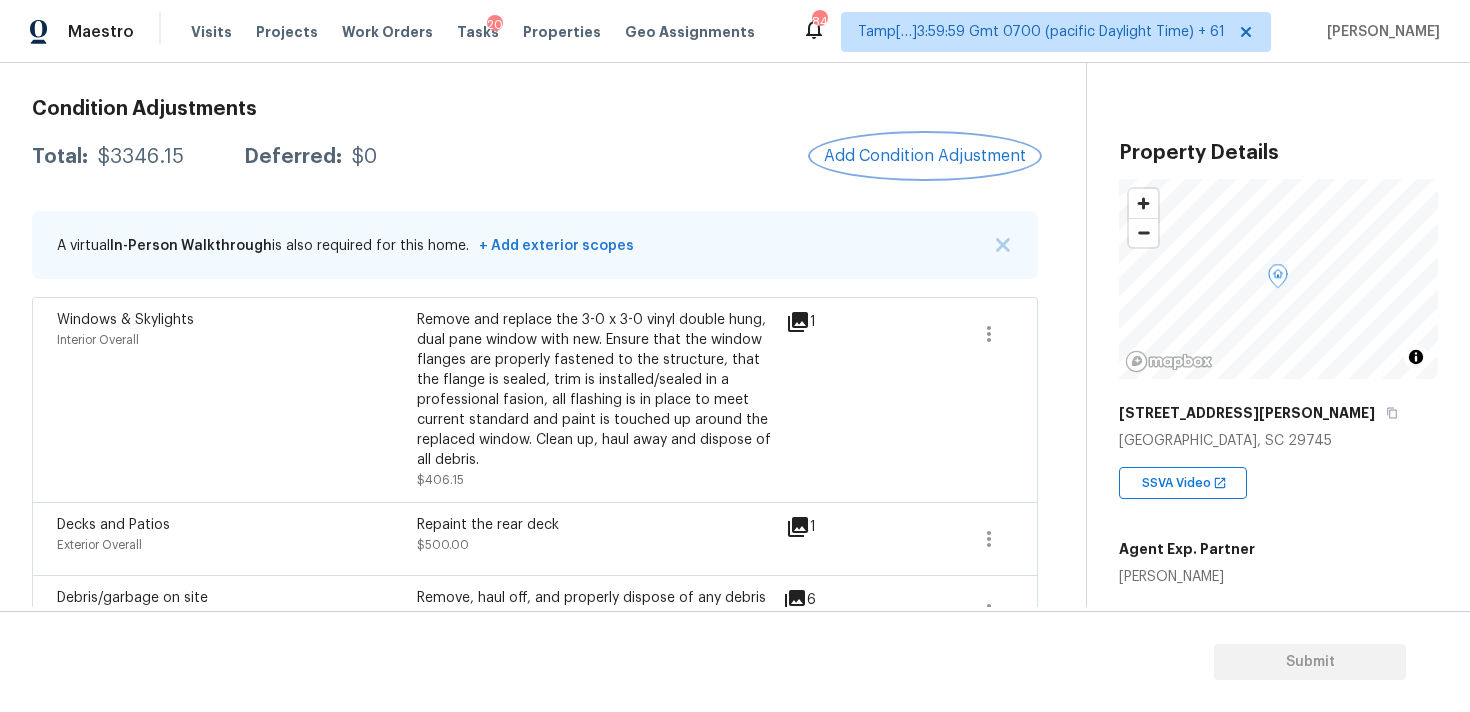 click on "Add Condition Adjustment" at bounding box center [925, 156] 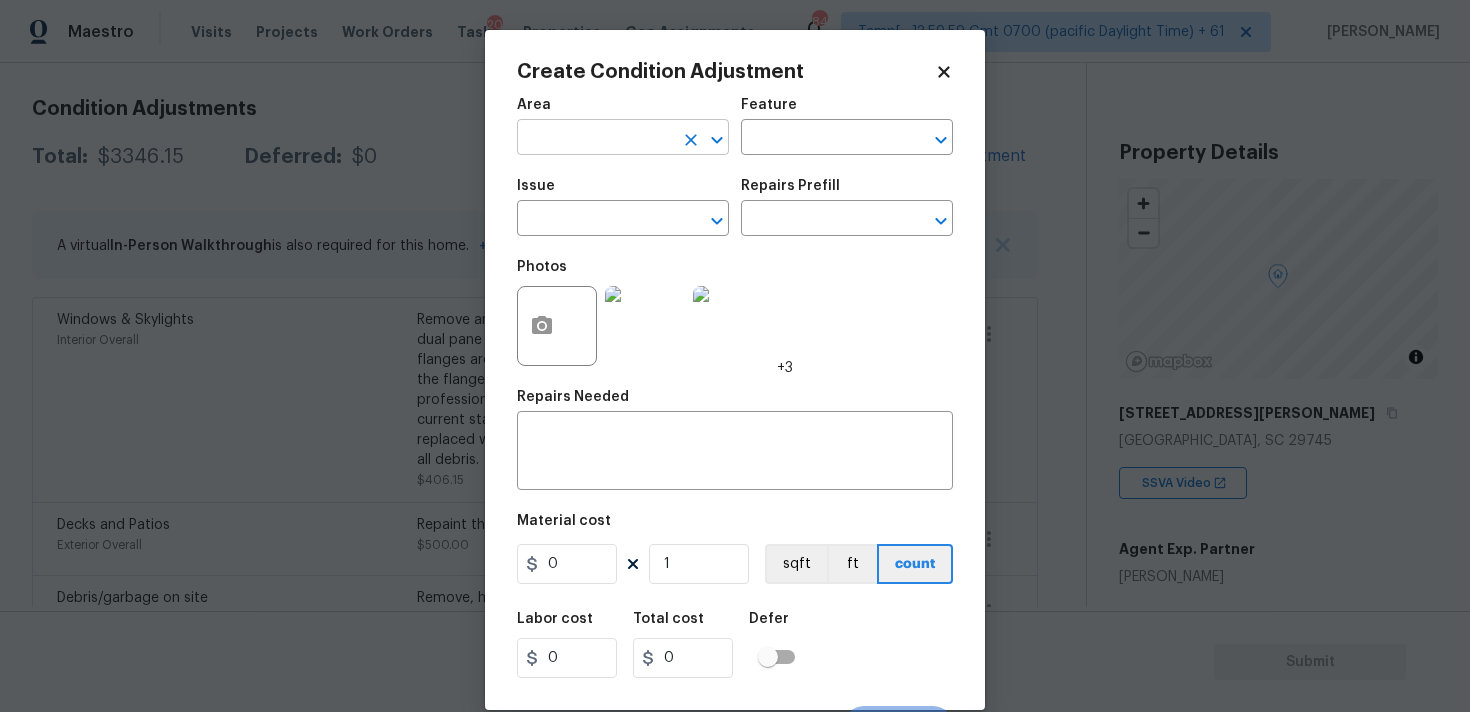 click at bounding box center [595, 139] 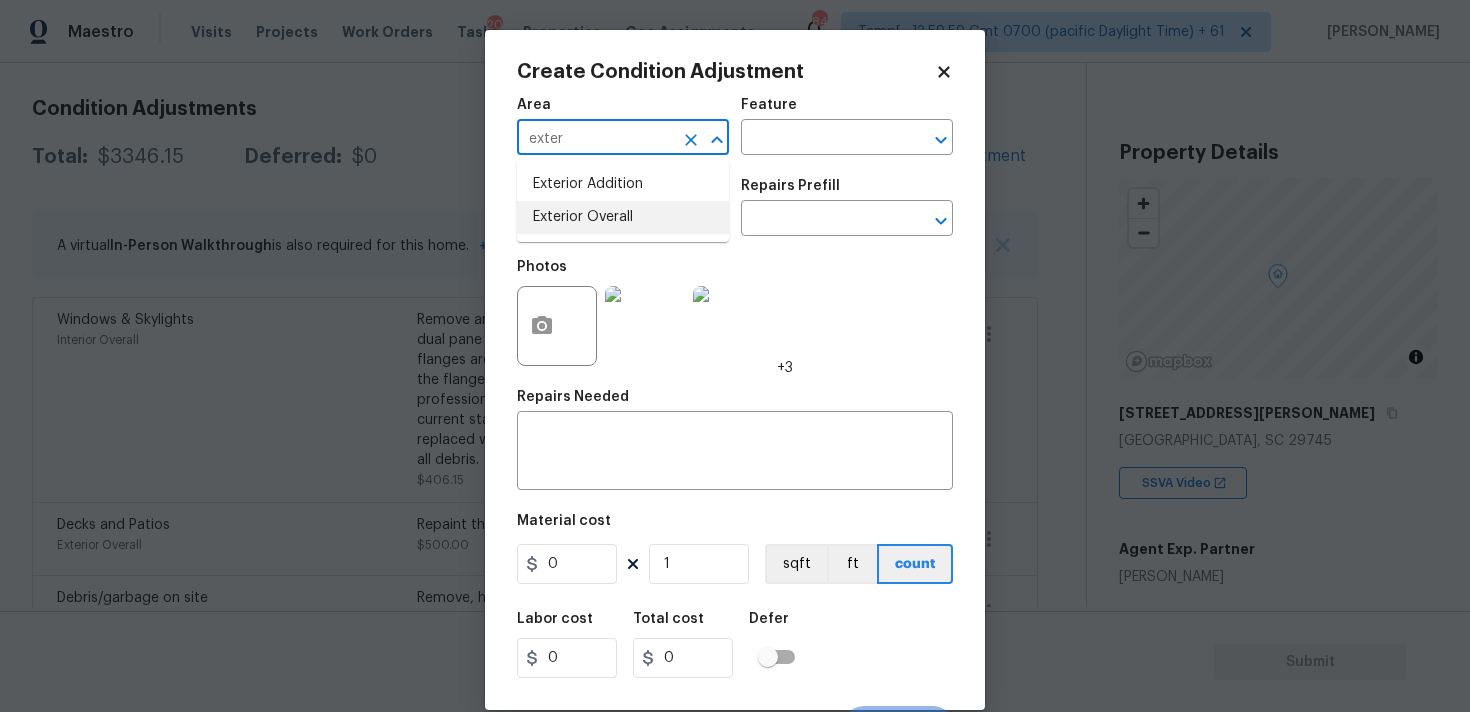 click on "Exterior Overall" at bounding box center (623, 217) 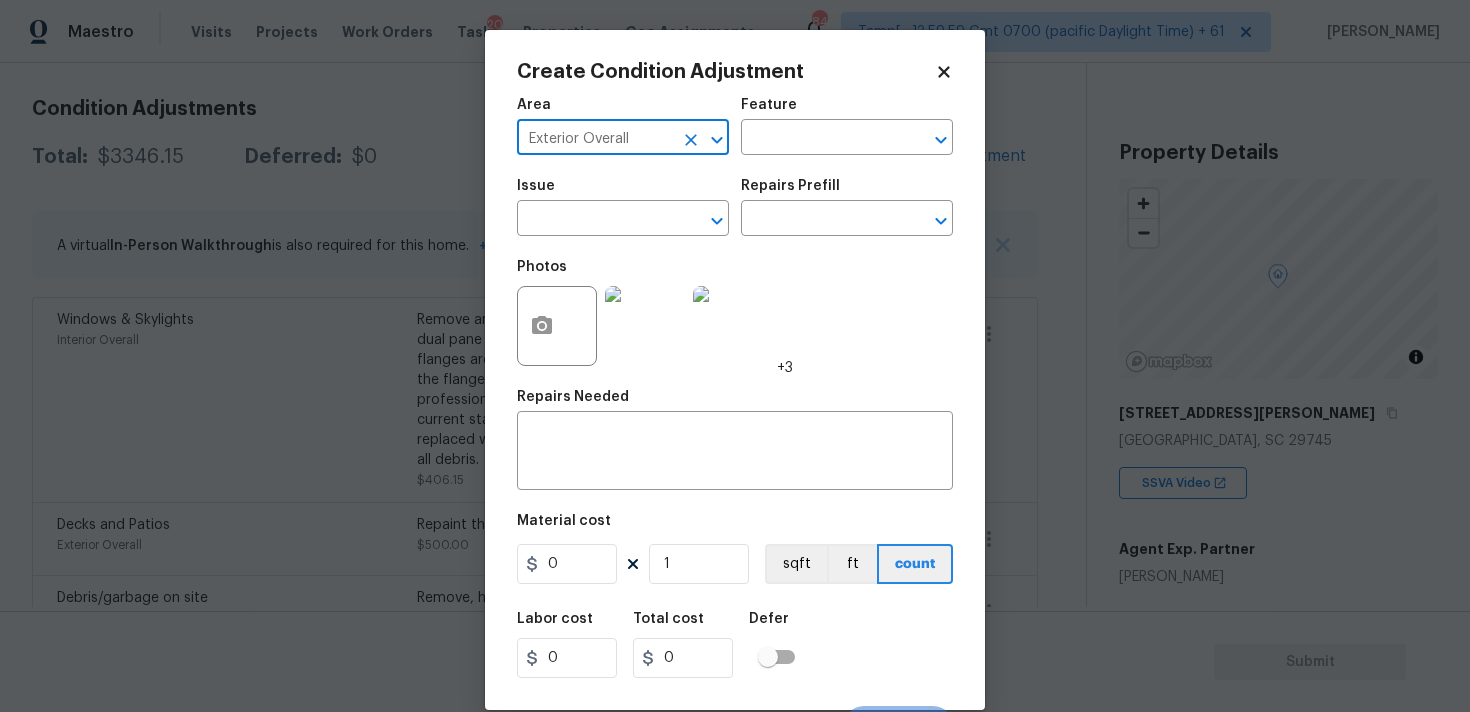 type on "Exterior Overall" 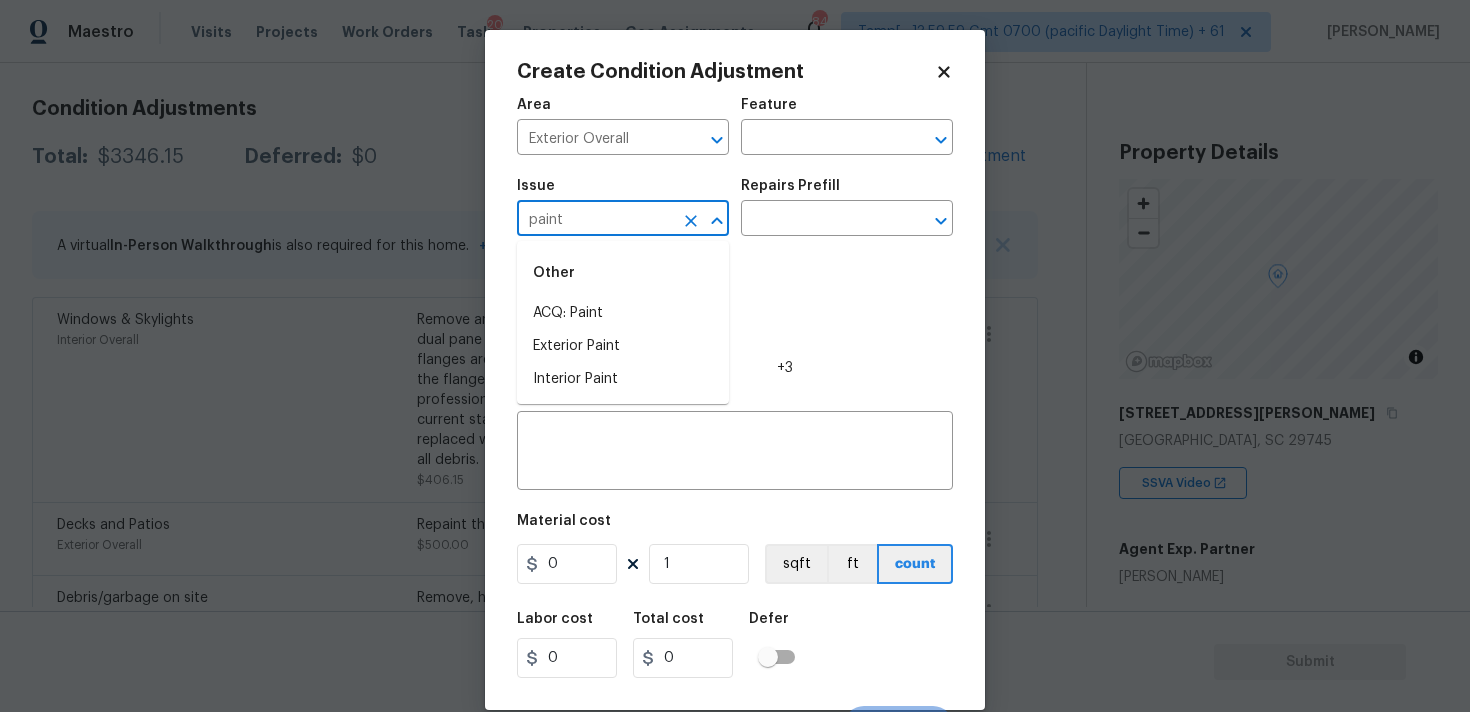 click on "ACQ: Paint" at bounding box center (623, 313) 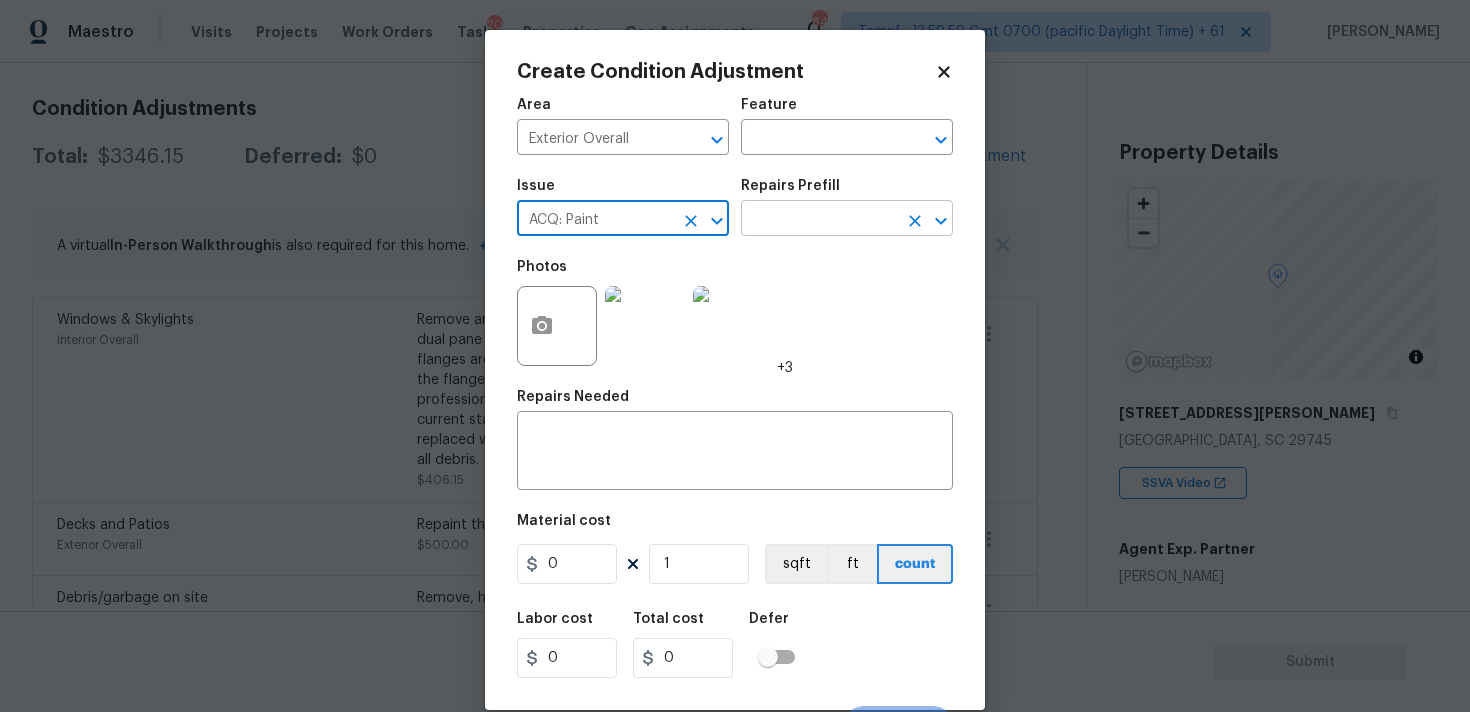 type on "ACQ: Paint" 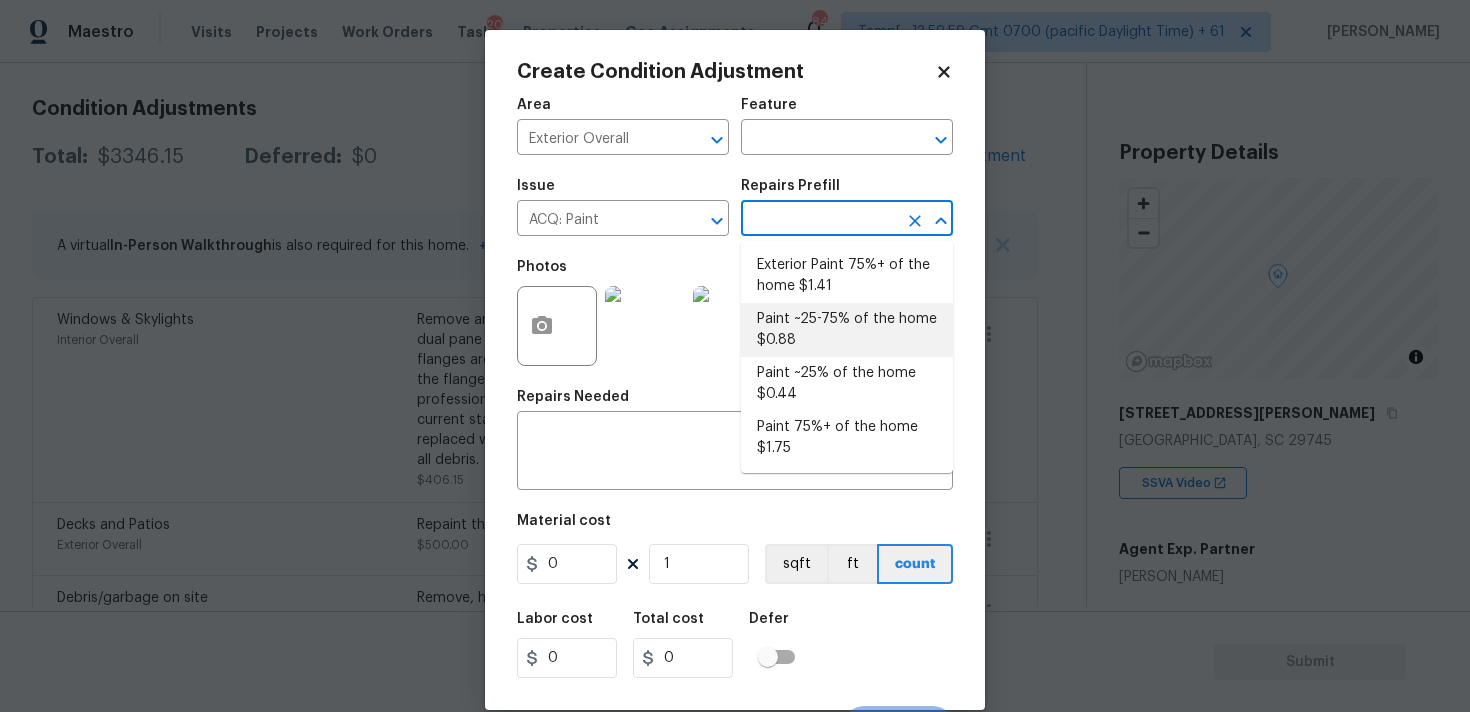 click on "Paint ~25-75% of the home $0.88" at bounding box center [847, 330] 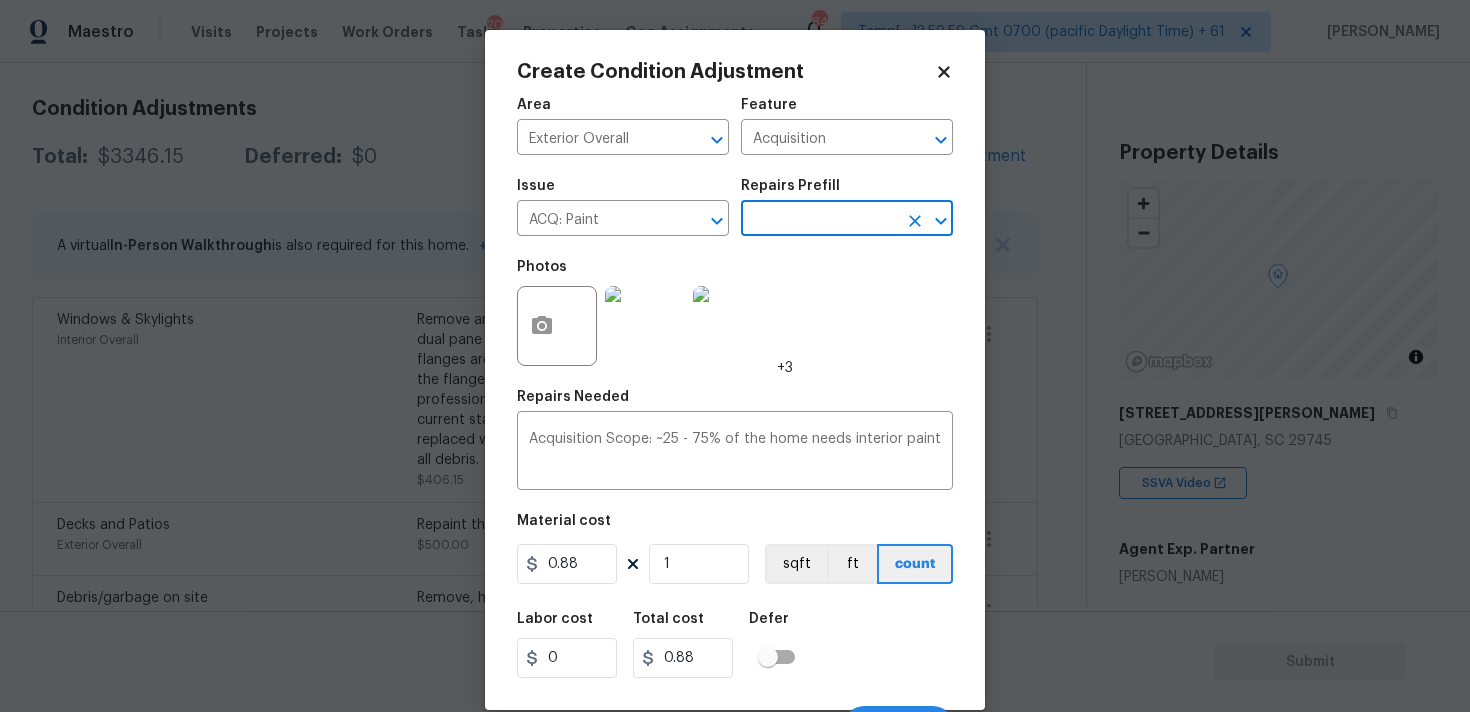 click on "Photos  +3" at bounding box center [735, 313] 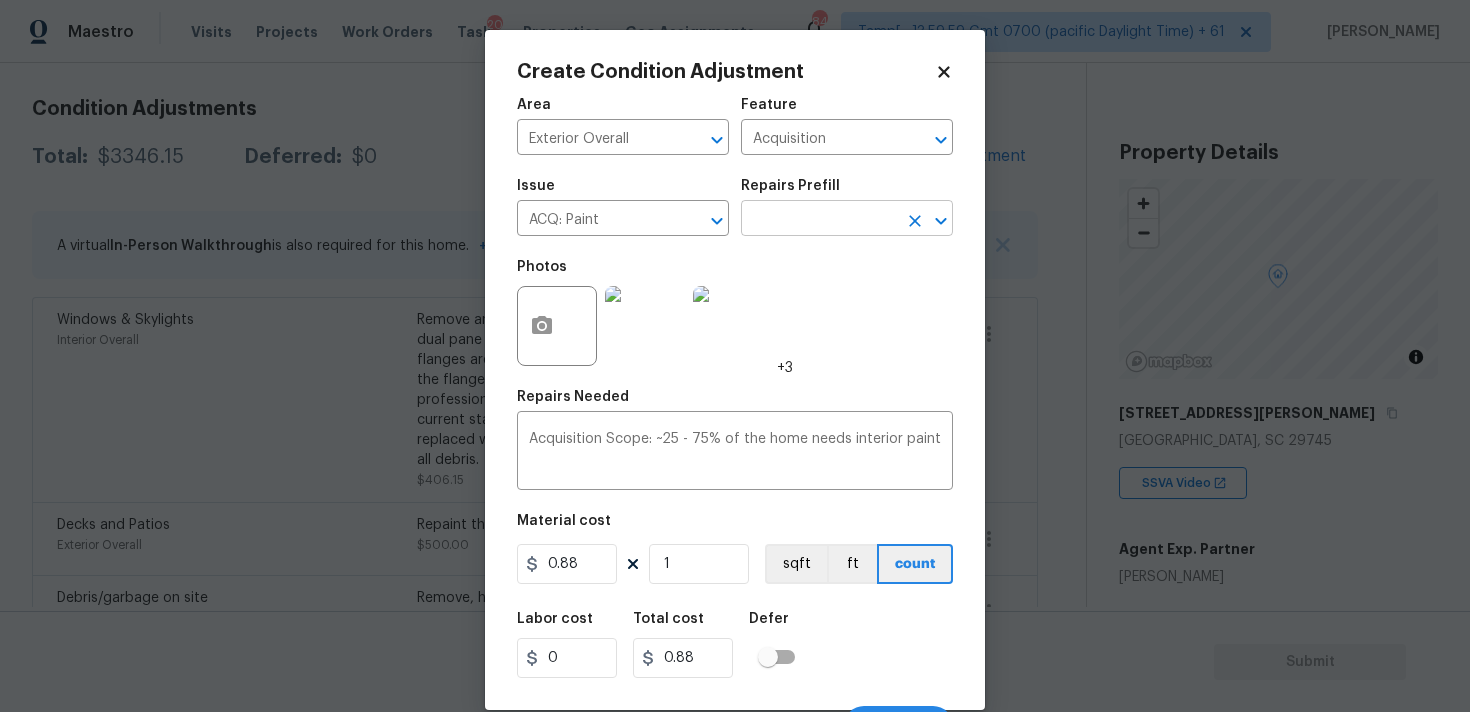 click at bounding box center (819, 220) 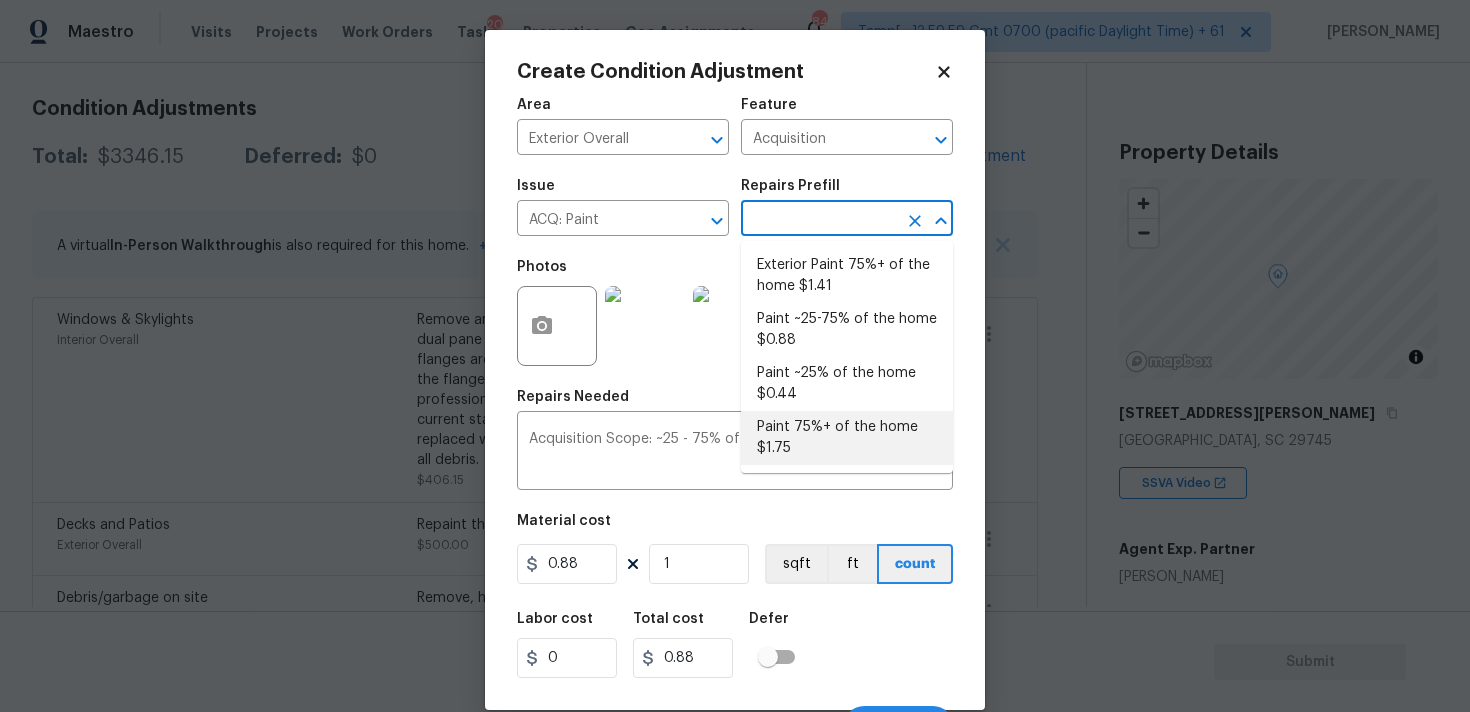 click on "Paint 75%+ of the home $1.75" at bounding box center (847, 438) 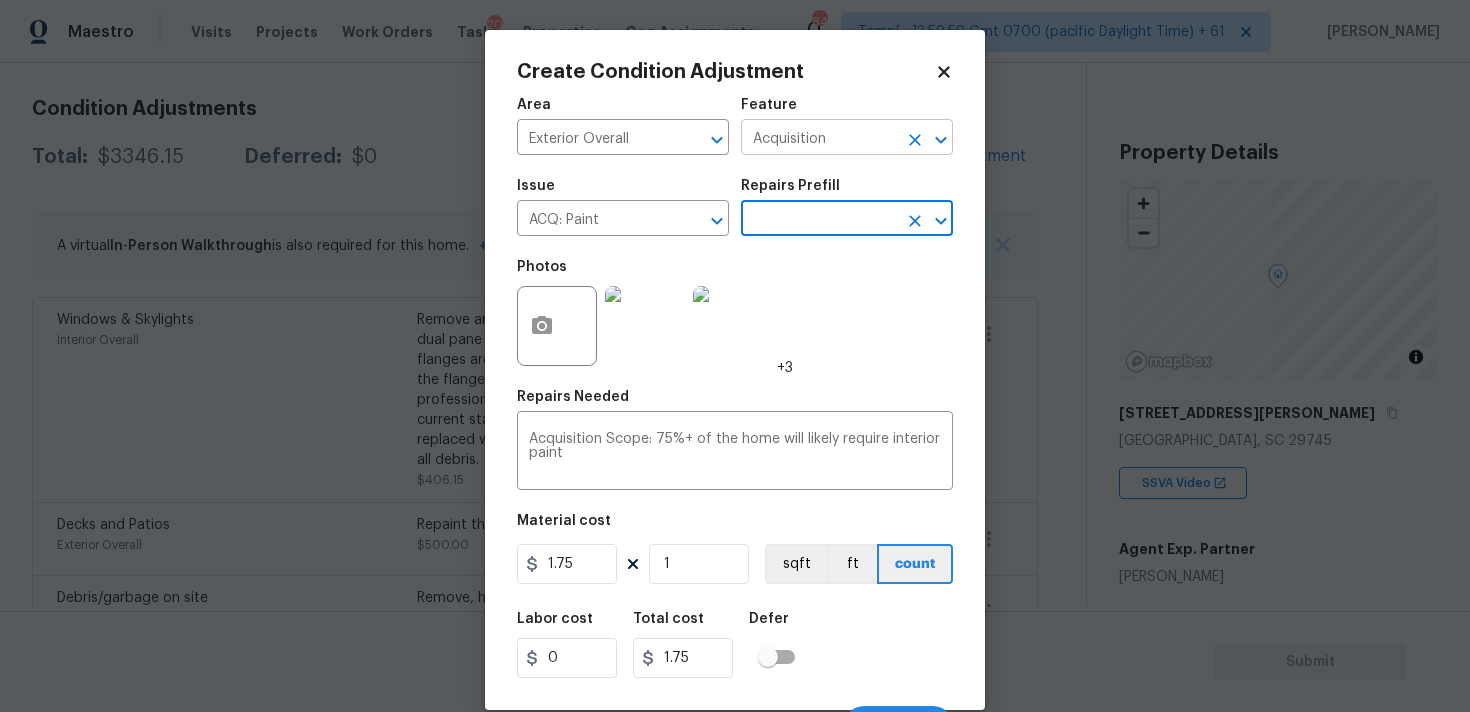 click on "Acquisition" at bounding box center (819, 139) 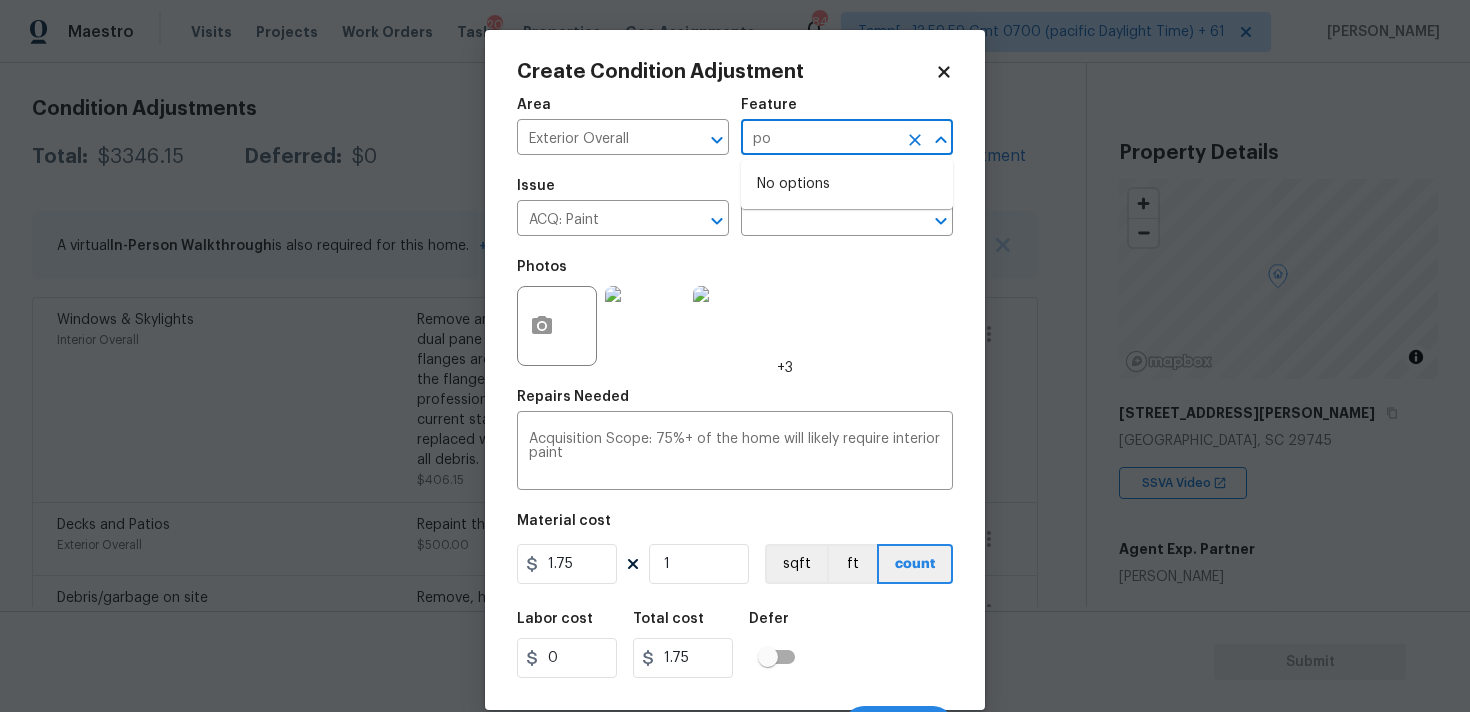 type on "p" 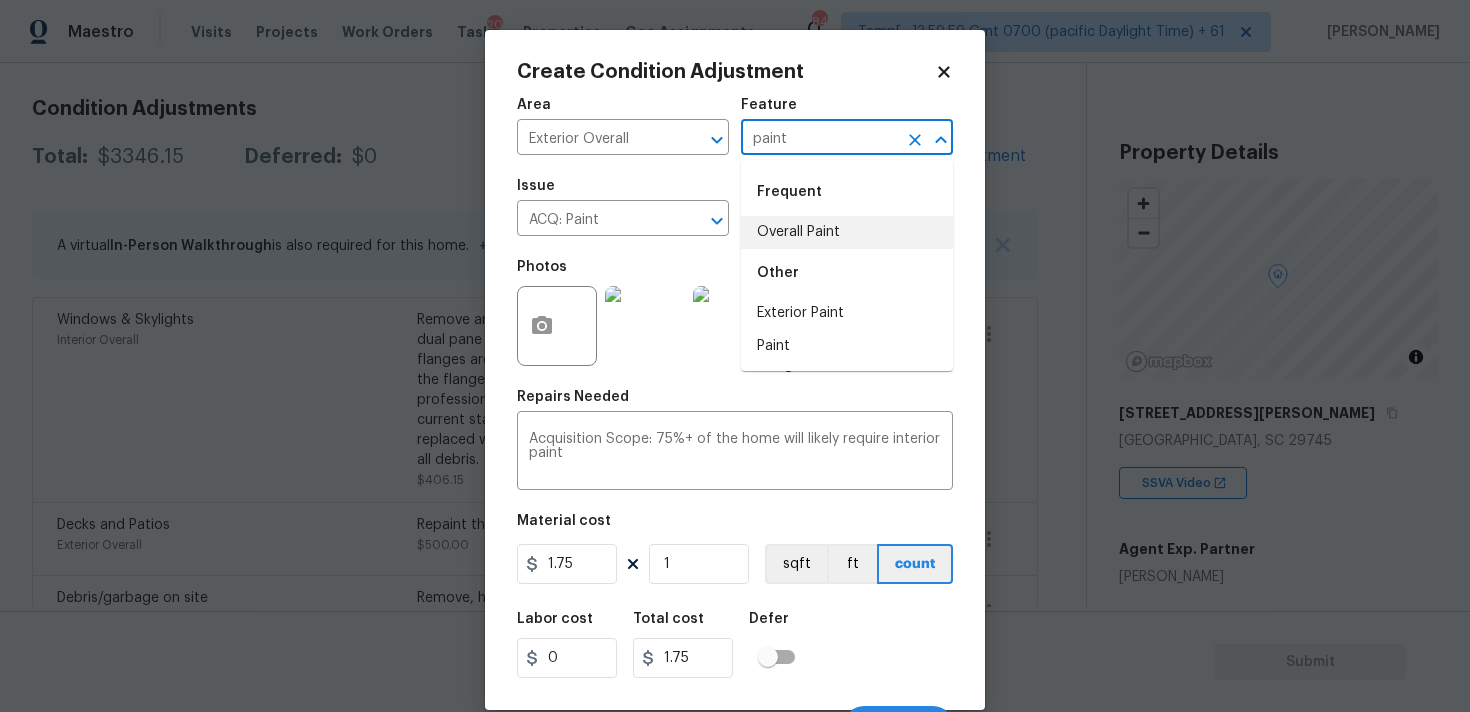 click on "Overall Paint" at bounding box center [847, 232] 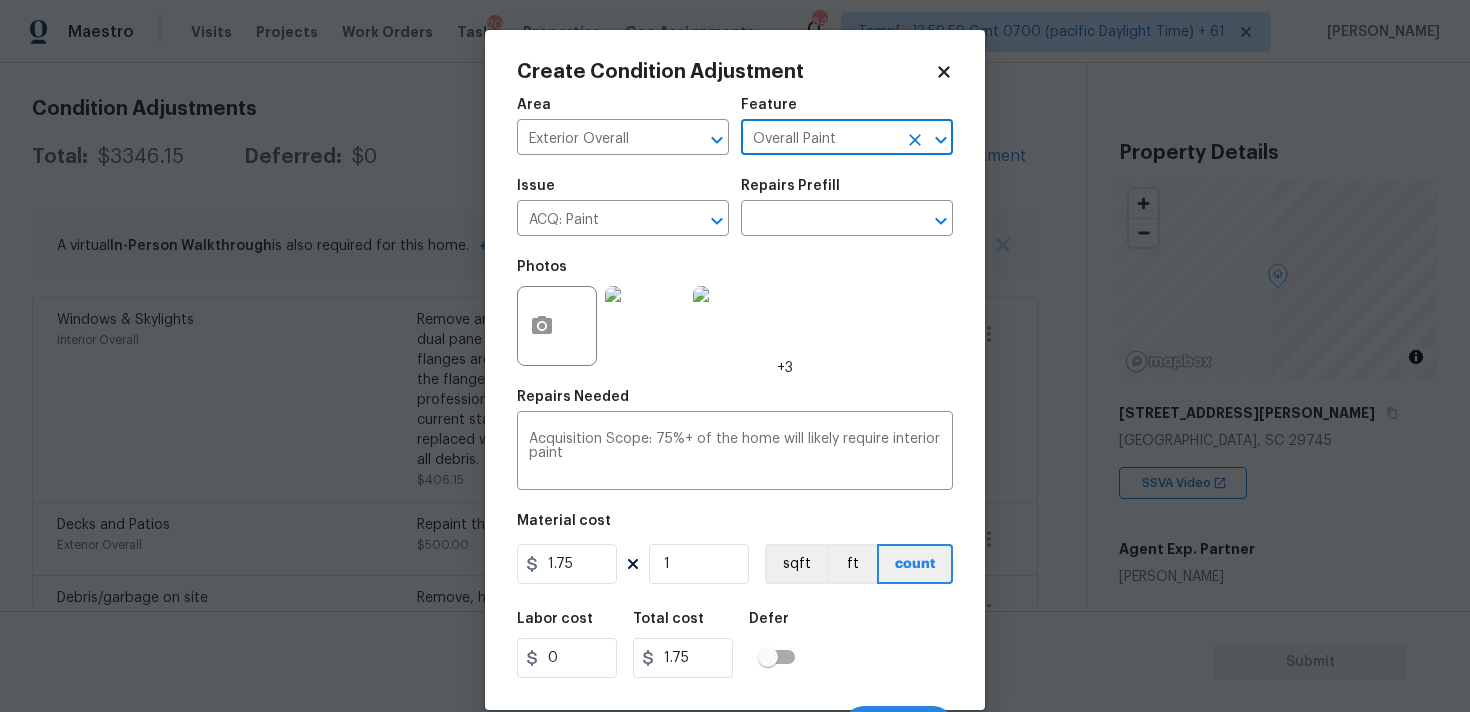 scroll, scrollTop: 35, scrollLeft: 0, axis: vertical 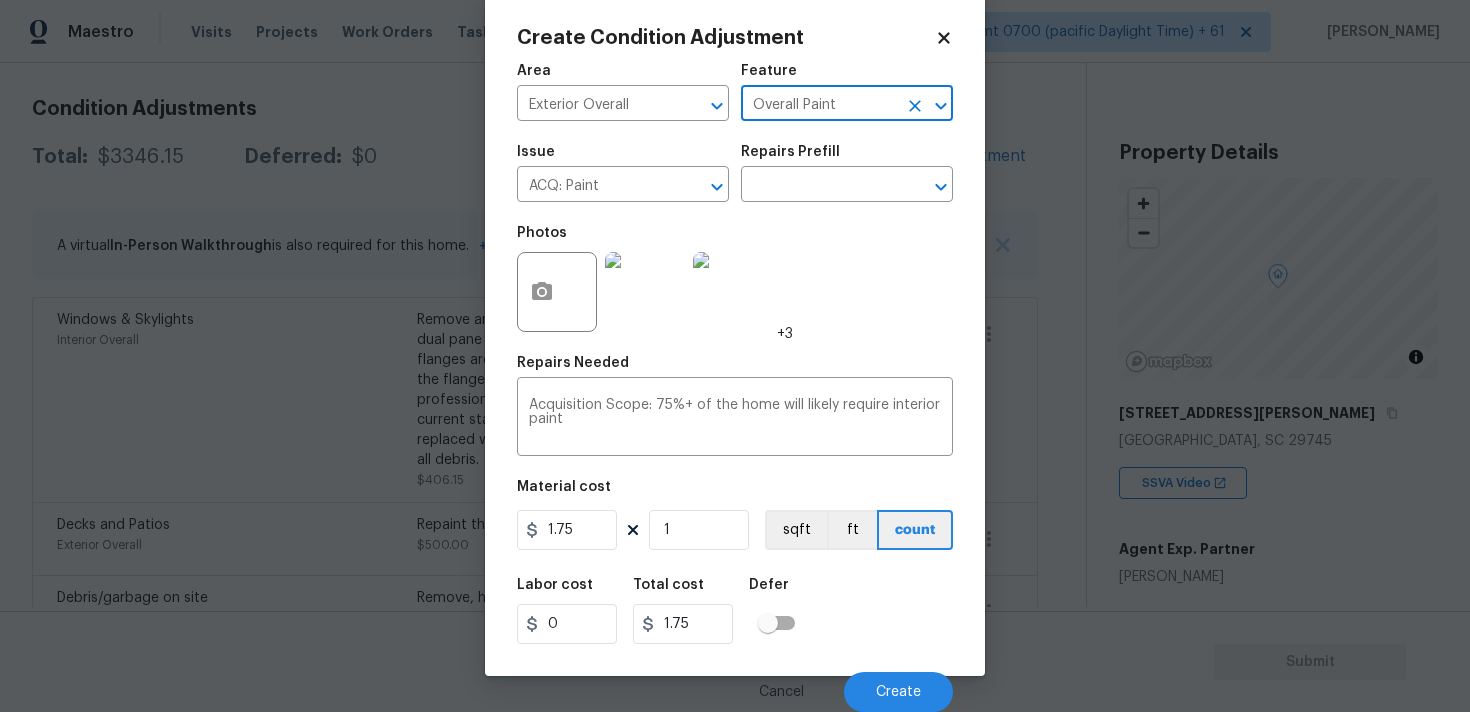 type on "Overall Paint" 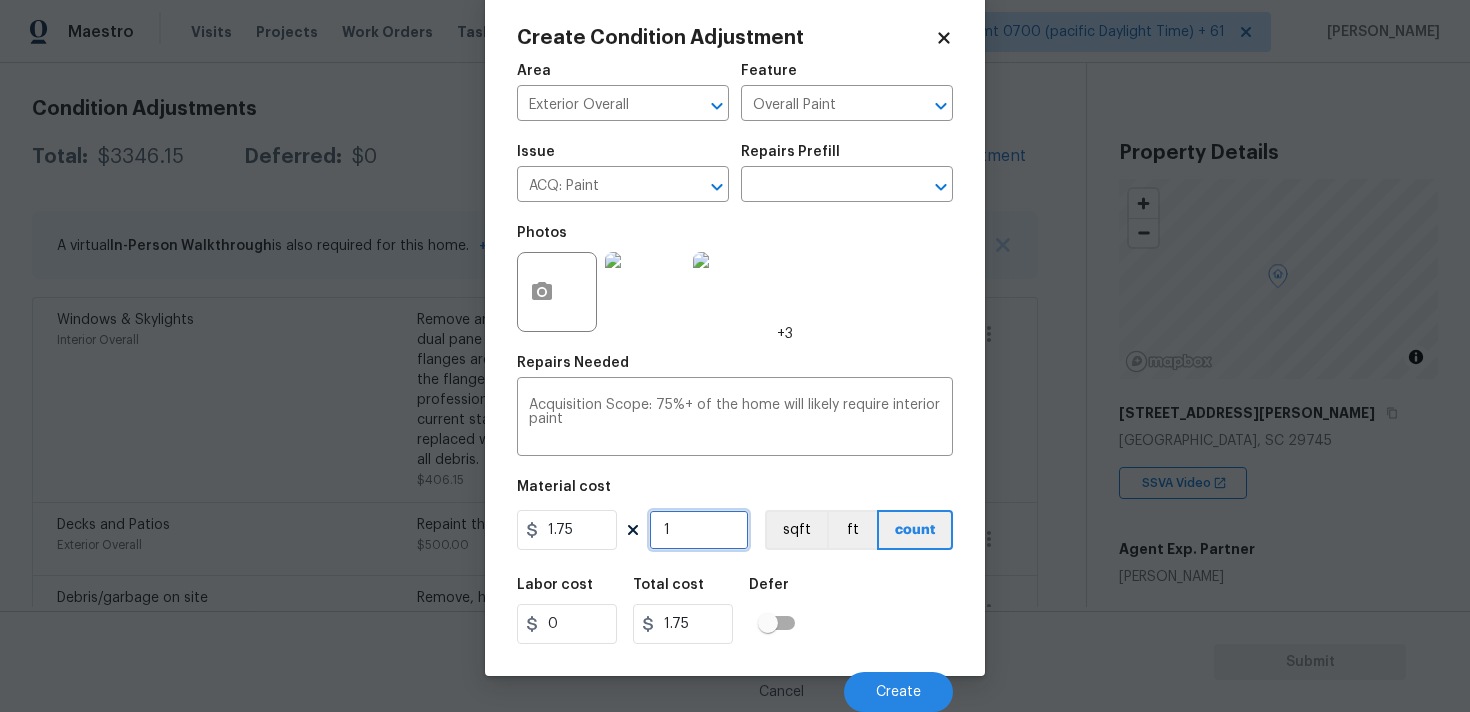 click on "1" at bounding box center [699, 530] 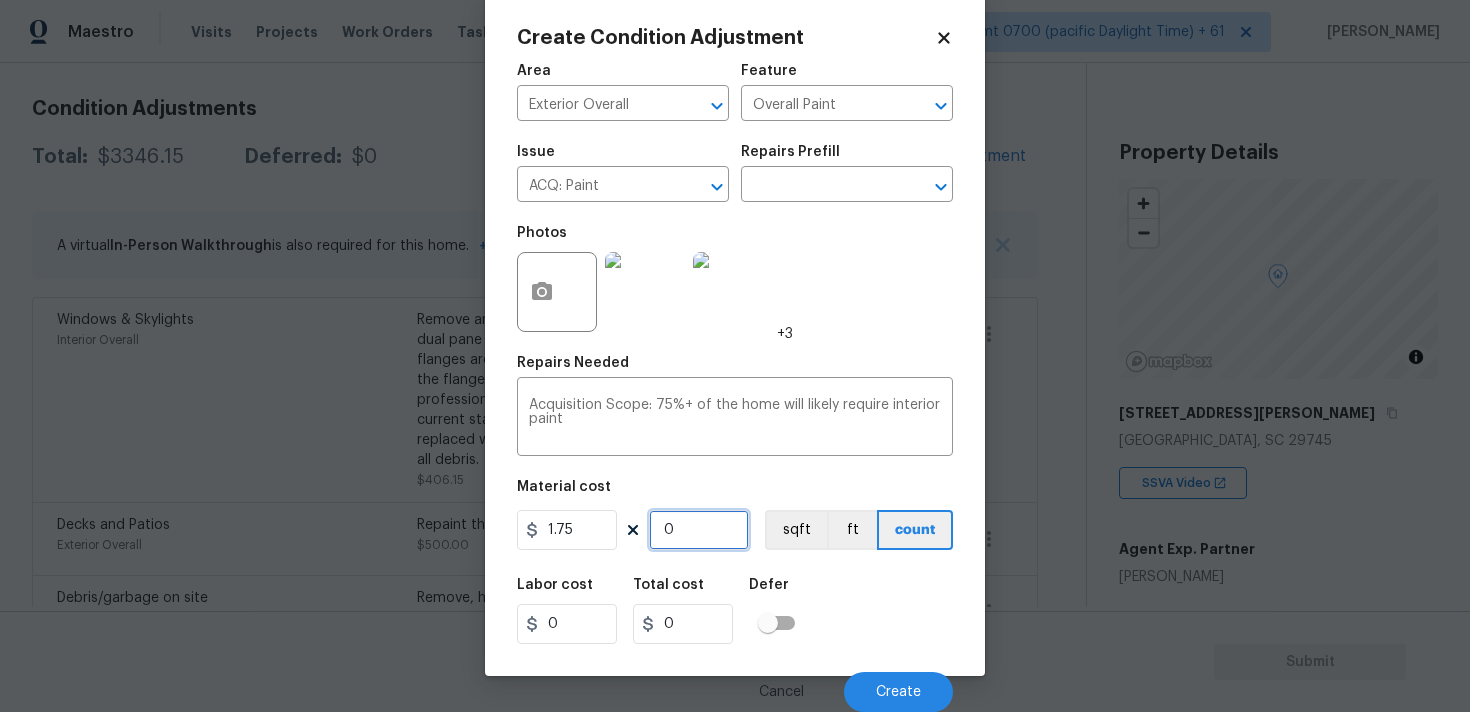 paste on "1558" 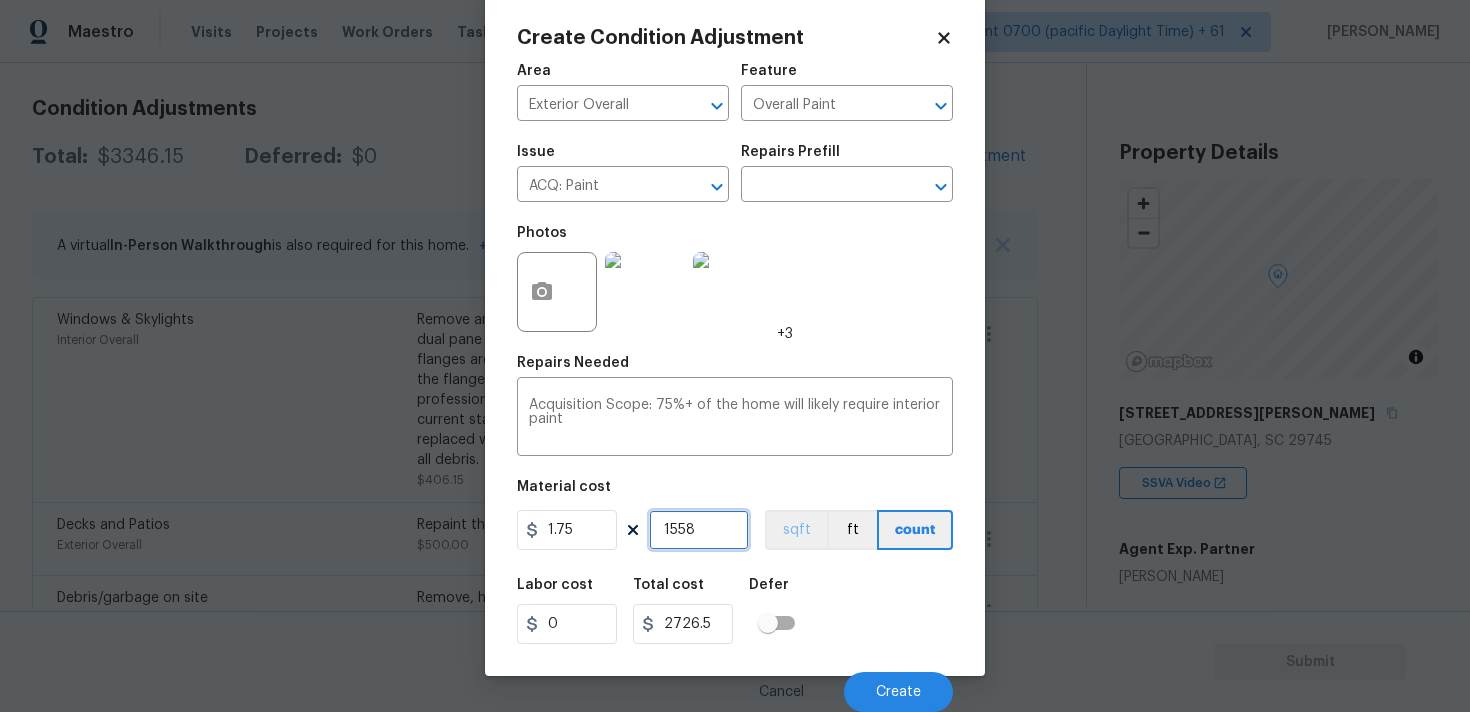 type on "1558" 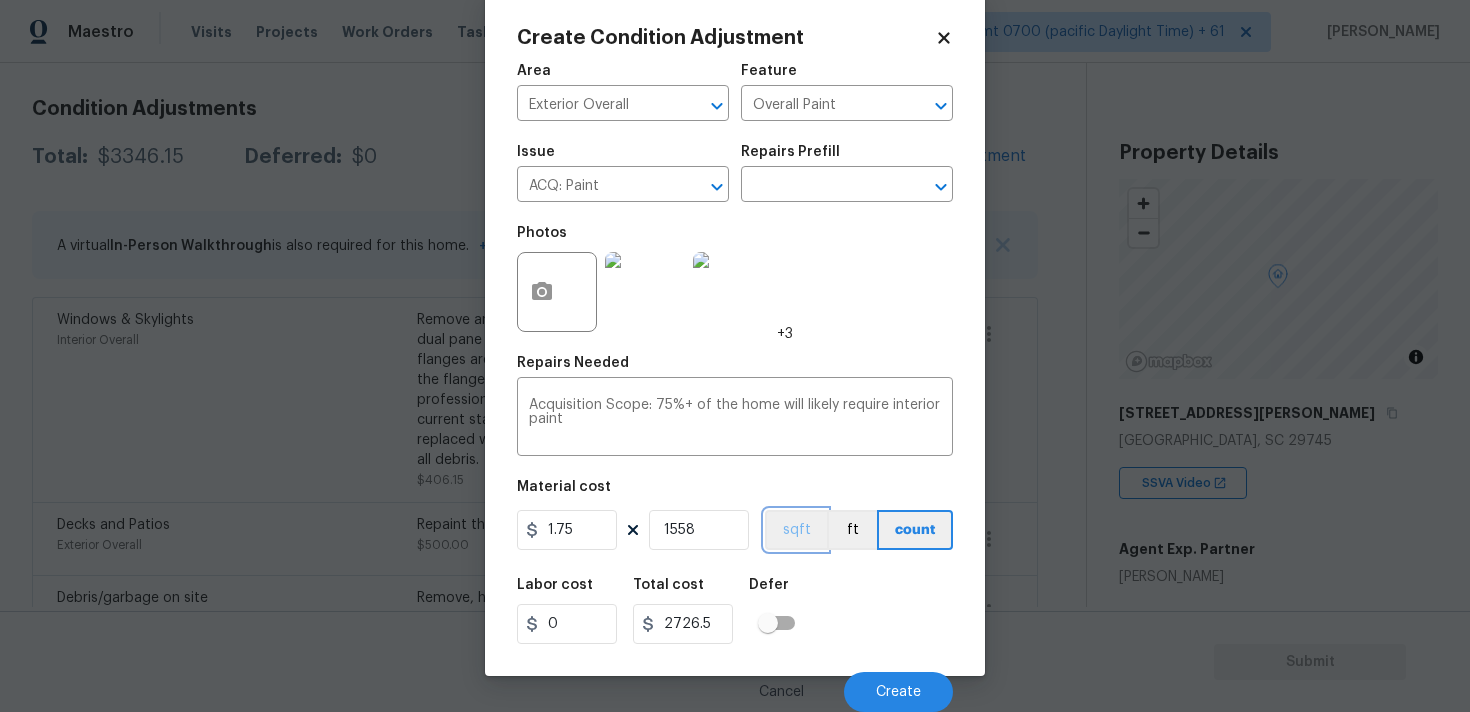 click on "sqft" at bounding box center (796, 530) 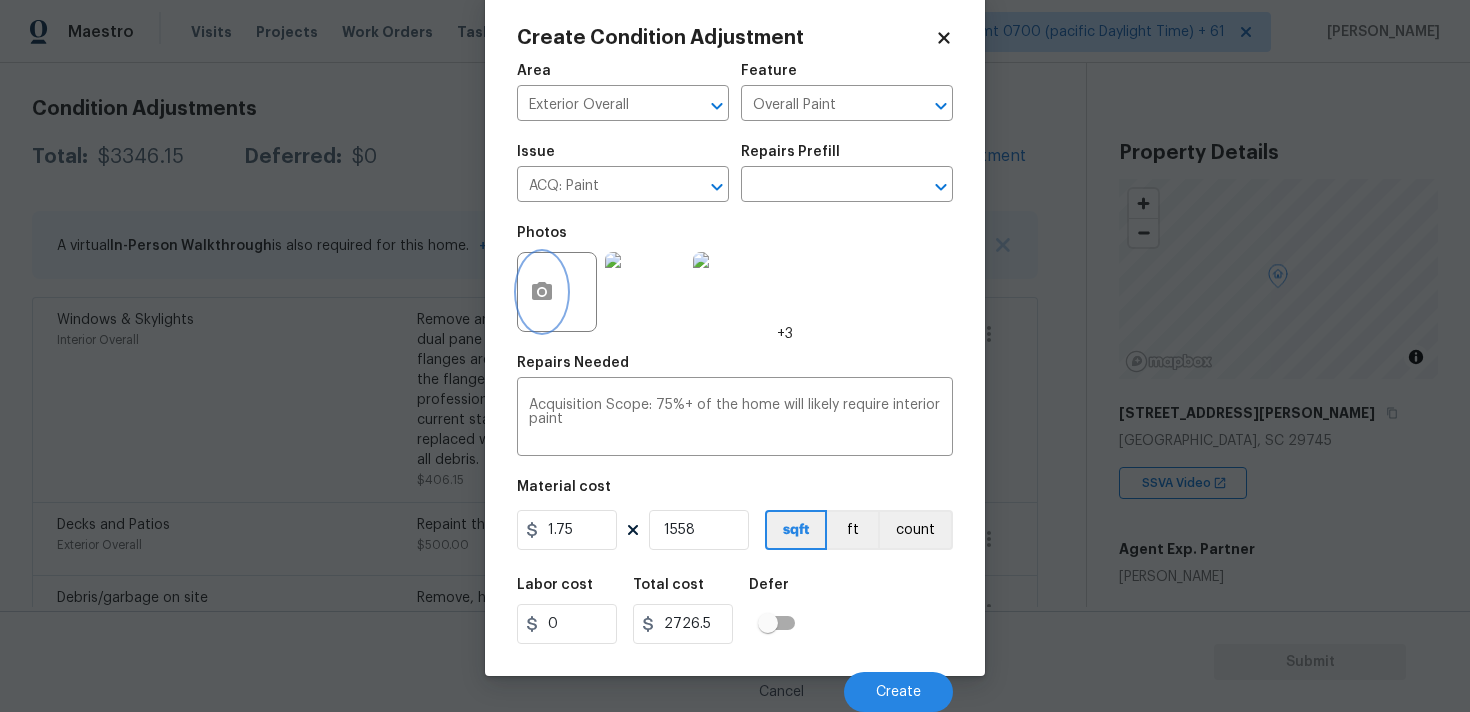 click 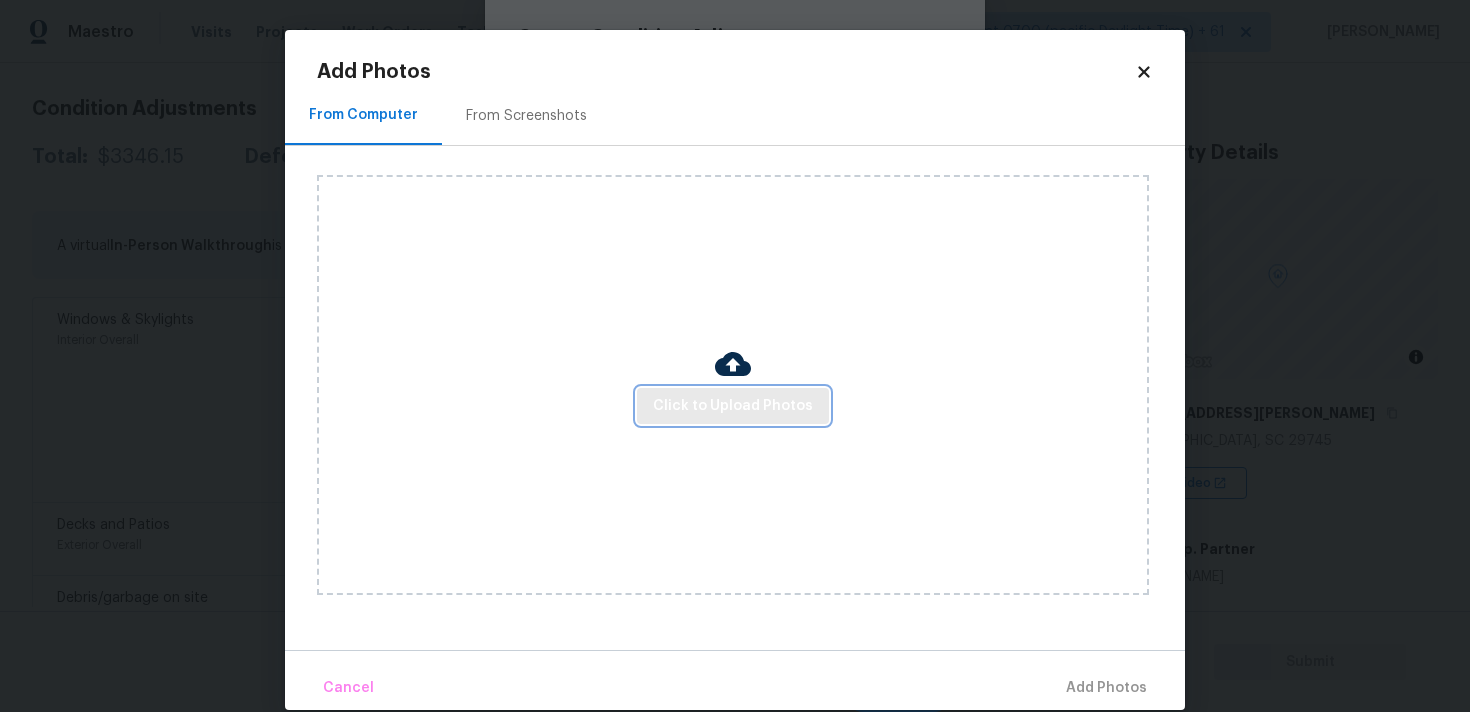 click on "Click to Upload Photos" at bounding box center (733, 406) 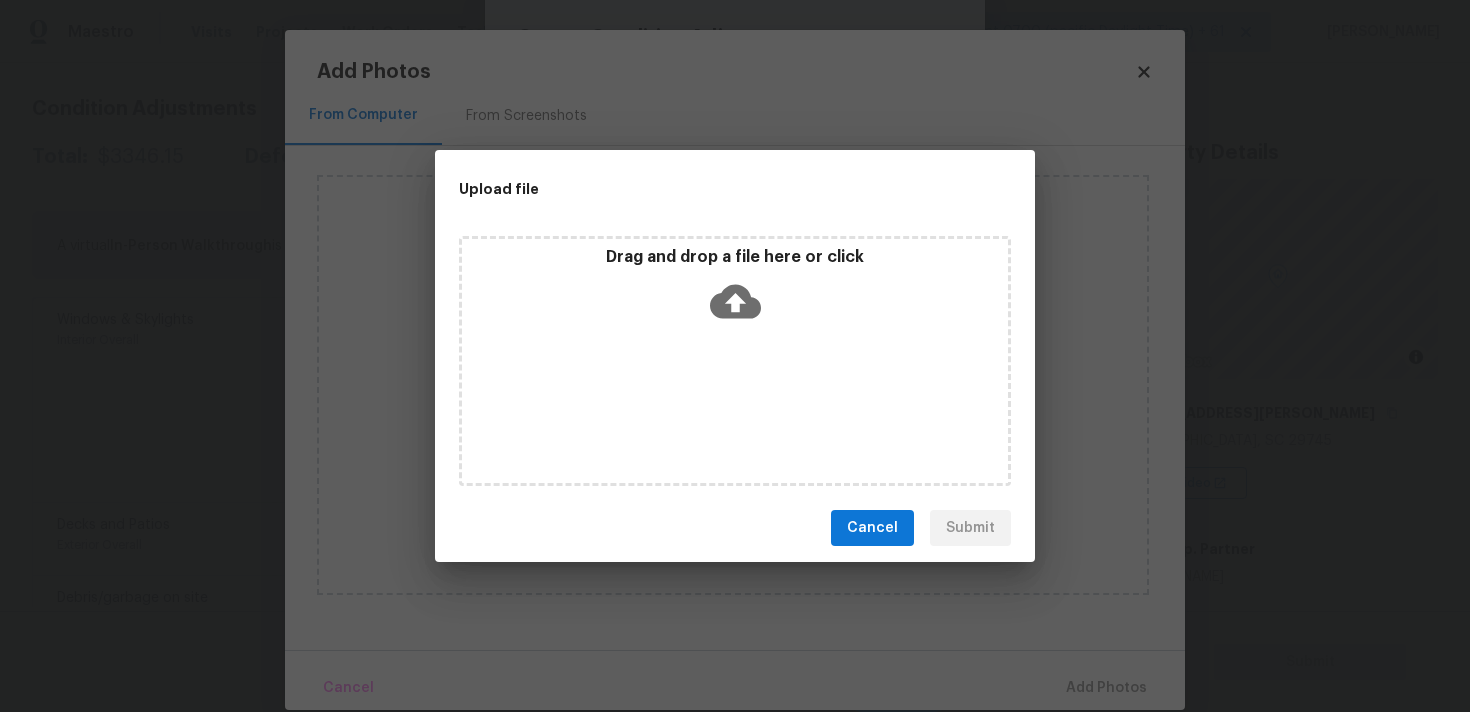 click 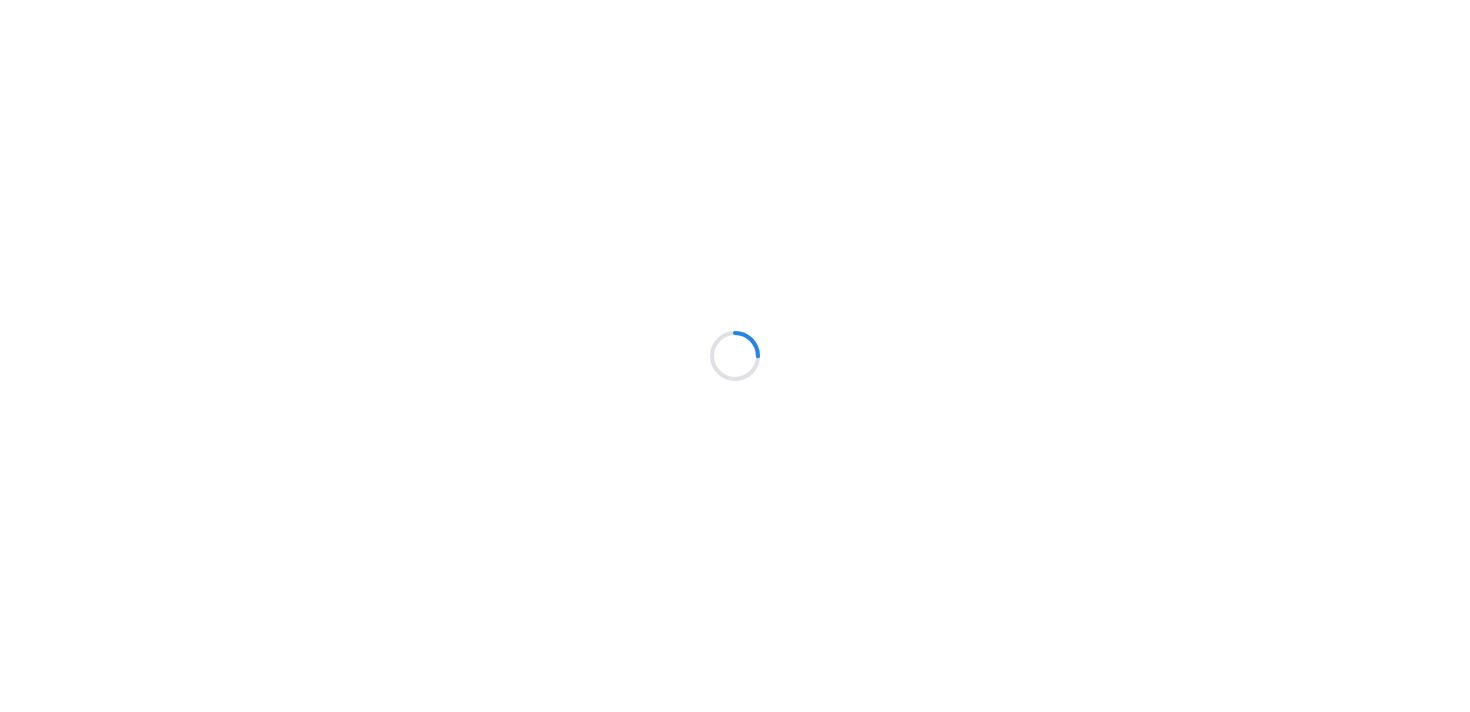 scroll, scrollTop: 0, scrollLeft: 0, axis: both 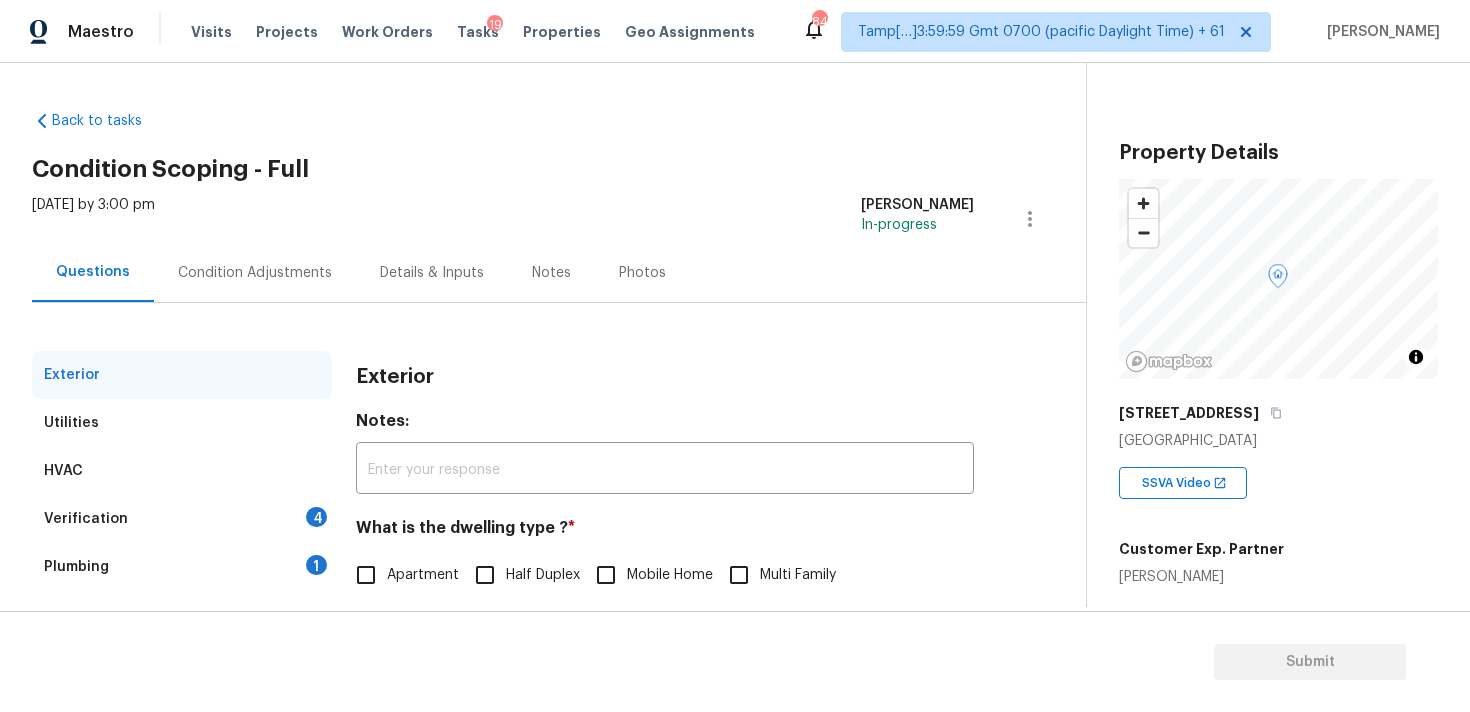 click on "HVAC" at bounding box center [182, 471] 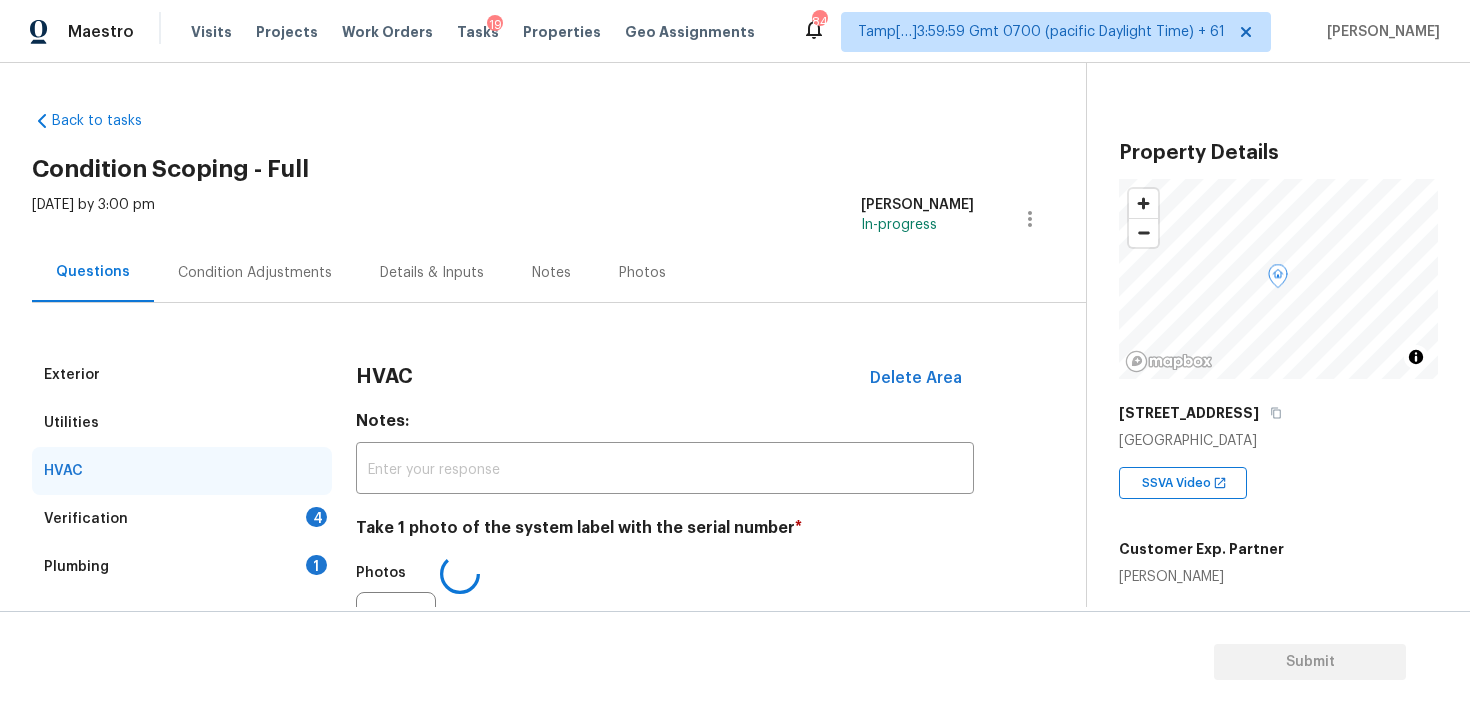 click on "Verification 4" at bounding box center [182, 519] 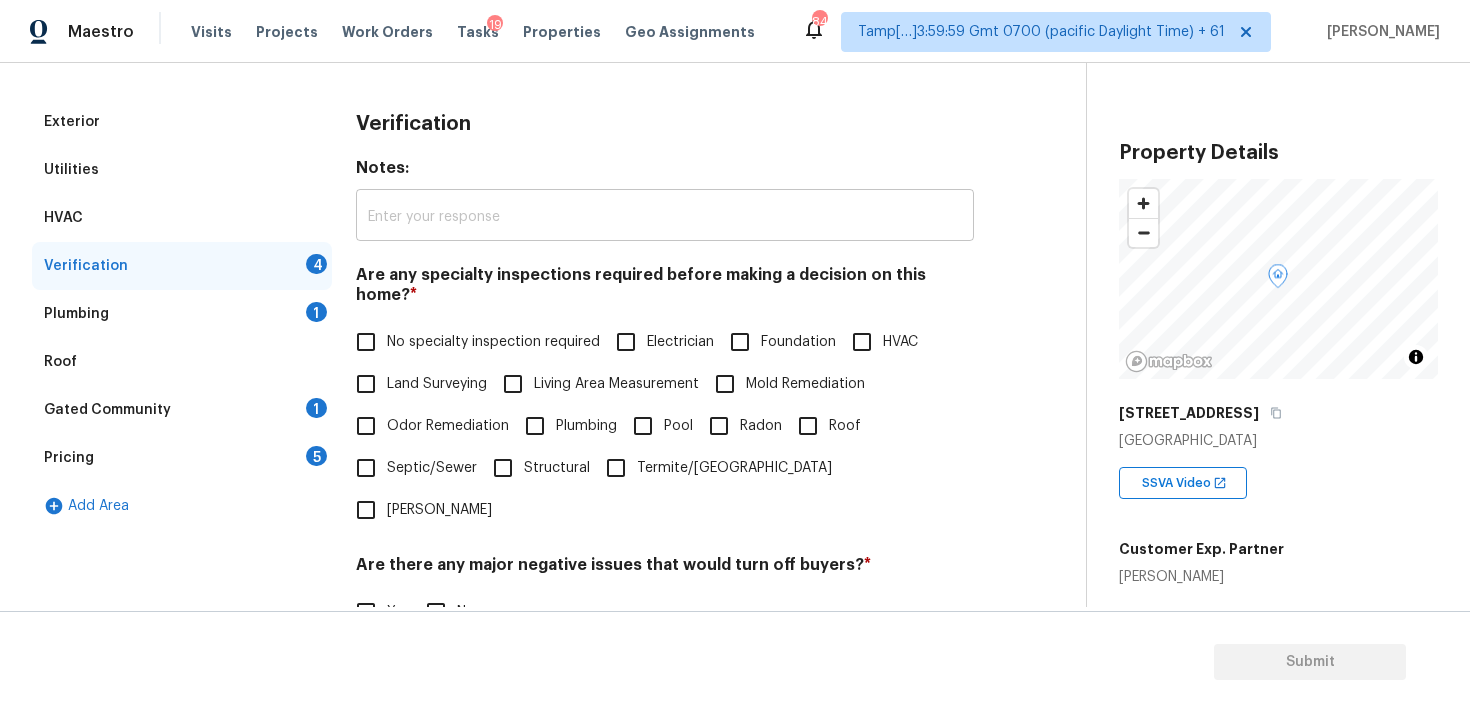 scroll, scrollTop: 225, scrollLeft: 0, axis: vertical 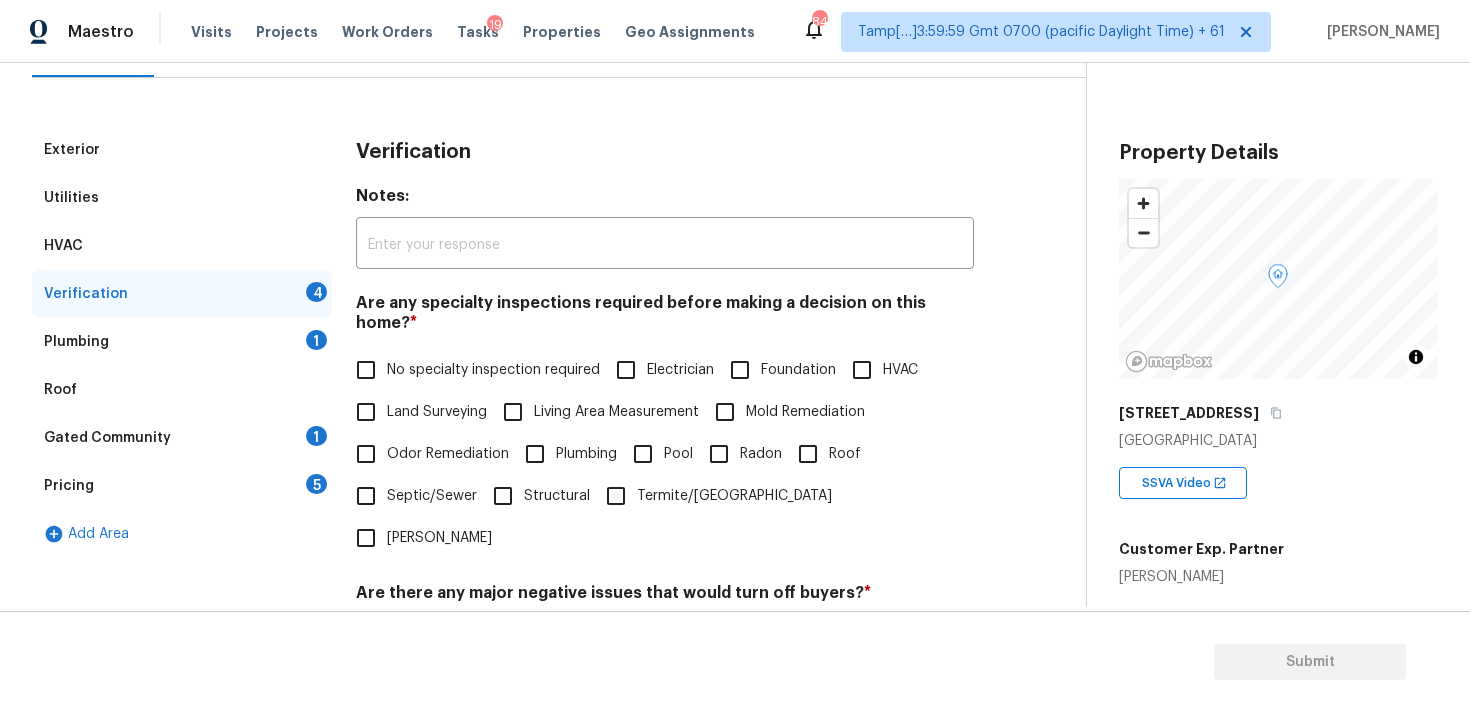 click on "HVAC" at bounding box center (182, 246) 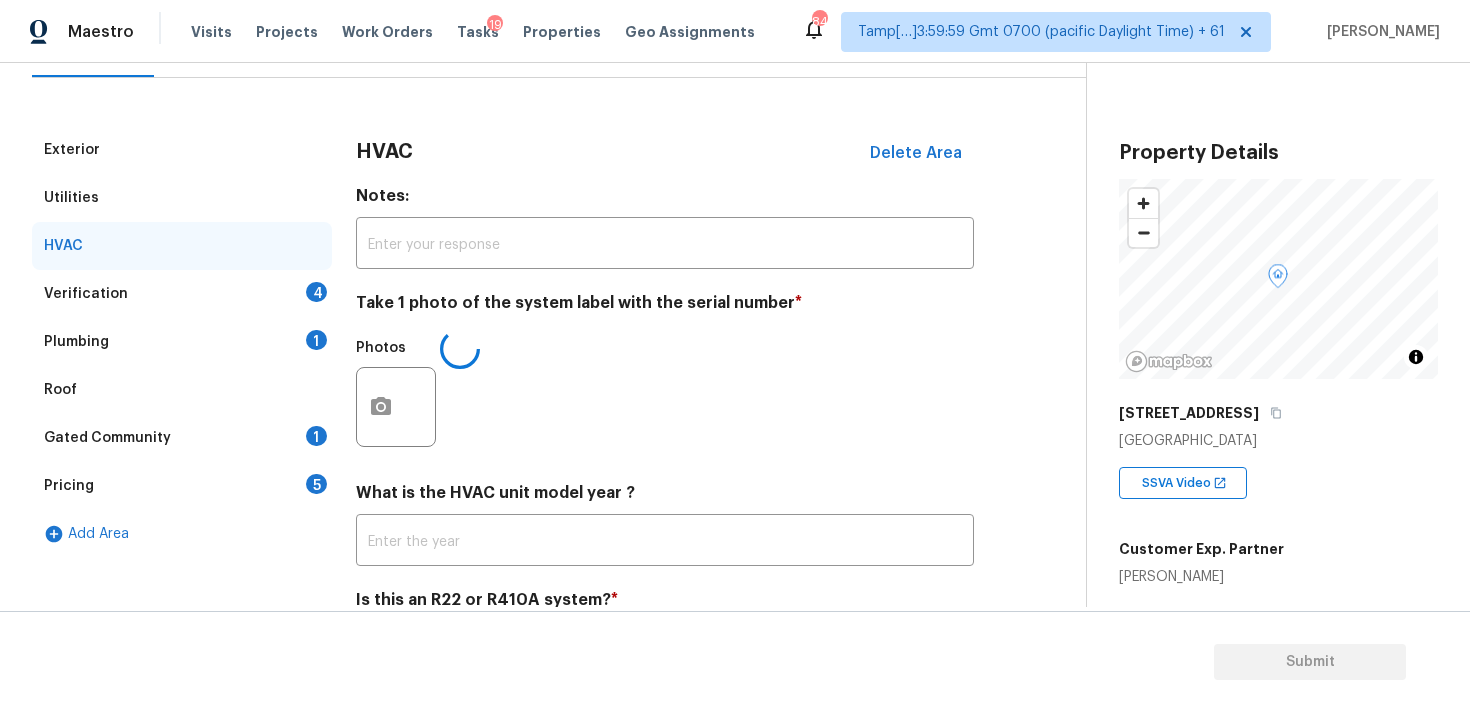 scroll, scrollTop: 317, scrollLeft: 0, axis: vertical 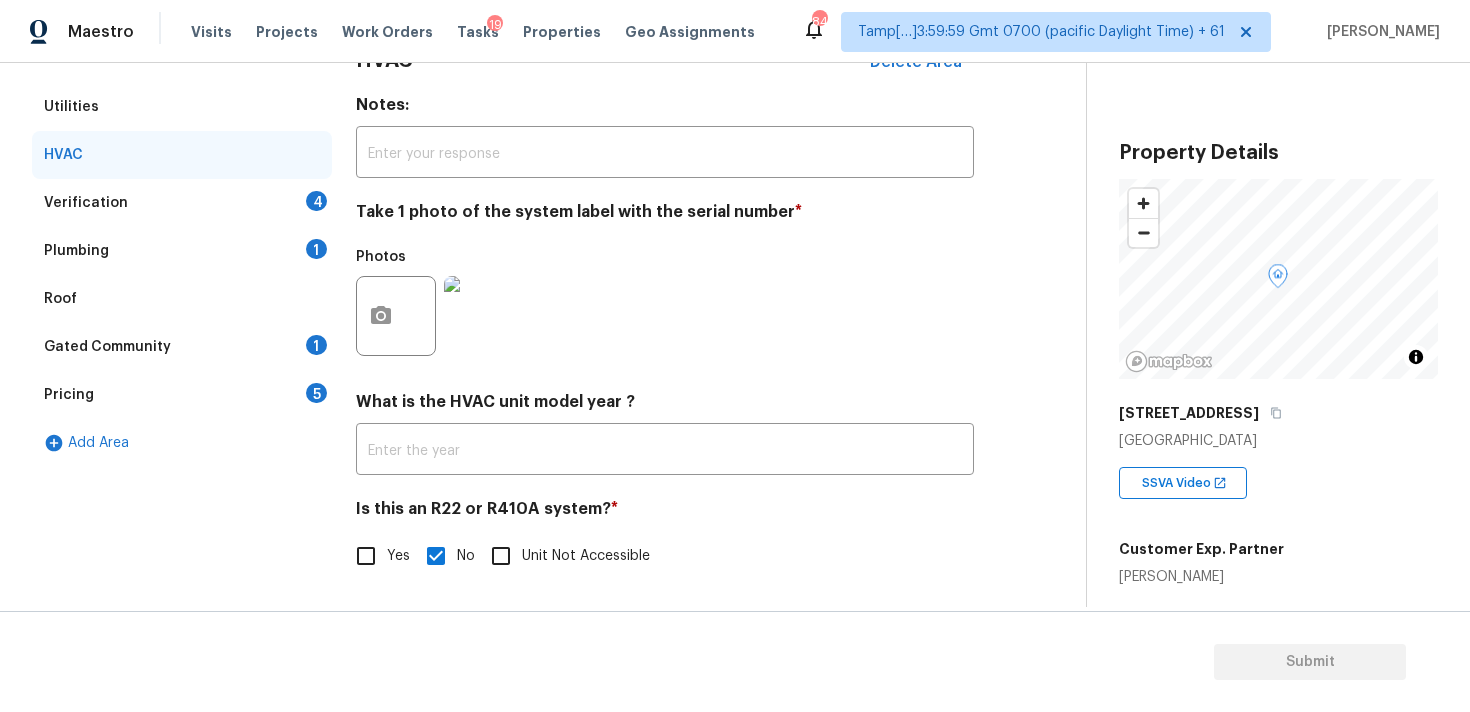 click on "HVAC" at bounding box center [182, 155] 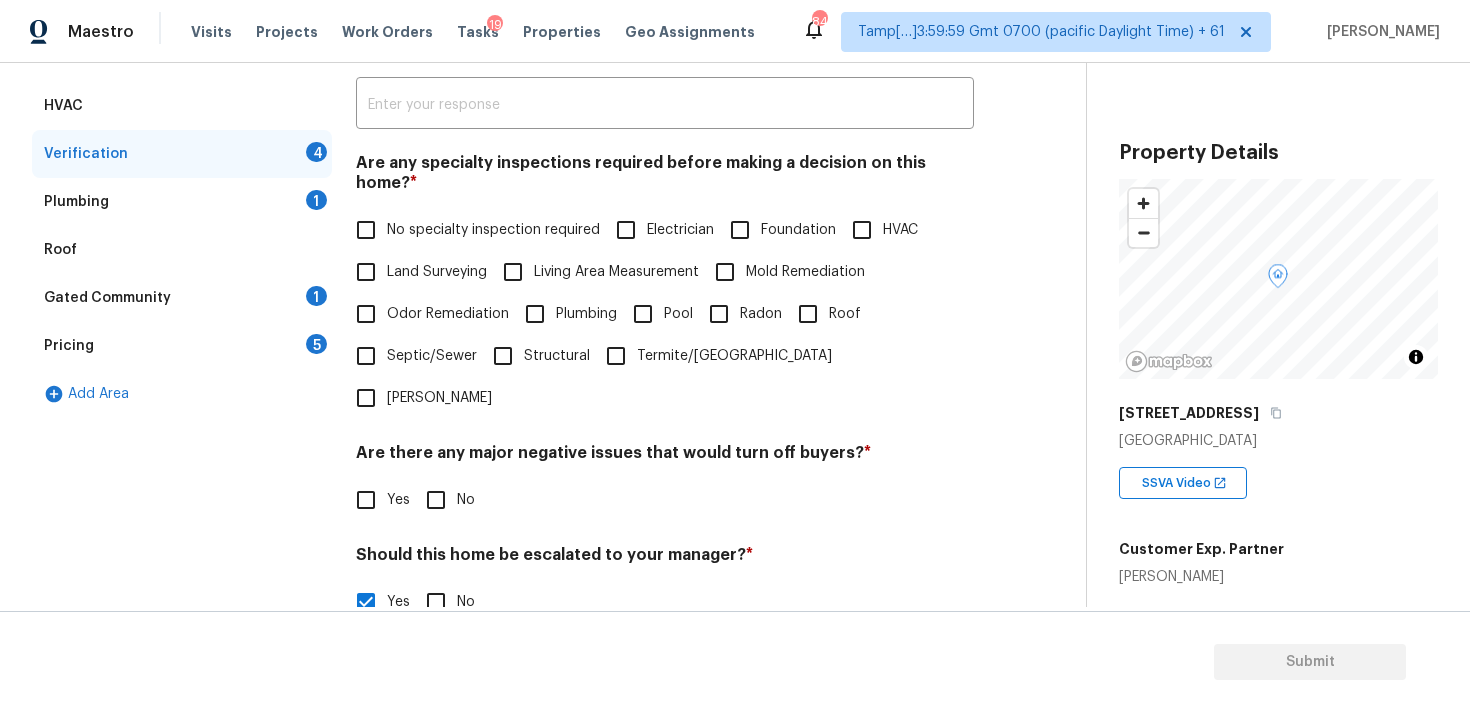 scroll, scrollTop: 362, scrollLeft: 0, axis: vertical 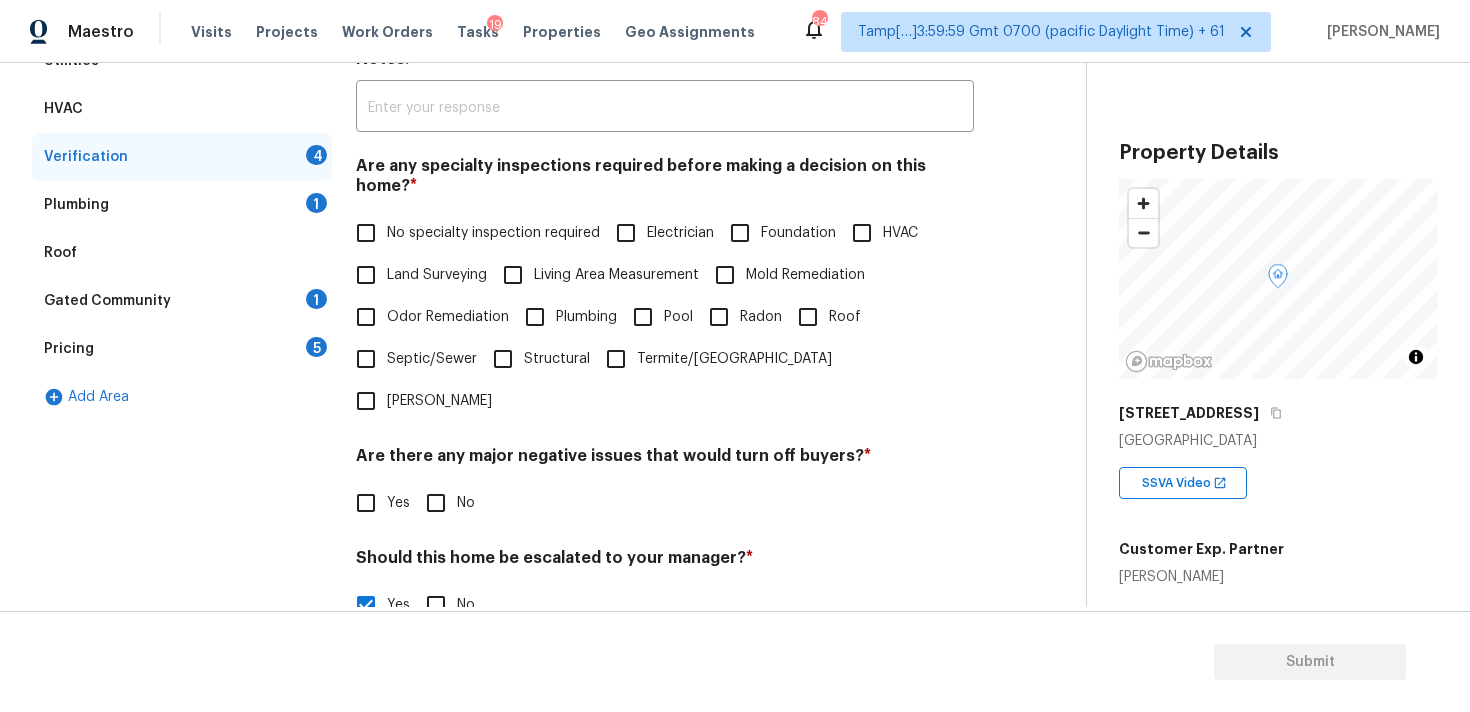 click on "Roof" at bounding box center [808, 317] 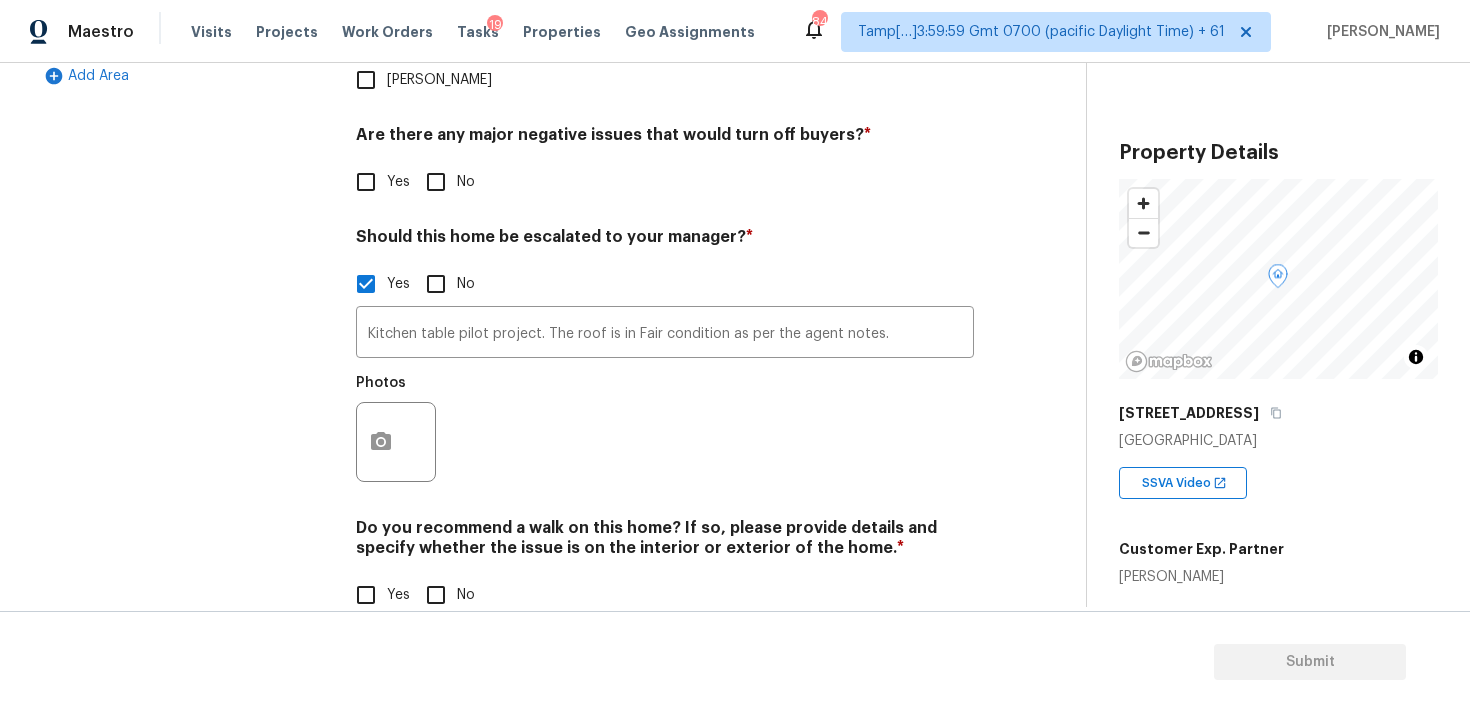 scroll, scrollTop: 661, scrollLeft: 0, axis: vertical 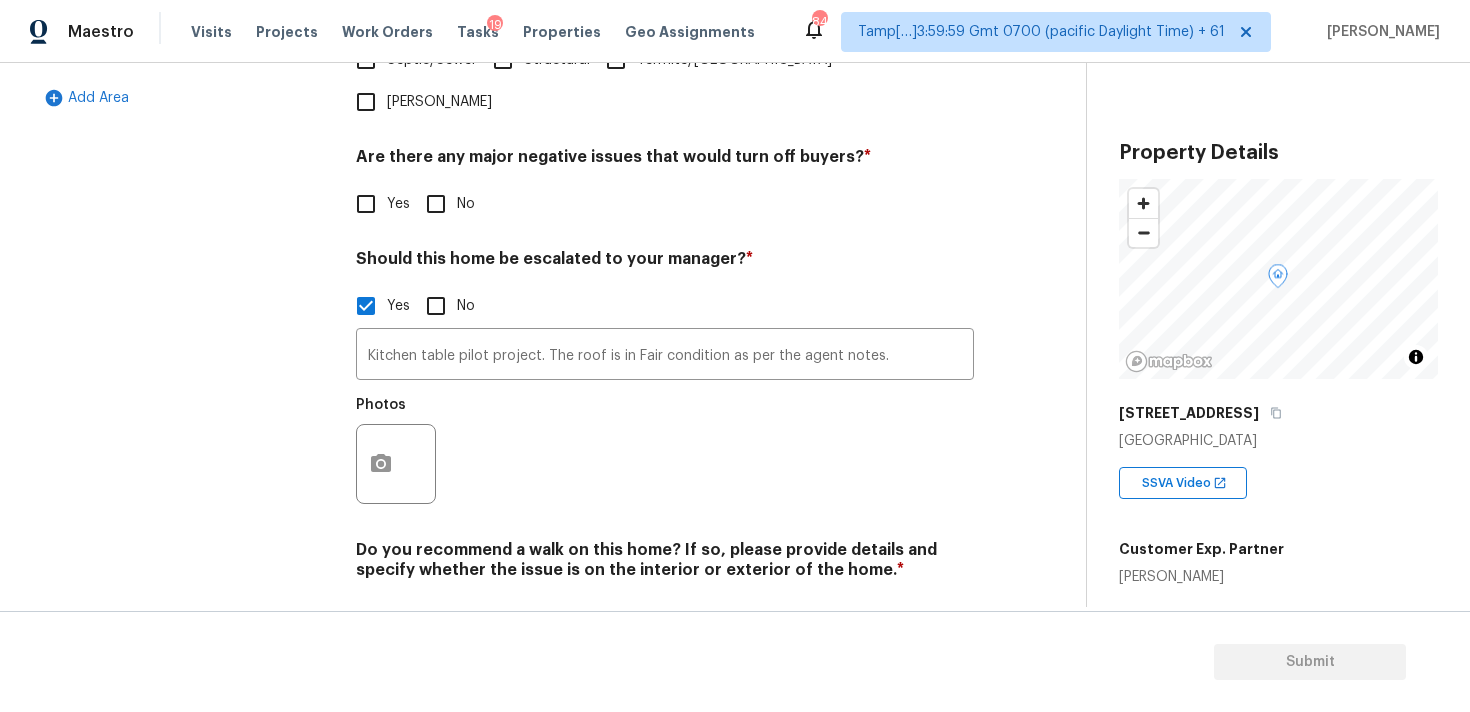 click on "No" at bounding box center [436, 204] 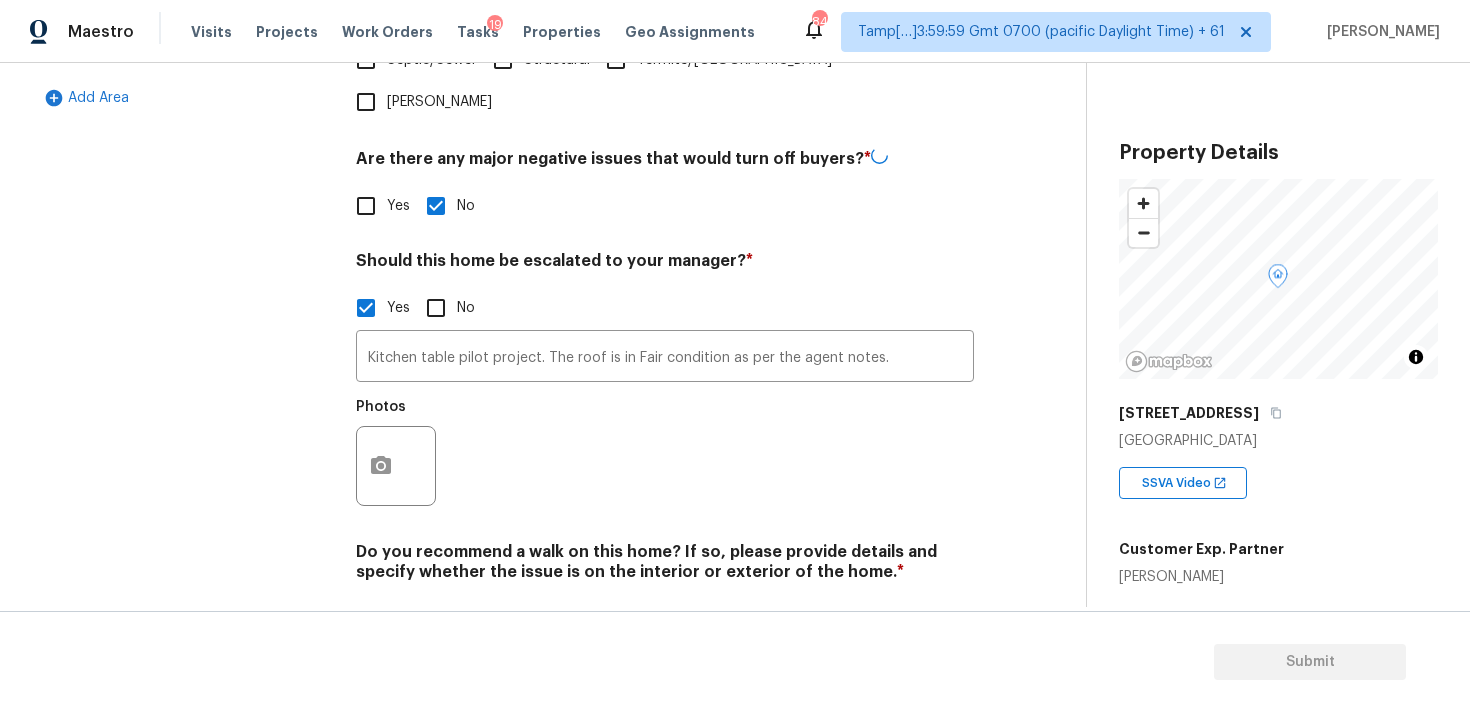 scroll, scrollTop: 661, scrollLeft: 0, axis: vertical 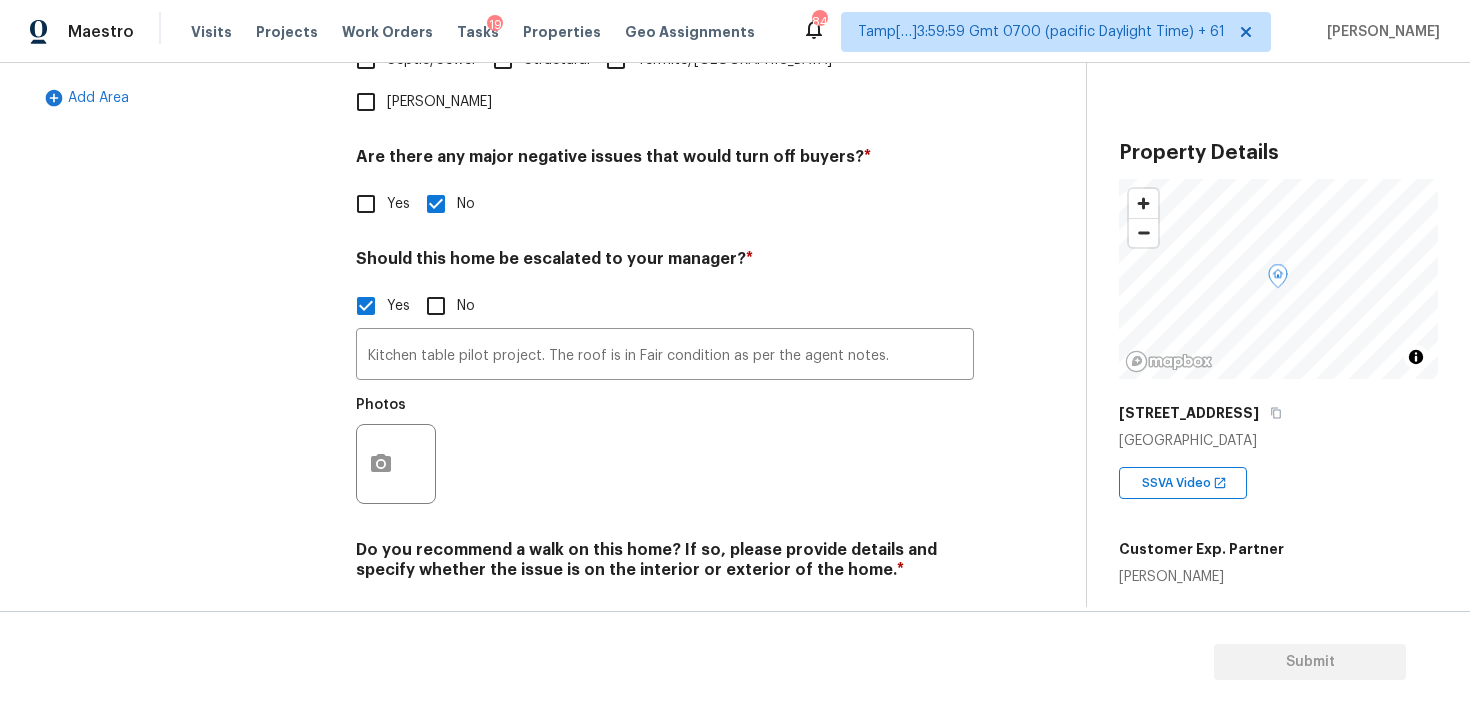 click on "Do you recommend a walk on this home? If so, please provide details and specify whether the issue is on the interior or exterior of the home.  * Yes No" at bounding box center (665, 589) 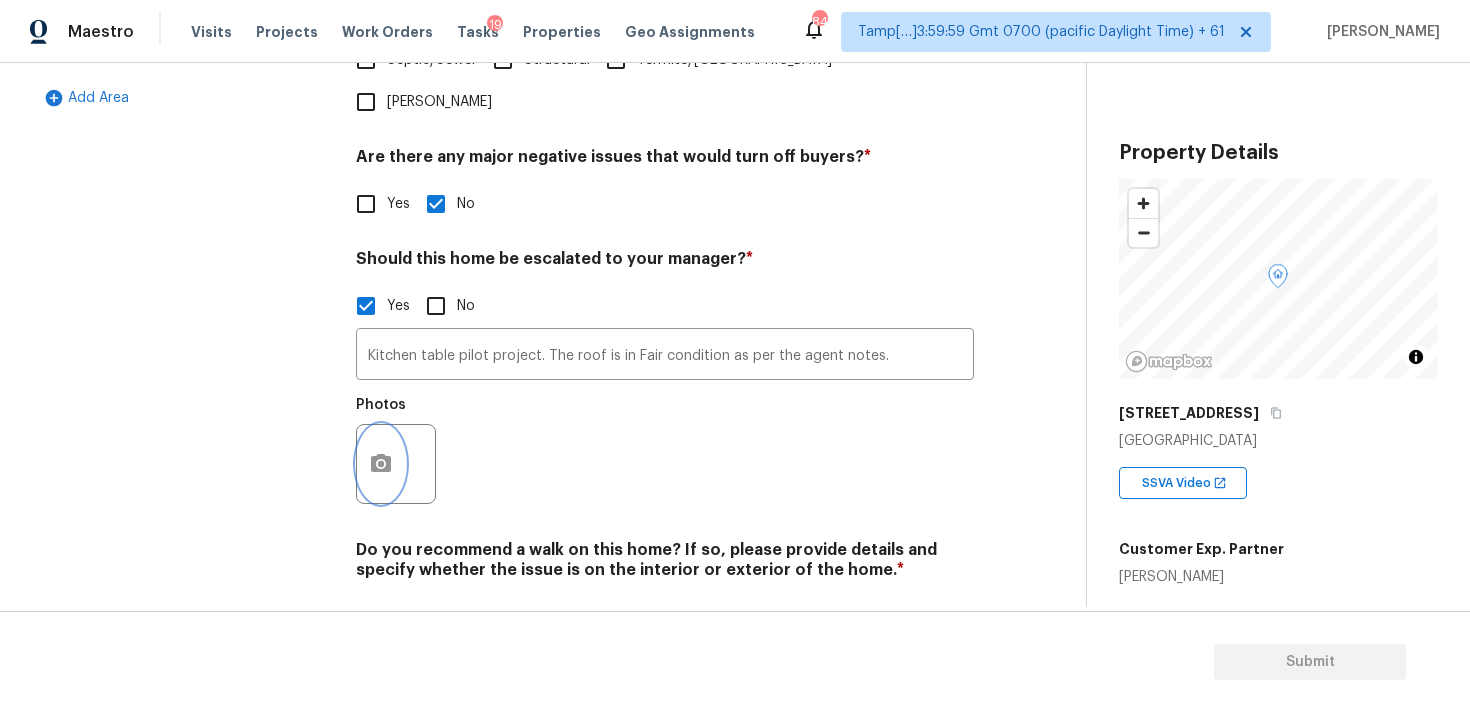 click at bounding box center [381, 464] 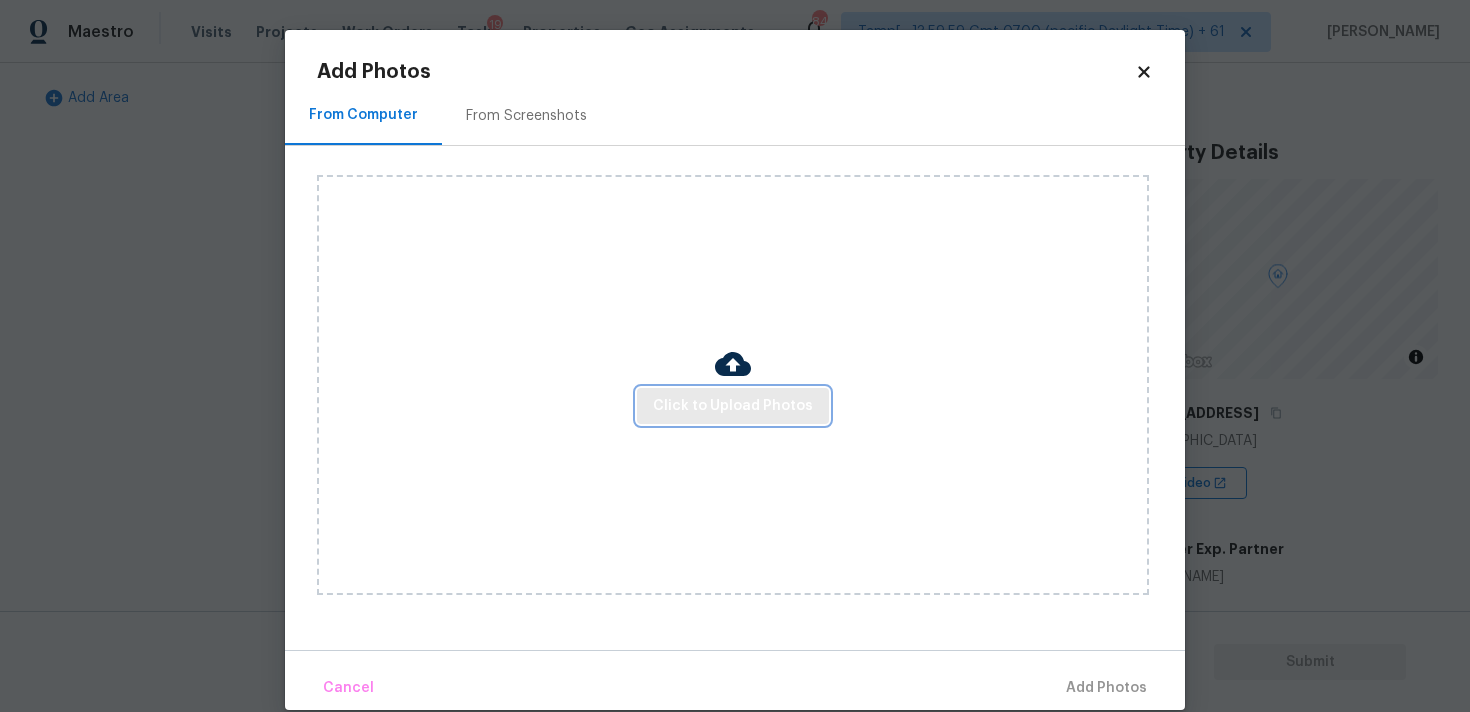 click on "Click to Upload Photos" at bounding box center [733, 406] 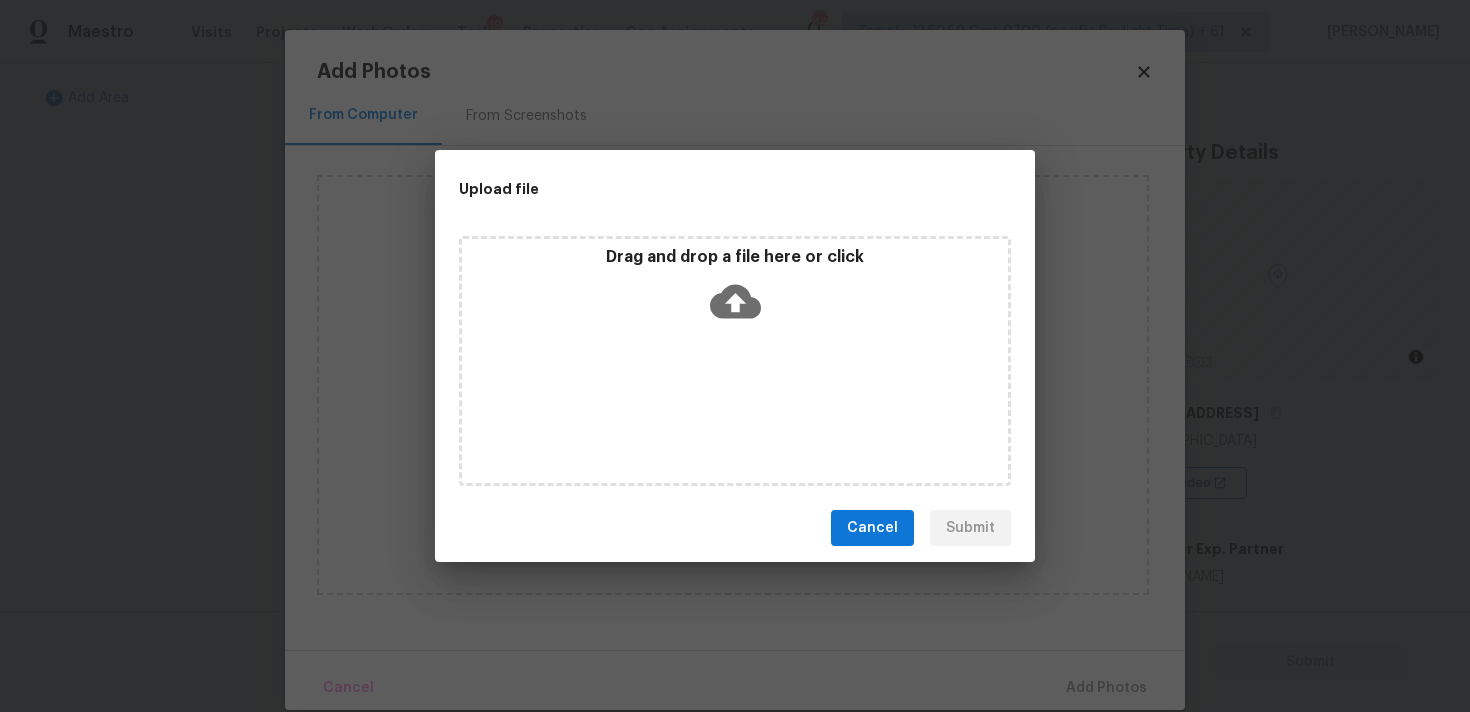click 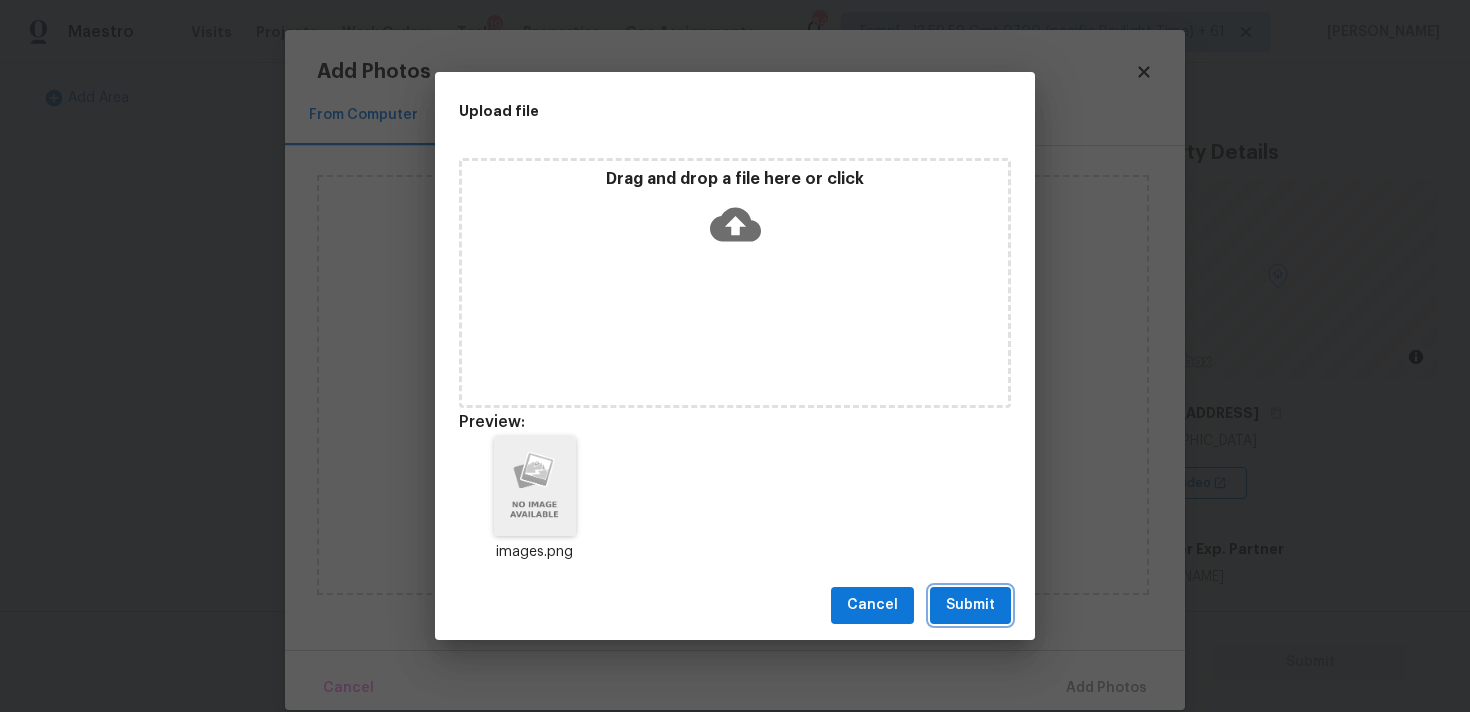 click on "Submit" at bounding box center (970, 605) 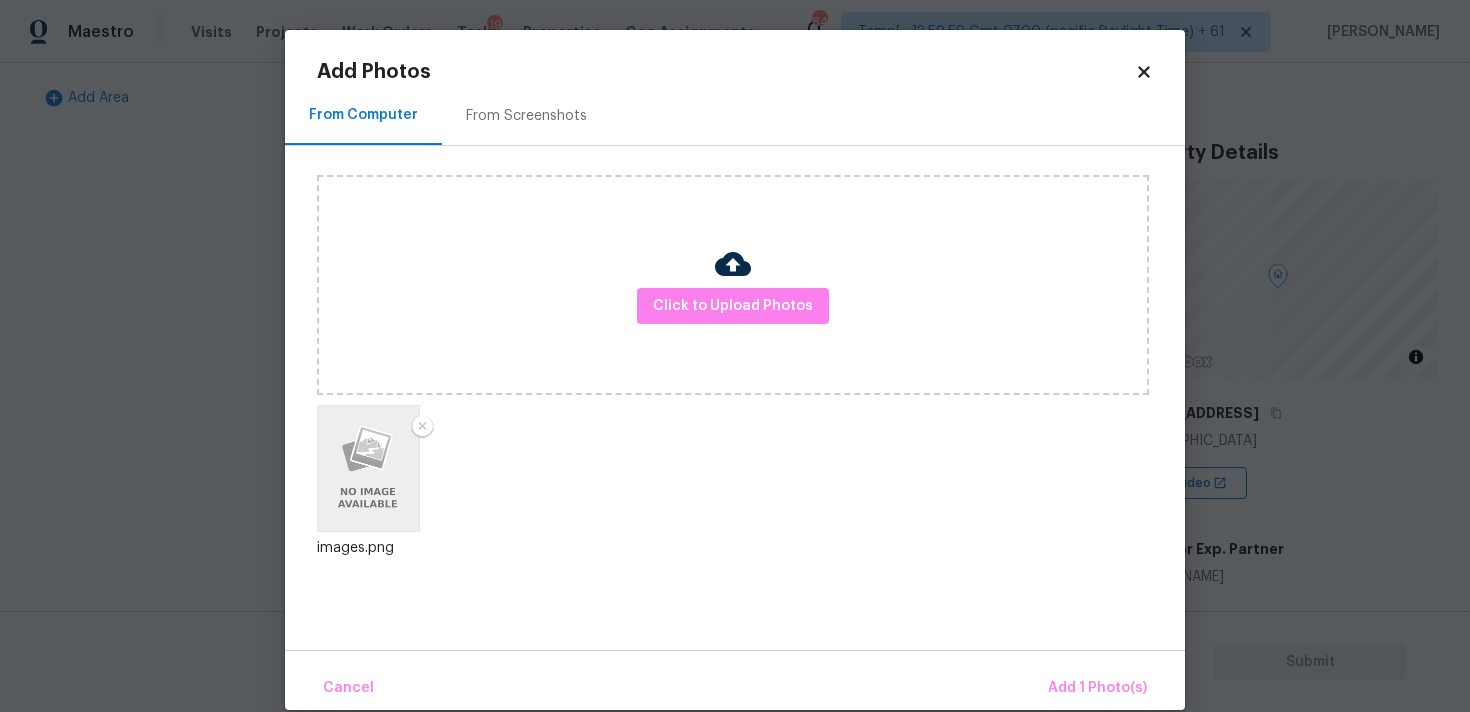 click on "Cancel Add 1 Photo(s)" at bounding box center [735, 680] 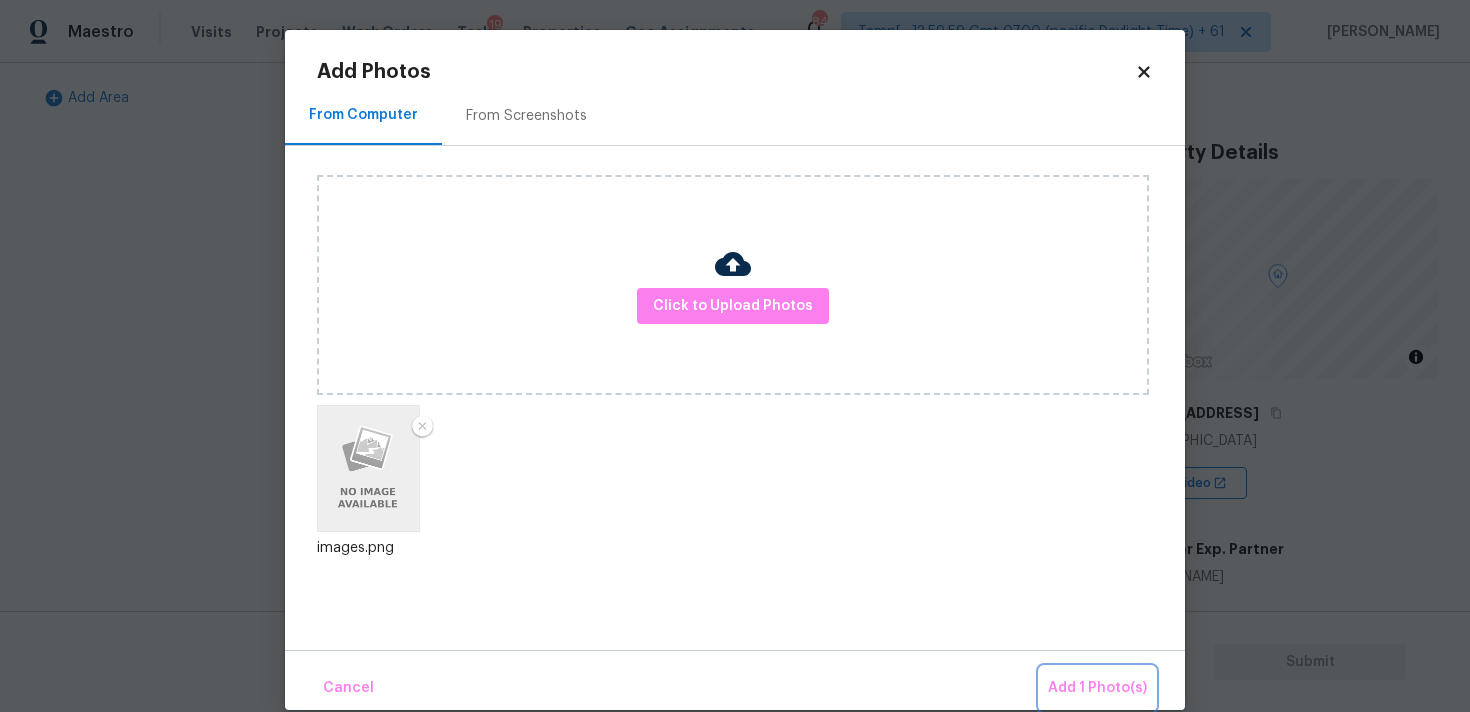 click on "Add 1 Photo(s)" at bounding box center (1097, 688) 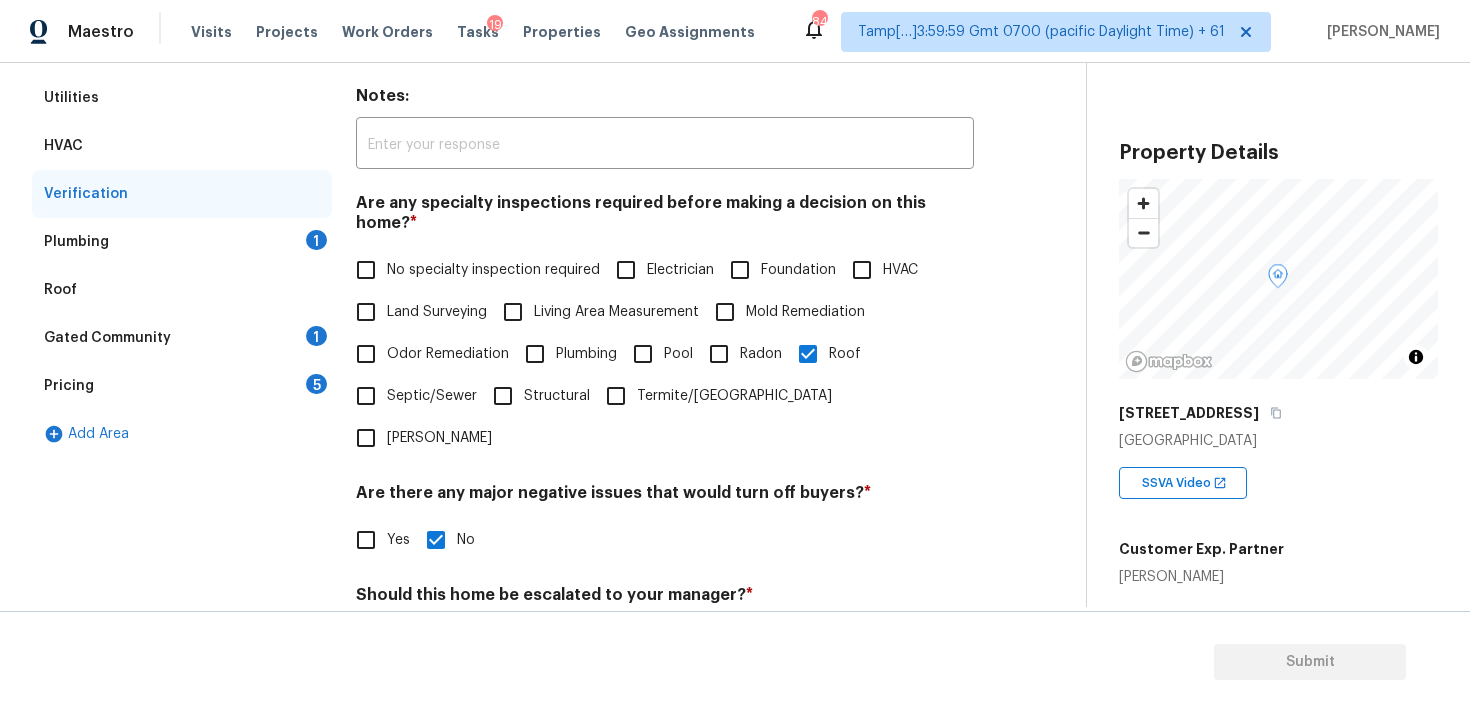 click on "Plumbing 1" at bounding box center [182, 242] 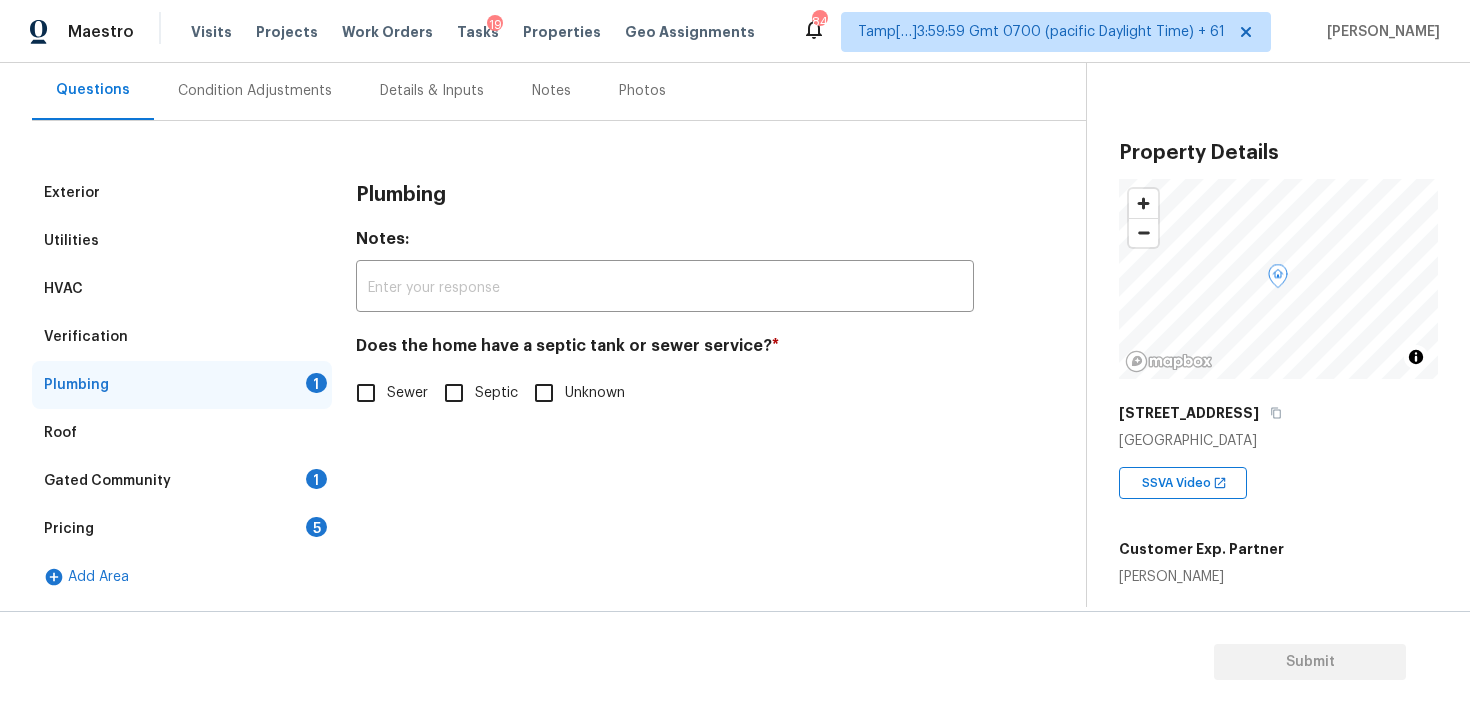 scroll, scrollTop: 182, scrollLeft: 0, axis: vertical 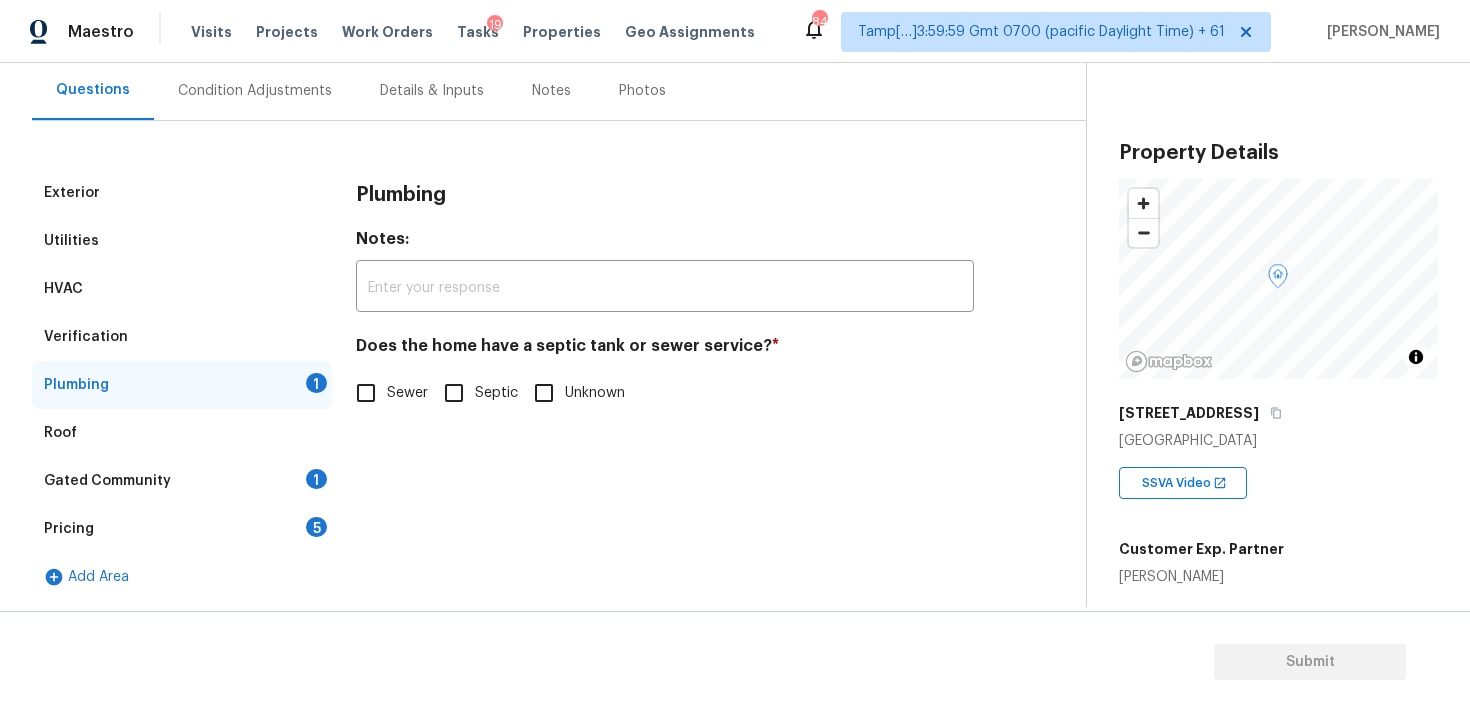 click on "Sewer" at bounding box center [407, 393] 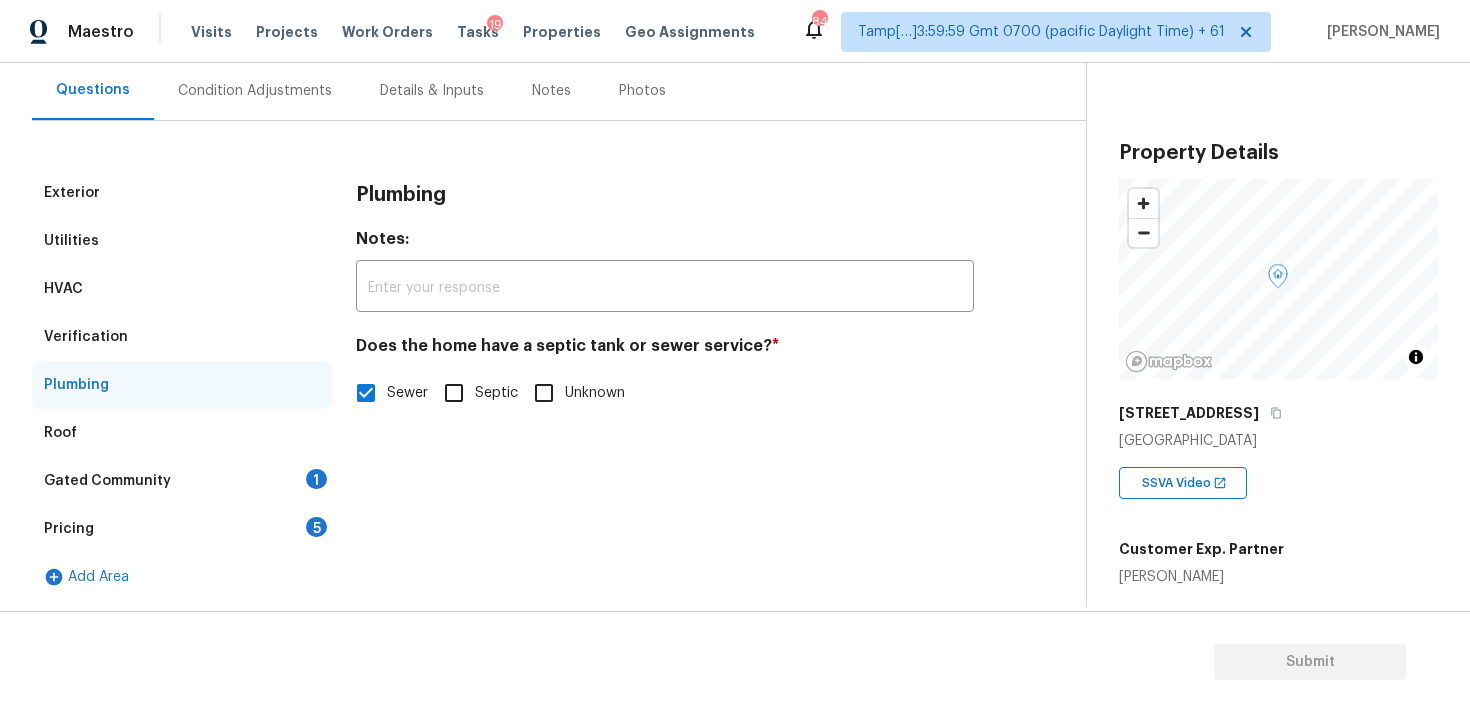click on "Gated Community 1" at bounding box center (182, 481) 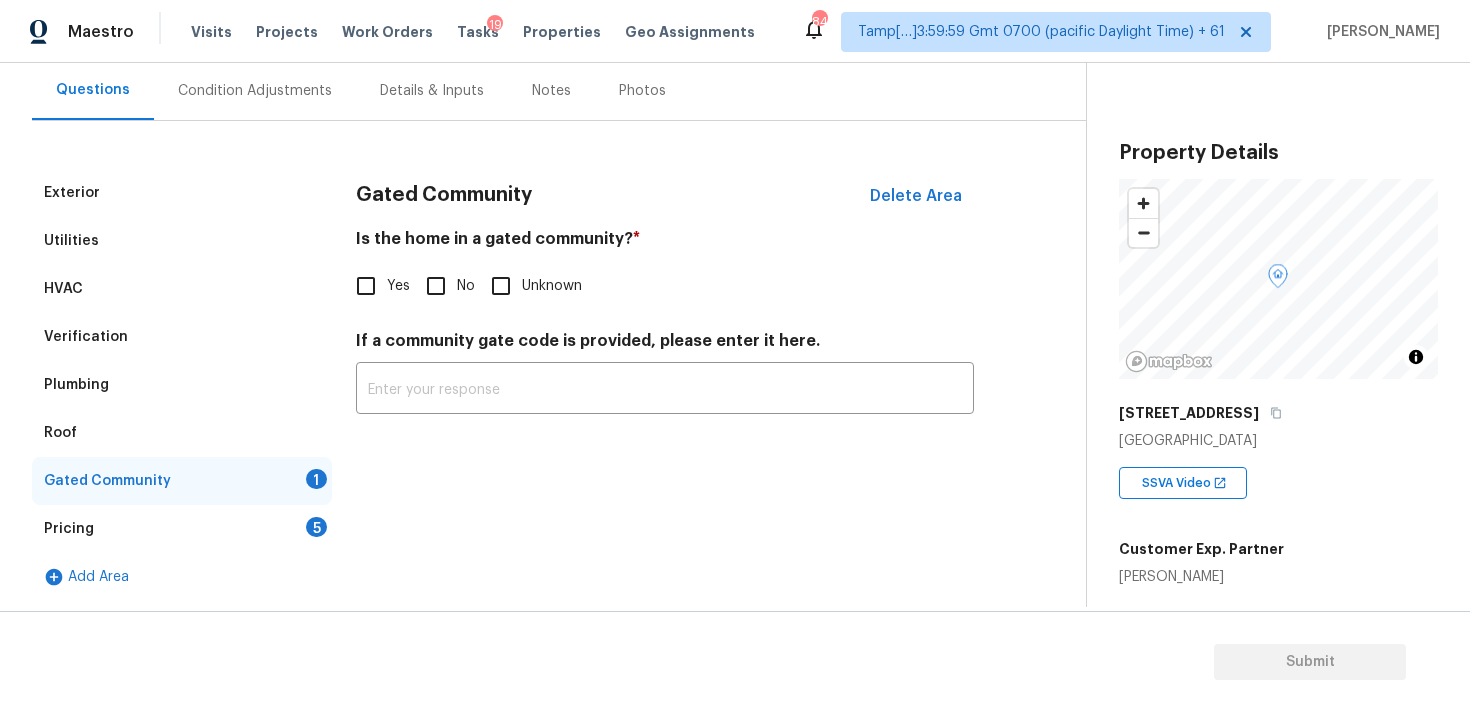 click on "No" at bounding box center [436, 286] 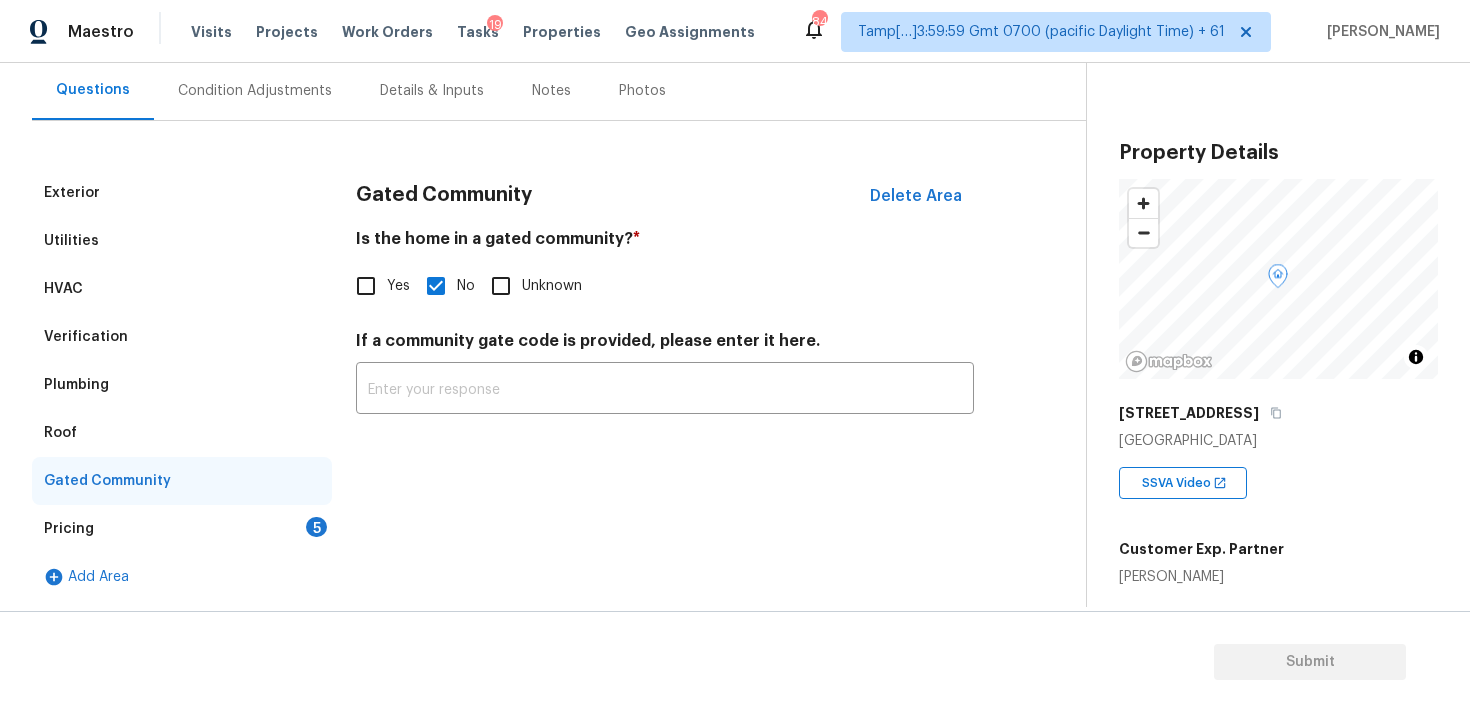 click on "Pricing 5" at bounding box center (182, 529) 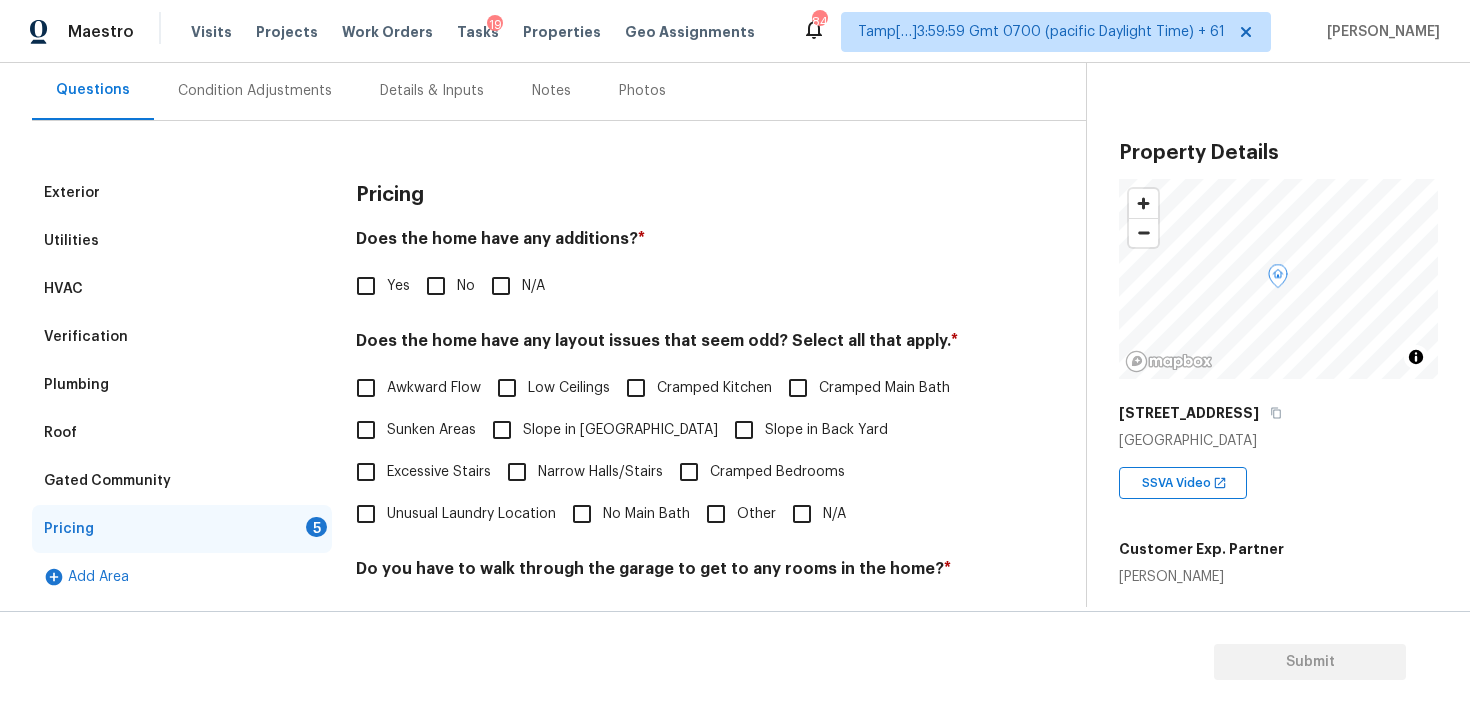 click on "No" at bounding box center (436, 286) 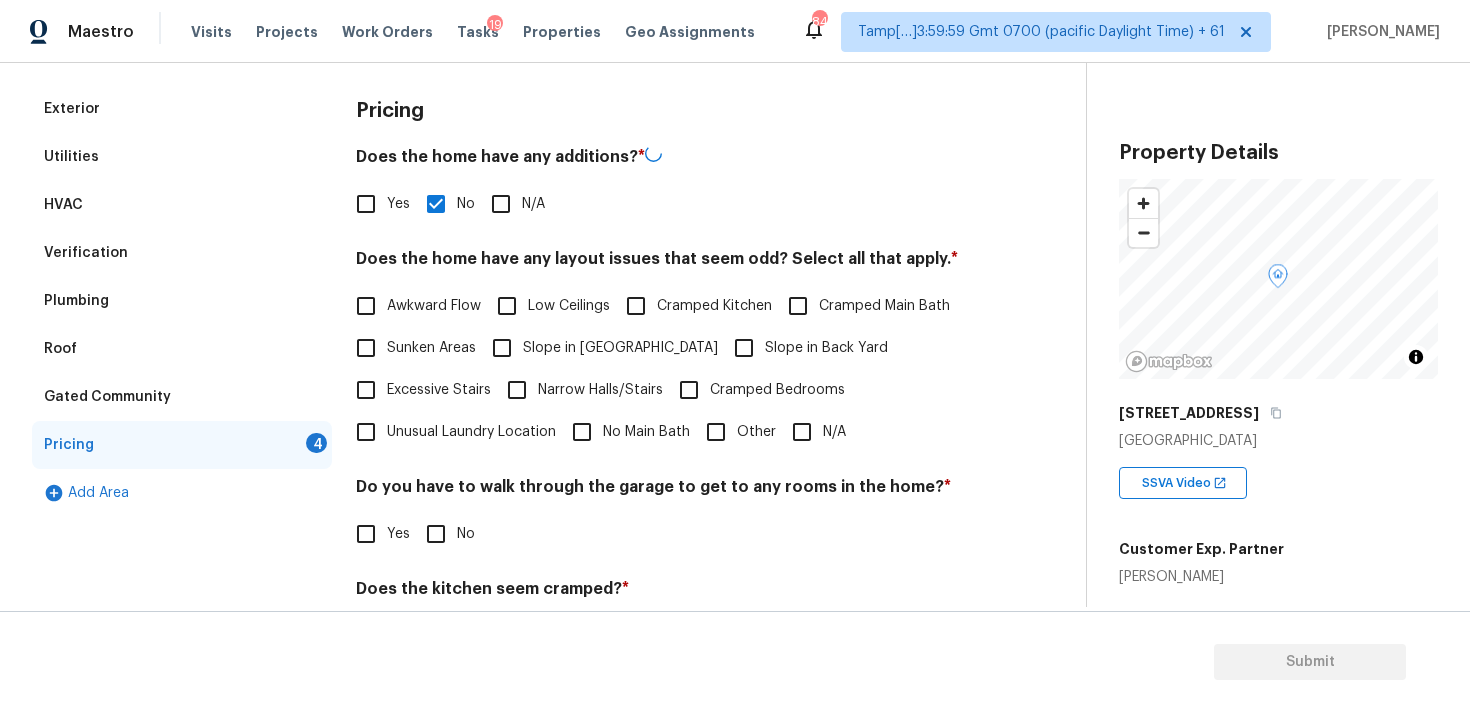 scroll, scrollTop: 352, scrollLeft: 0, axis: vertical 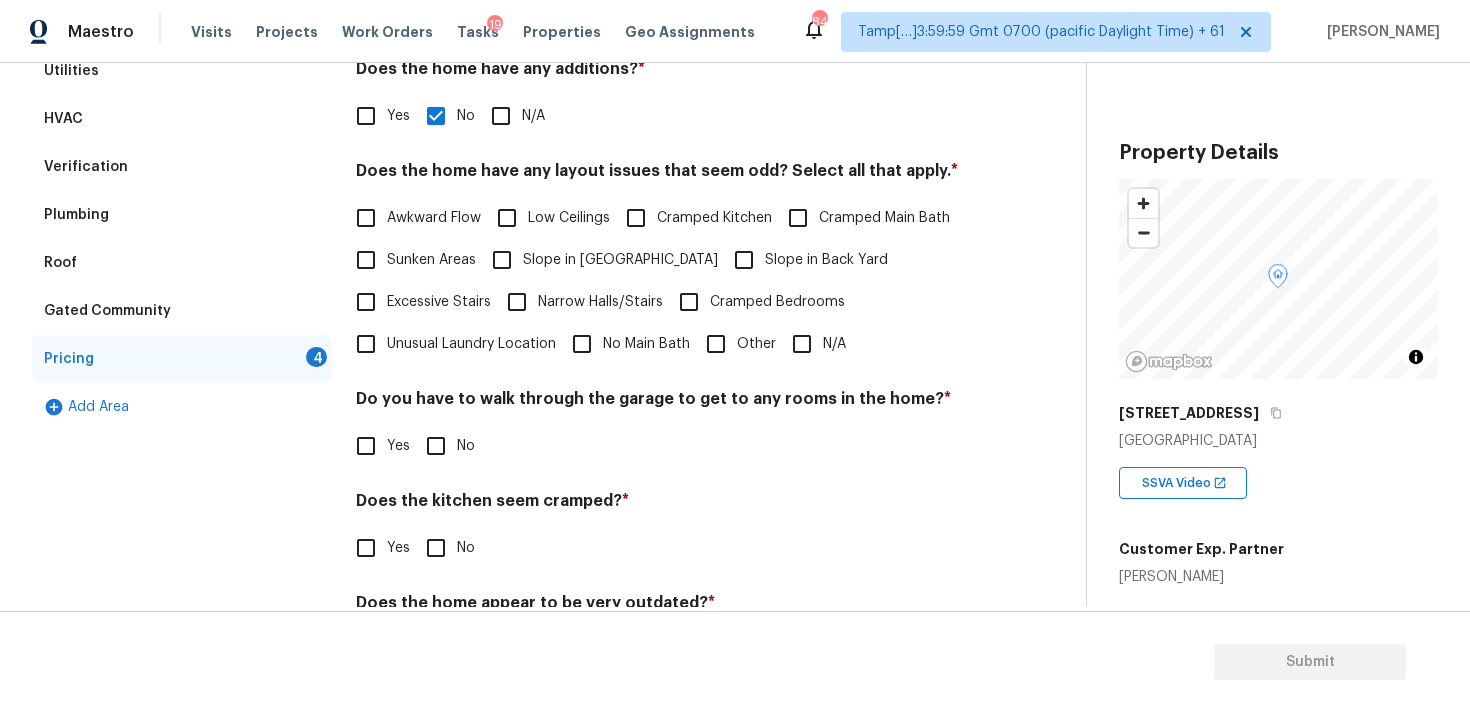 click on "N/A" at bounding box center [813, 344] 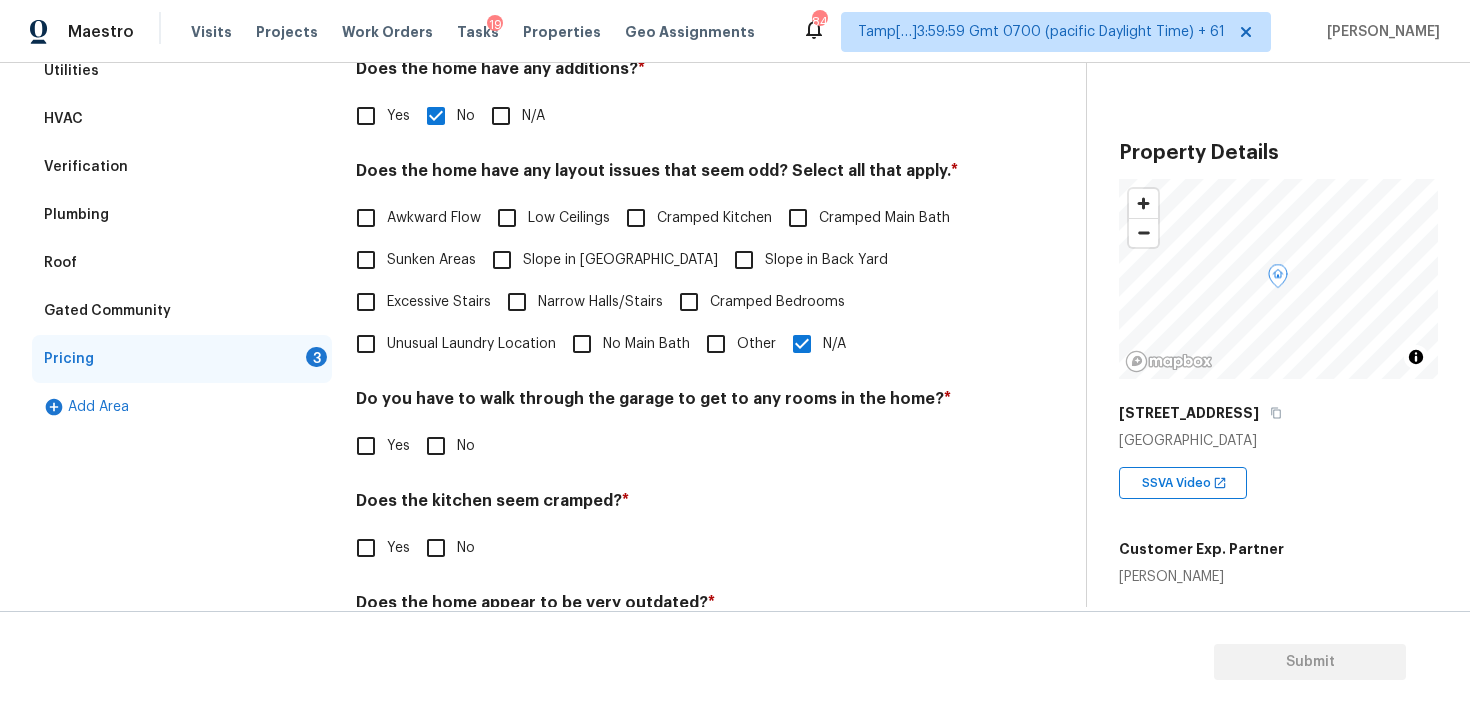 scroll, scrollTop: 446, scrollLeft: 0, axis: vertical 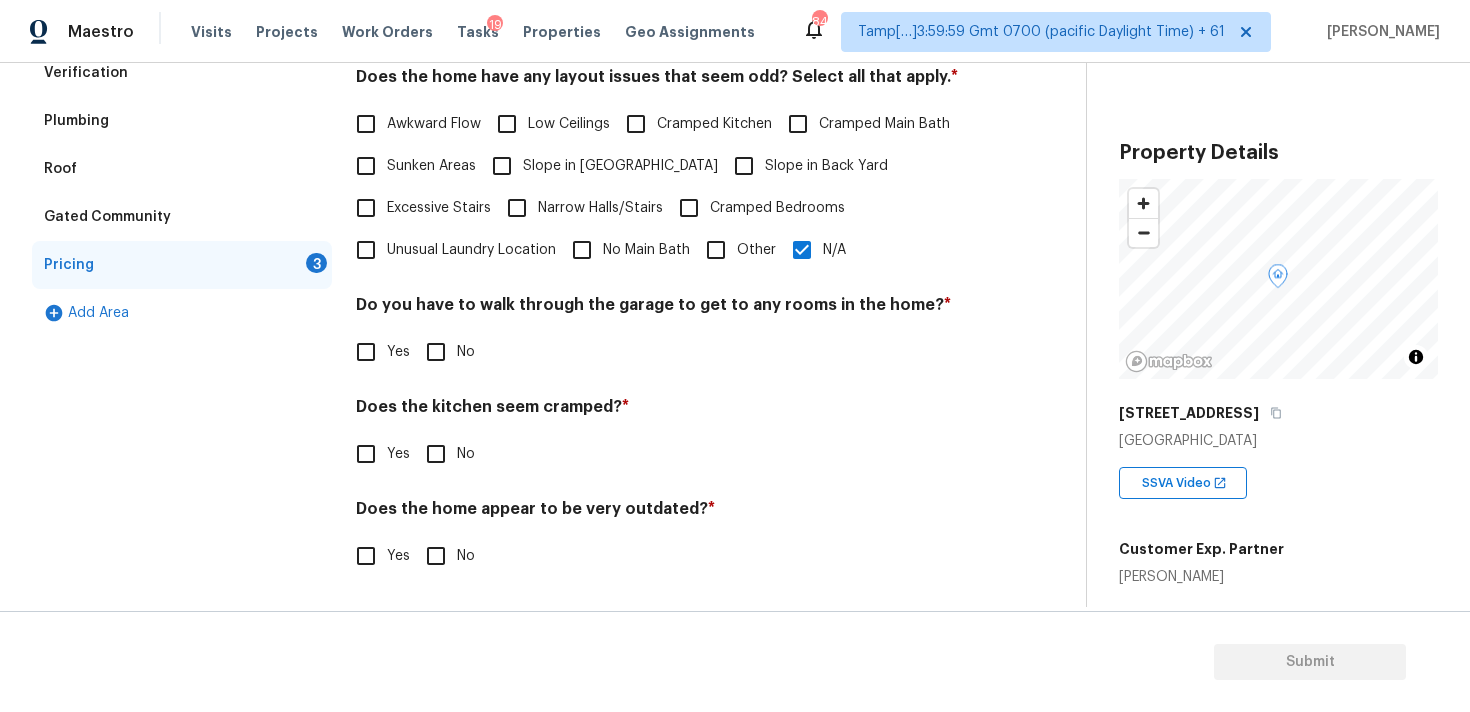 click on "No" at bounding box center (436, 352) 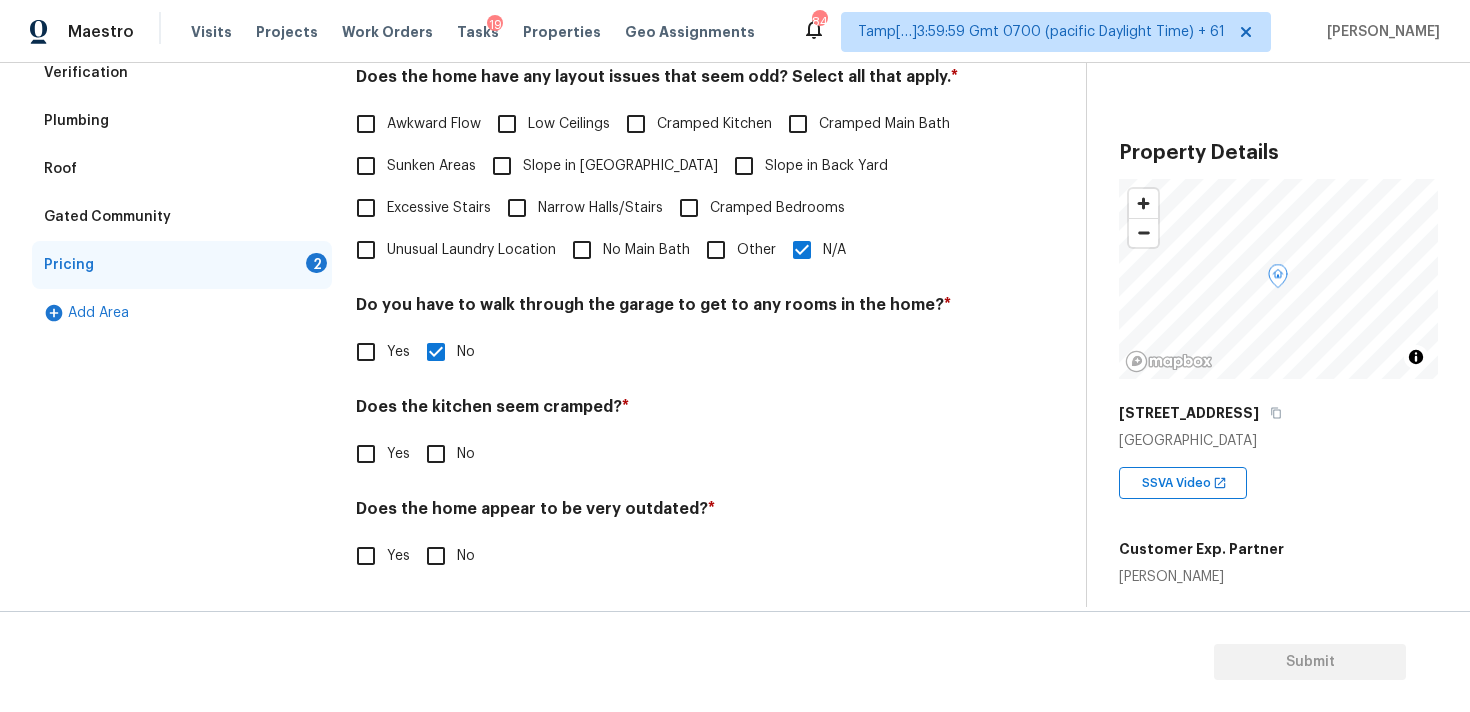 click on "No" at bounding box center (436, 454) 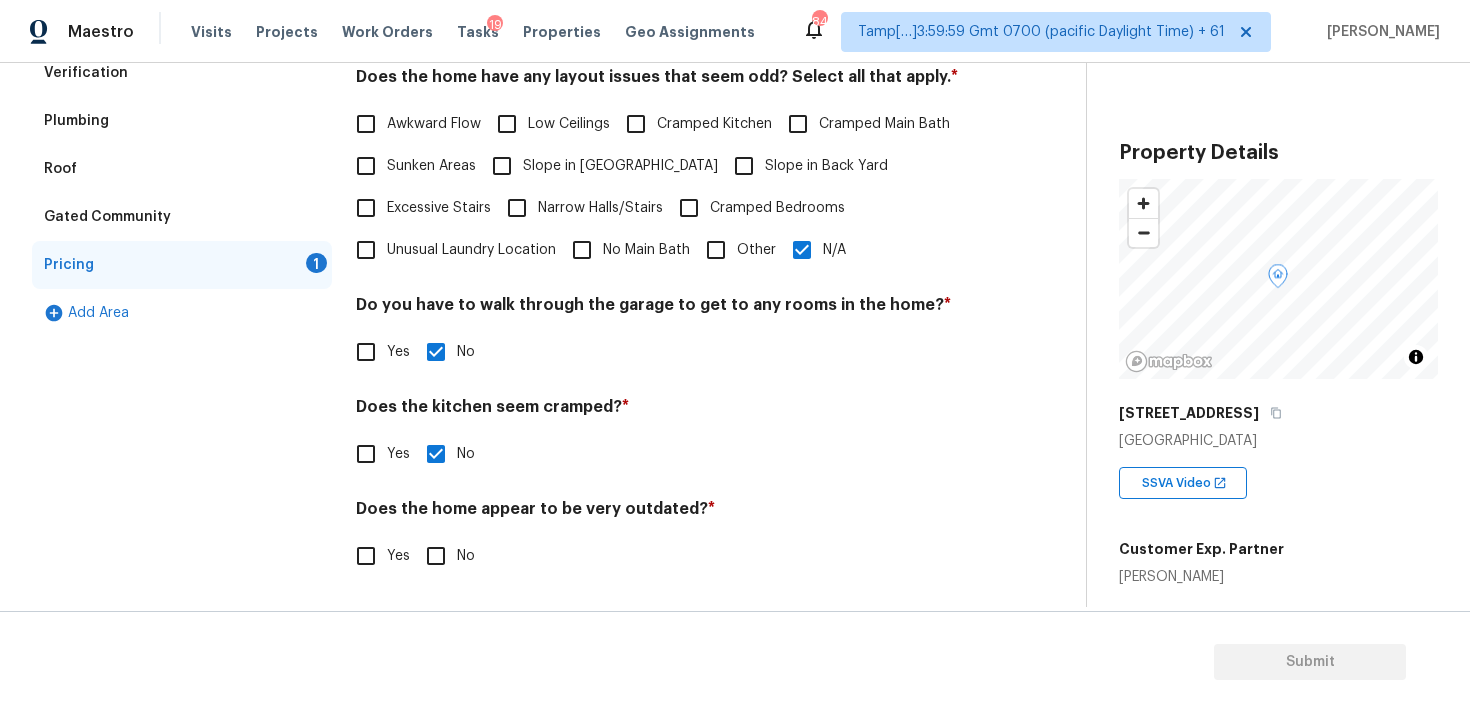 click on "No" at bounding box center (436, 556) 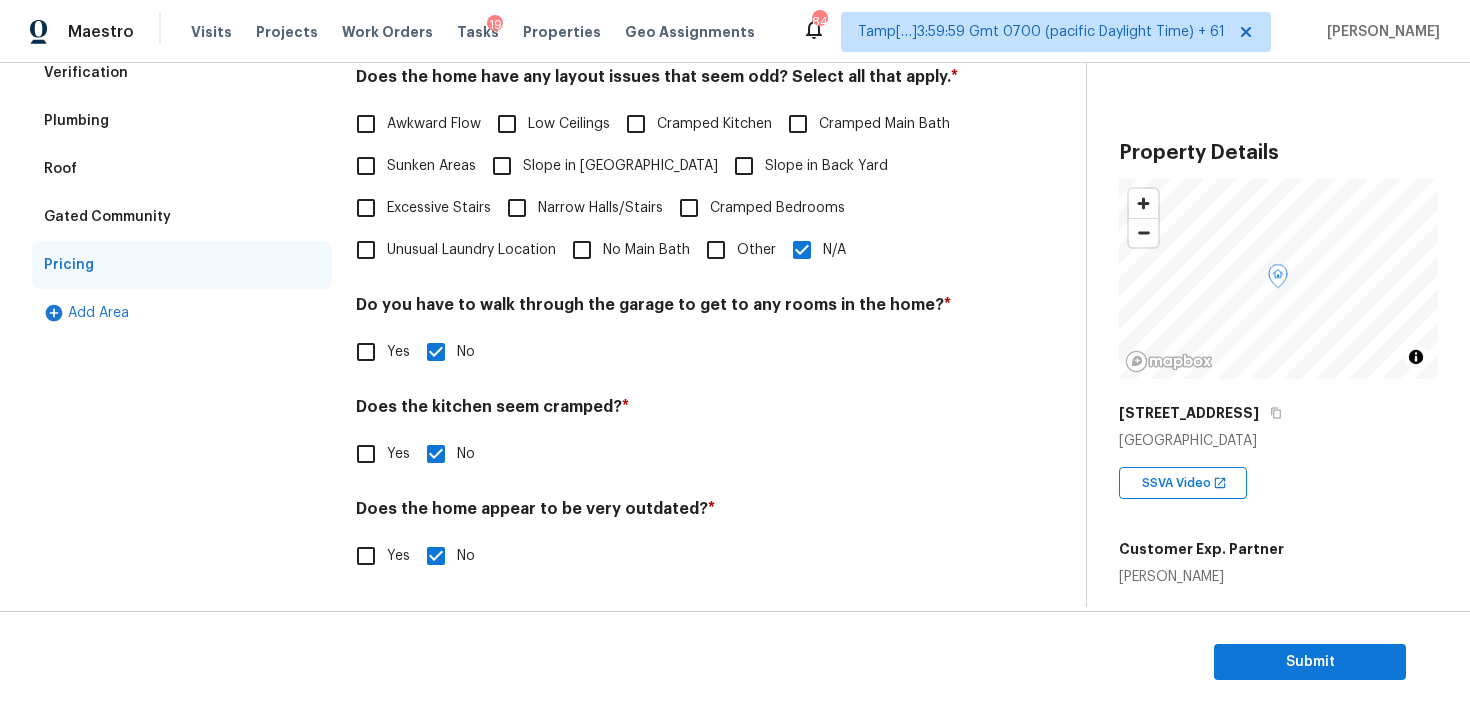 scroll, scrollTop: 369, scrollLeft: 0, axis: vertical 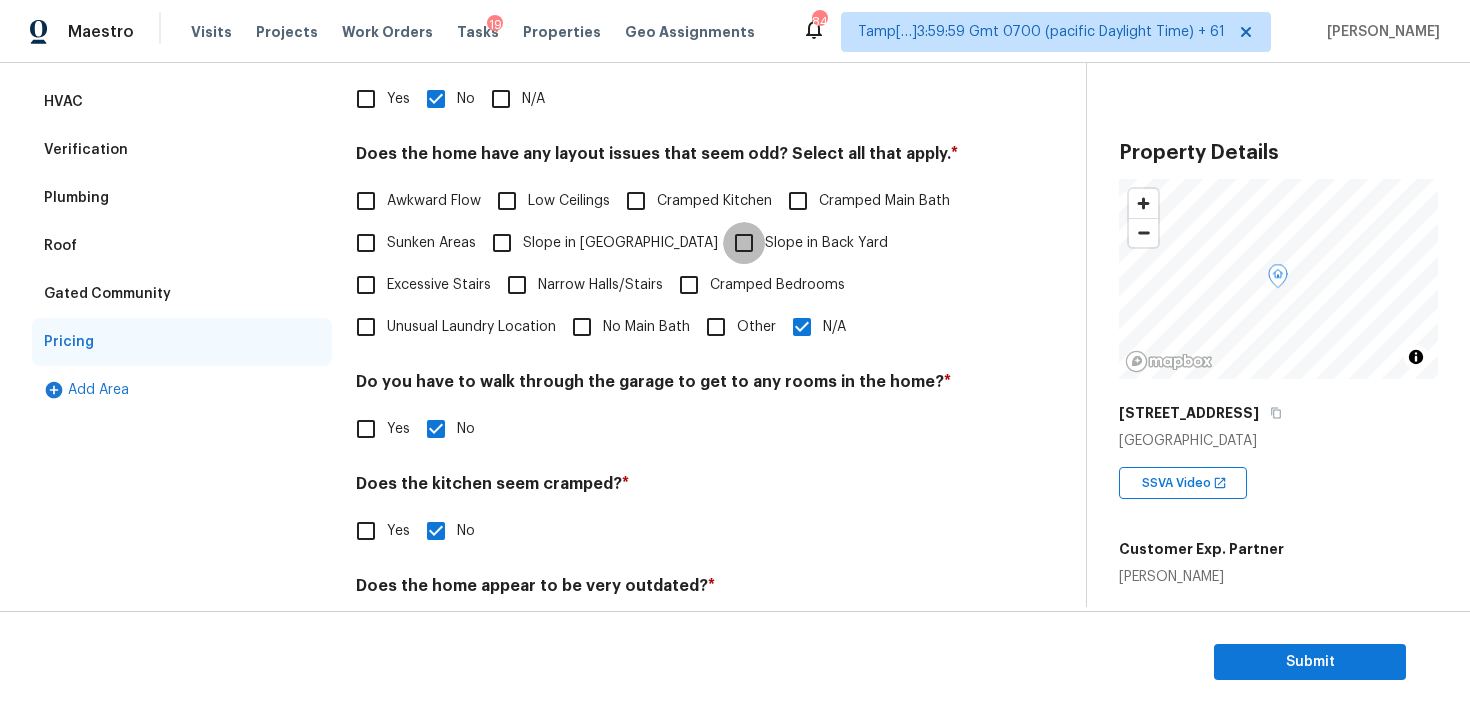 click on "Slope in Back Yard" at bounding box center (744, 243) 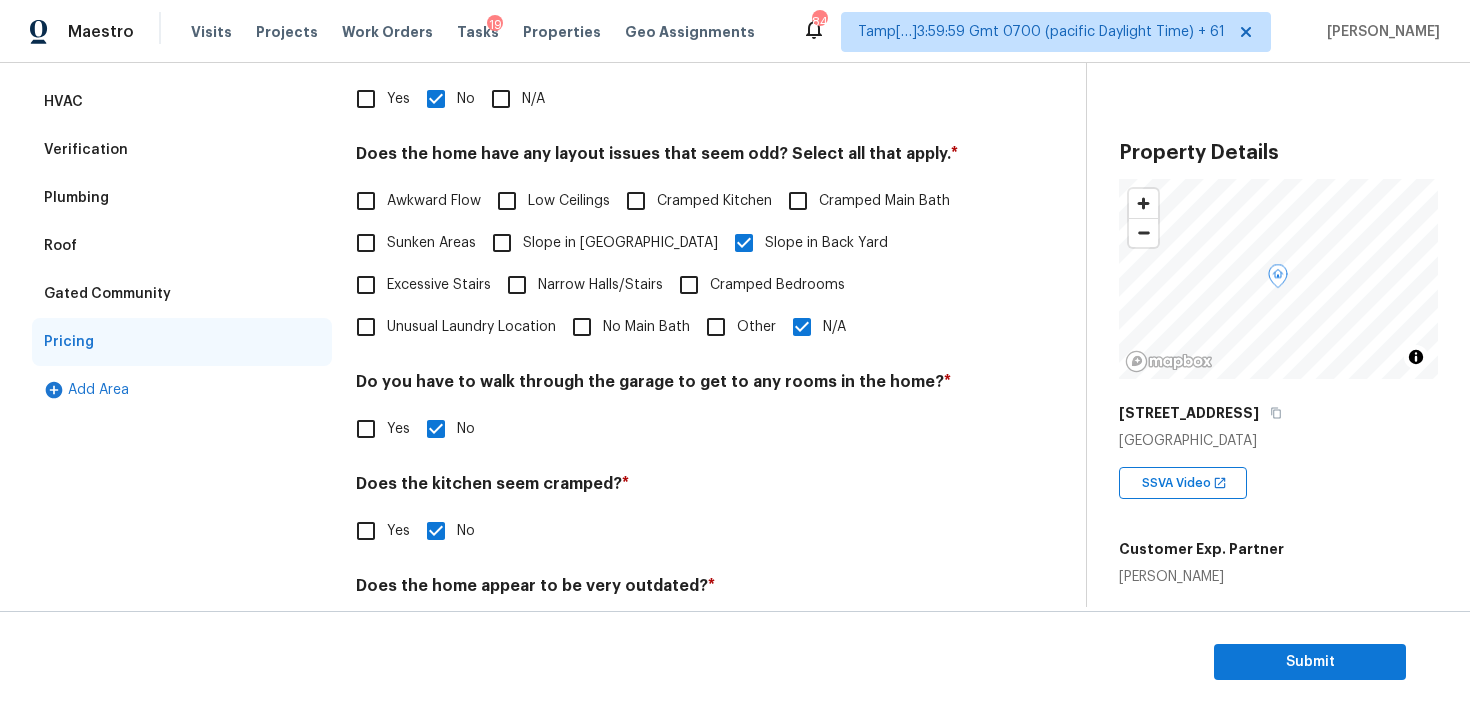 click on "Awkward Flow Low Ceilings Cramped Kitchen Cramped Main Bath Sunken Areas Slope in Front Yard Slope in Back Yard Excessive Stairs Narrow Halls/Stairs Cramped Bedrooms Unusual Laundry Location No Main Bath Other N/A" at bounding box center [665, 264] 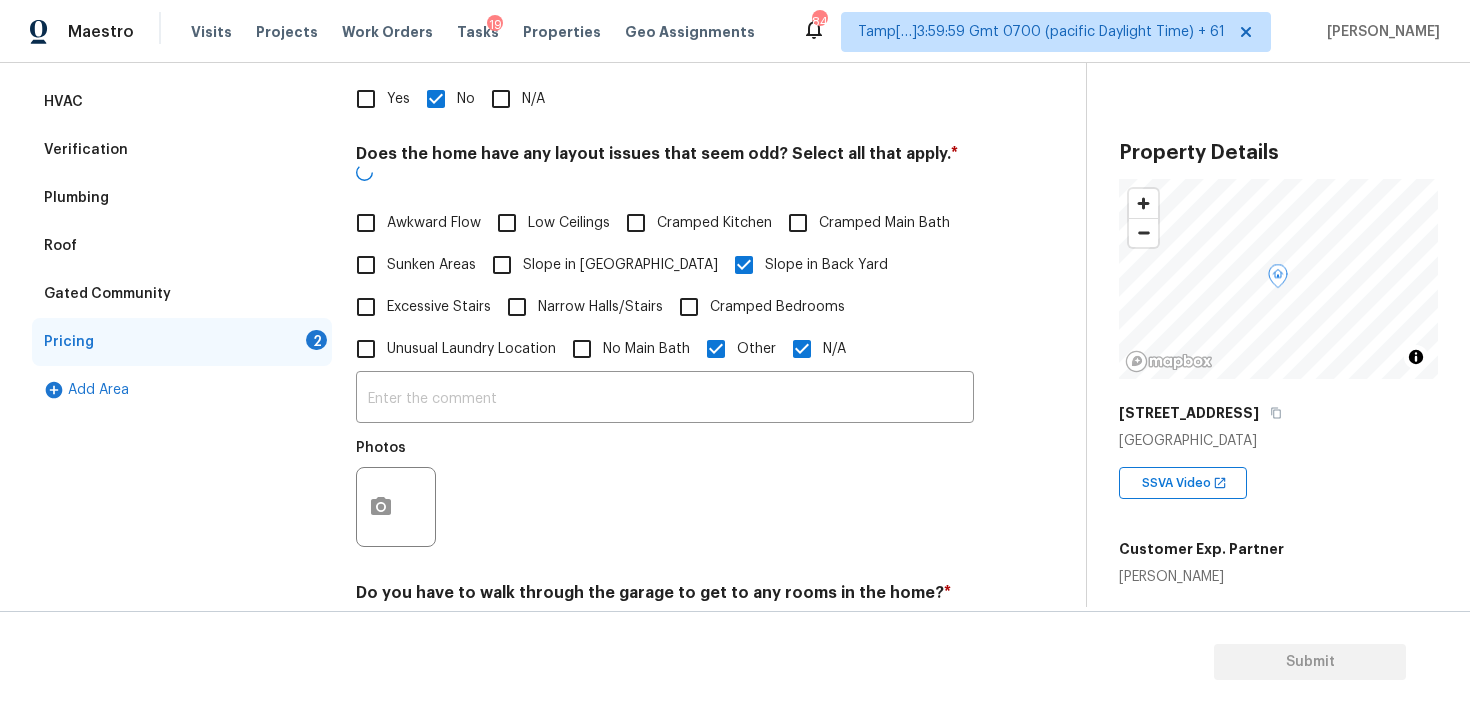 click on "N/A" at bounding box center [834, 349] 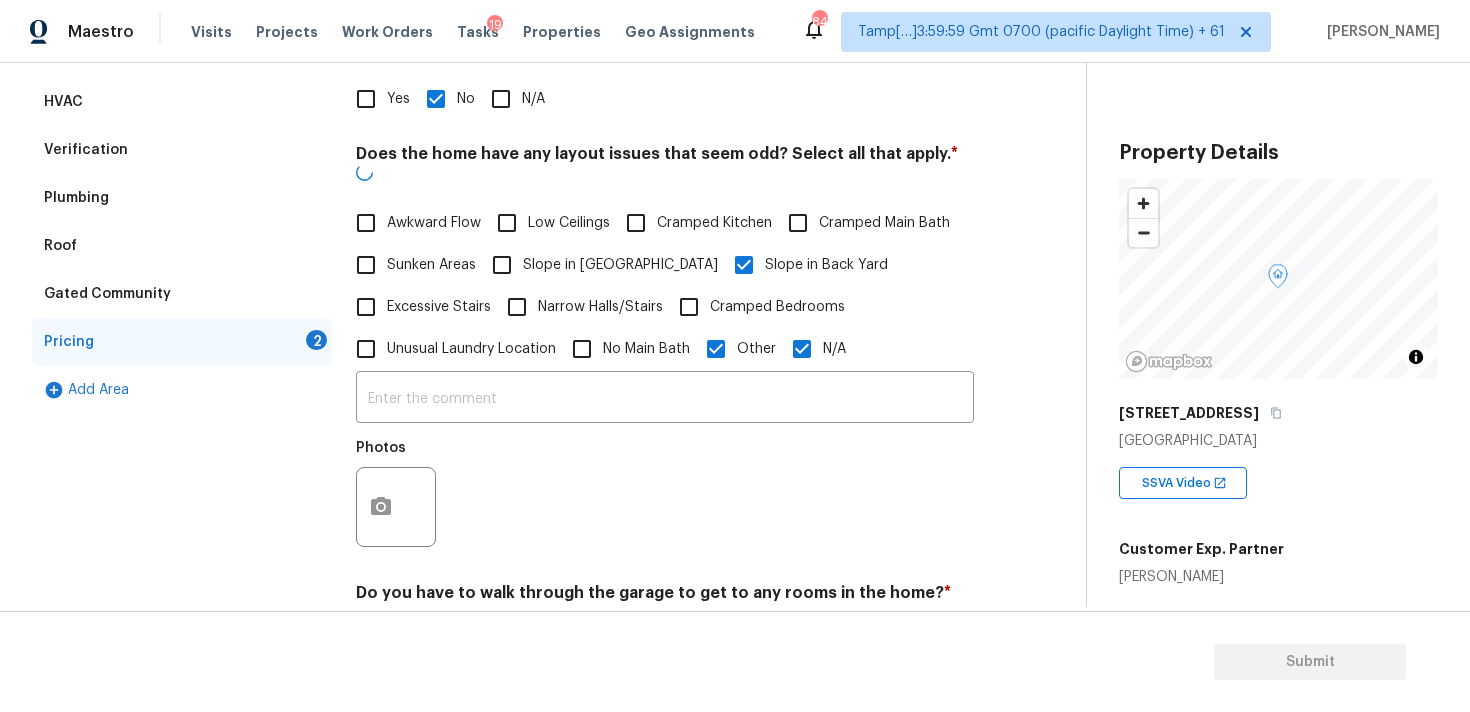 click on "N/A" at bounding box center [802, 349] 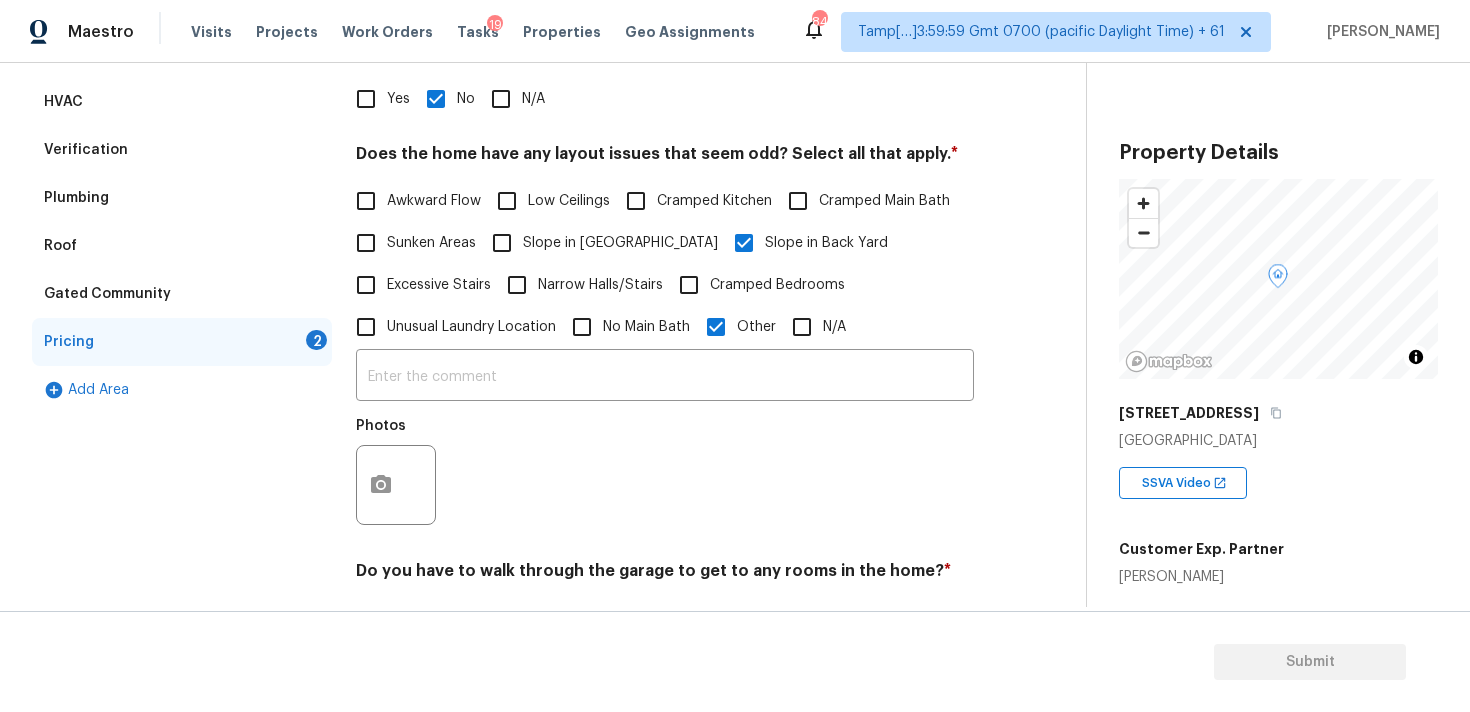 click on "Other" at bounding box center (716, 327) 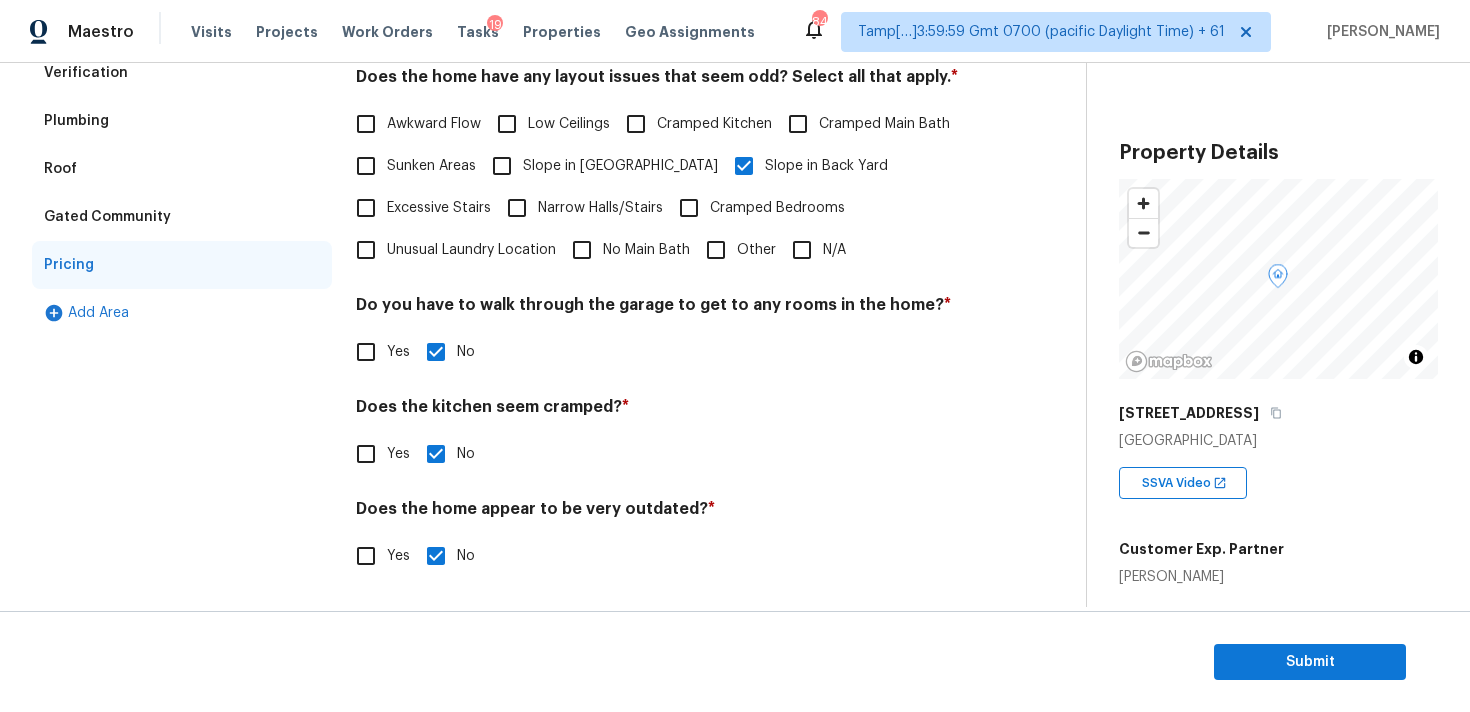 scroll, scrollTop: 35, scrollLeft: 0, axis: vertical 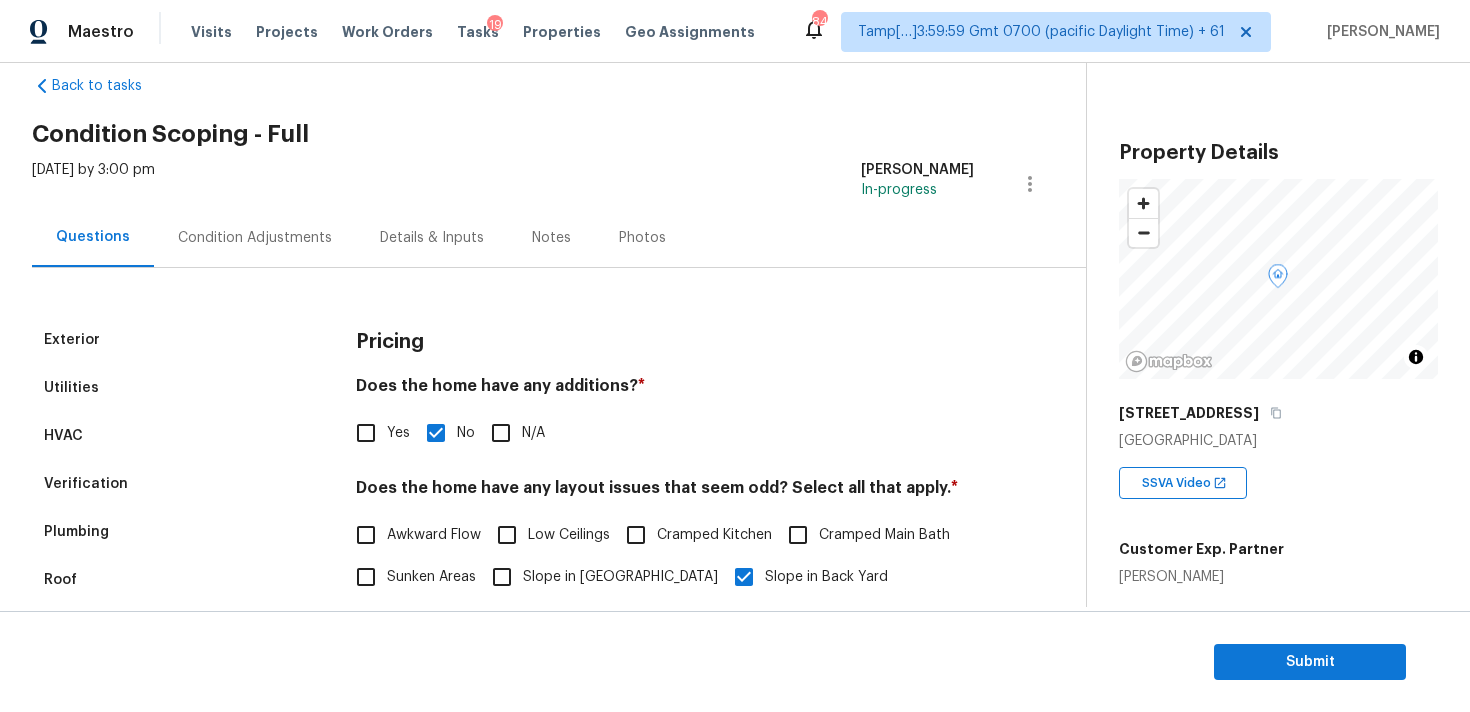 click on "Condition Adjustments" at bounding box center (255, 238) 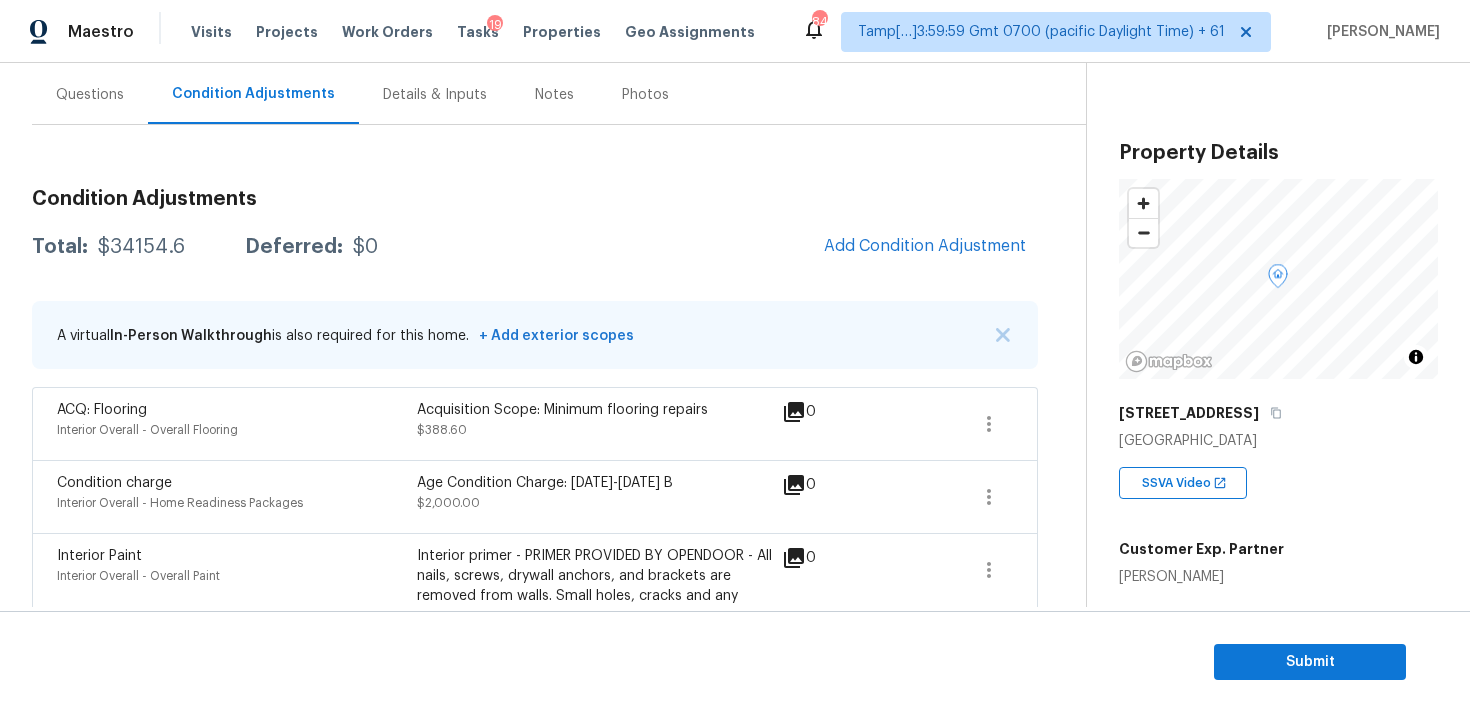scroll, scrollTop: 252, scrollLeft: 0, axis: vertical 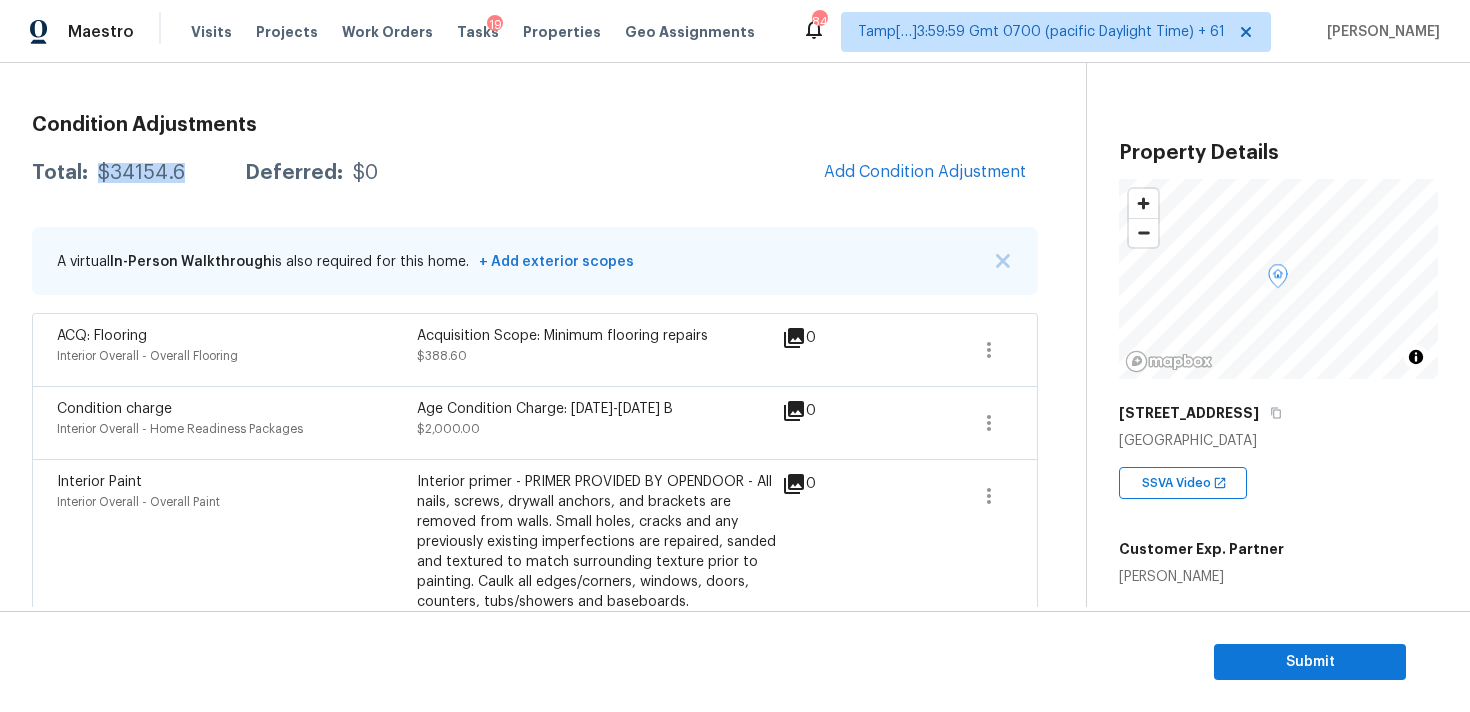 drag, startPoint x: 90, startPoint y: 170, endPoint x: 181, endPoint y: 164, distance: 91.197586 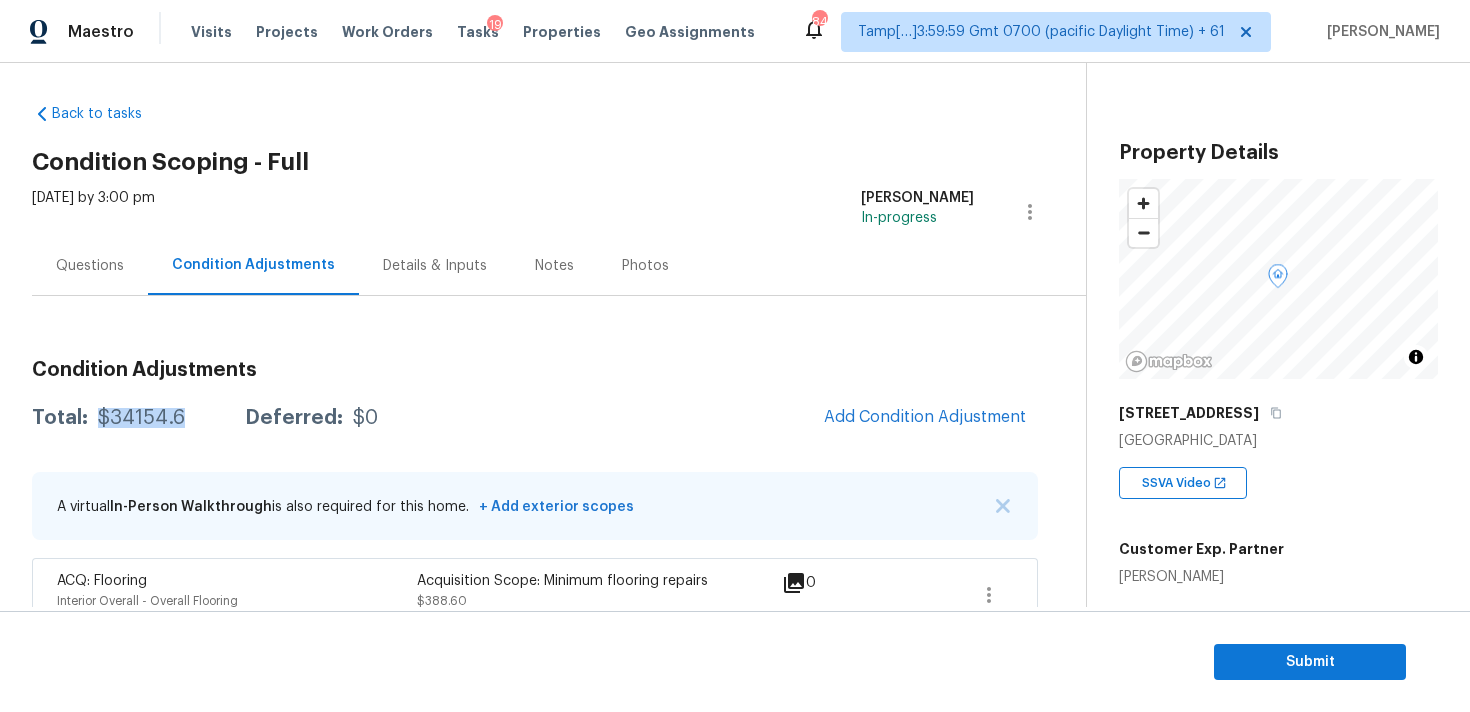 scroll, scrollTop: 38, scrollLeft: 0, axis: vertical 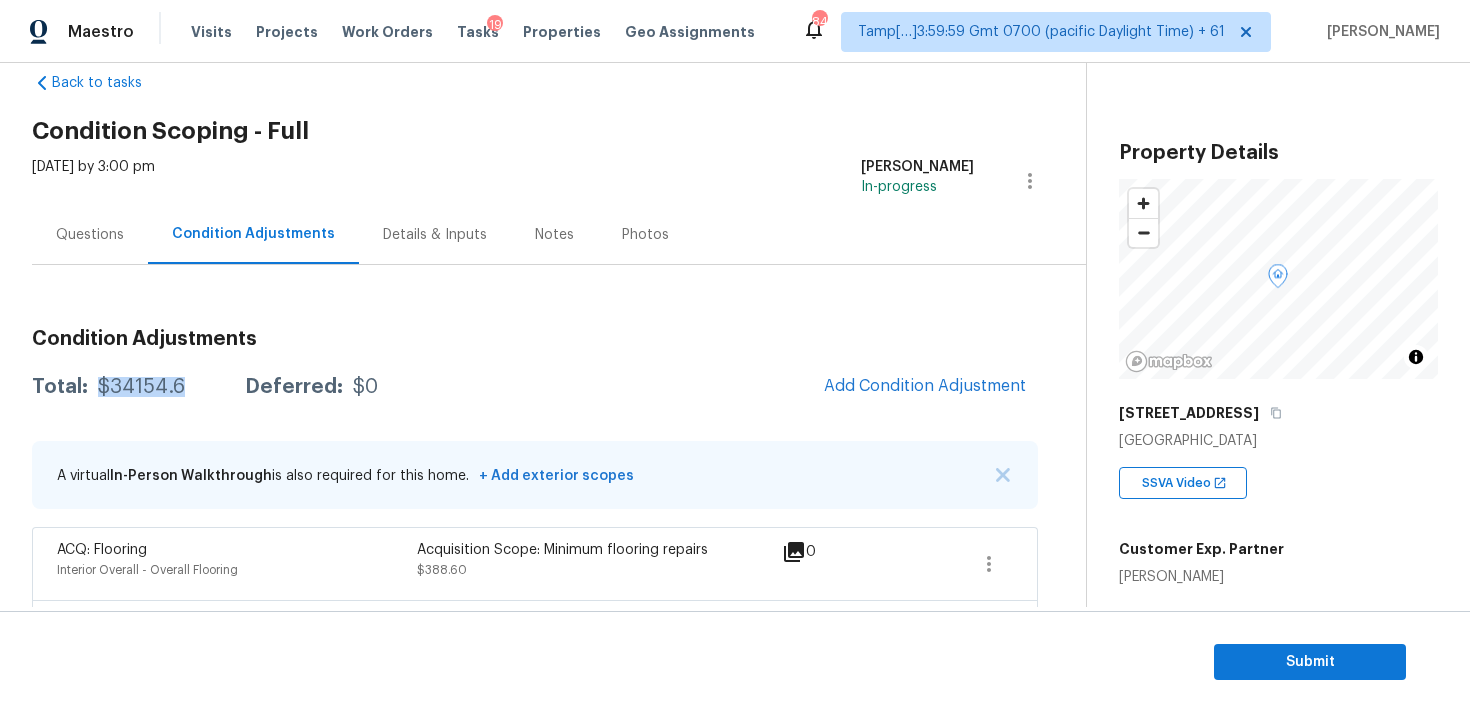 click on "Questions" at bounding box center (90, 234) 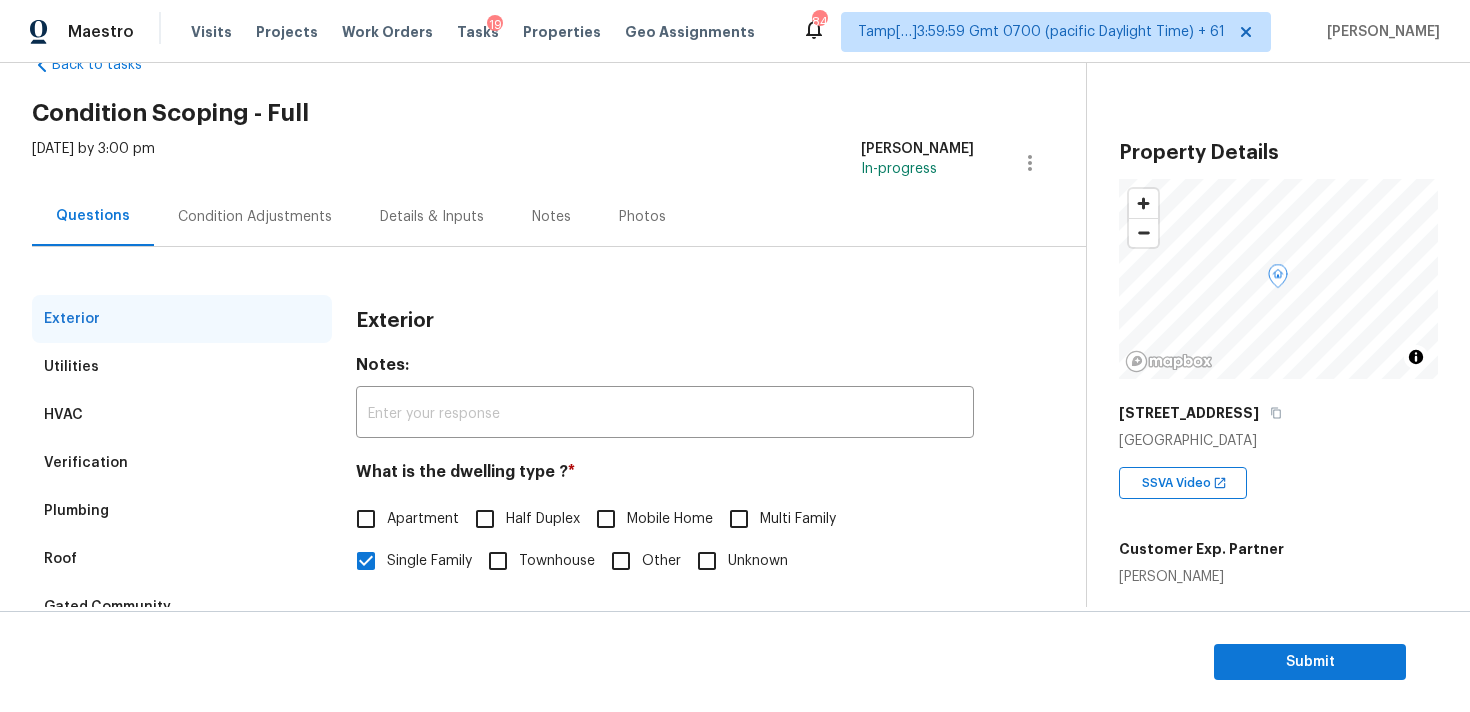 scroll, scrollTop: 251, scrollLeft: 0, axis: vertical 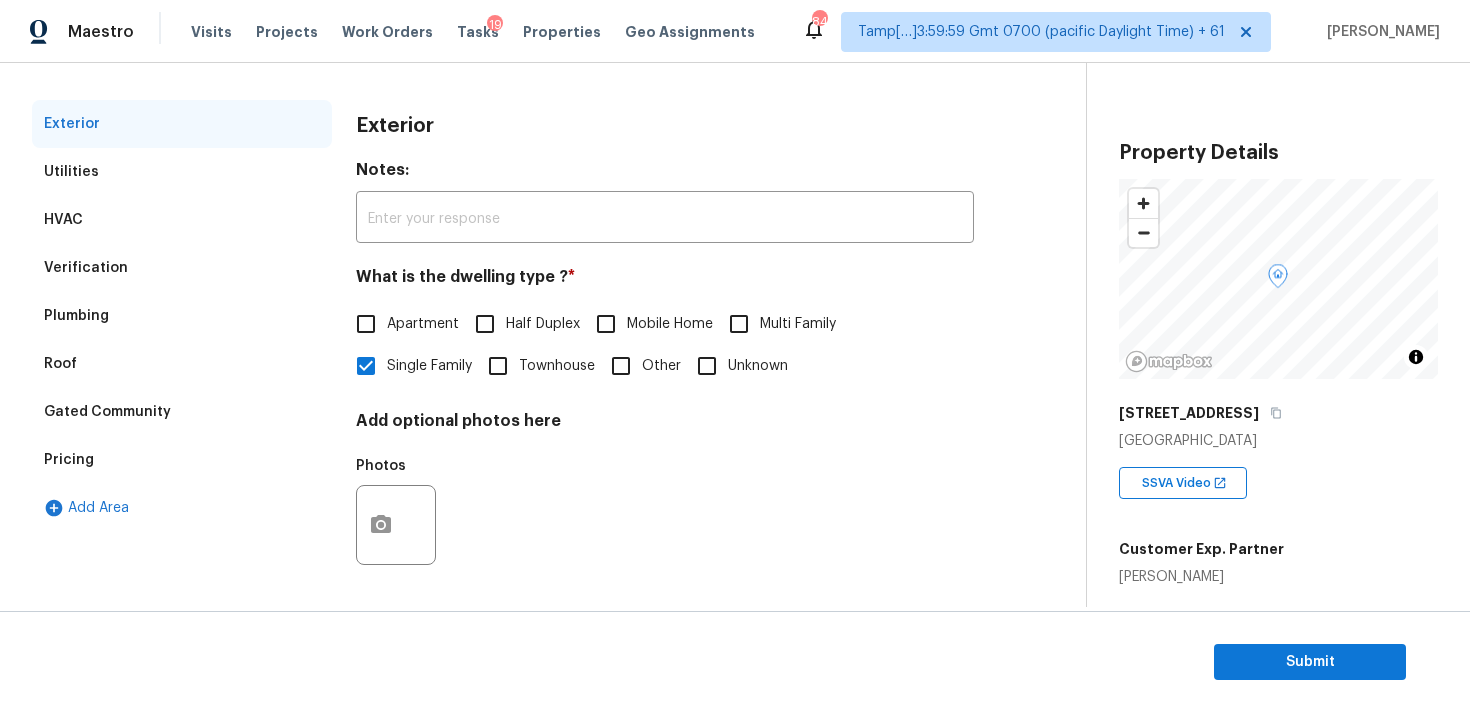 click on "Verification" at bounding box center (182, 268) 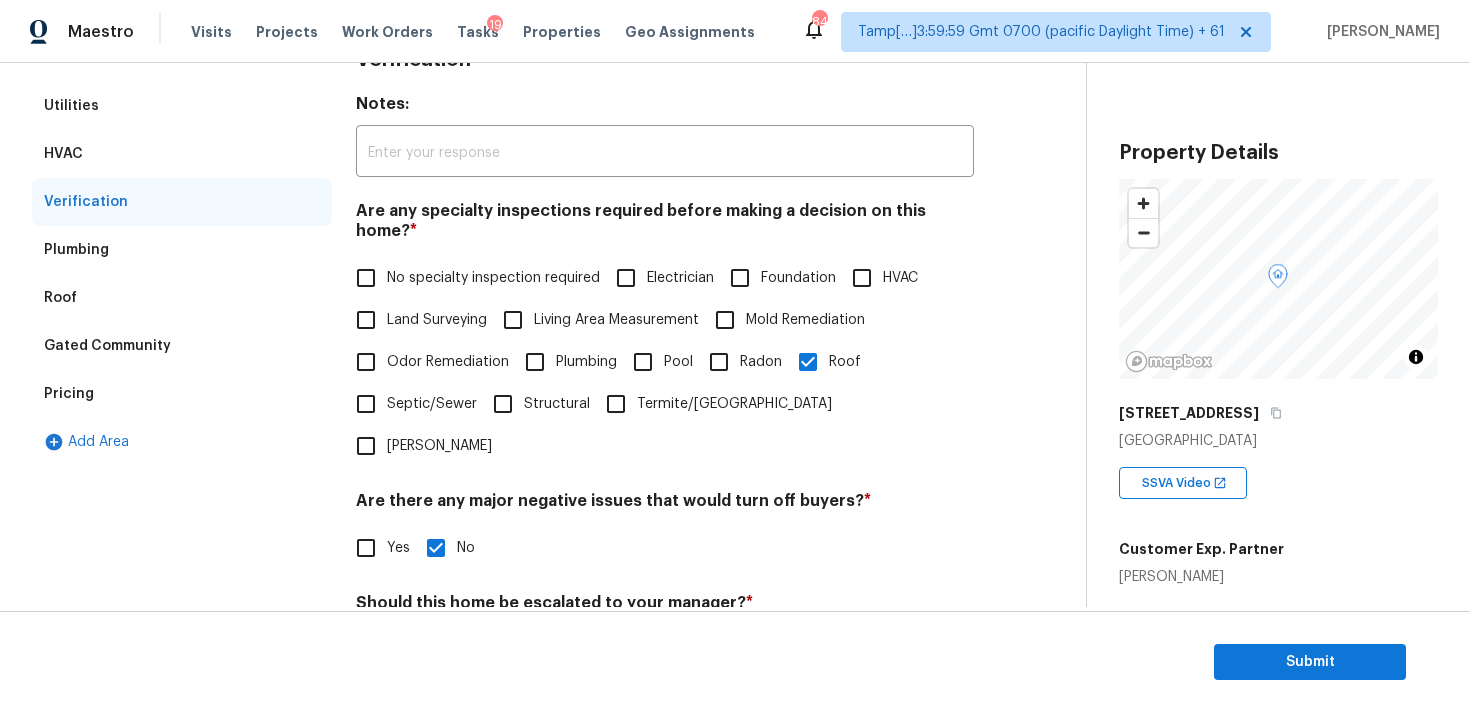 scroll, scrollTop: 438, scrollLeft: 0, axis: vertical 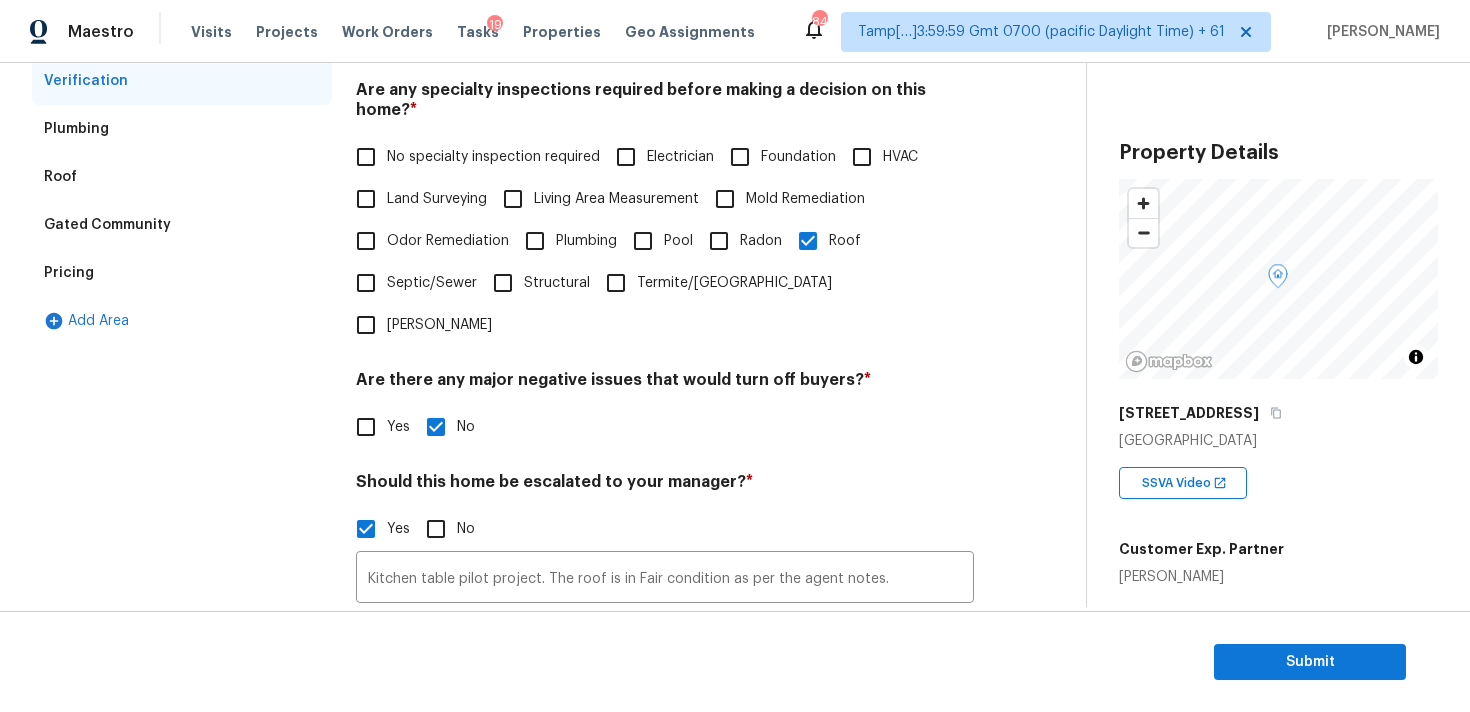 click on "Pricing" at bounding box center [182, 273] 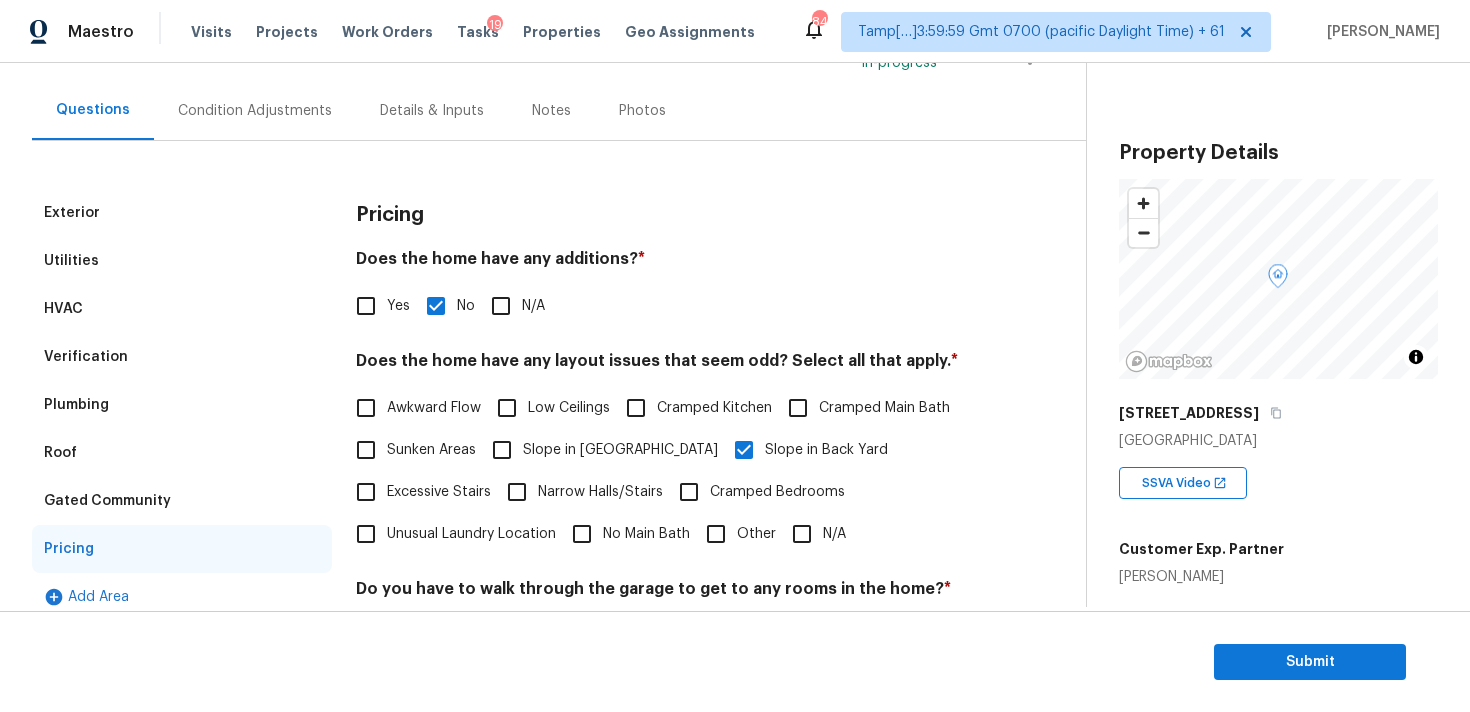 scroll, scrollTop: 82, scrollLeft: 0, axis: vertical 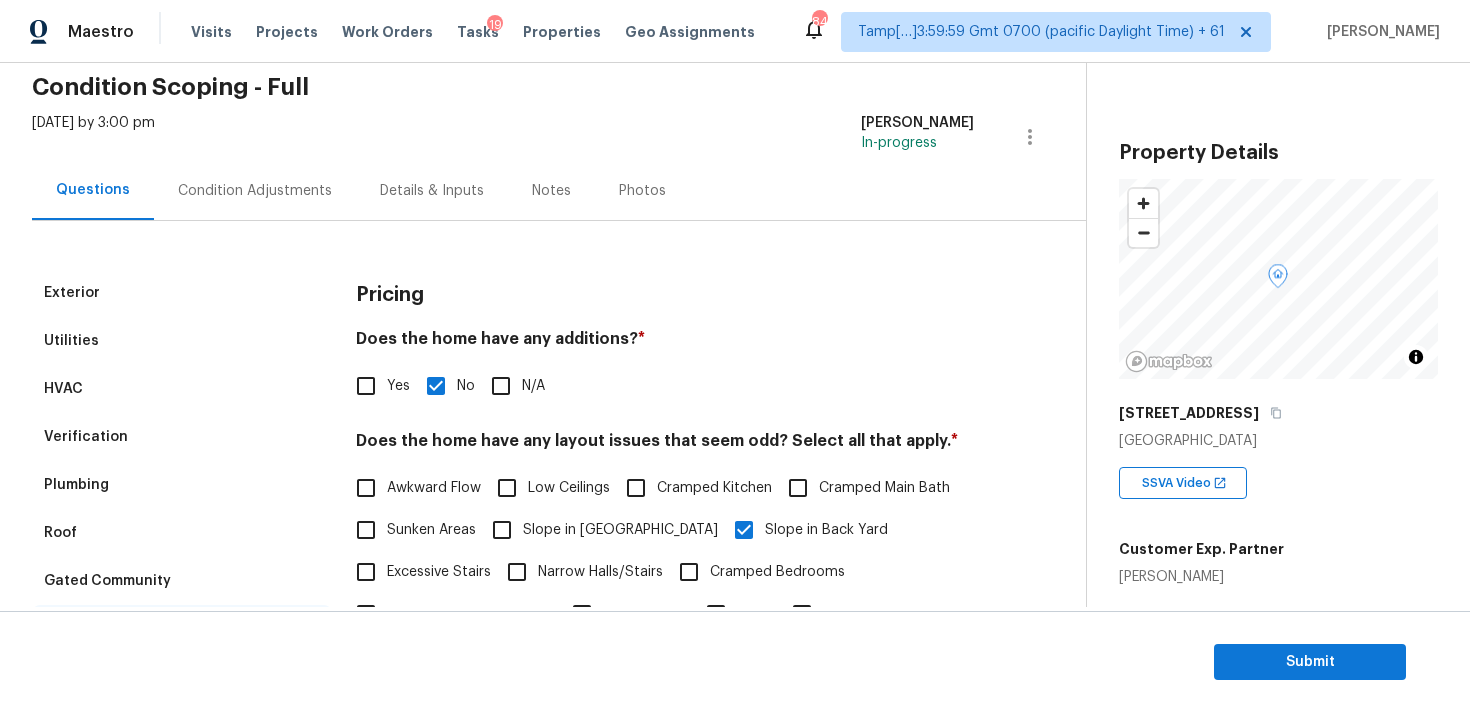click on "Exterior Utilities HVAC Verification Plumbing Roof Gated Community Pricing Add Area Pricing Does the home have any additions?  * Yes No N/A Does the home have any layout issues that seem odd? Select all that apply.  * Awkward Flow Low Ceilings Cramped Kitchen Cramped Main Bath Sunken Areas Slope in Front Yard Slope in Back Yard Excessive Stairs Narrow Halls/Stairs Cramped Bedrooms Unusual Laundry Location No Main Bath Other N/A Do you have to walk through the garage to get to any rooms in the home?  * Yes No Does the kitchen seem cramped?  * Yes No Does the home appear to be very outdated?  * Yes No" at bounding box center [535, 617] 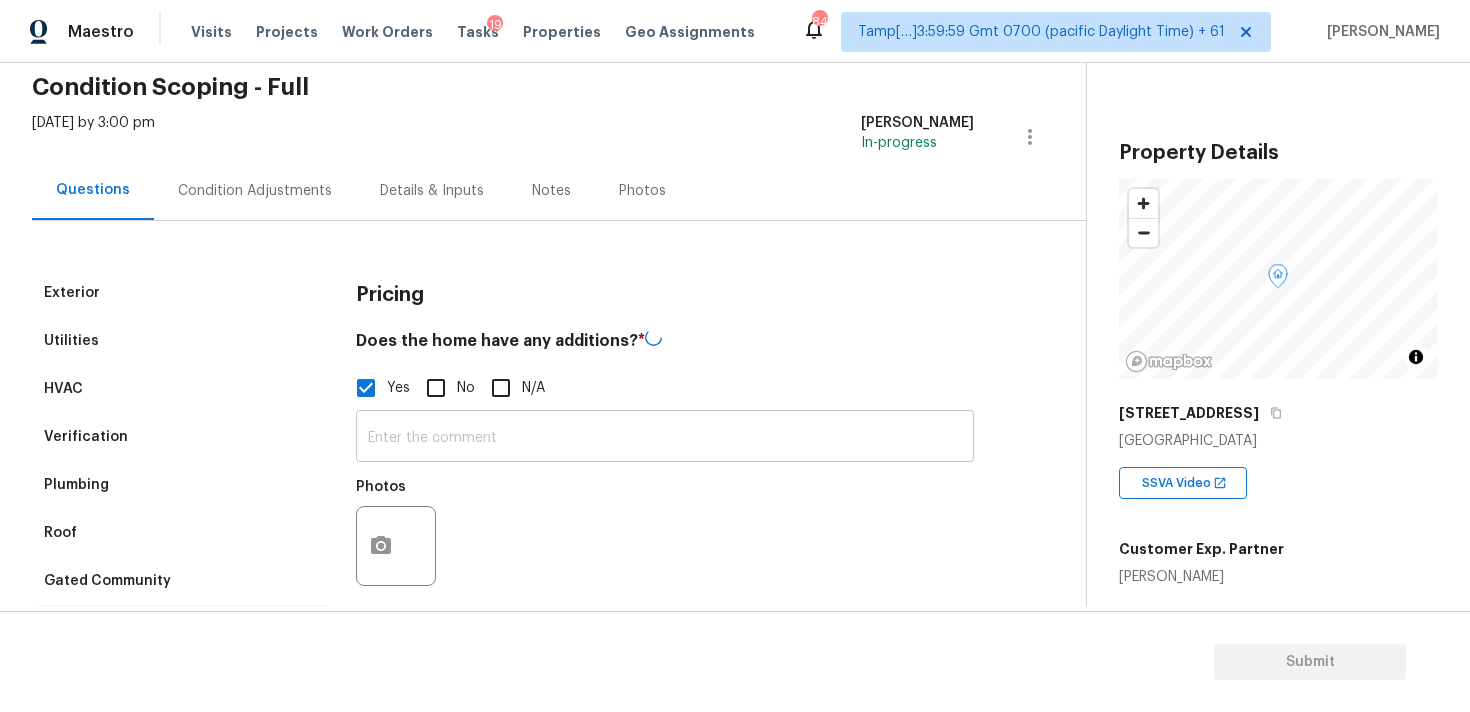 click at bounding box center [665, 438] 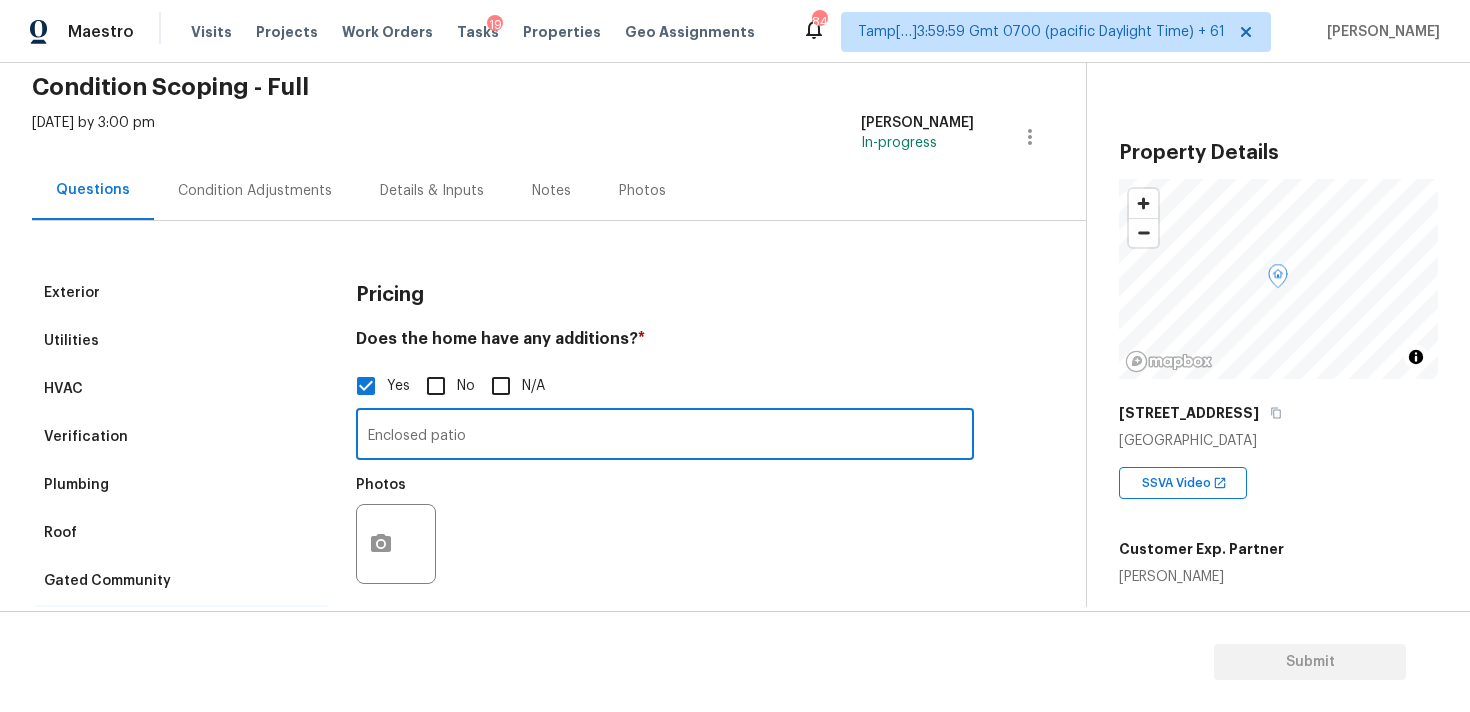 type on "Enclosed patio" 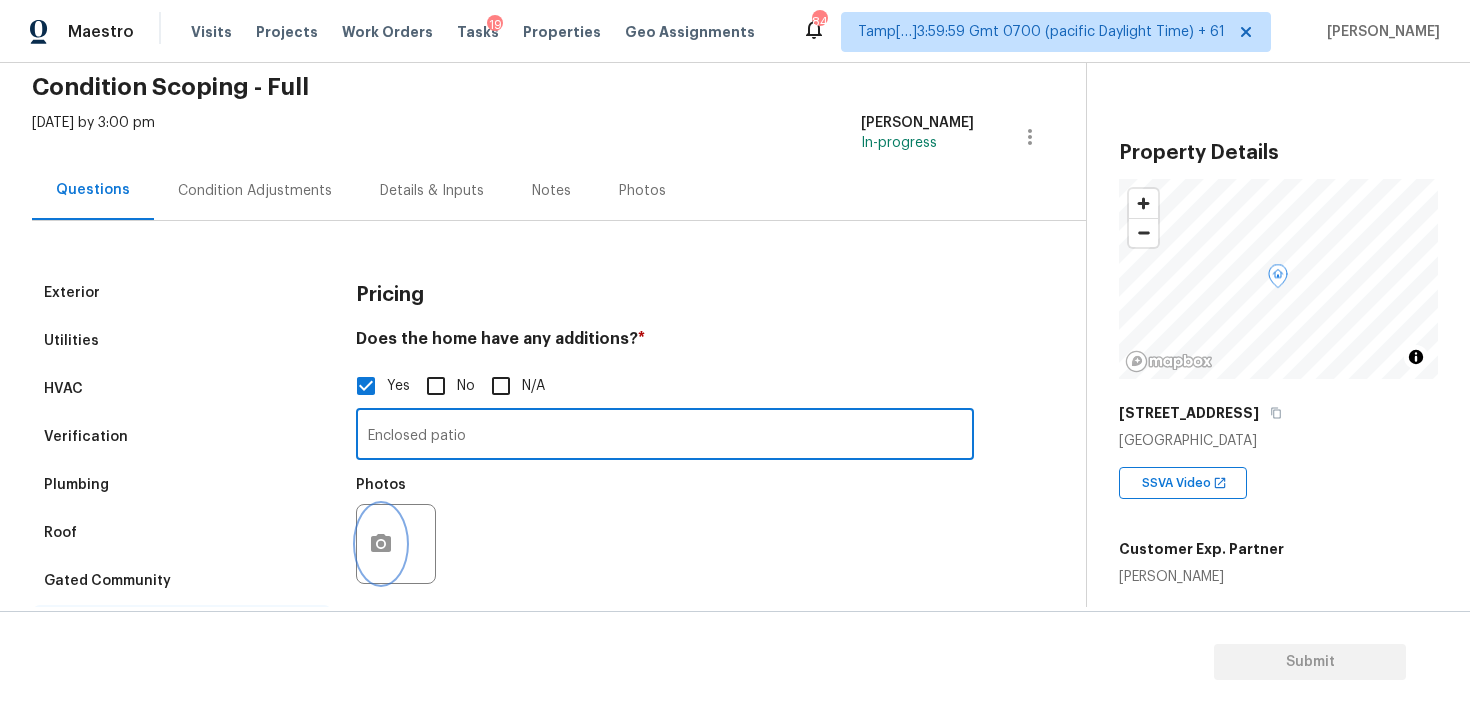 click at bounding box center (381, 544) 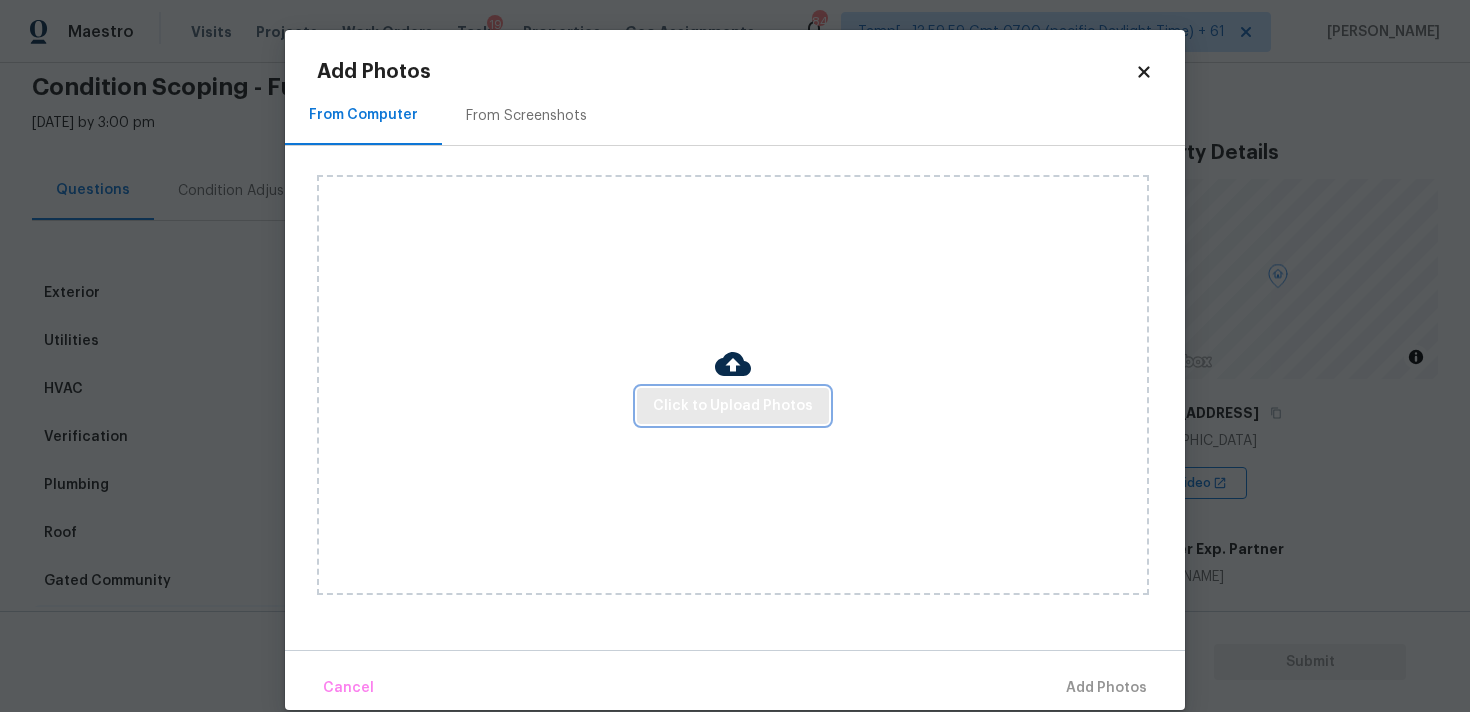 click on "Click to Upload Photos" at bounding box center [733, 406] 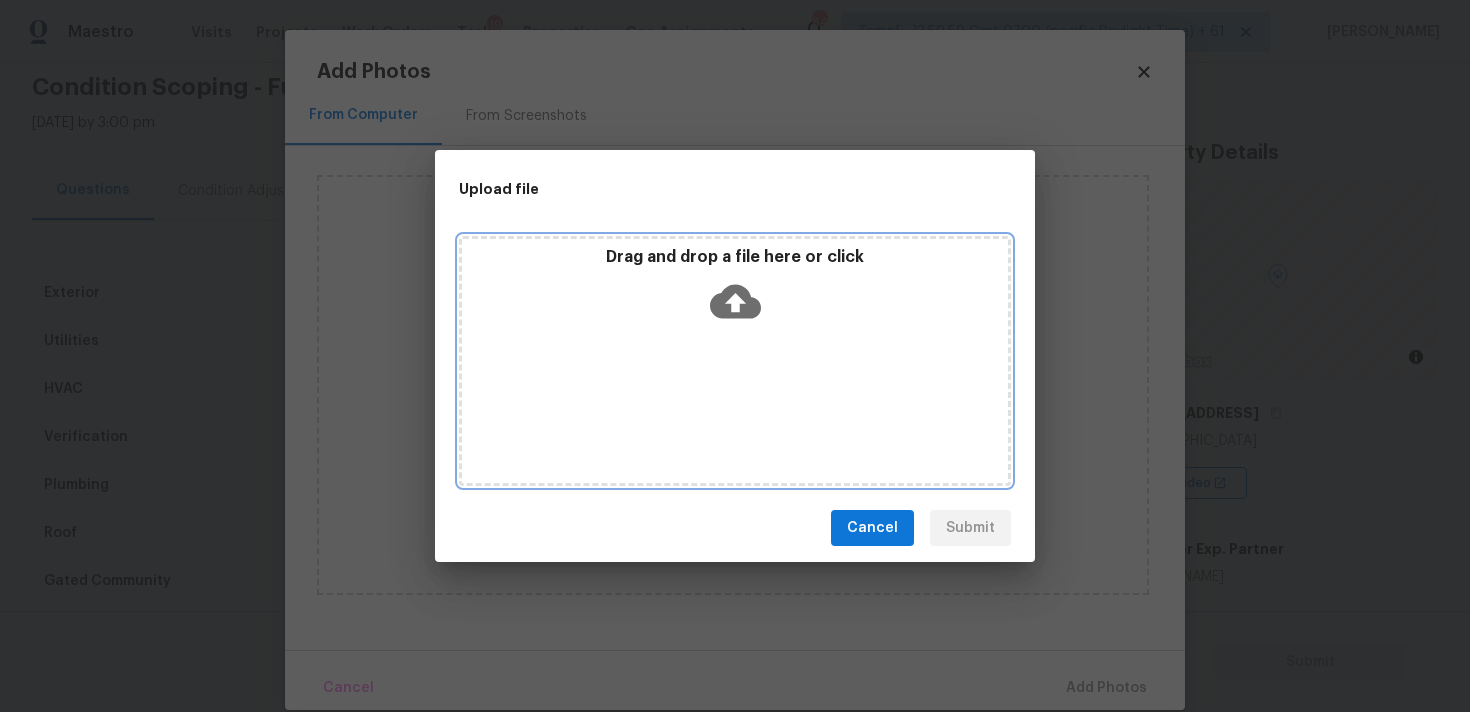 click on "Drag and drop a file here or click" at bounding box center (735, 290) 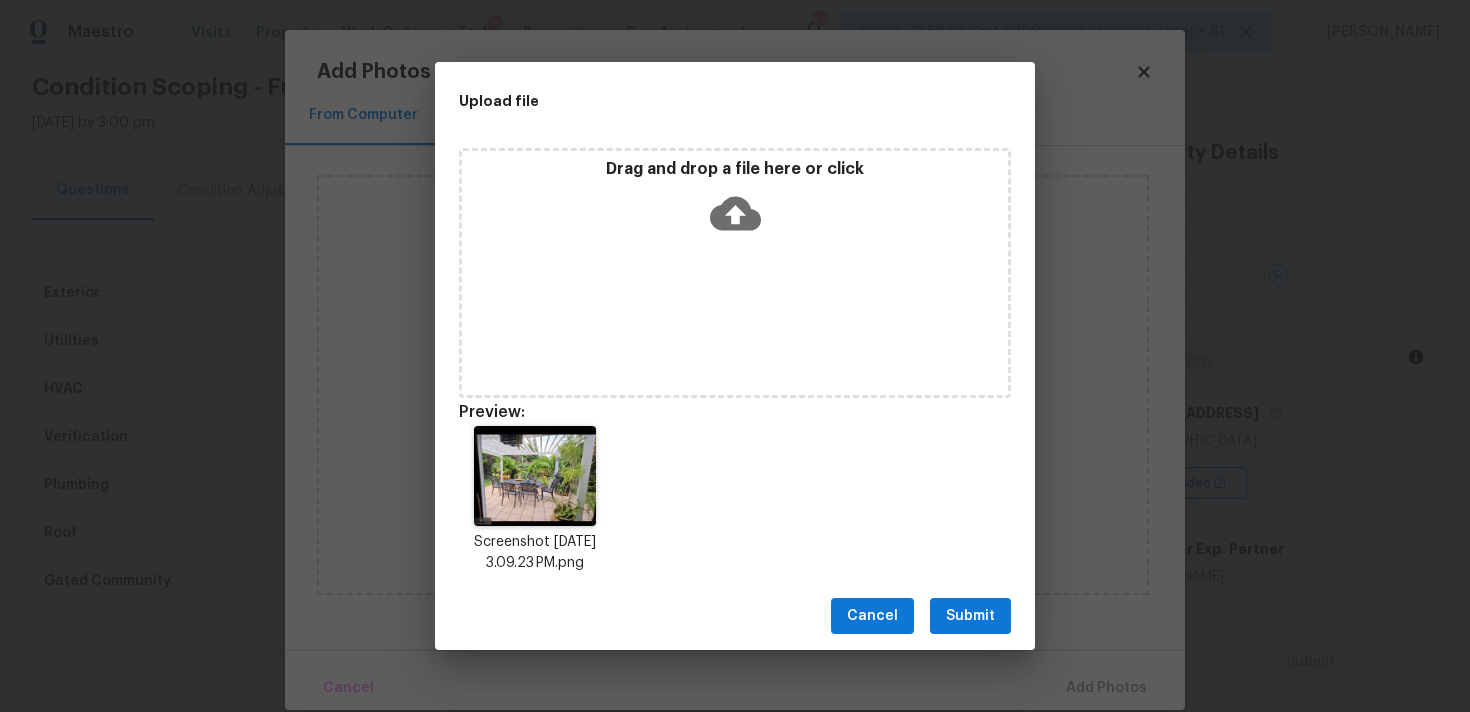 click on "Submit" at bounding box center [970, 616] 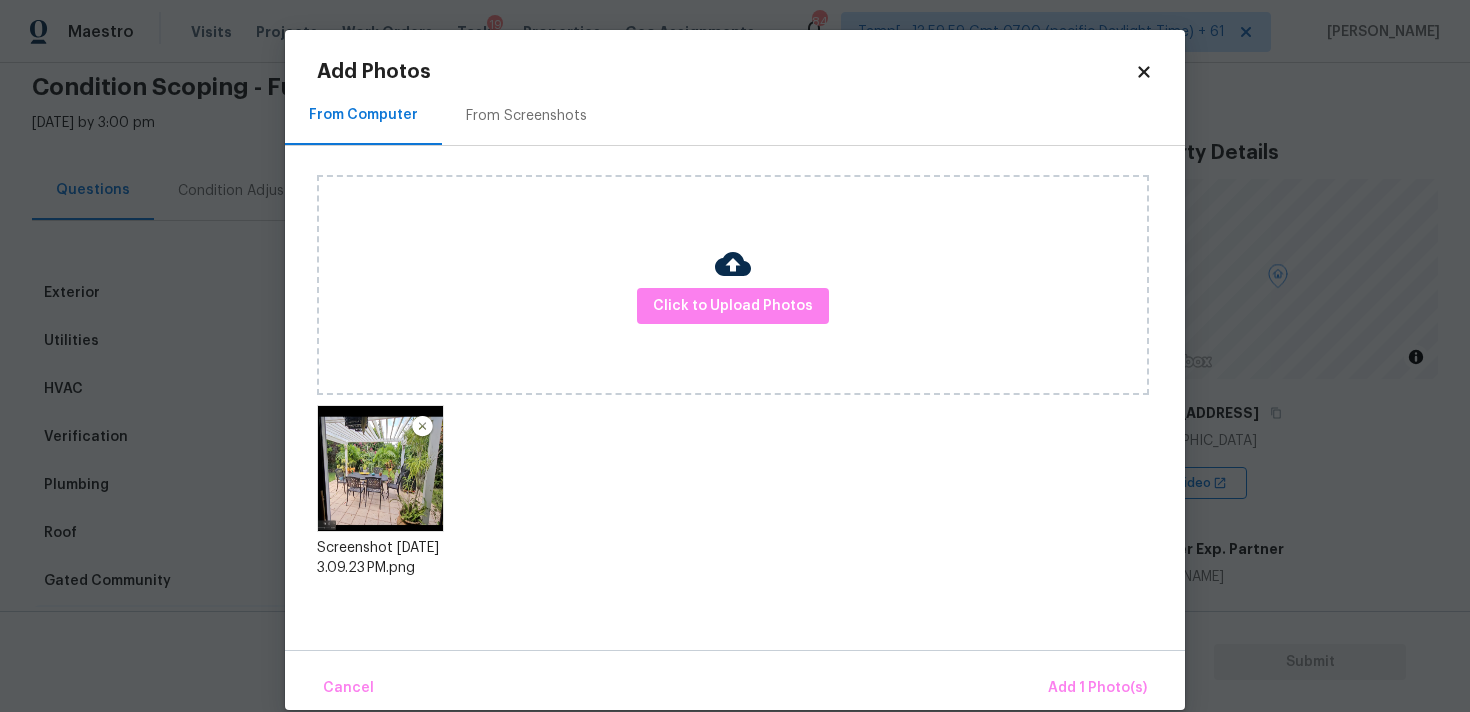 click on "Cancel Add 1 Photo(s)" at bounding box center (735, 680) 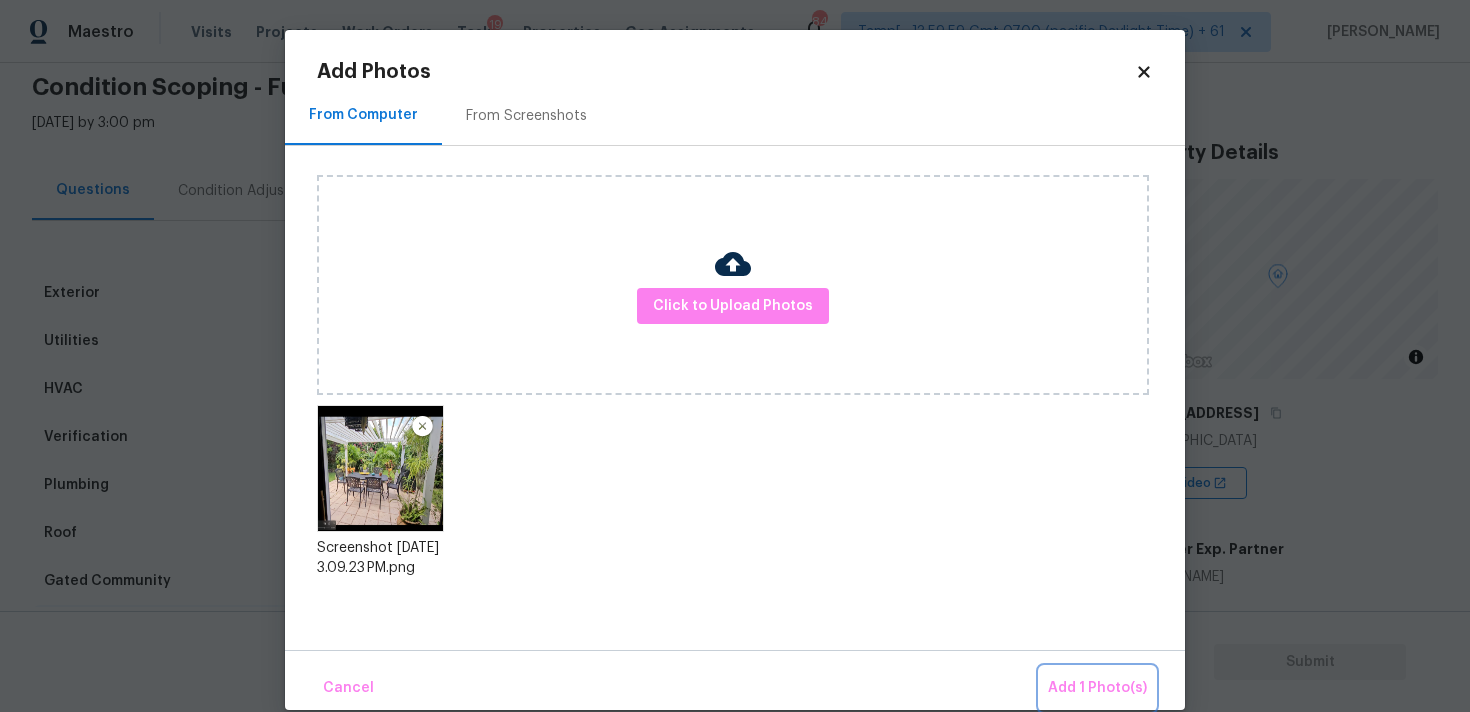 click on "Add 1 Photo(s)" at bounding box center [1097, 688] 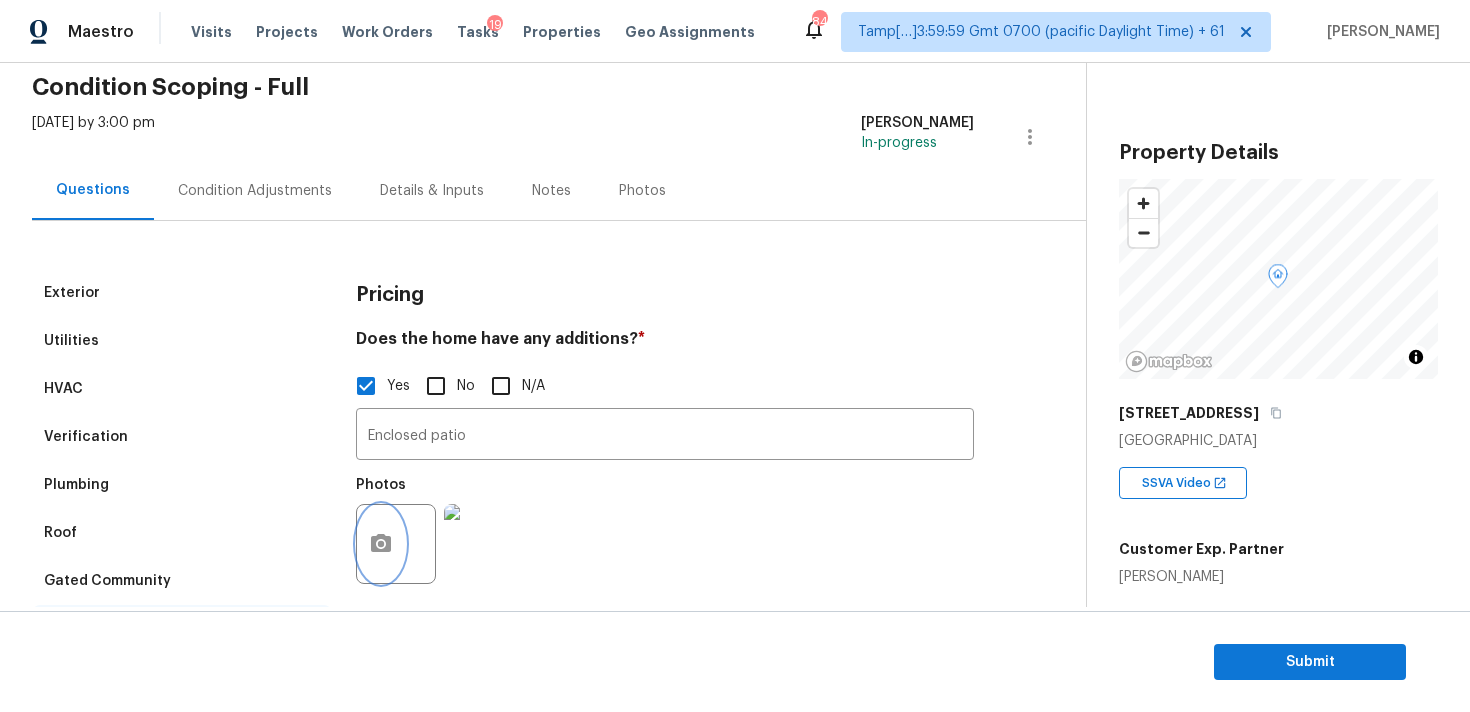 click at bounding box center [381, 544] 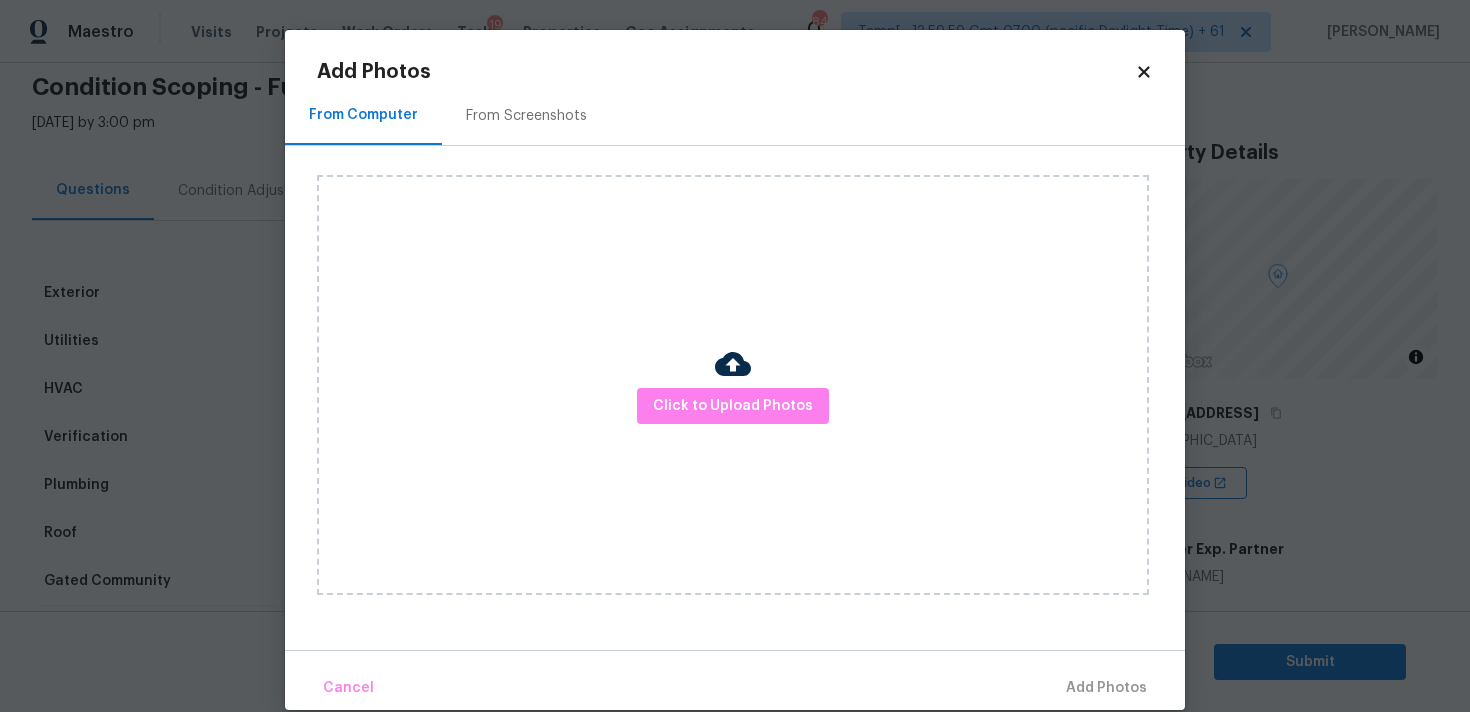 click on "Click to Upload Photos" at bounding box center (733, 385) 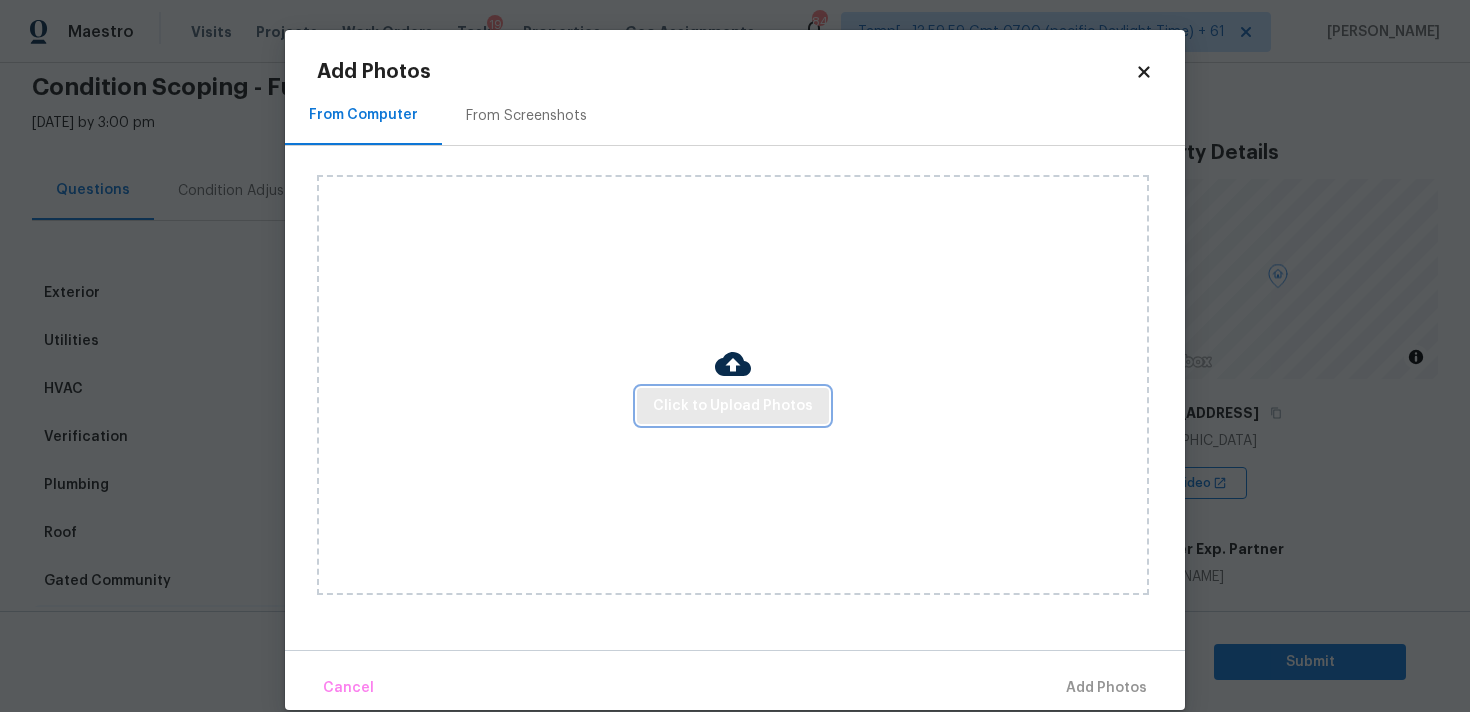 click on "Click to Upload Photos" at bounding box center [733, 406] 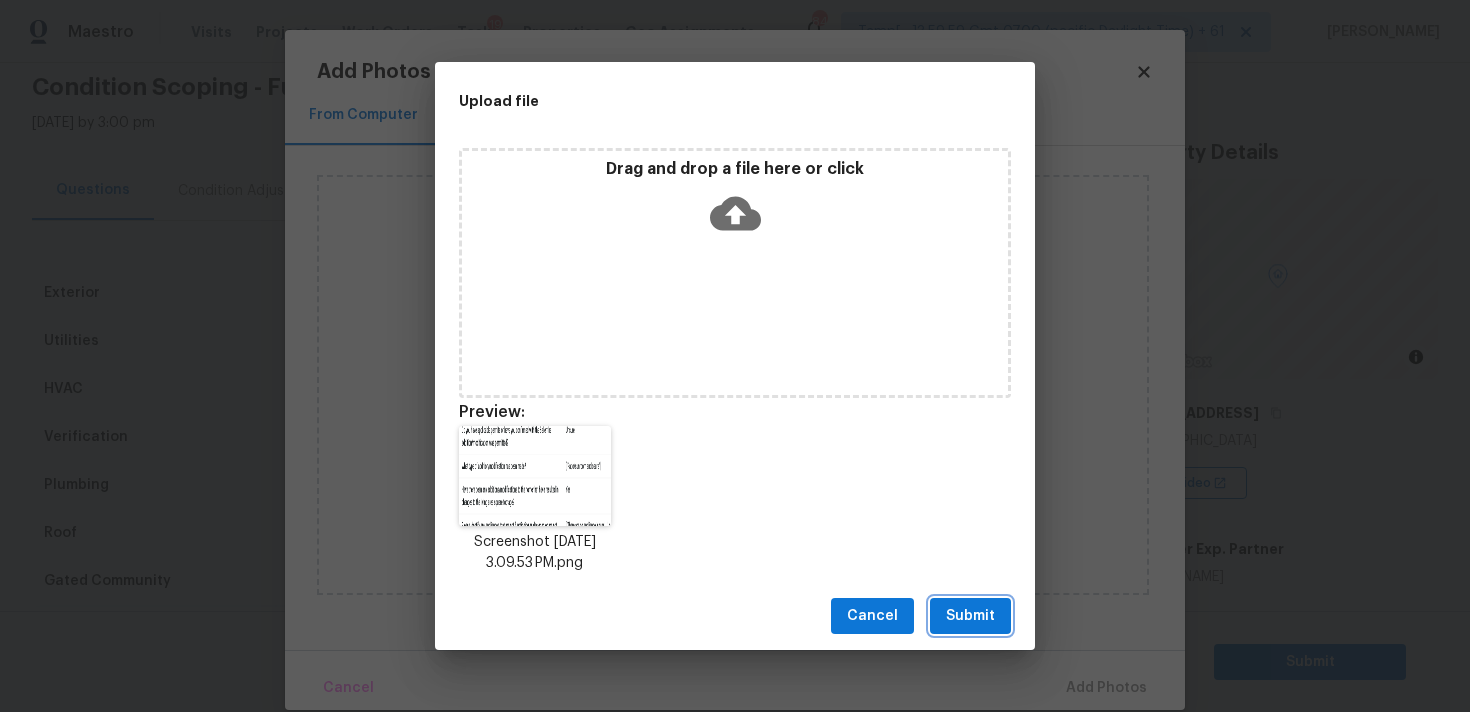 click on "Submit" at bounding box center (970, 616) 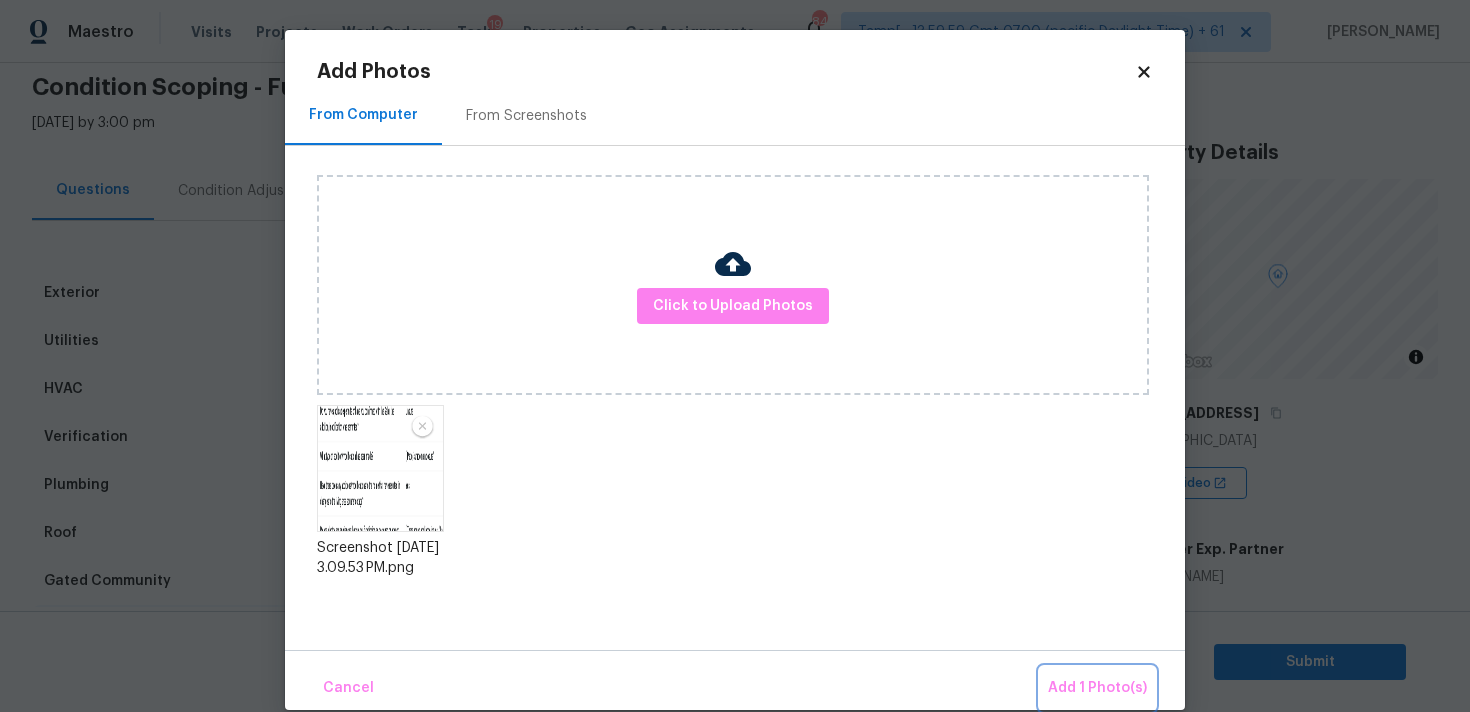 click on "Add 1 Photo(s)" at bounding box center (1097, 688) 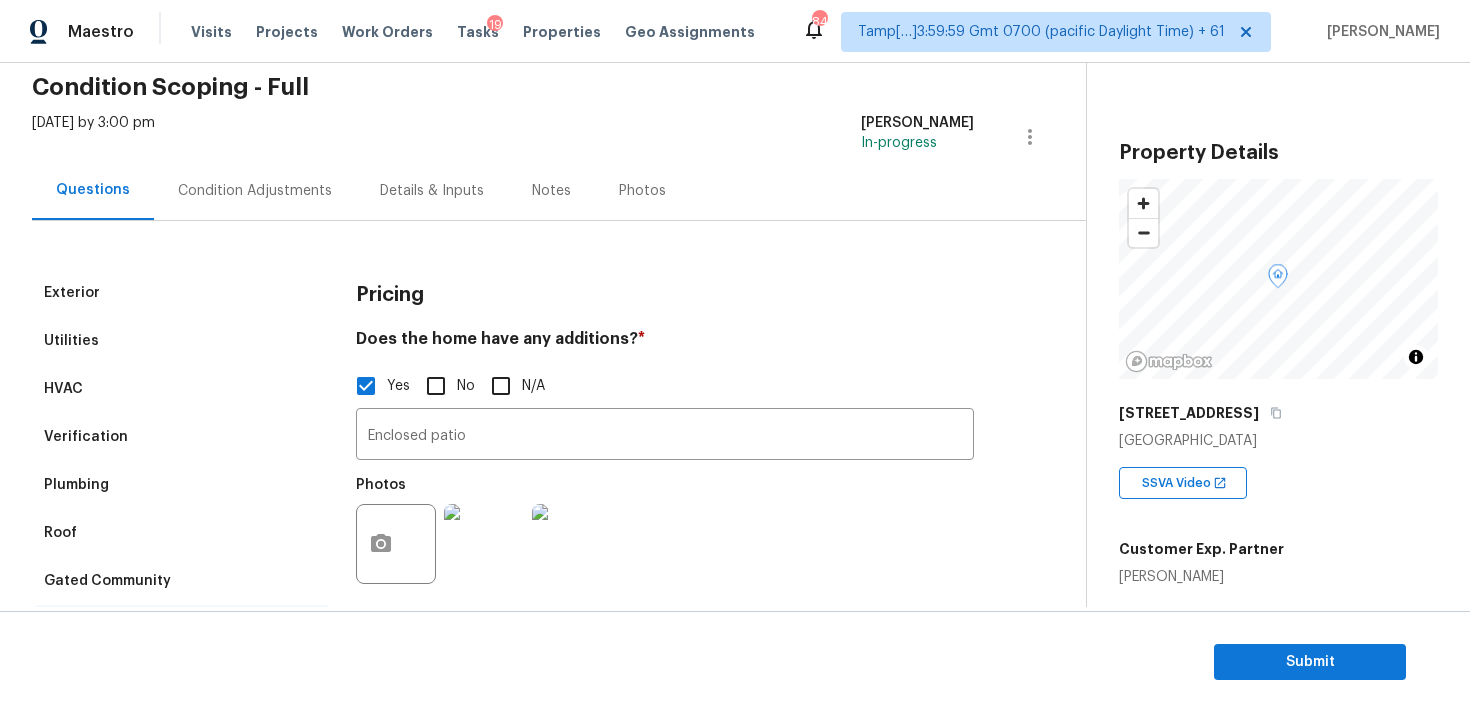 click on "Enclosed patio ​ Photos" at bounding box center (665, 501) 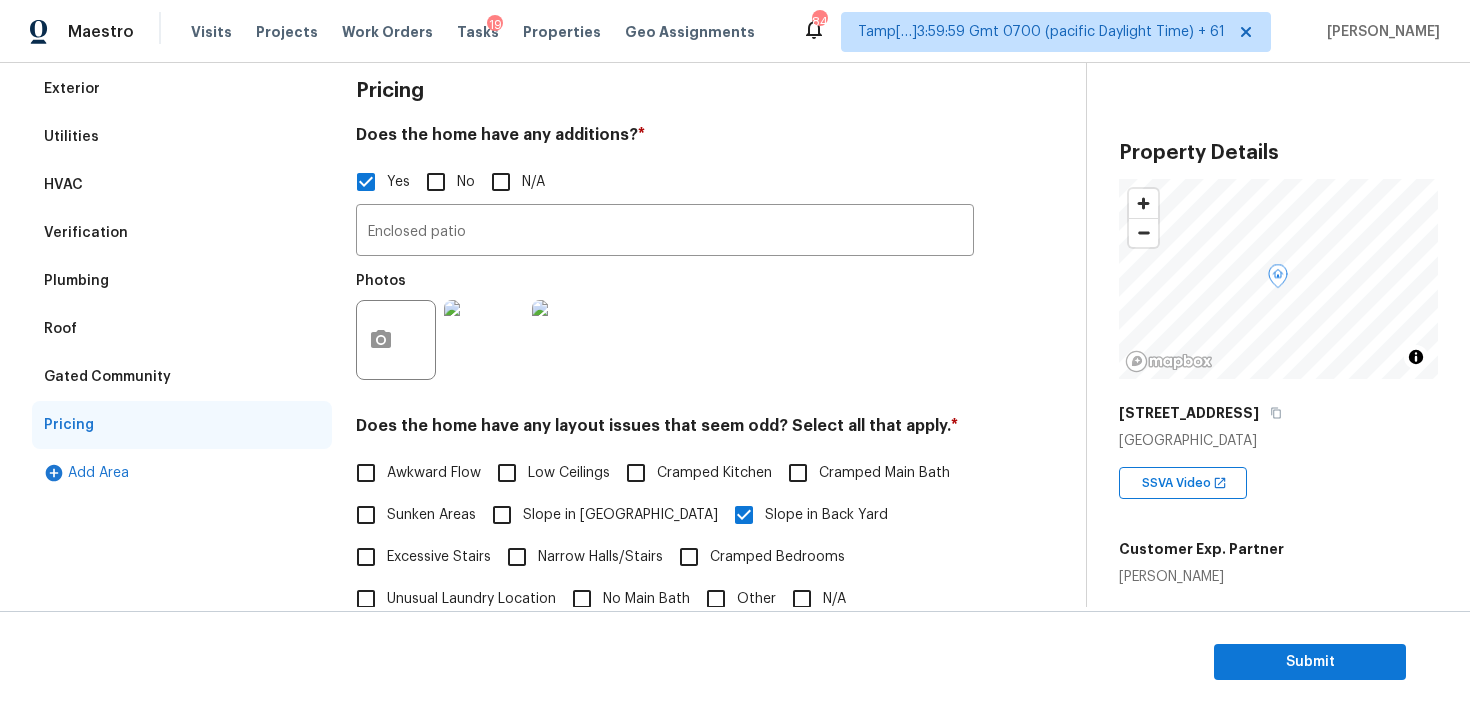 scroll, scrollTop: 93, scrollLeft: 0, axis: vertical 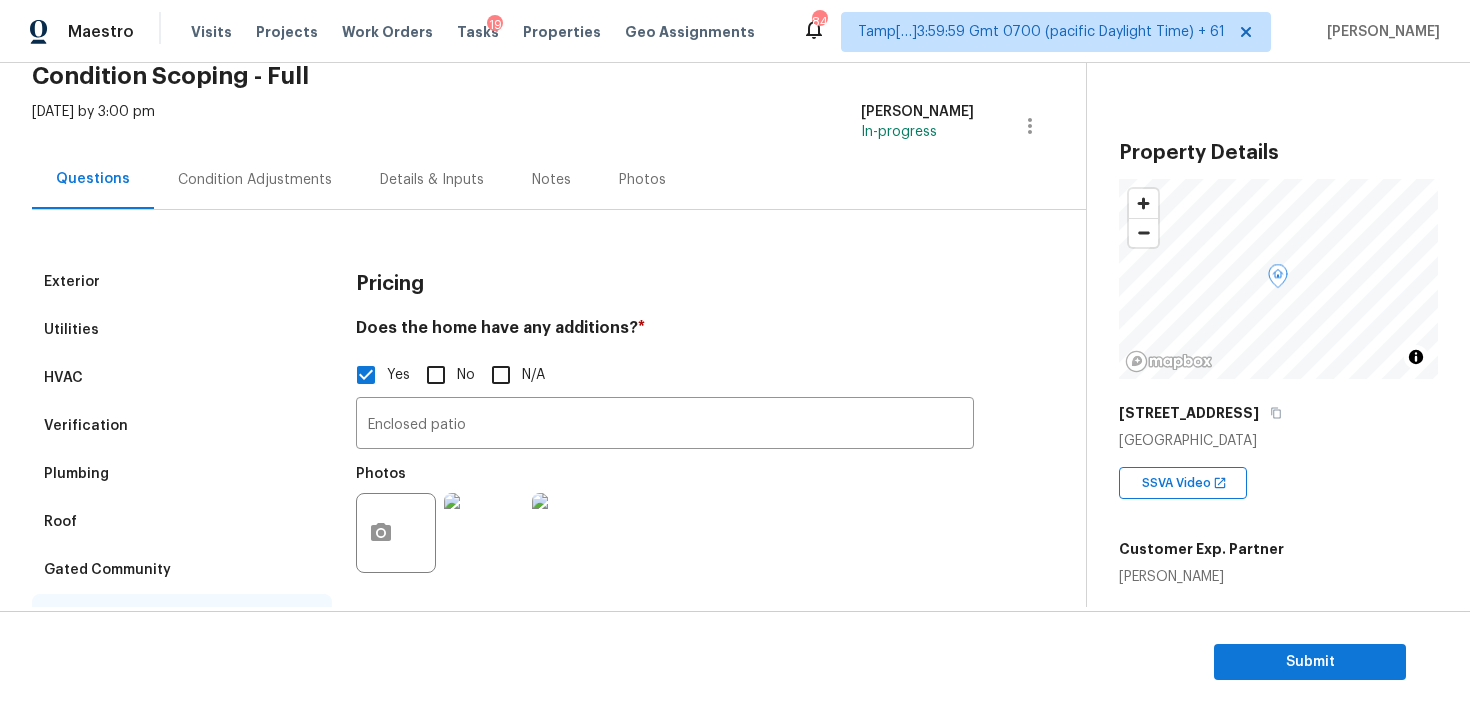 click on "Condition Adjustments" at bounding box center (255, 180) 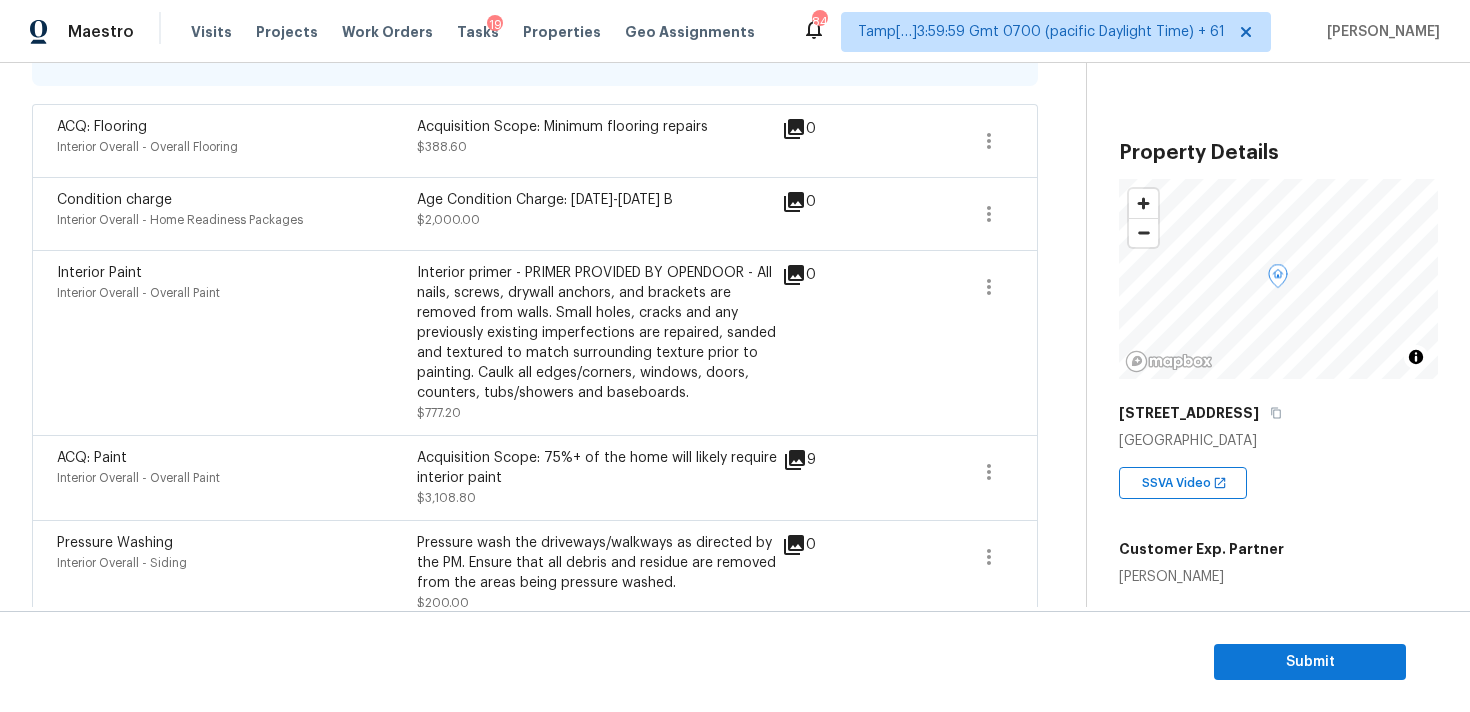 scroll, scrollTop: 455, scrollLeft: 0, axis: vertical 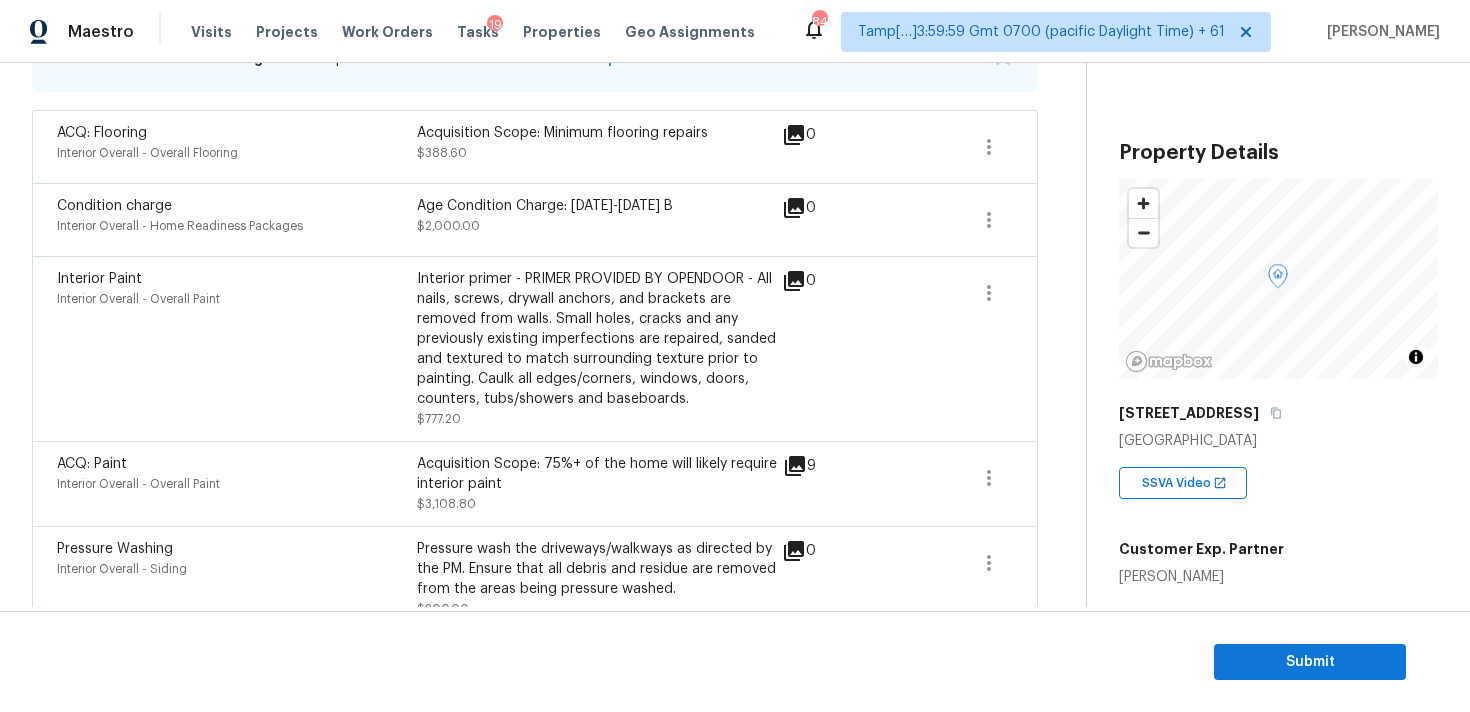 click on "Interior primer - PRIMER PROVIDED BY OPENDOOR - All nails, screws, drywall anchors, and brackets are removed from walls. Small holes, cracks and any previously existing imperfections are repaired, sanded and textured to match surrounding texture prior to painting. Caulk all edges/corners, windows, doors, counters, tubs/showers and baseboards." at bounding box center [597, 339] 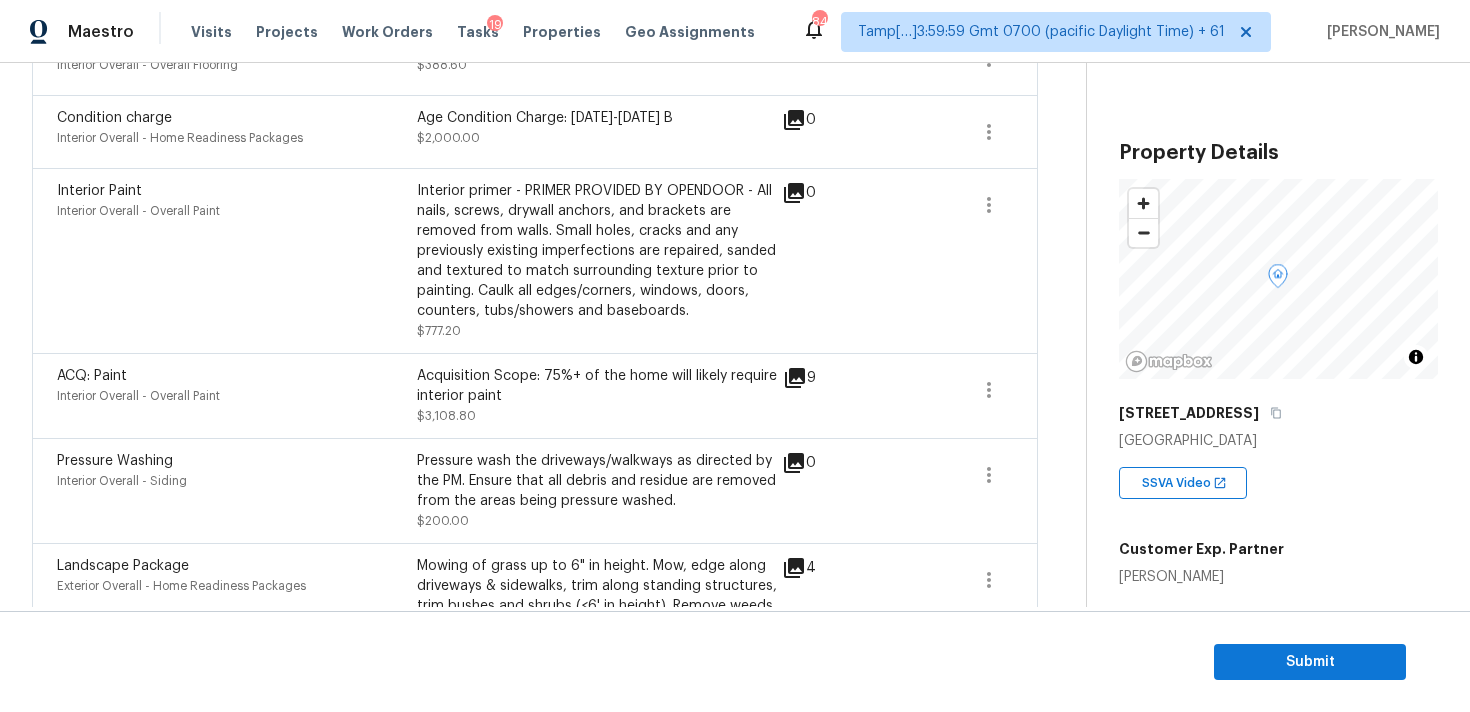 scroll, scrollTop: 904, scrollLeft: 0, axis: vertical 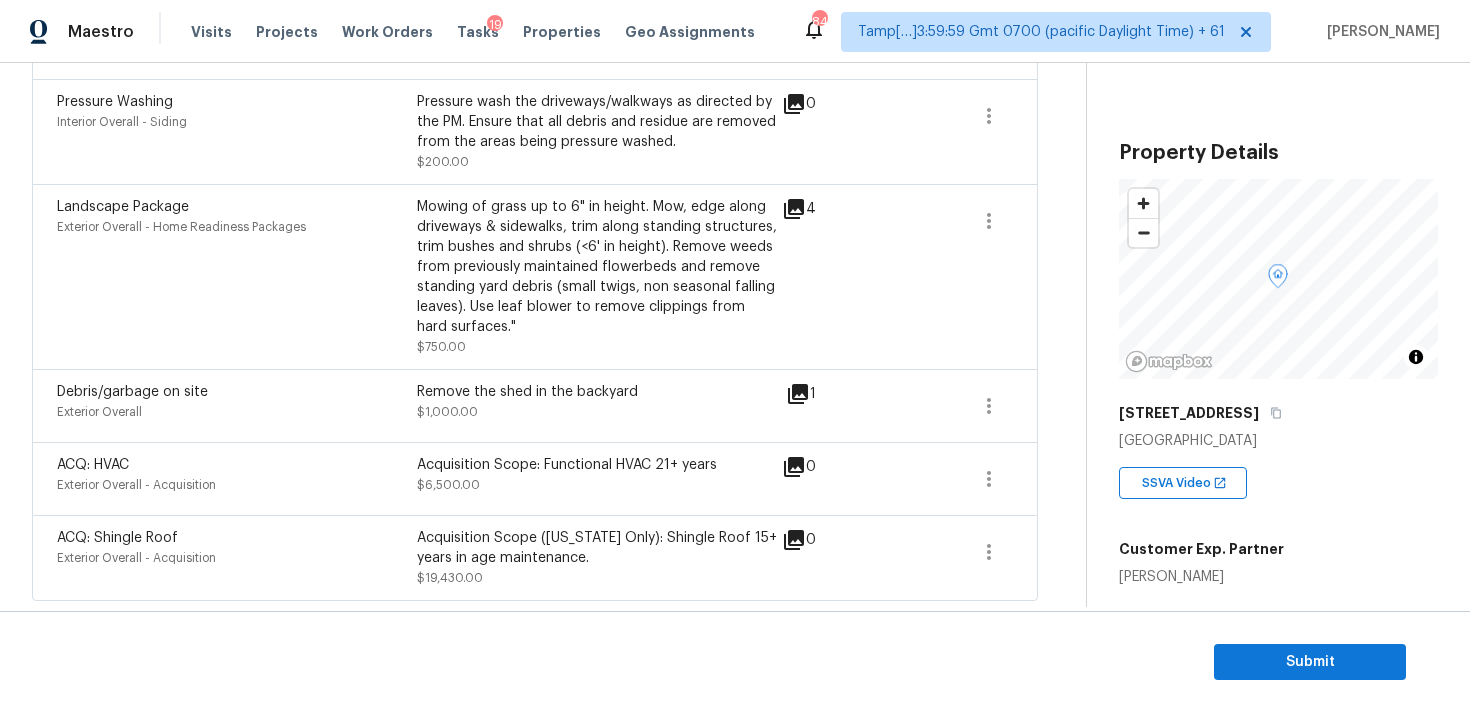 click 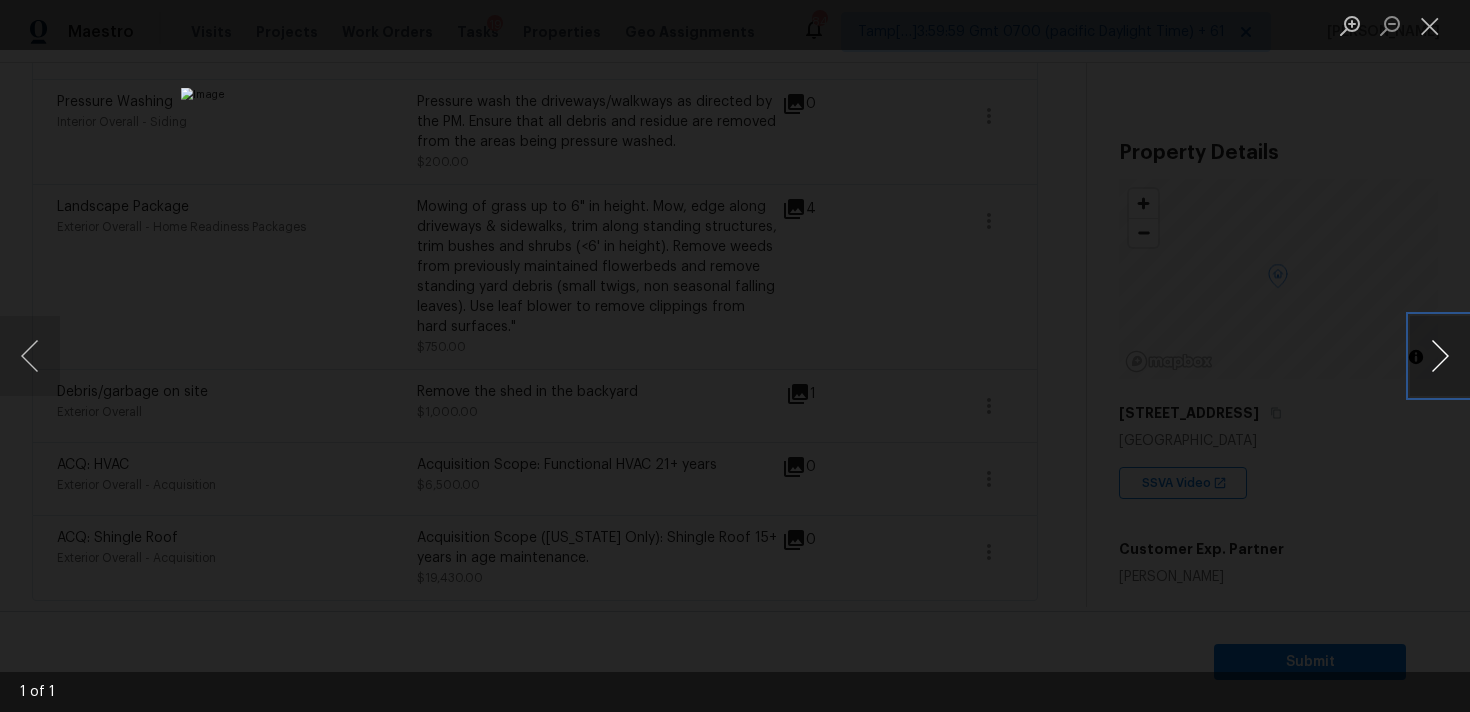 click at bounding box center (1440, 356) 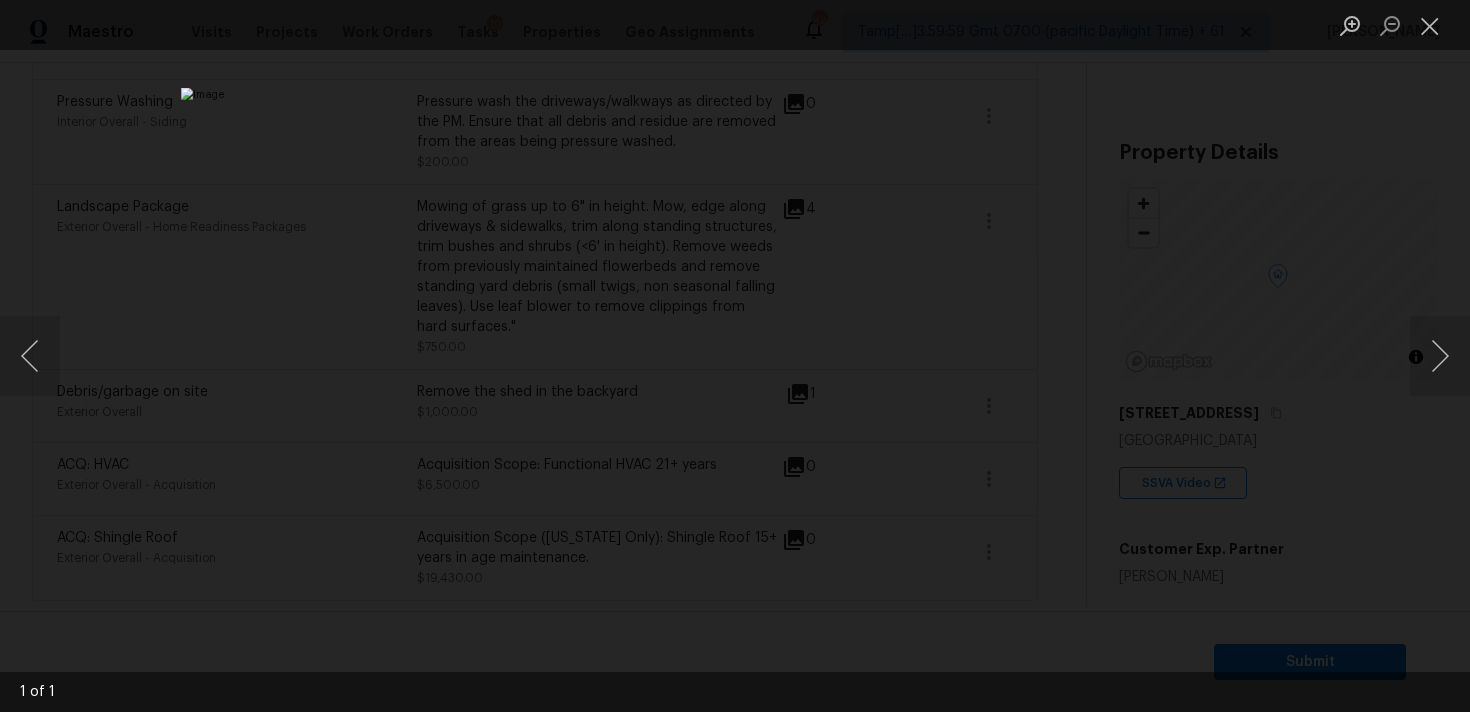 click at bounding box center [735, 356] 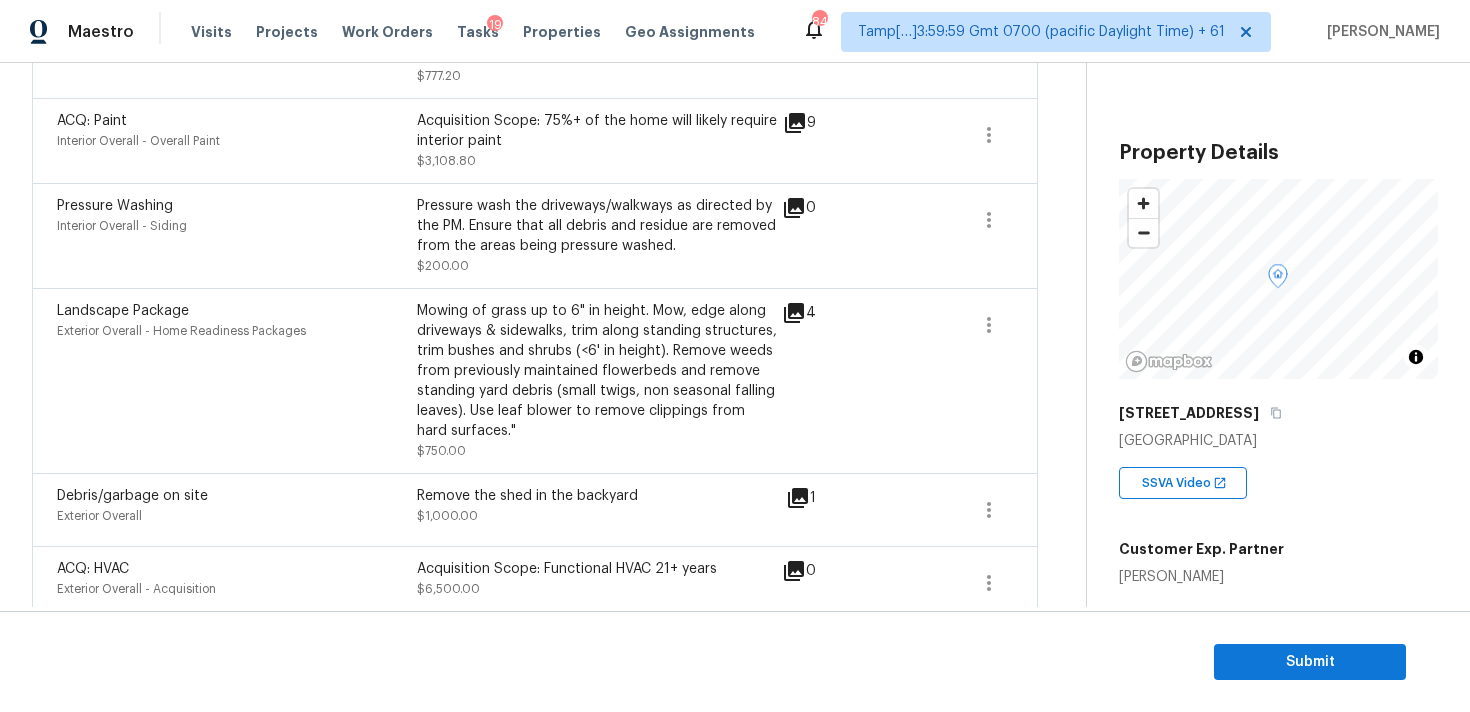 scroll, scrollTop: 904, scrollLeft: 0, axis: vertical 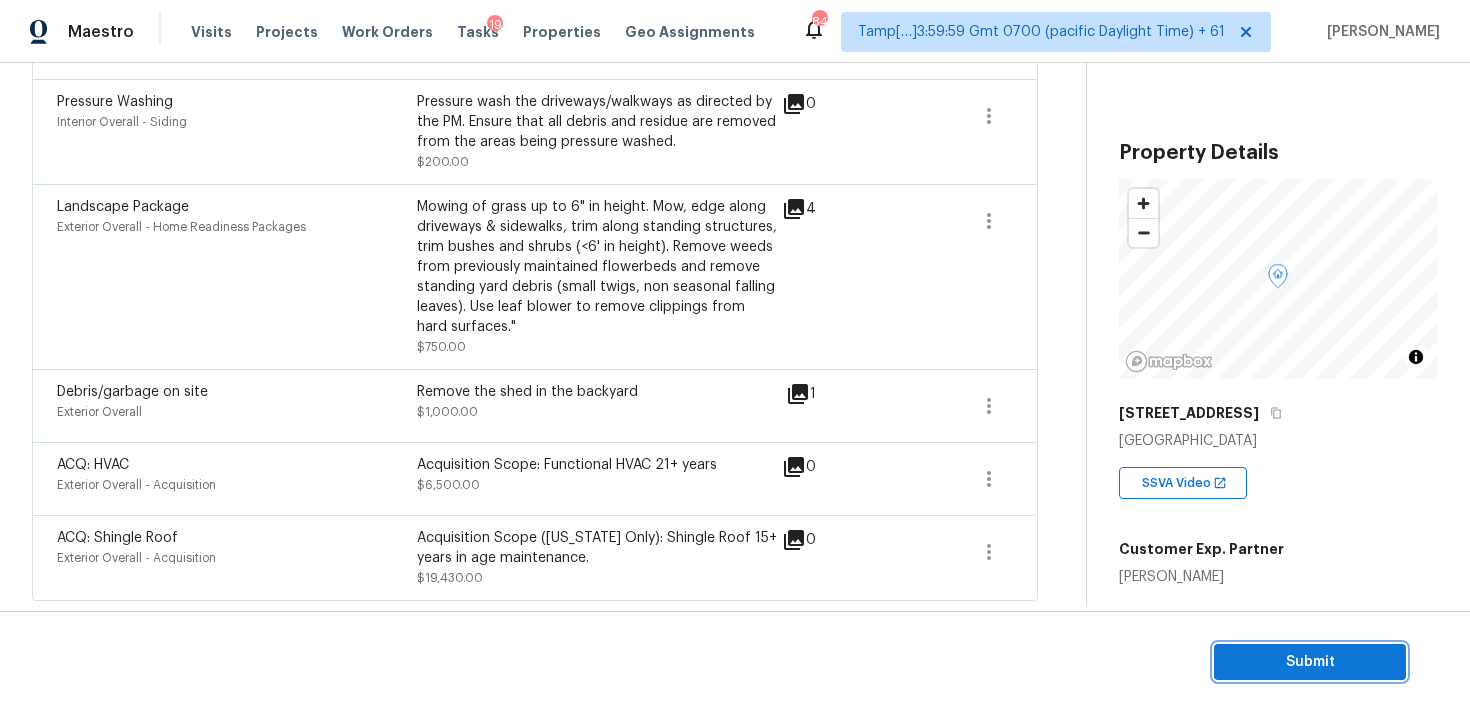 click on "Submit" at bounding box center [1310, 662] 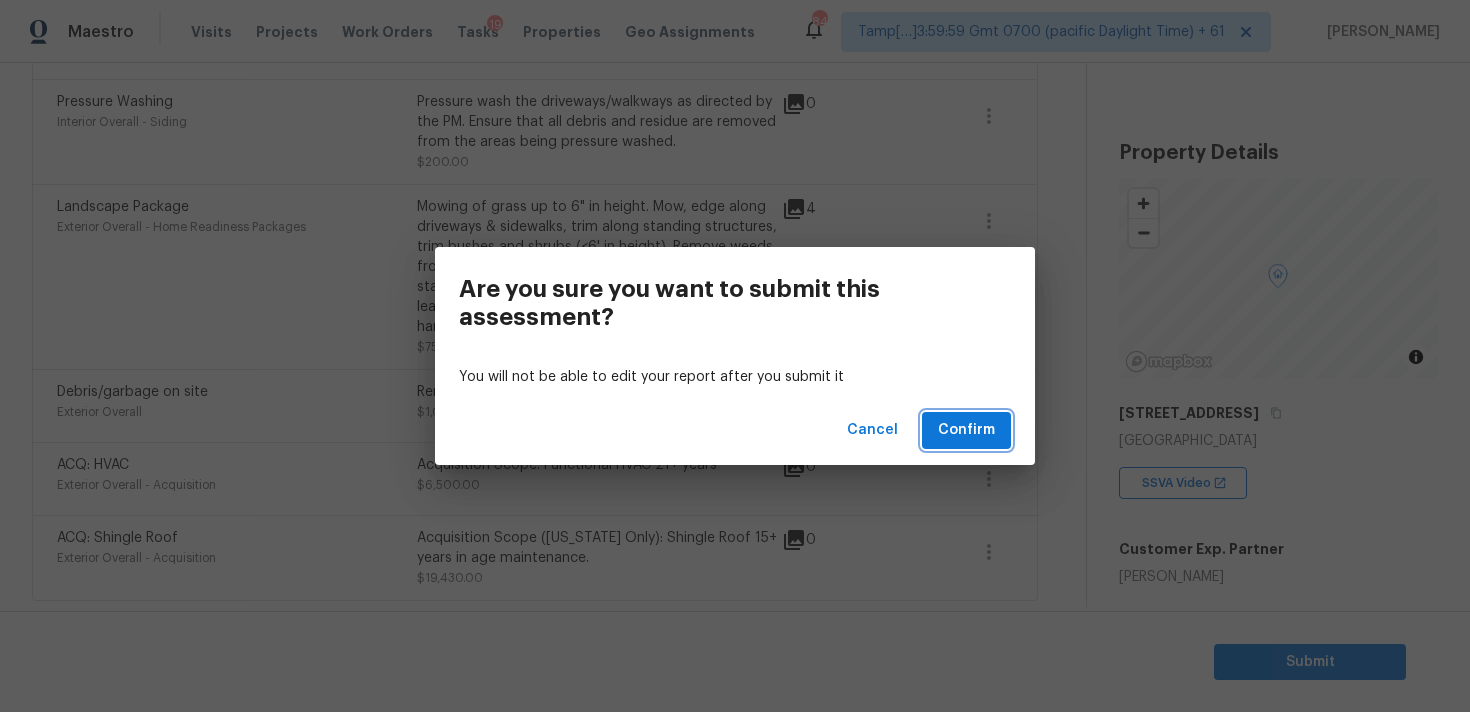 click on "Confirm" at bounding box center [966, 430] 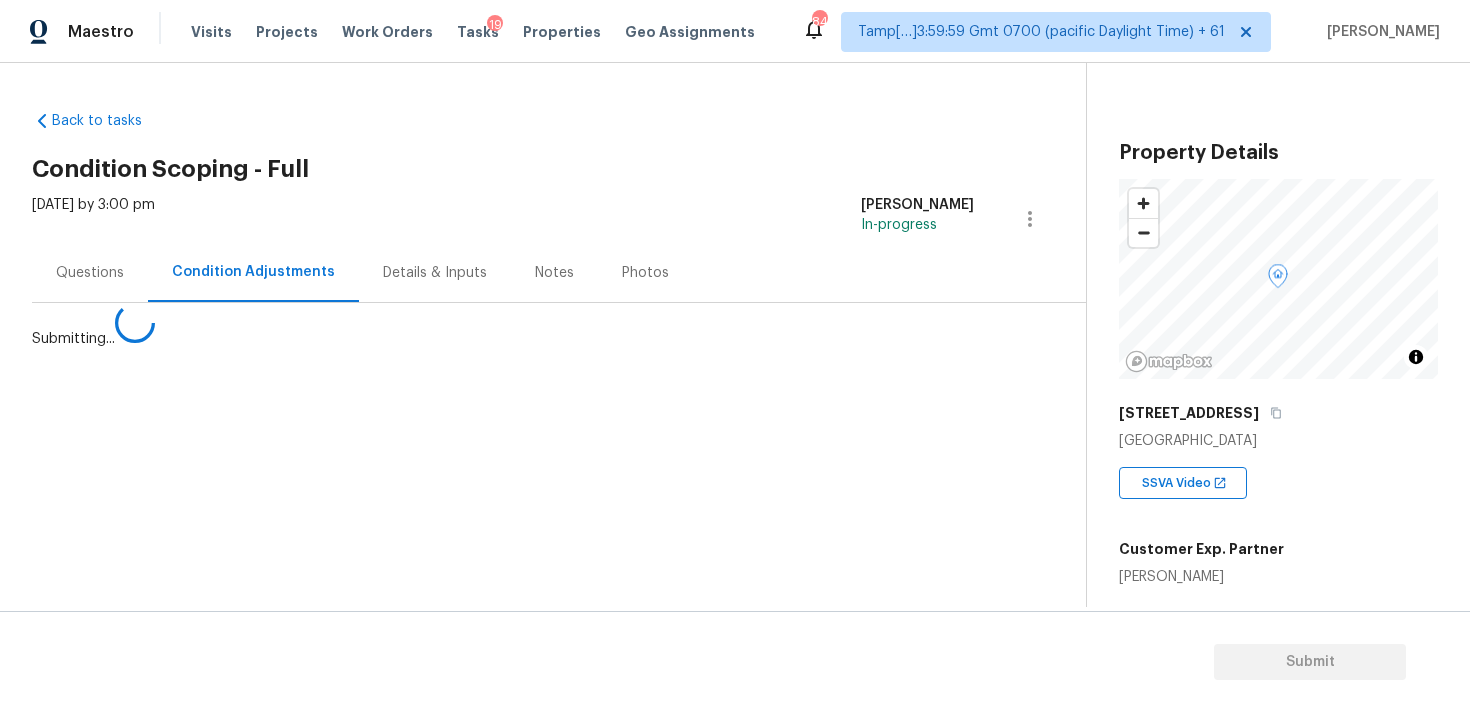 scroll, scrollTop: 0, scrollLeft: 0, axis: both 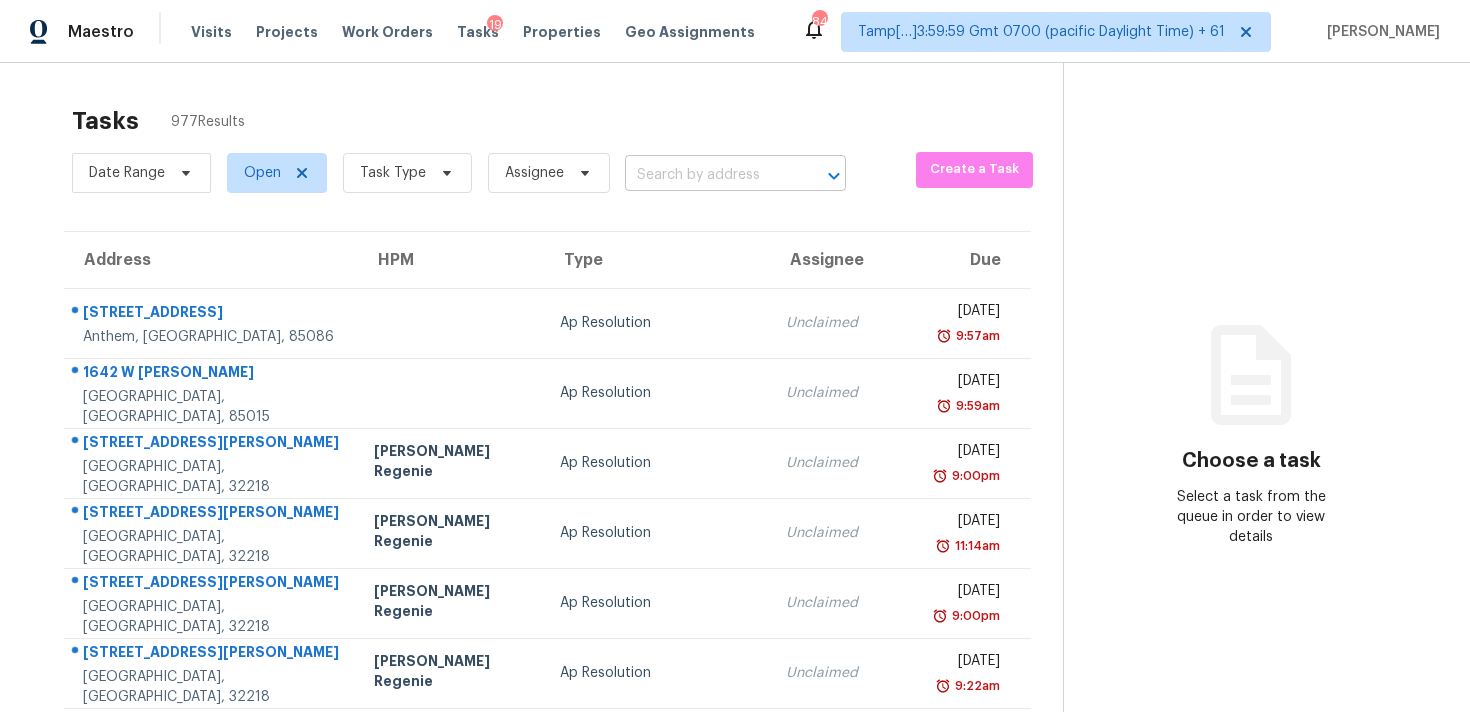 click at bounding box center [707, 175] 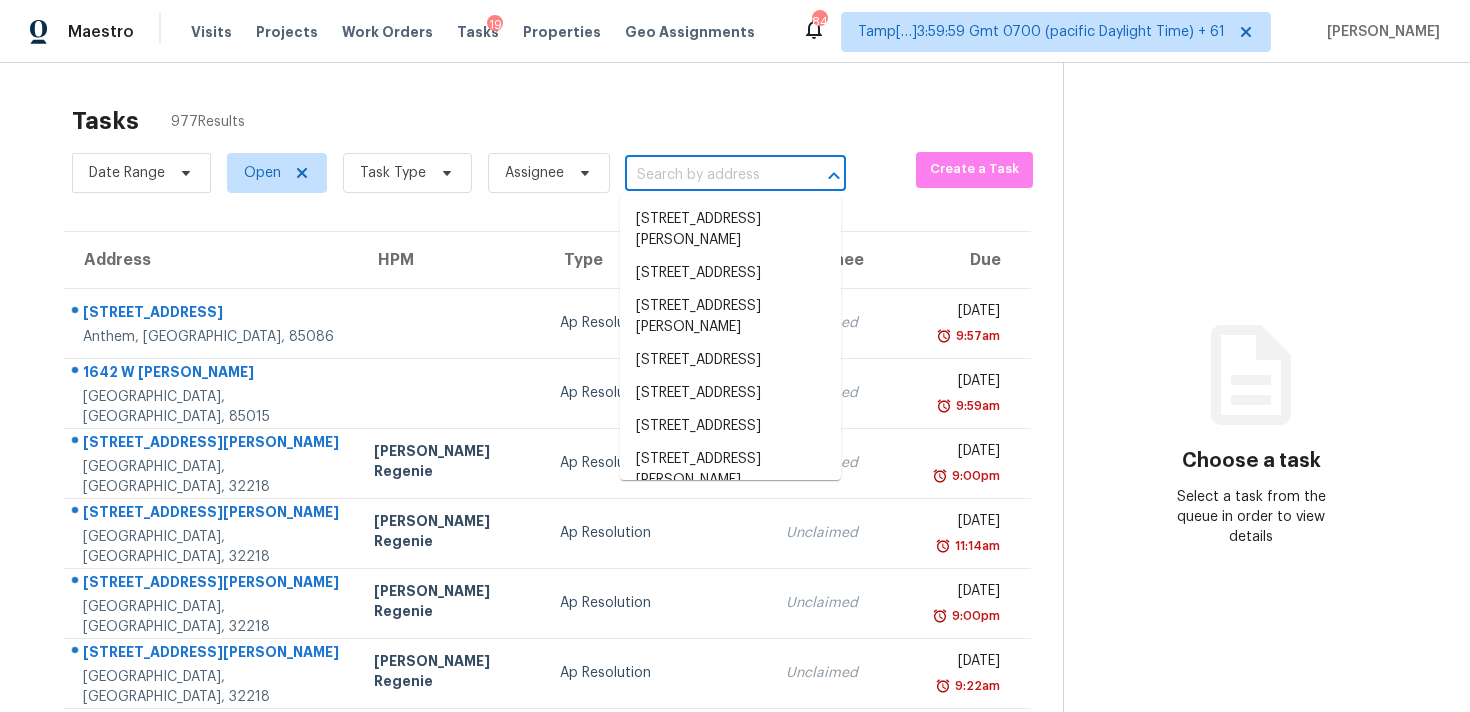 paste on "125 Edgewater Dr, Winter Haven, FL, 33881" 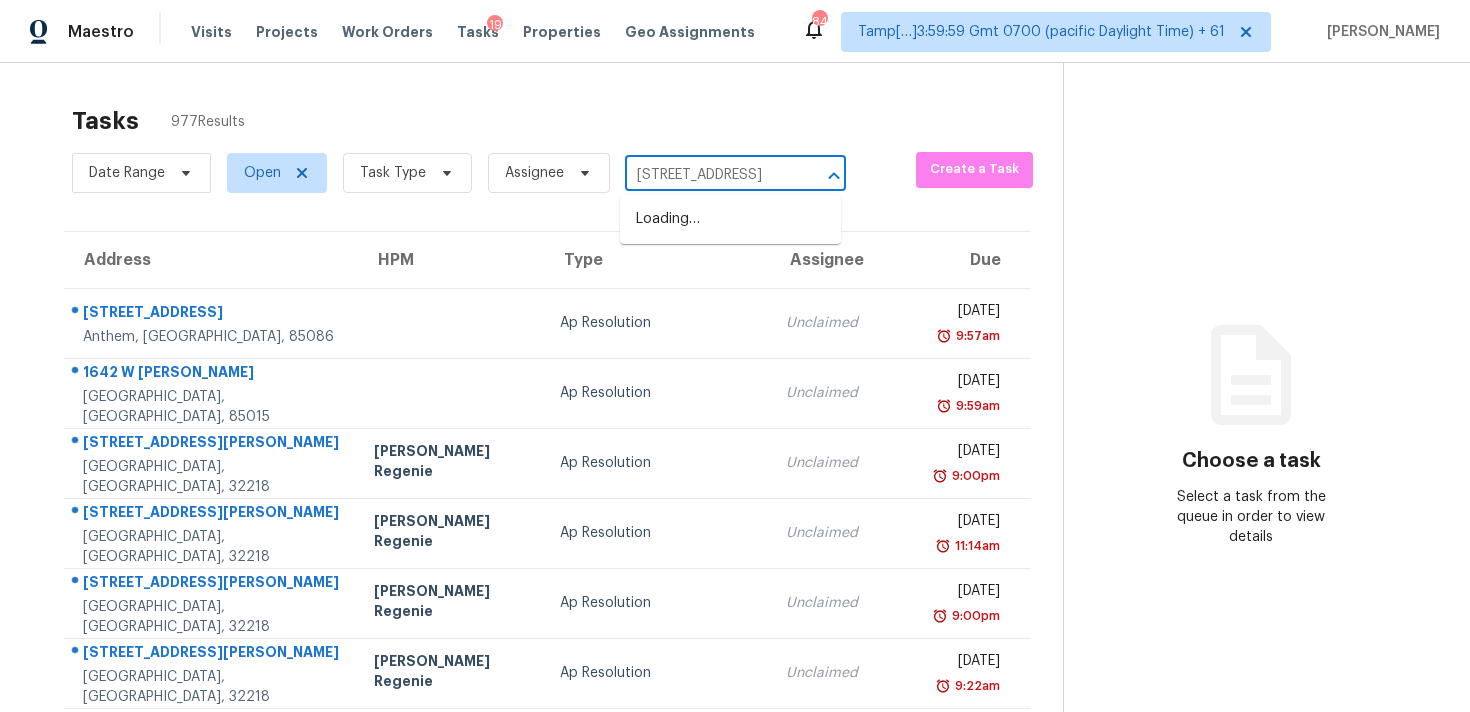 scroll, scrollTop: 0, scrollLeft: 126, axis: horizontal 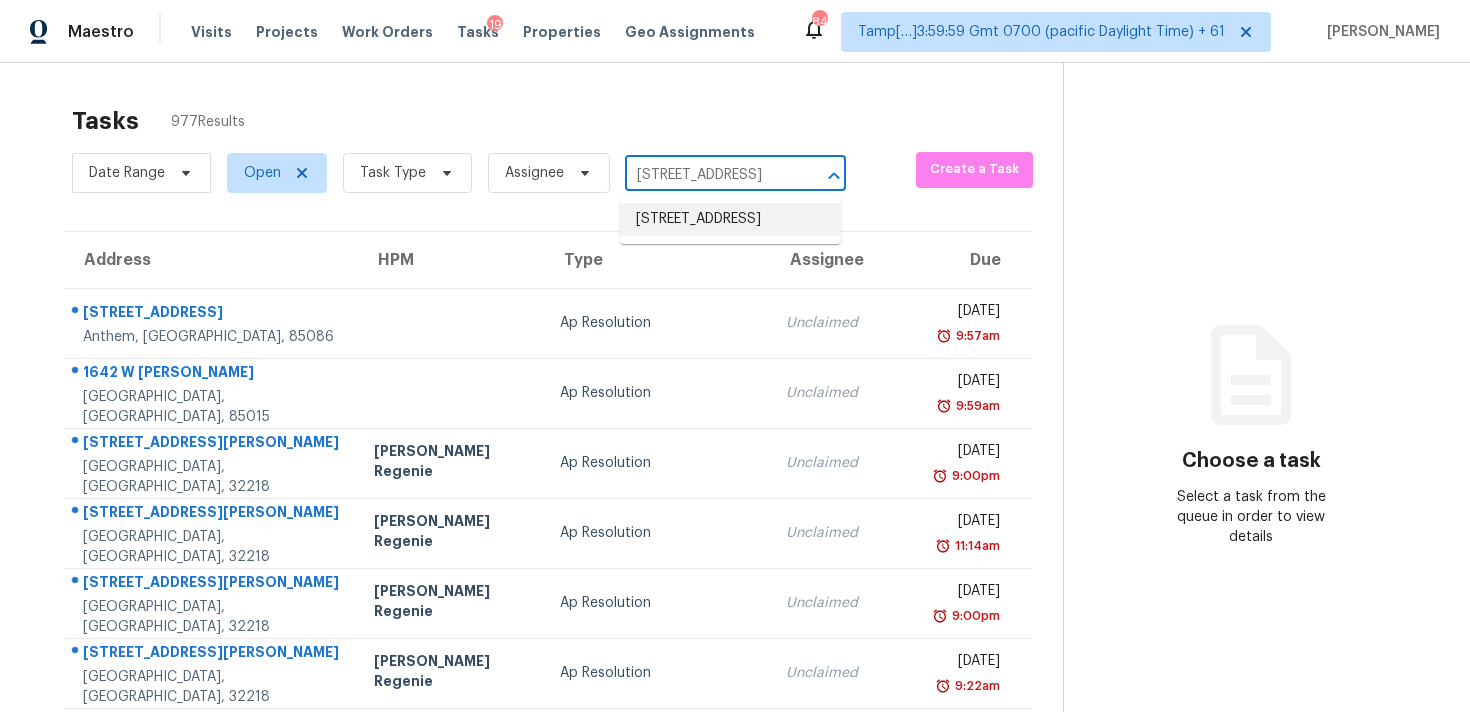 click on "125 Edgewater Dr, Winter Haven, FL 33881" at bounding box center (730, 219) 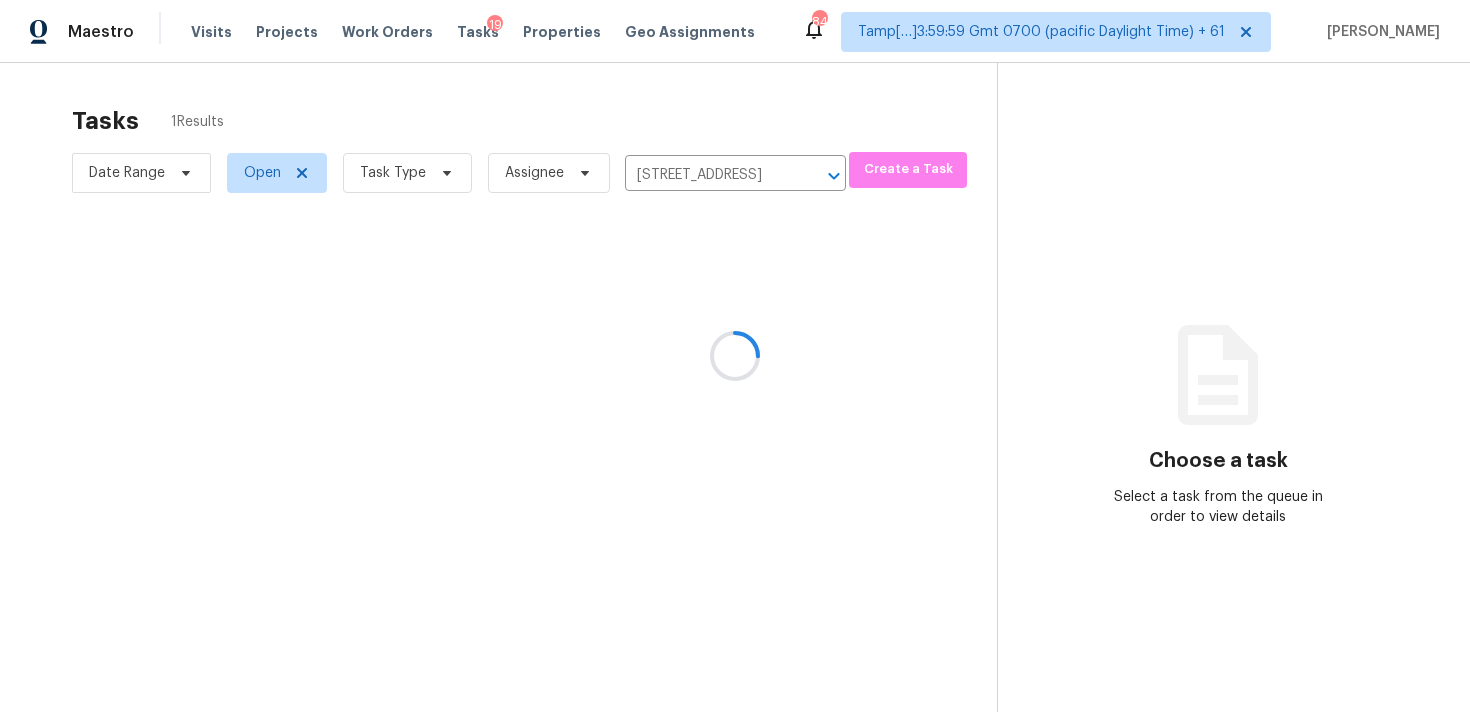 click at bounding box center [735, 356] 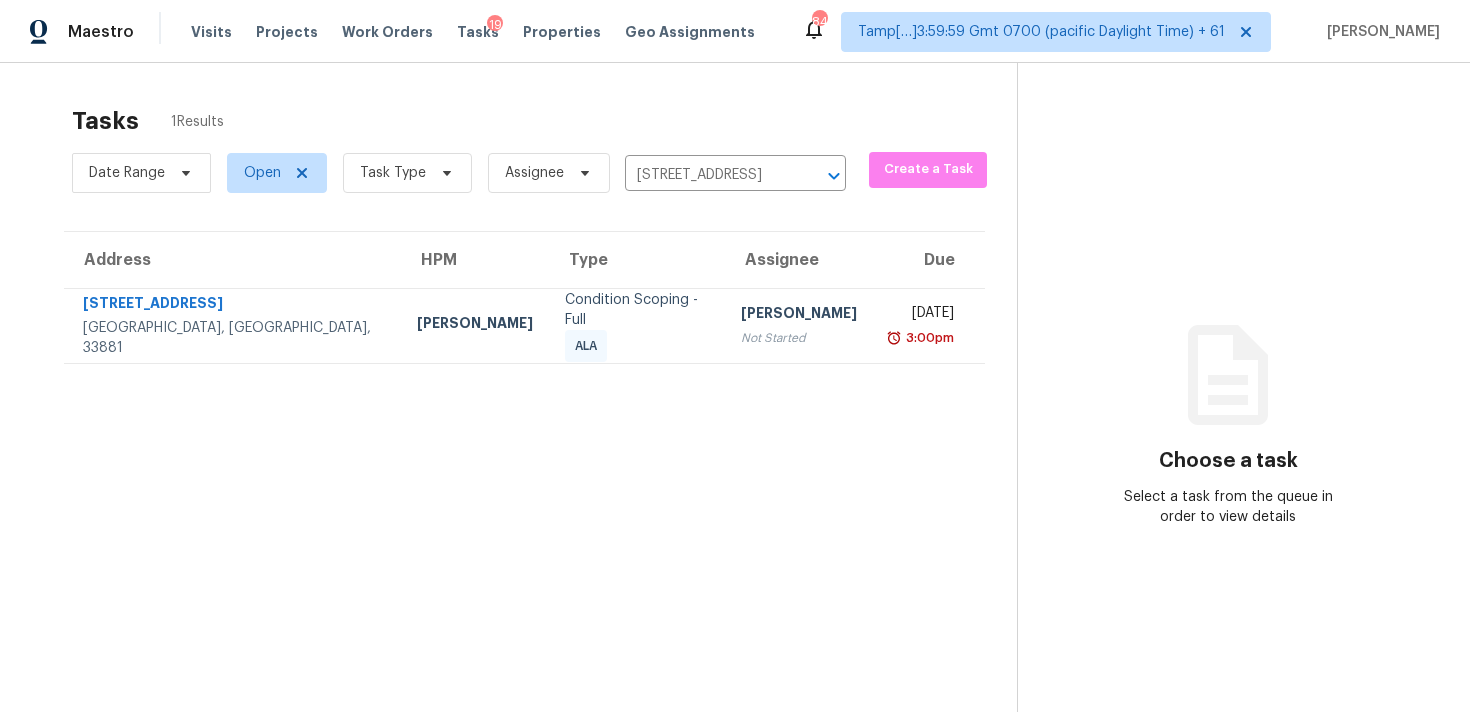 click on "[PERSON_NAME]" at bounding box center [799, 315] 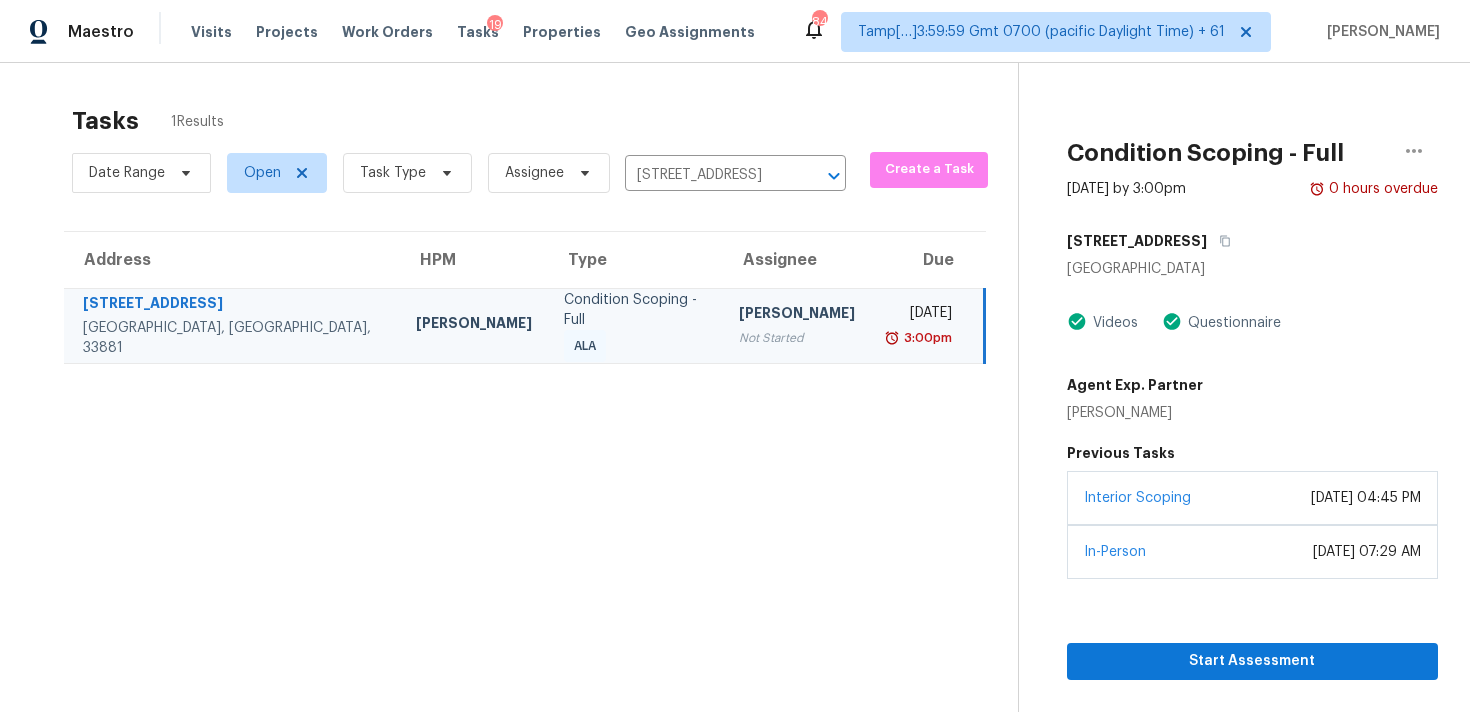 click on "125 Edgewater Dr" at bounding box center (1252, 241) 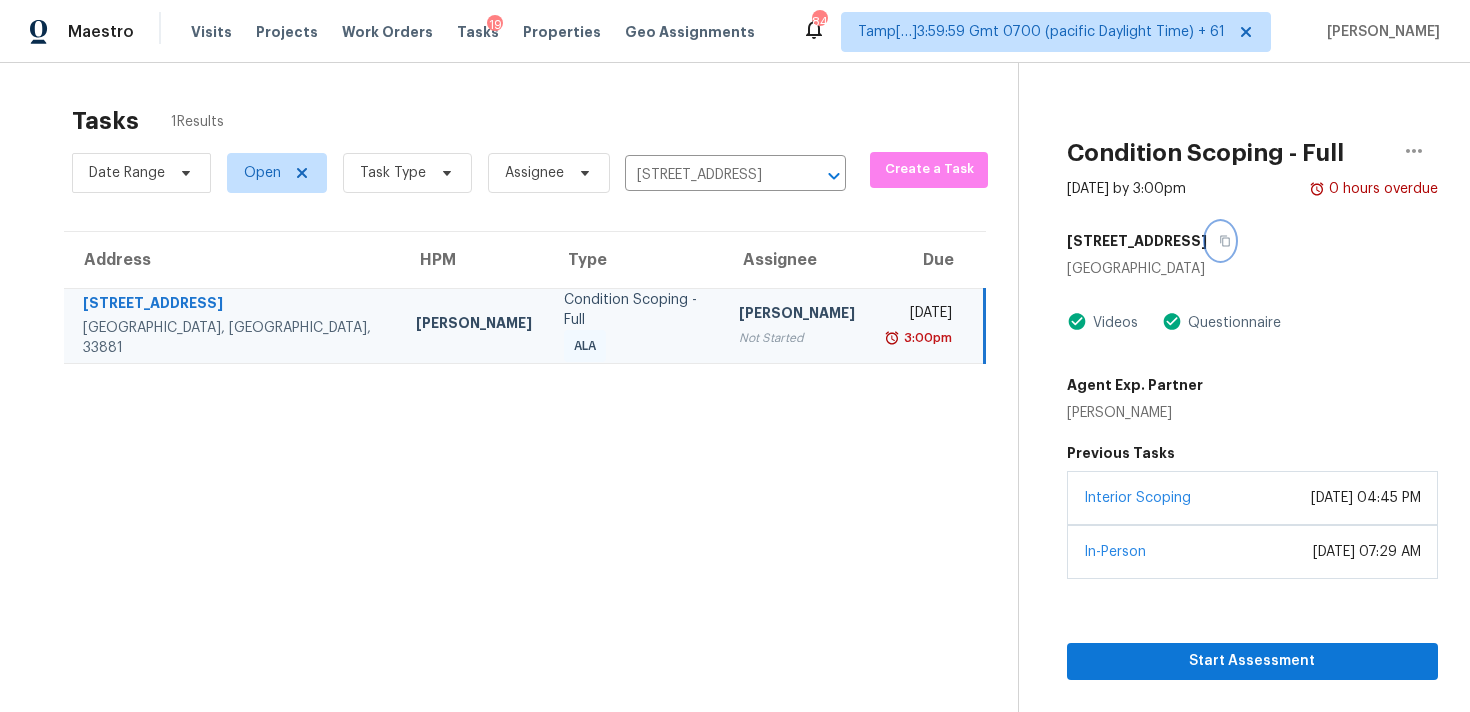 click 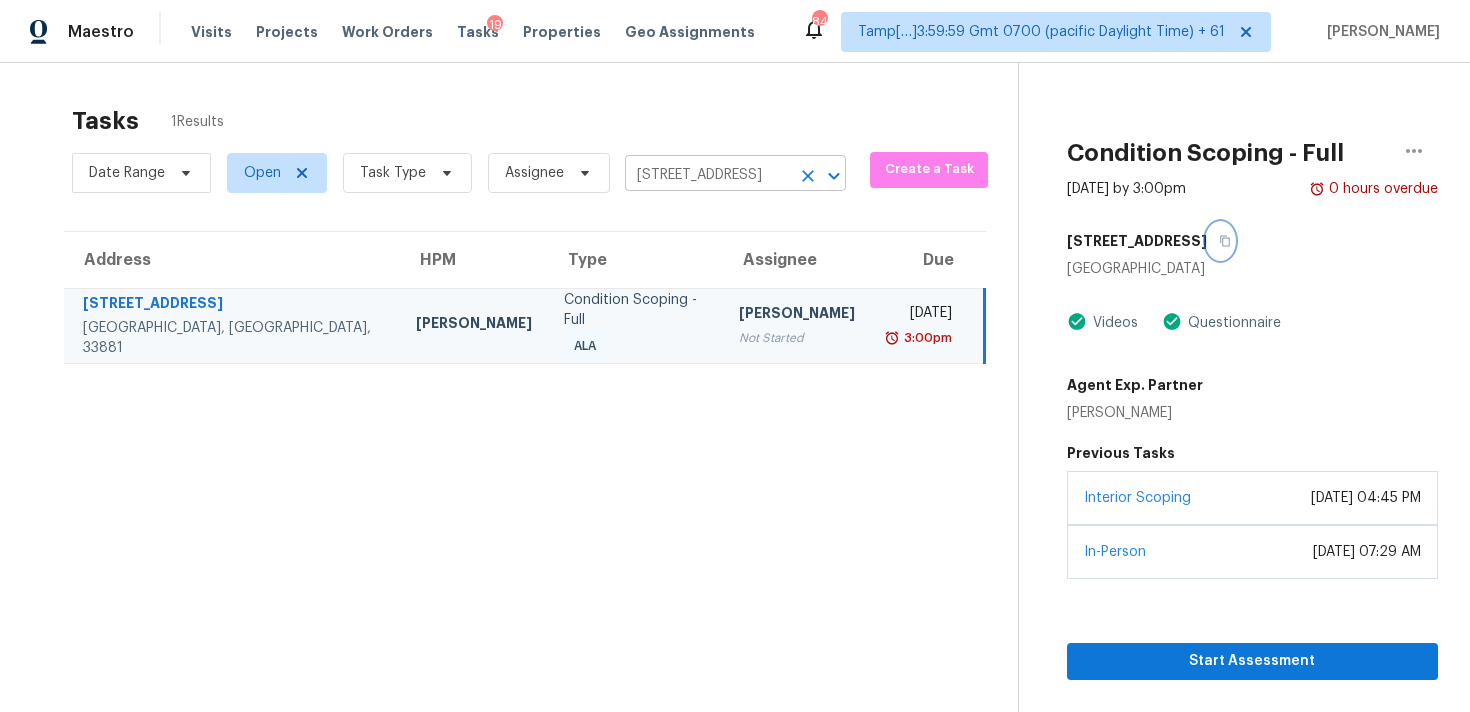 click 